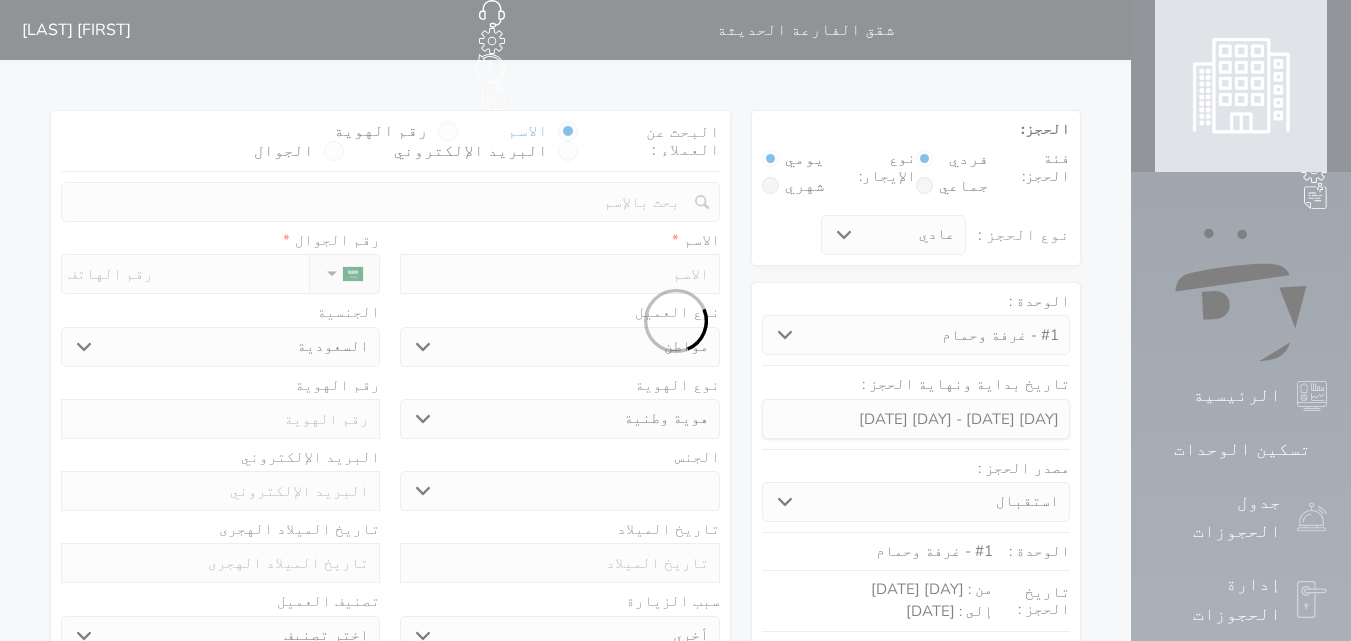 select on "51937" 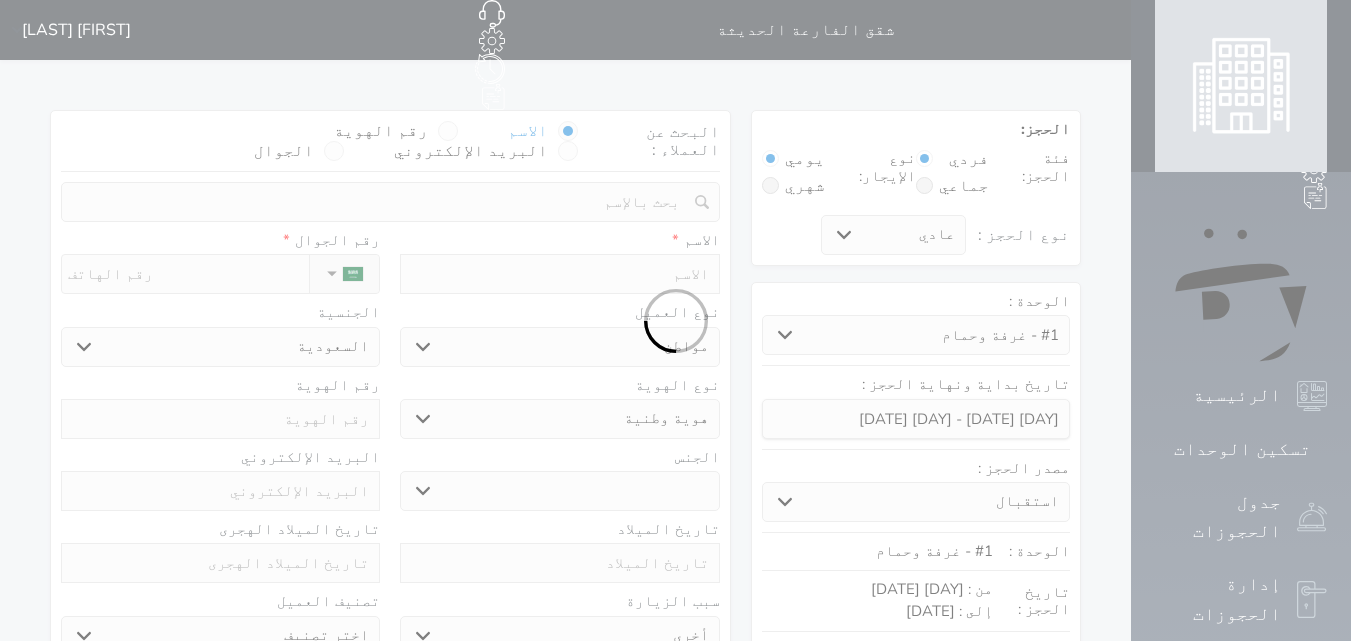 select on "1" 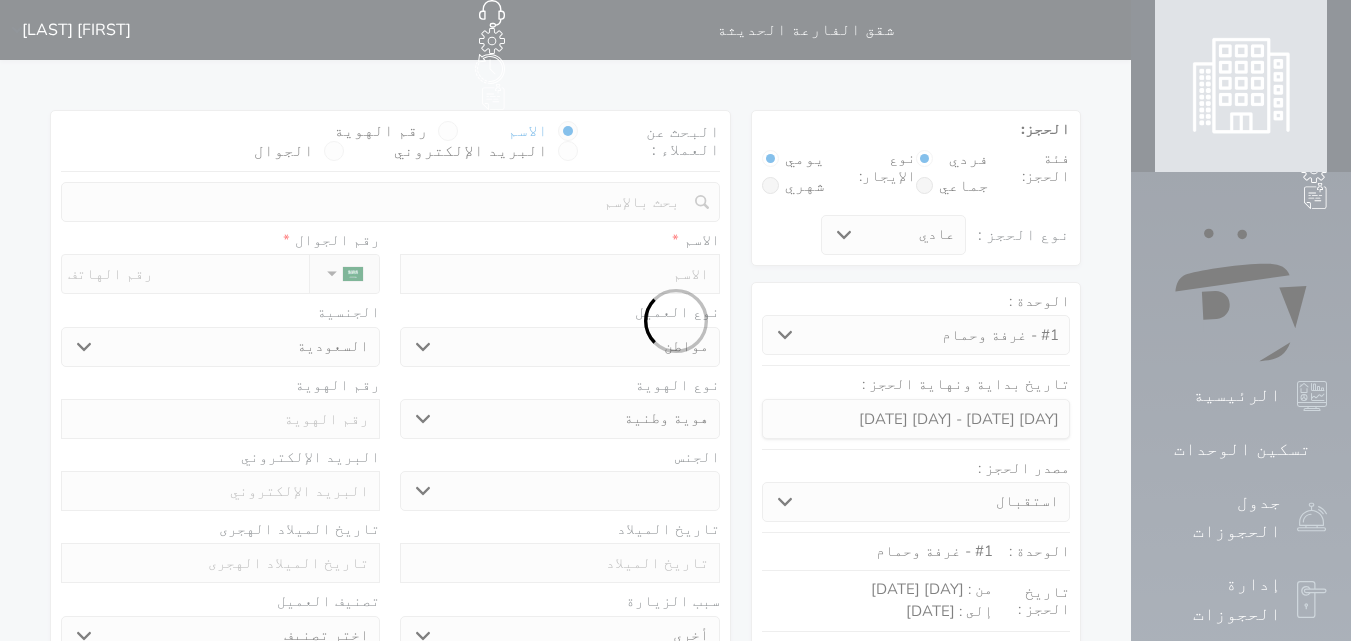 select on "113" 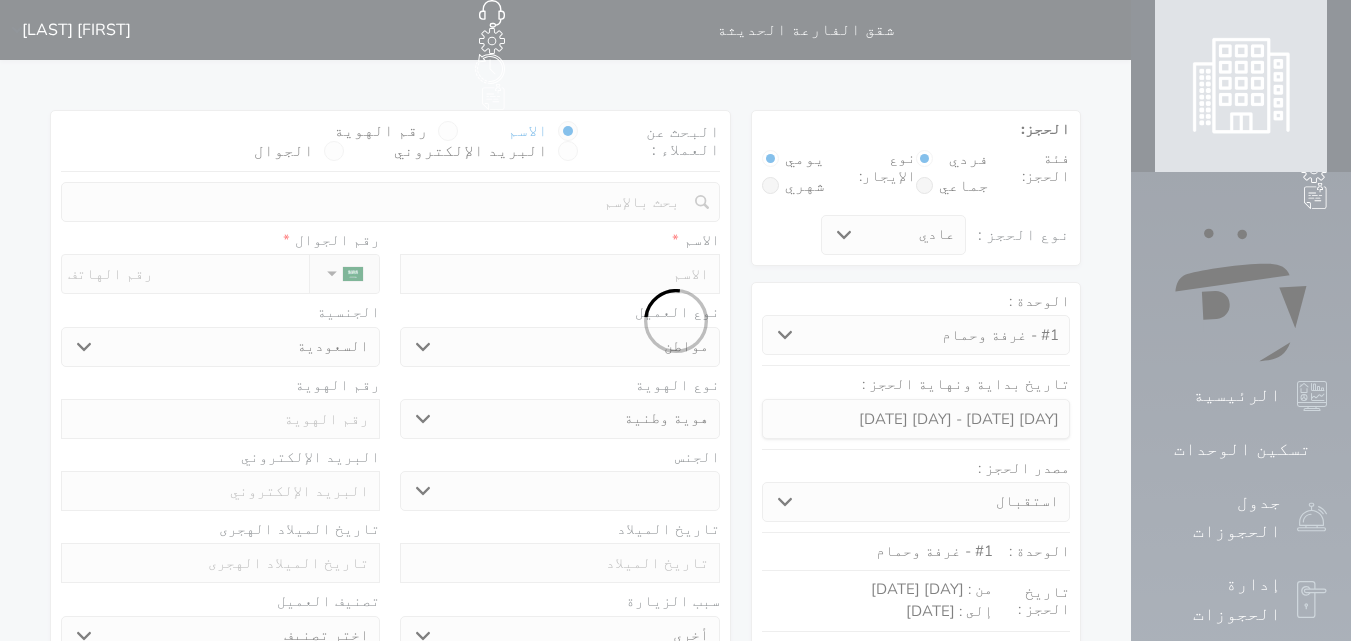 select 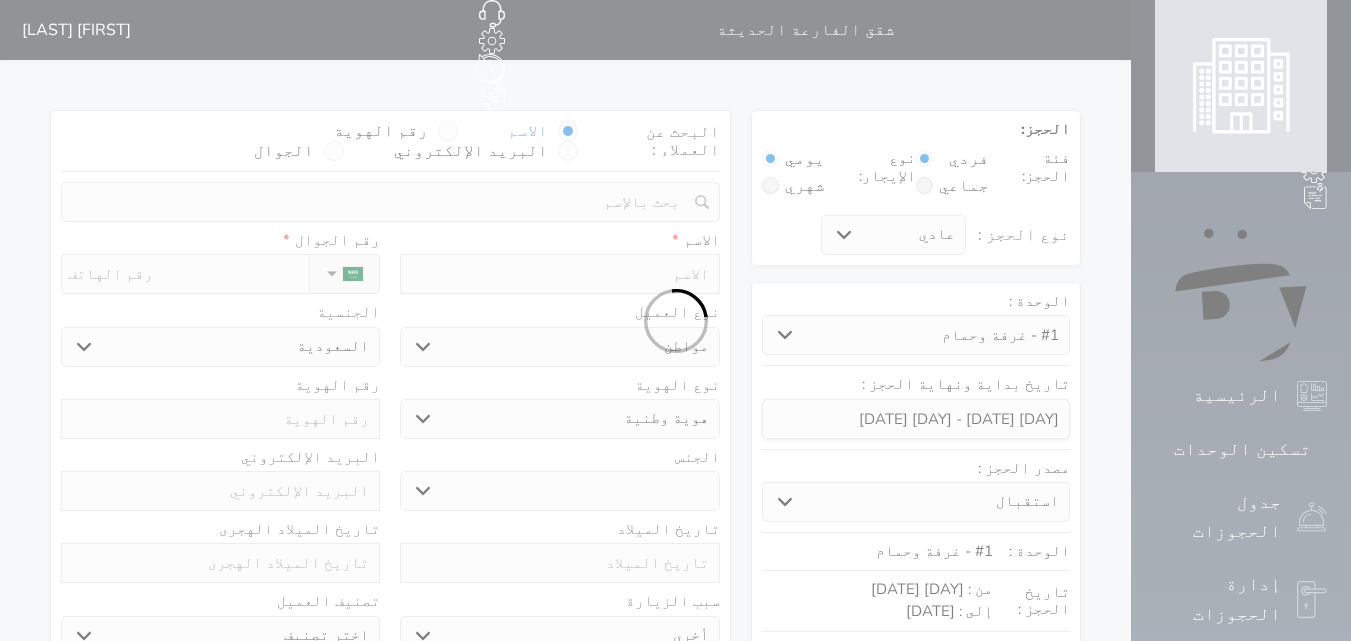 select on "7" 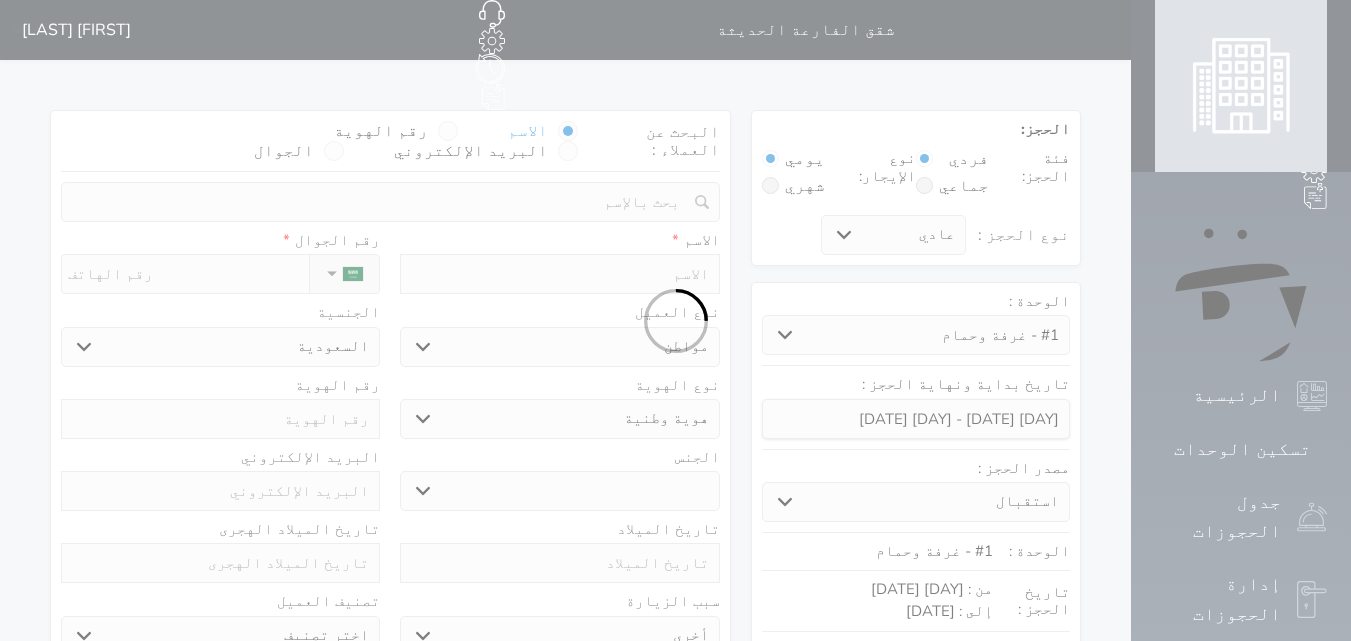 select 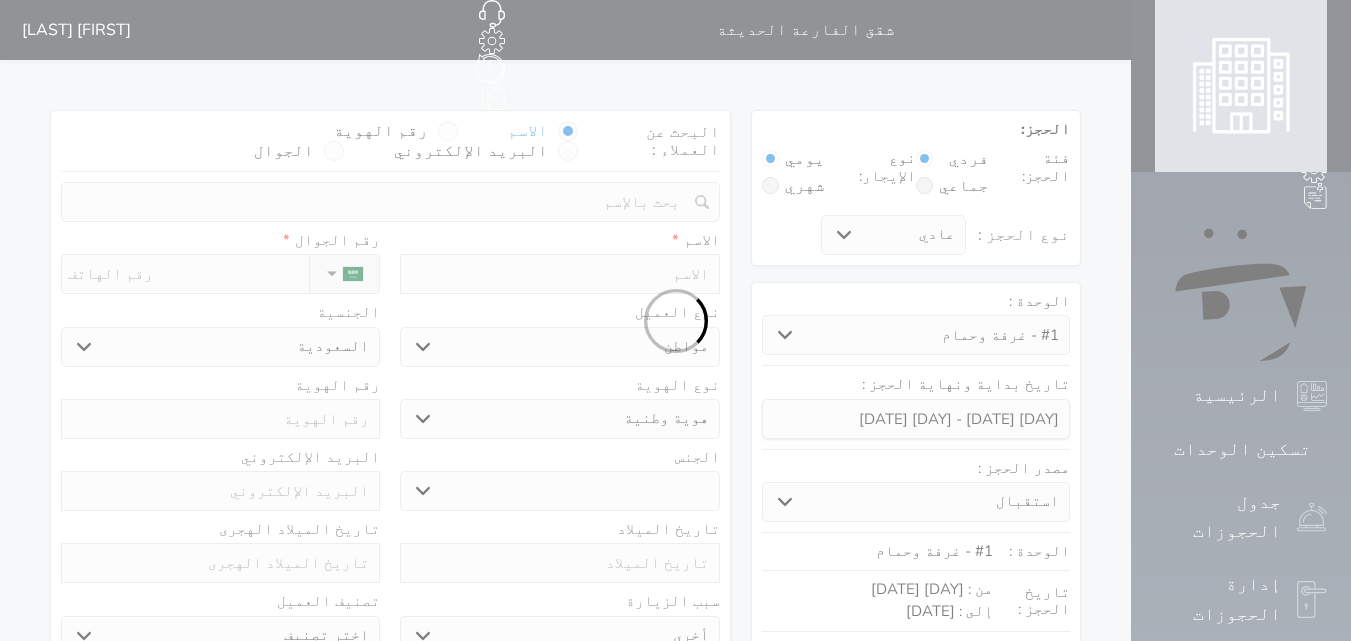 scroll, scrollTop: 0, scrollLeft: 0, axis: both 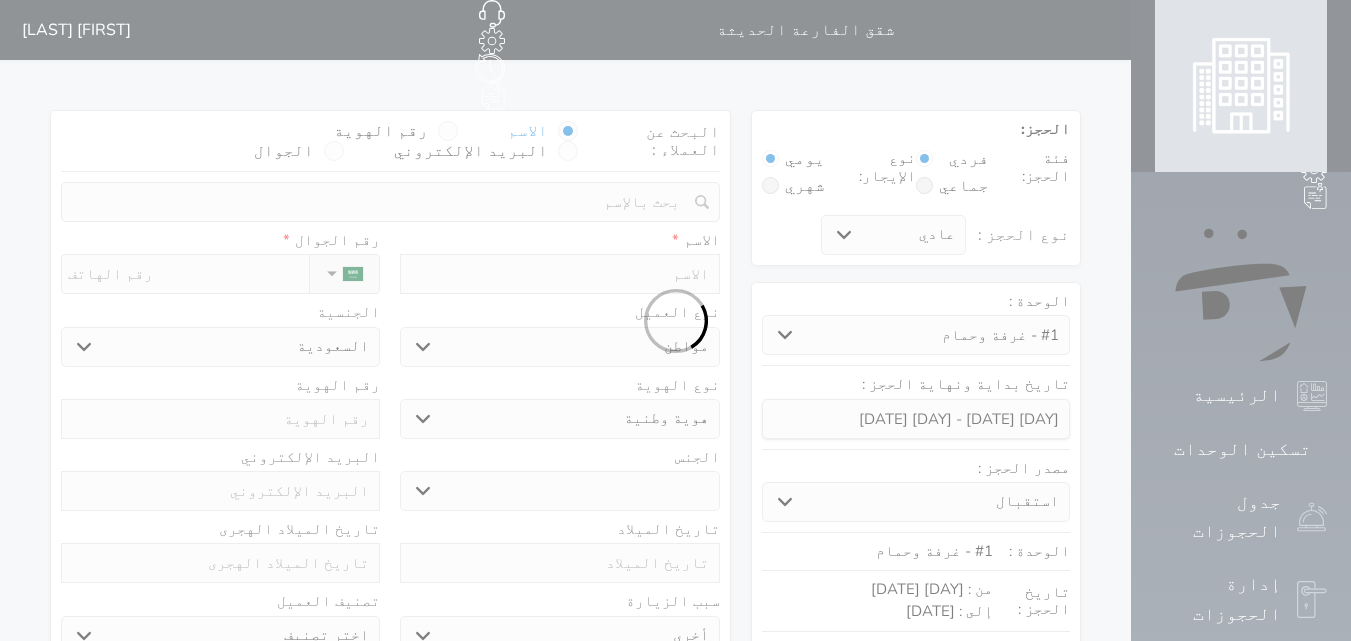 select 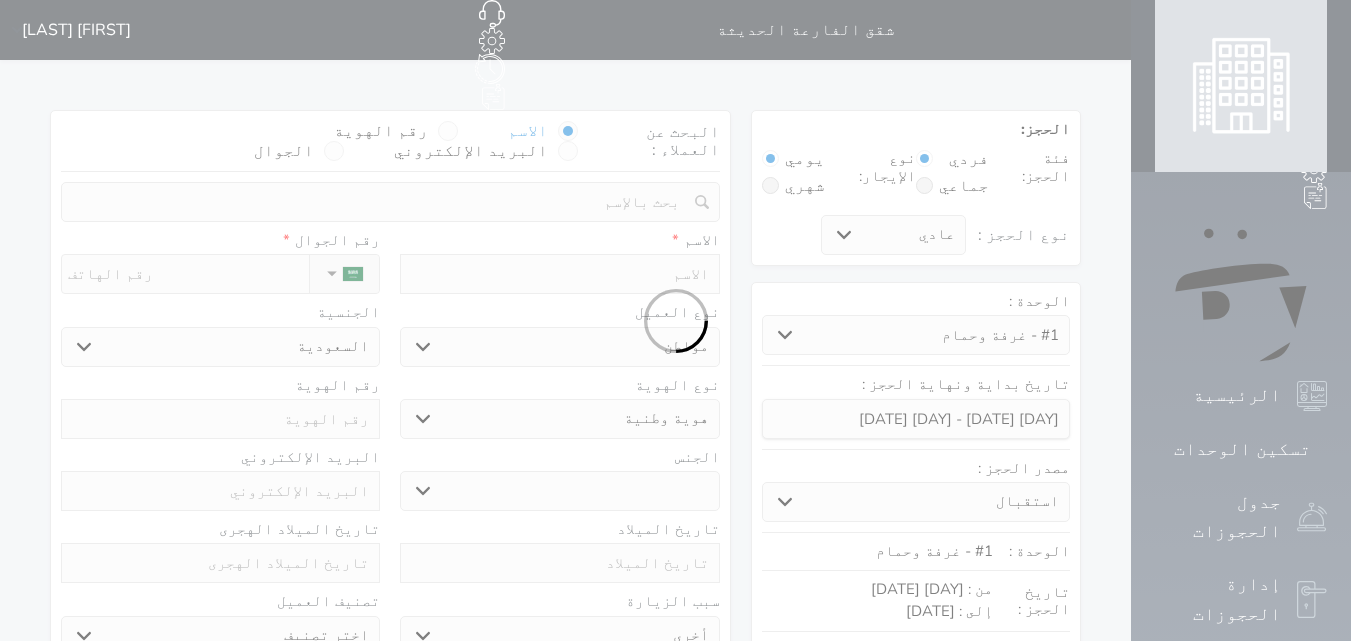 select 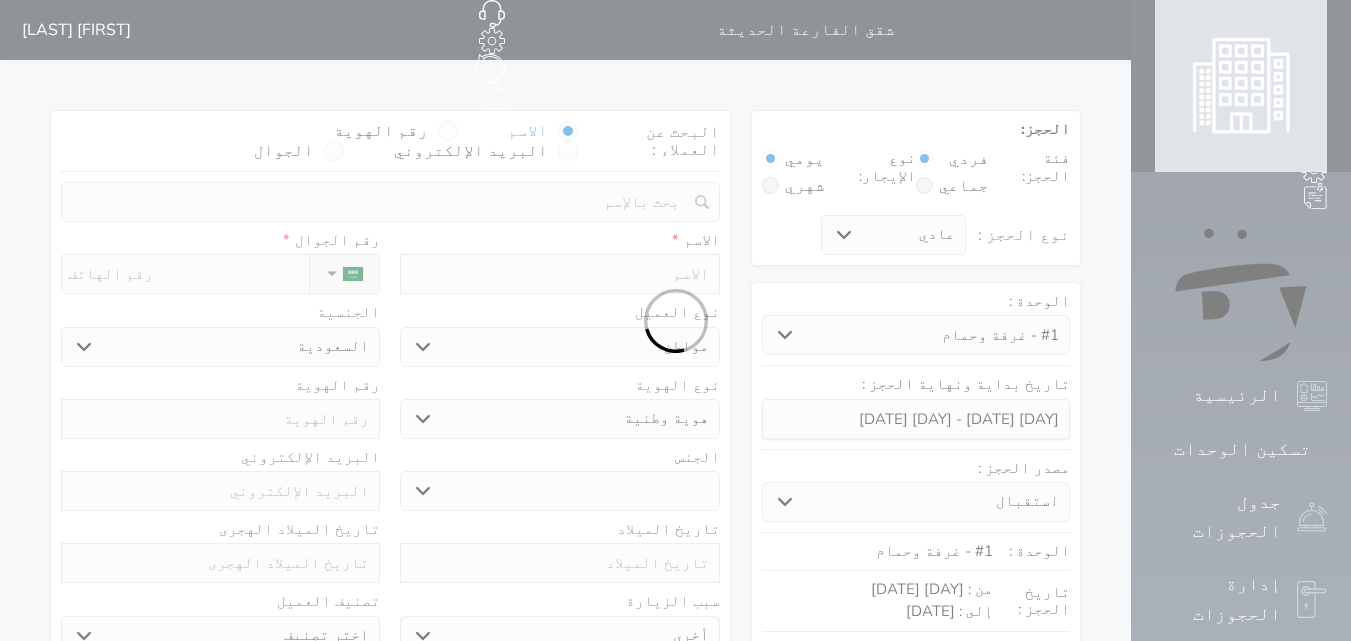 select 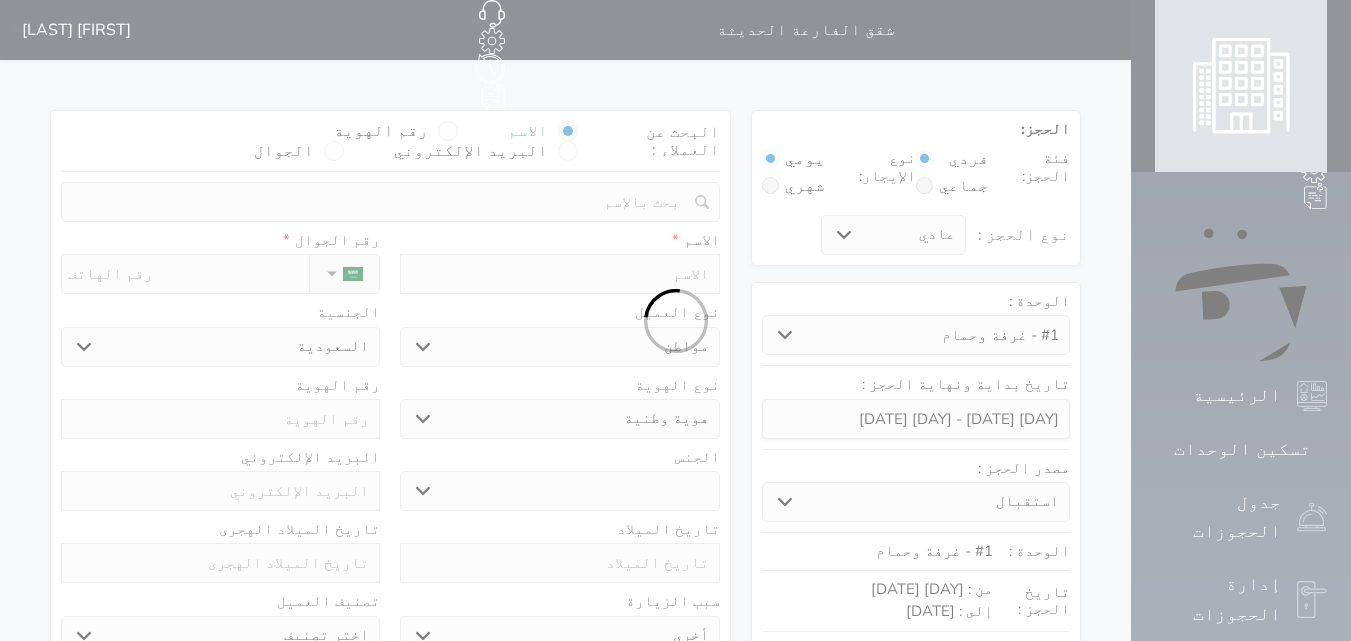 select 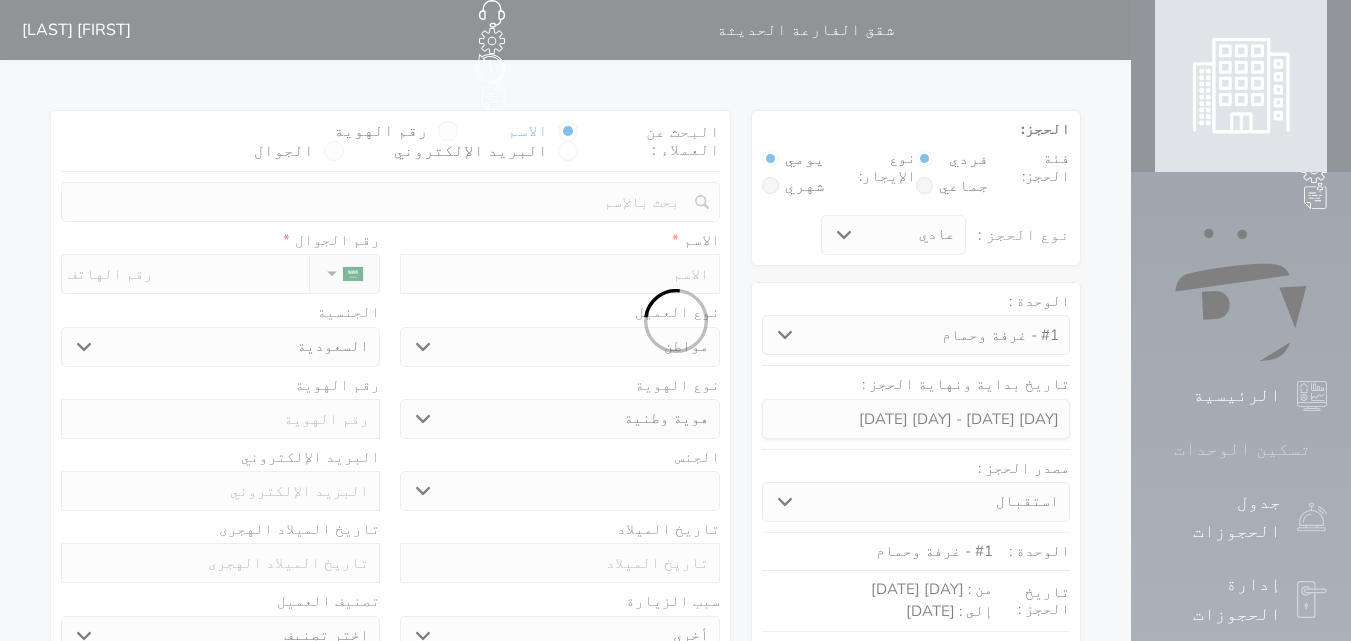 click on "تسكين الوحدات" at bounding box center [1242, 449] 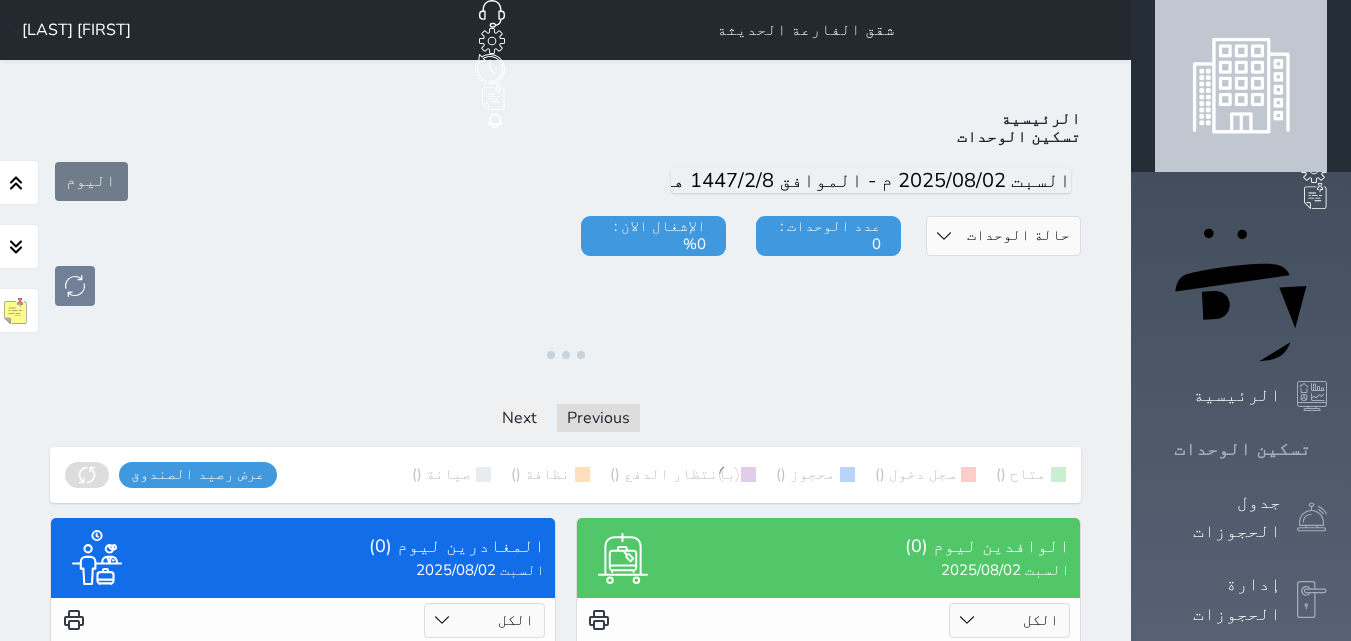click on "تسكين الوحدات" at bounding box center (1242, 449) 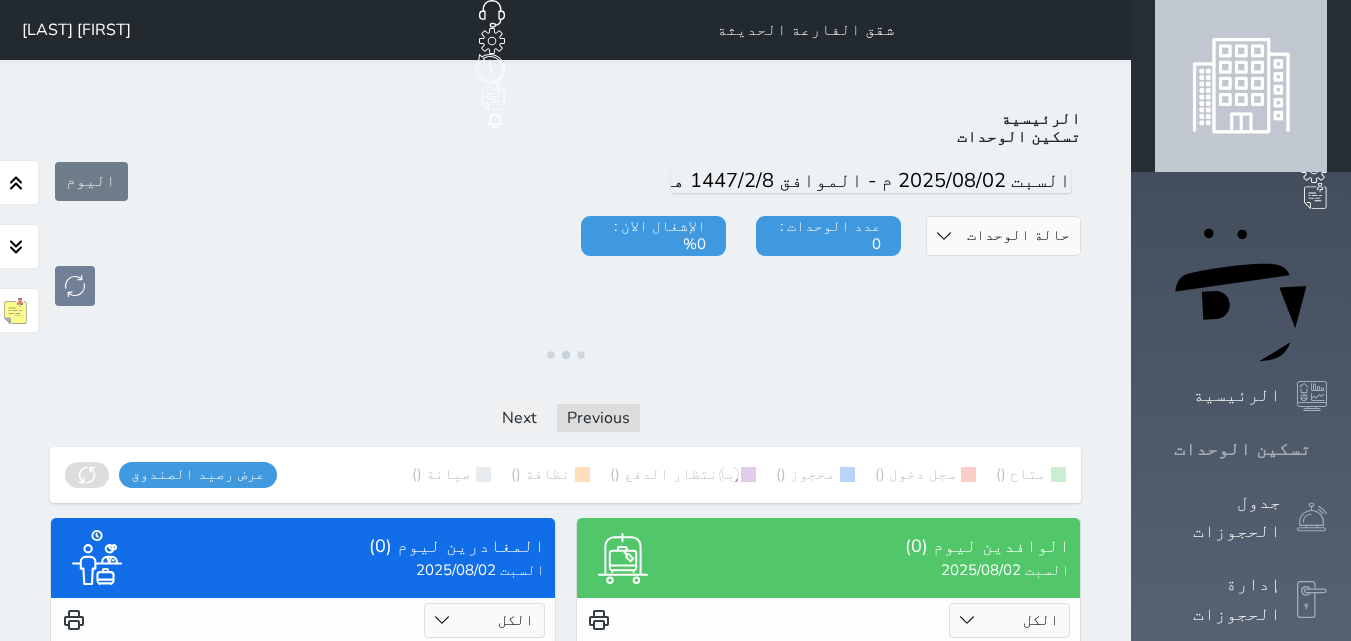 click on "تسكين الوحدات" at bounding box center (1242, 449) 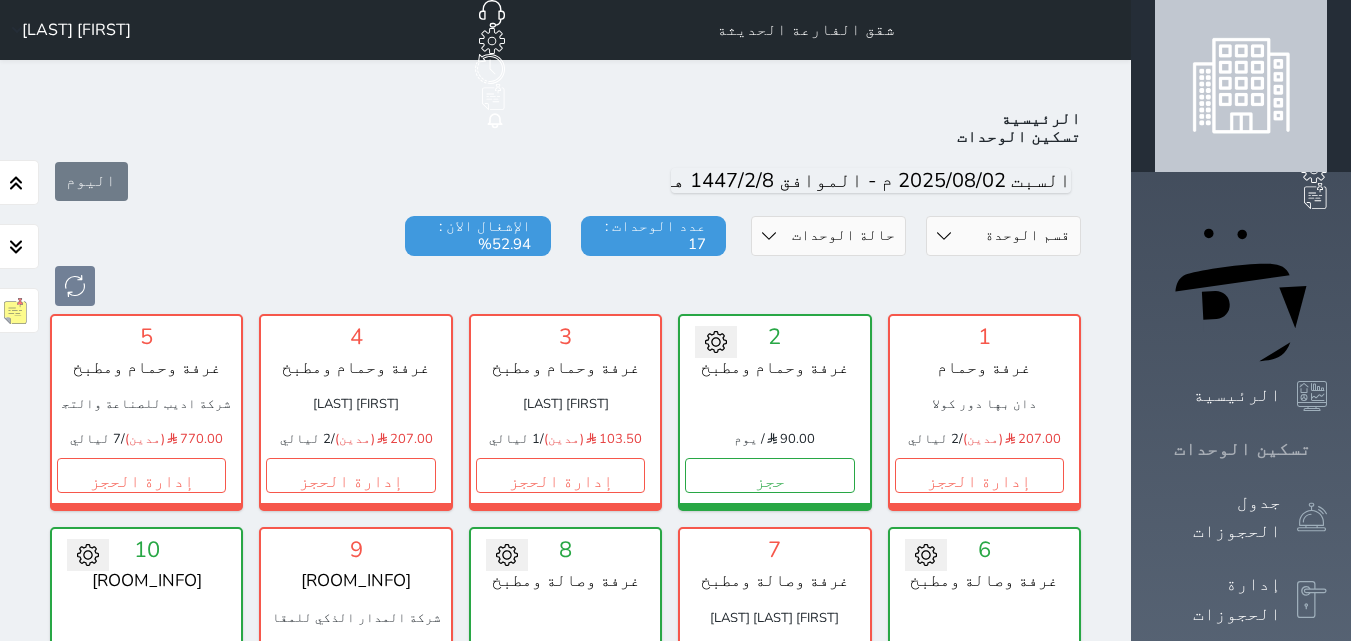 scroll, scrollTop: 78, scrollLeft: 0, axis: vertical 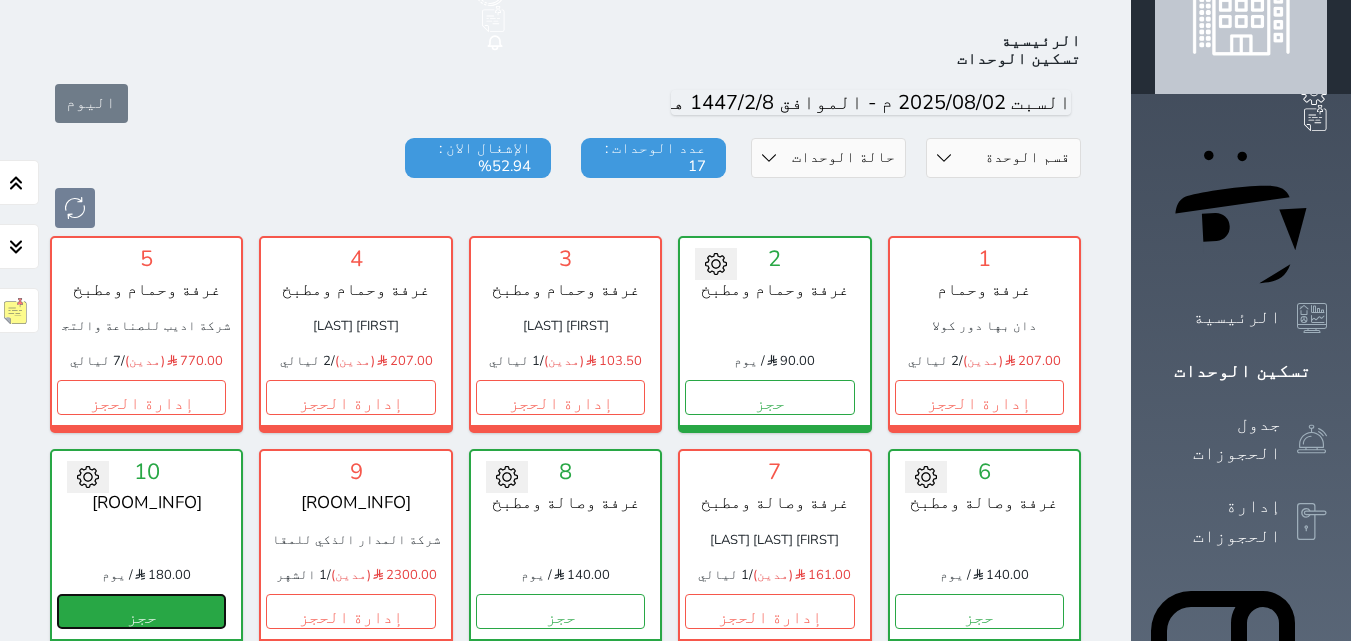 click on "حجز" at bounding box center [141, 611] 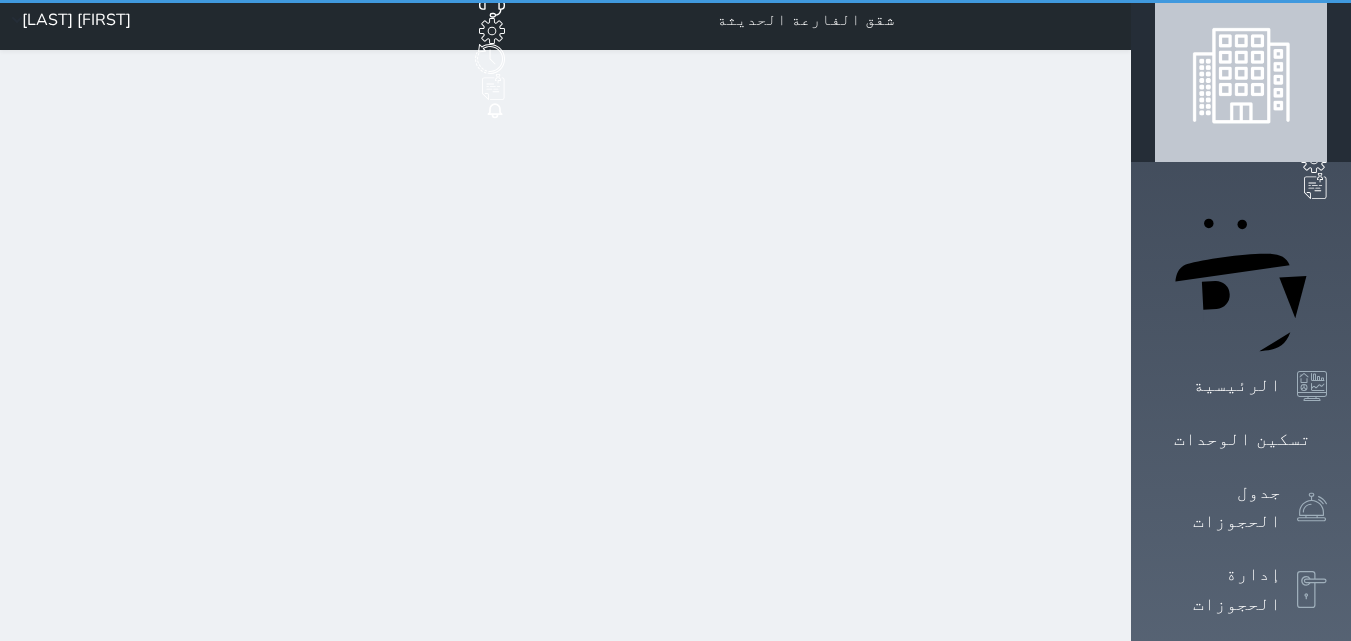 scroll, scrollTop: 0, scrollLeft: 0, axis: both 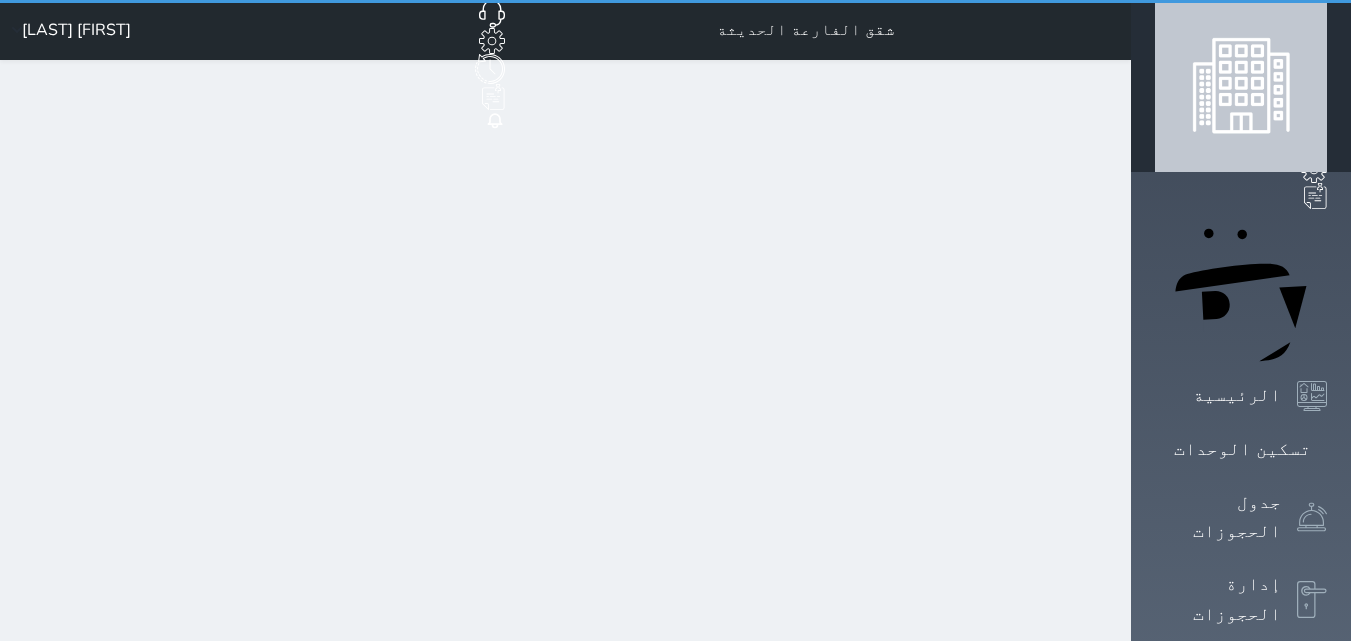 select on "1" 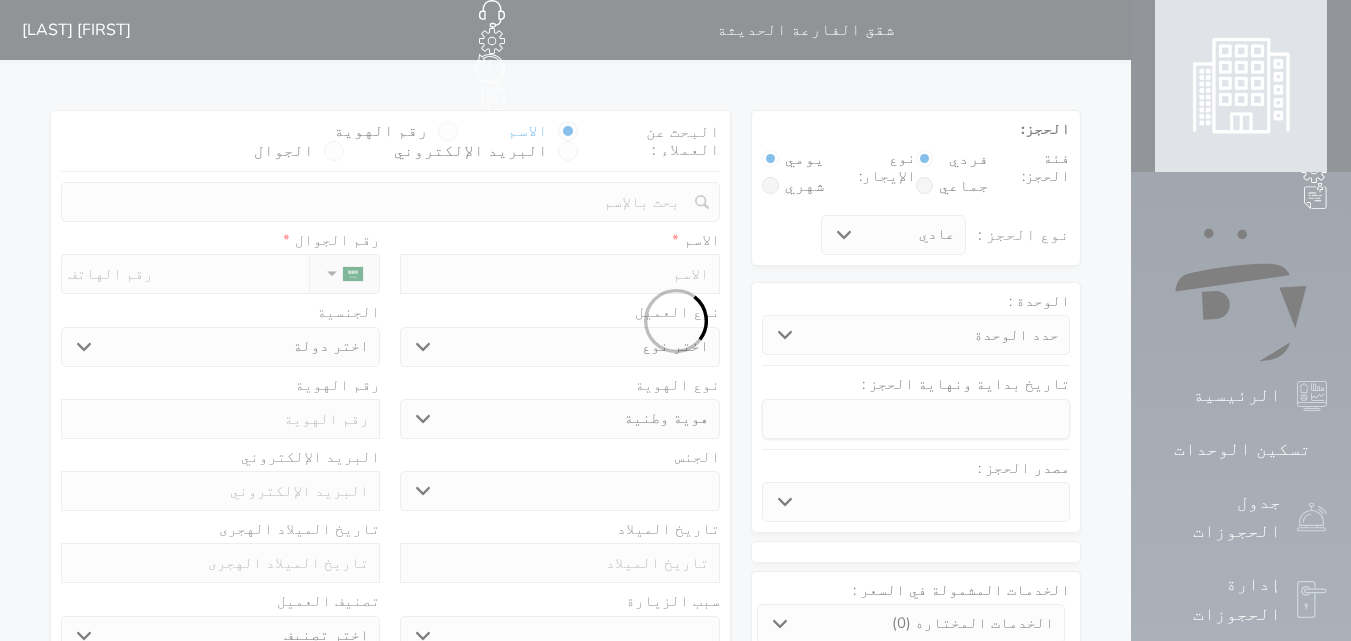 select 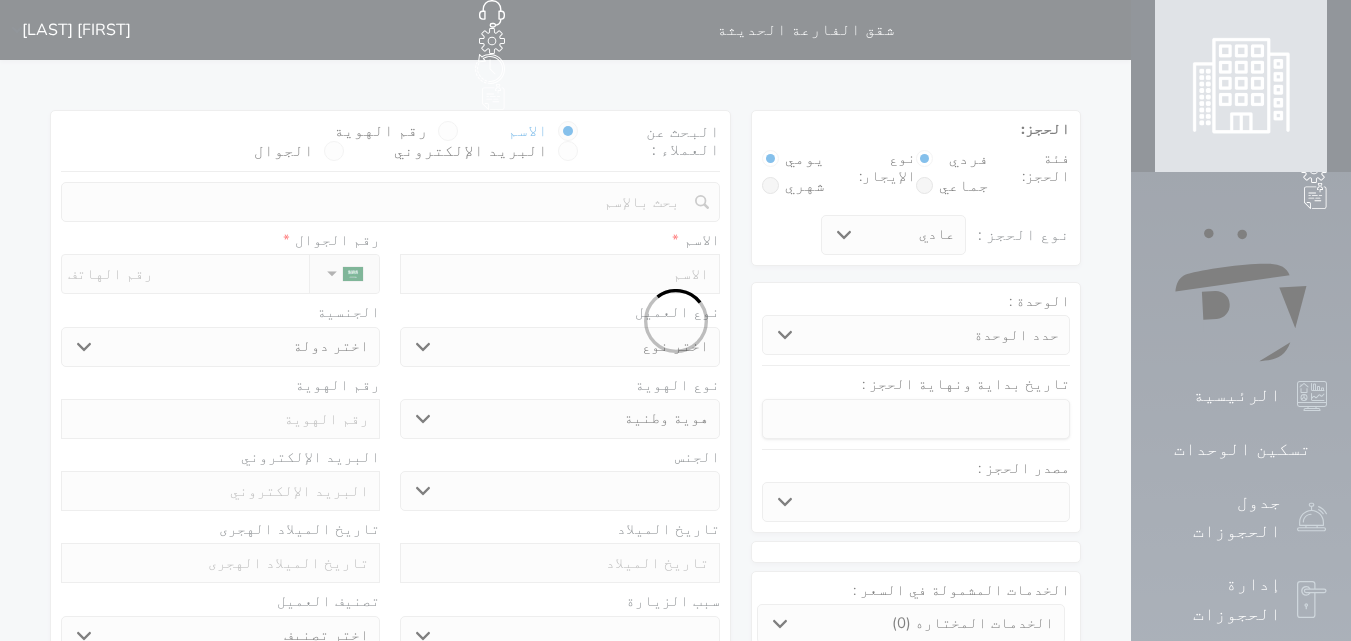 select on "23799" 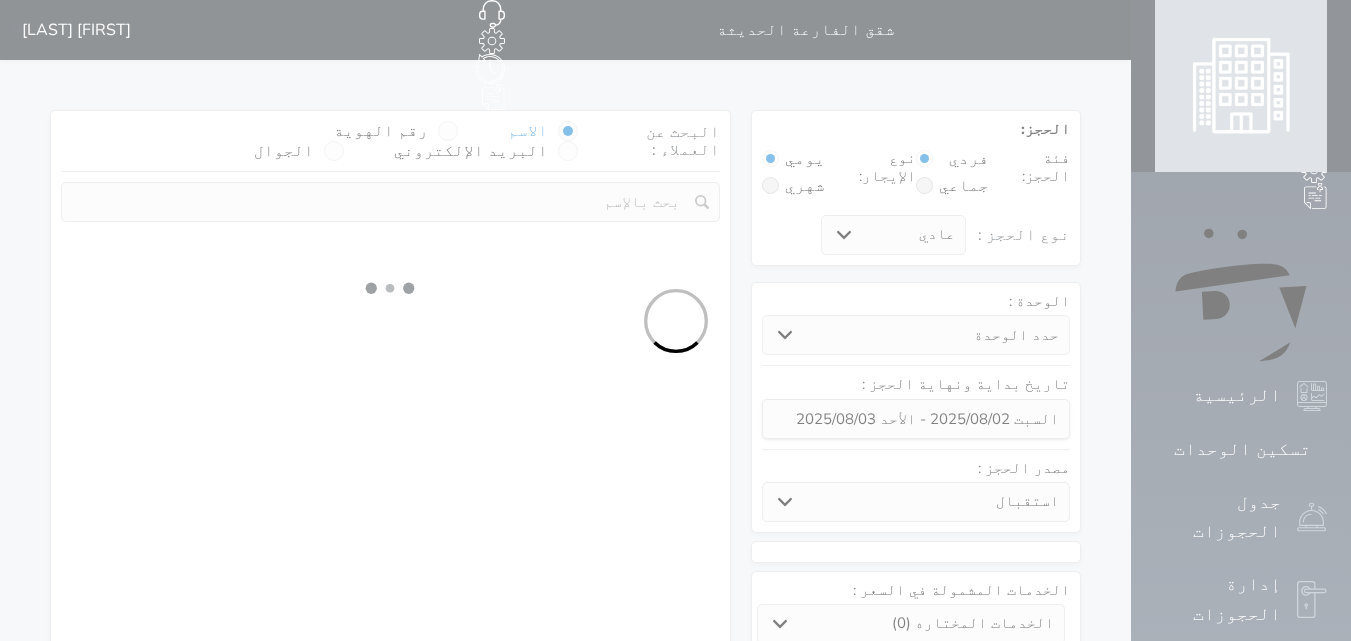 select 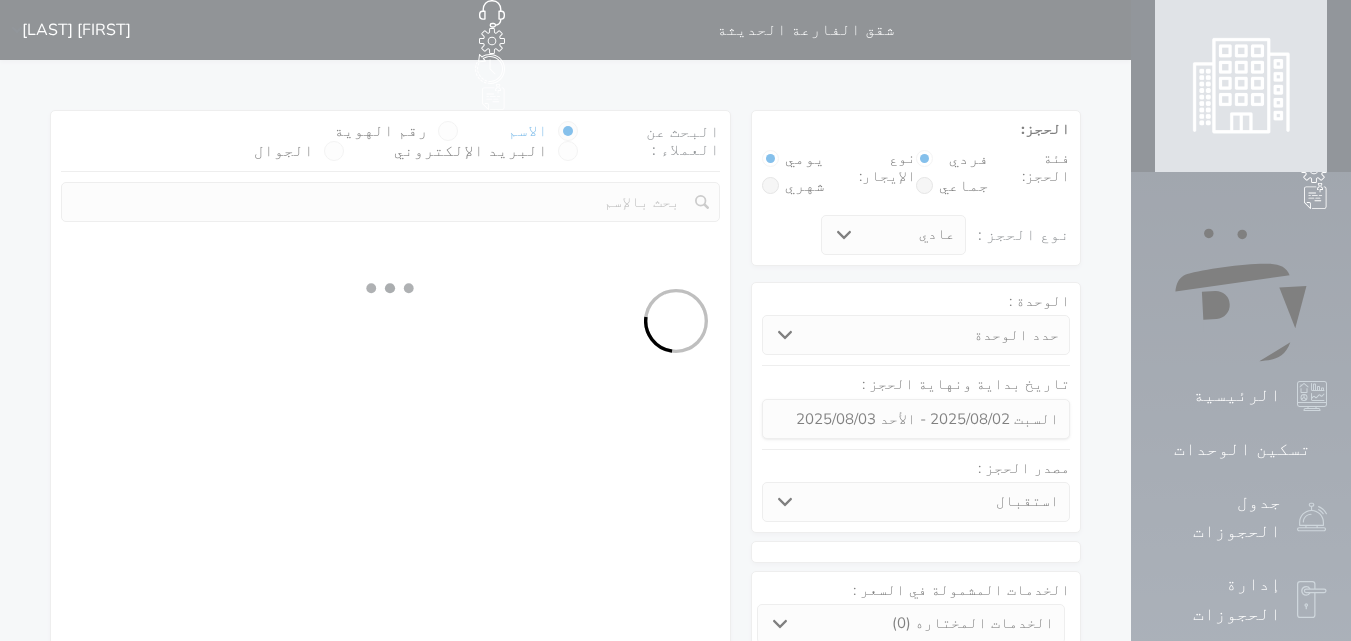 select on "1" 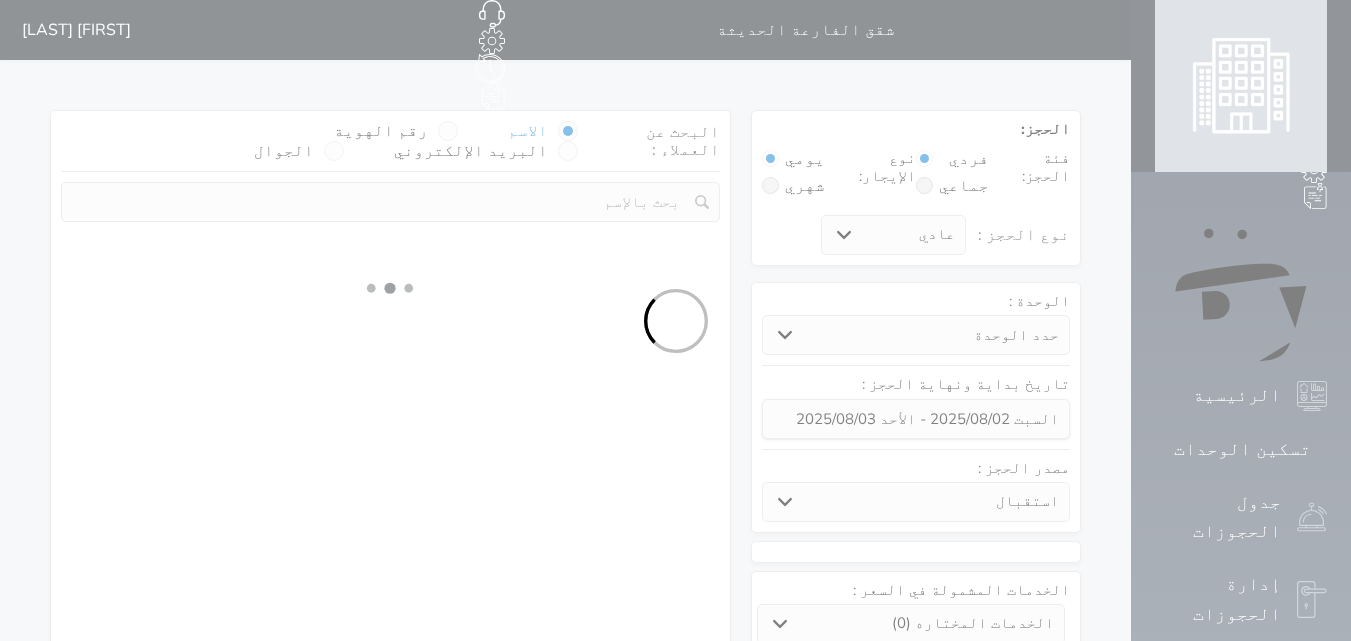 select on "113" 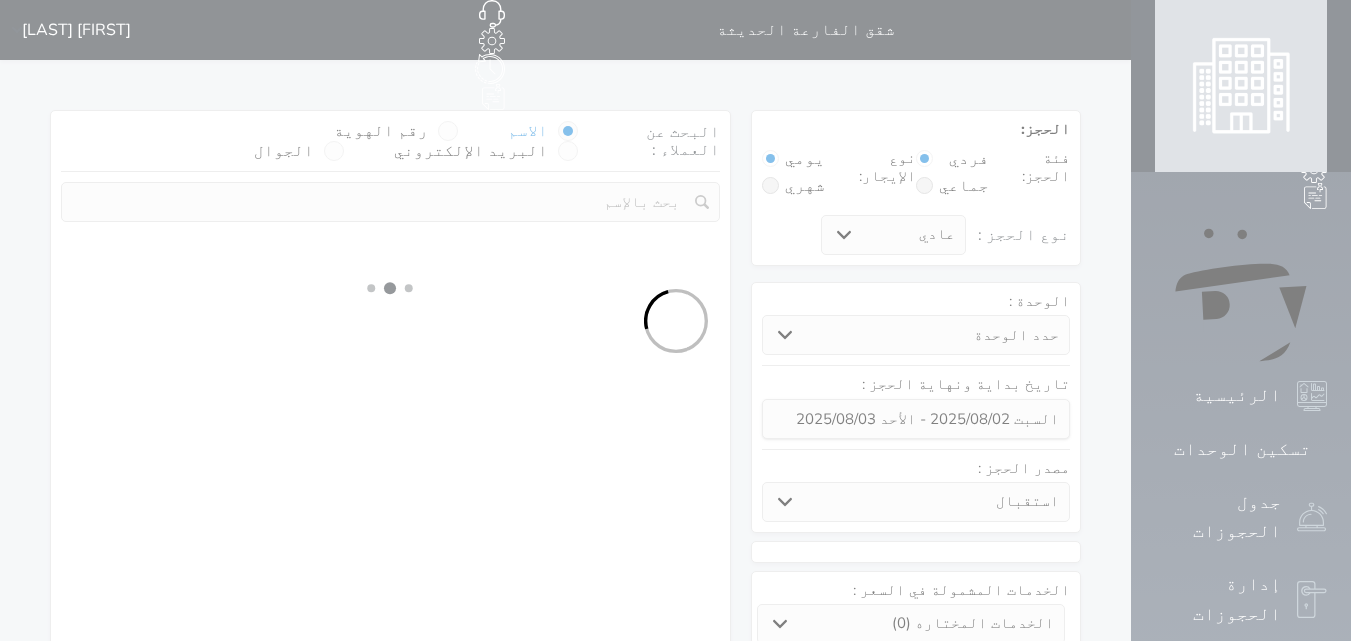 select on "1" 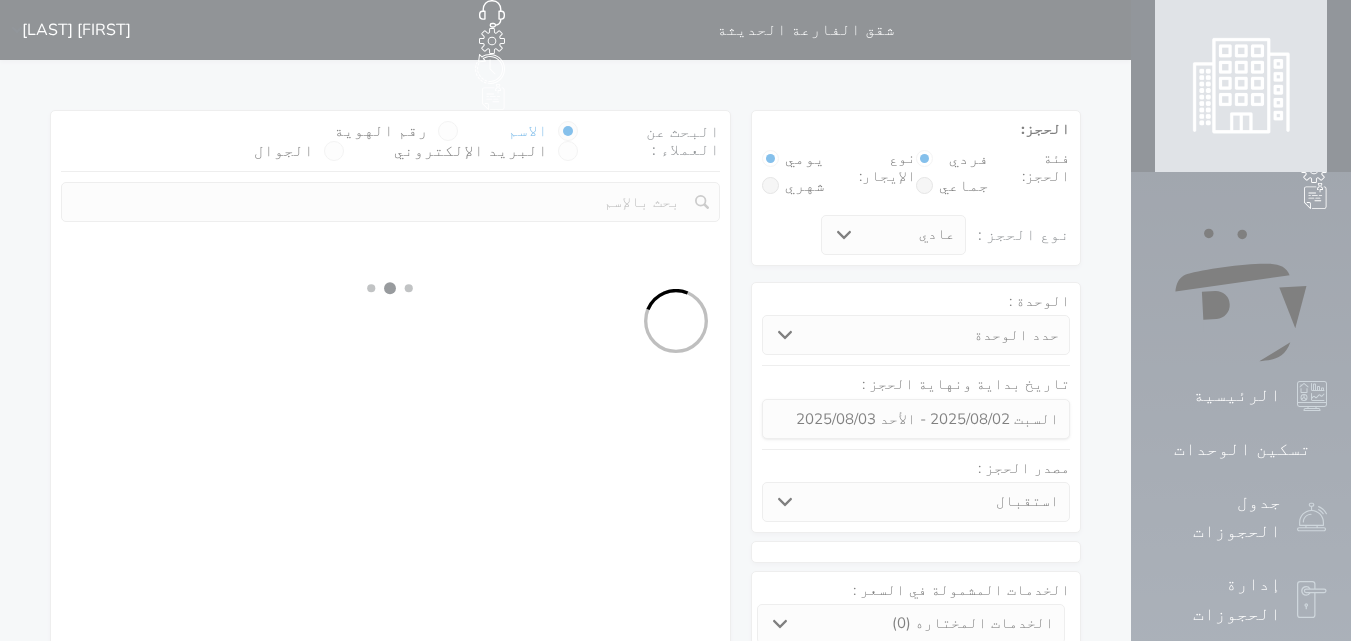 select 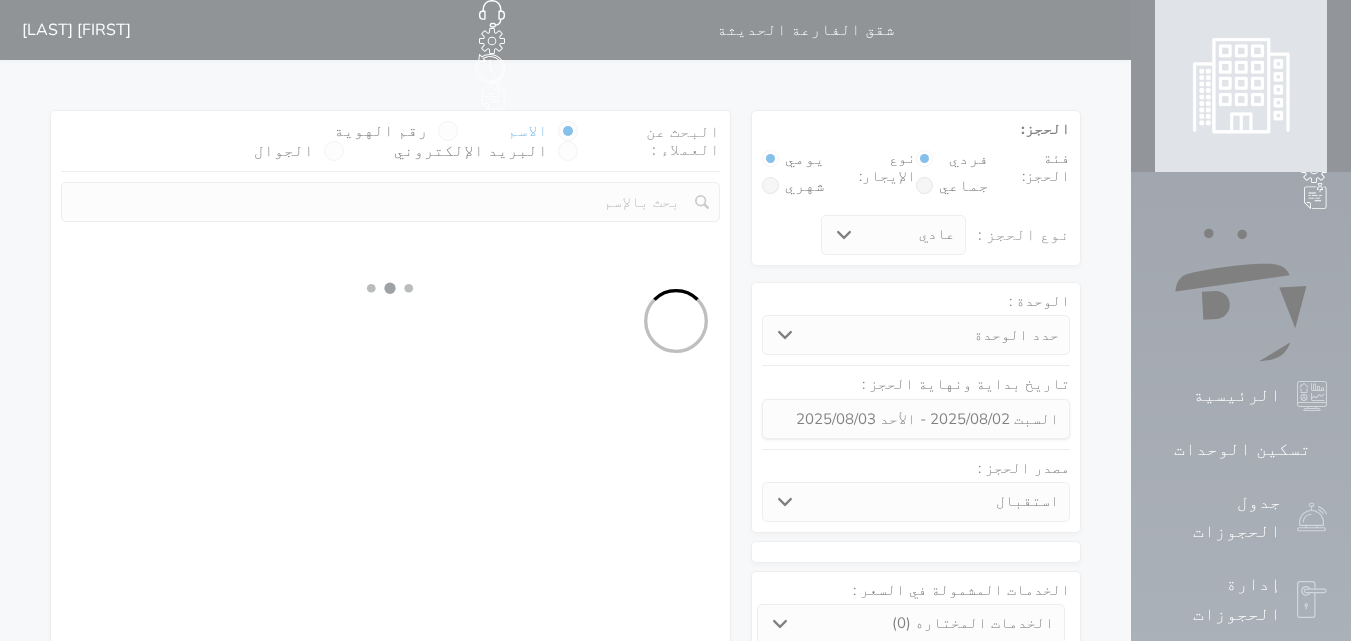 select on "7" 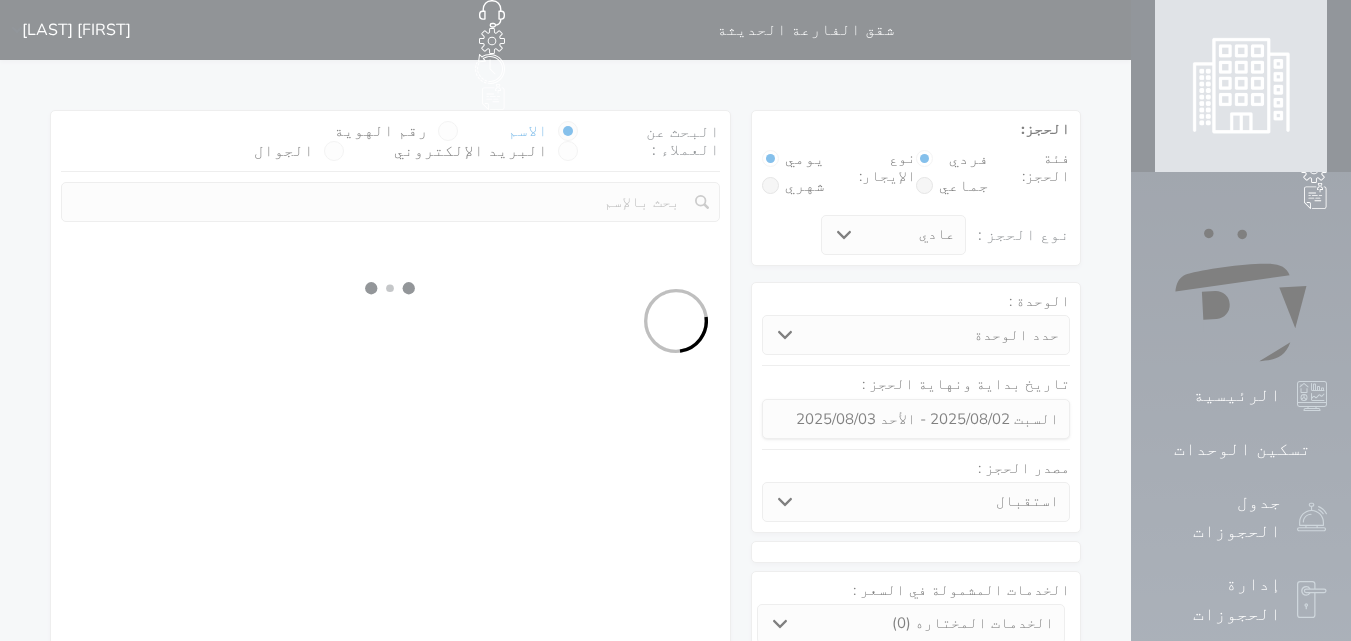 select 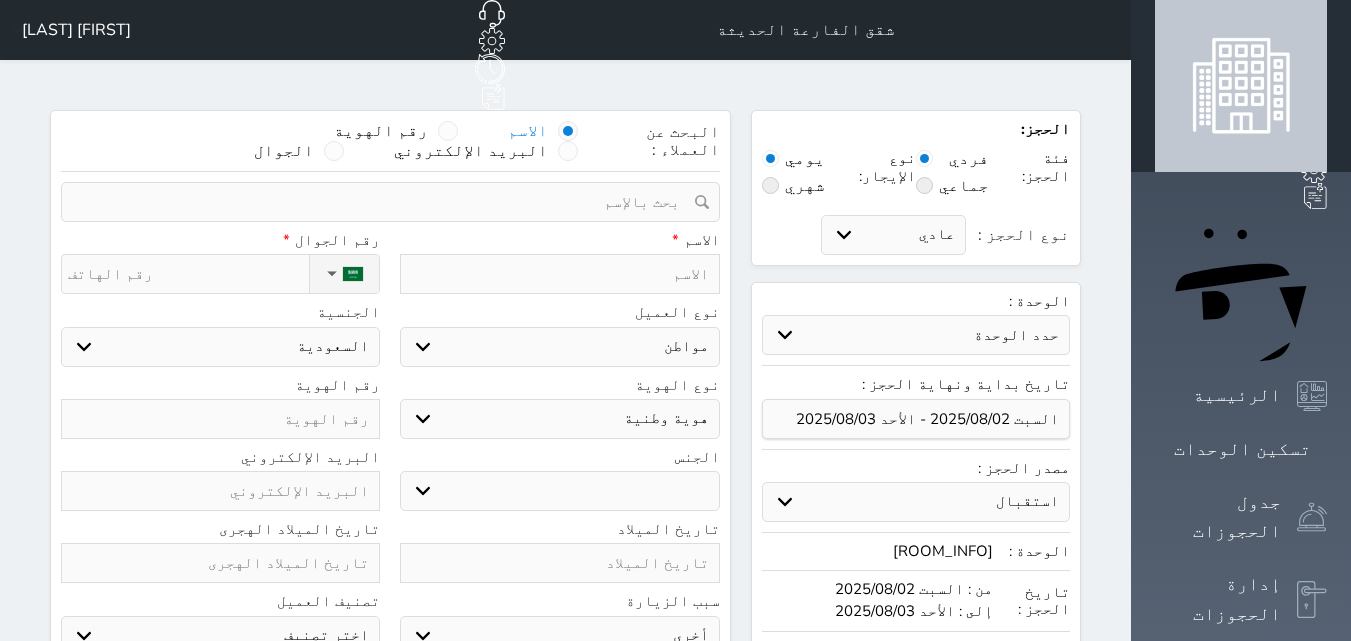 select on "51941" 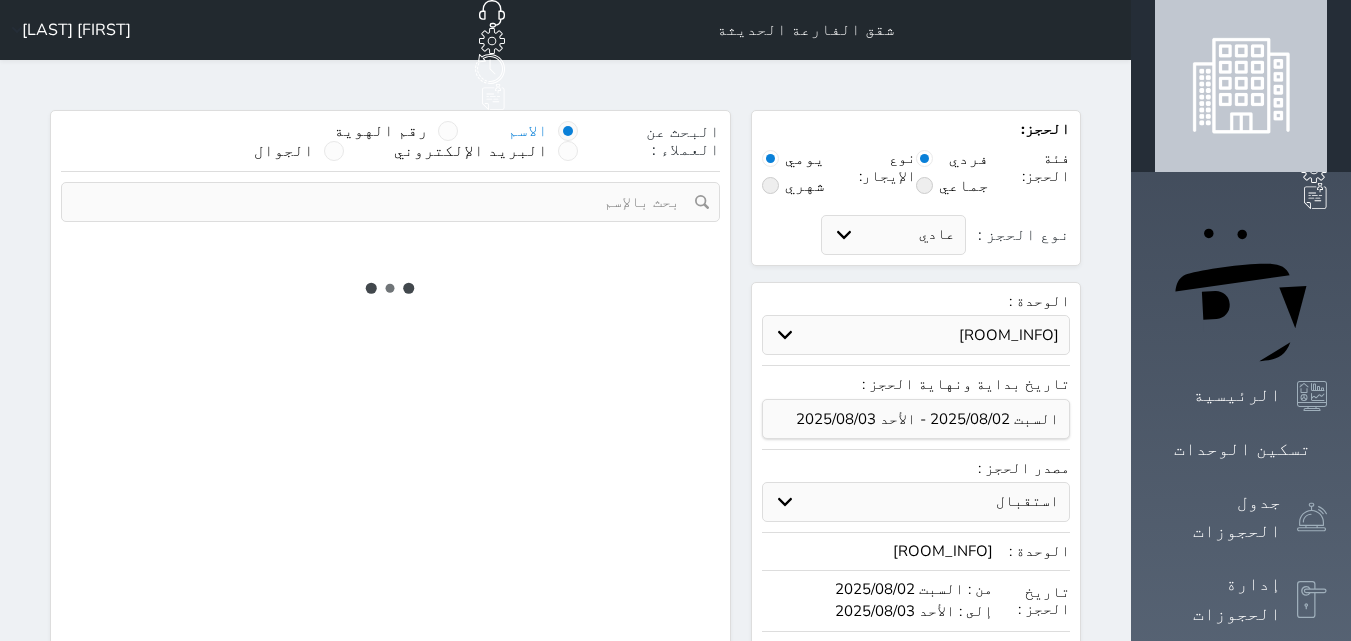 select on "1" 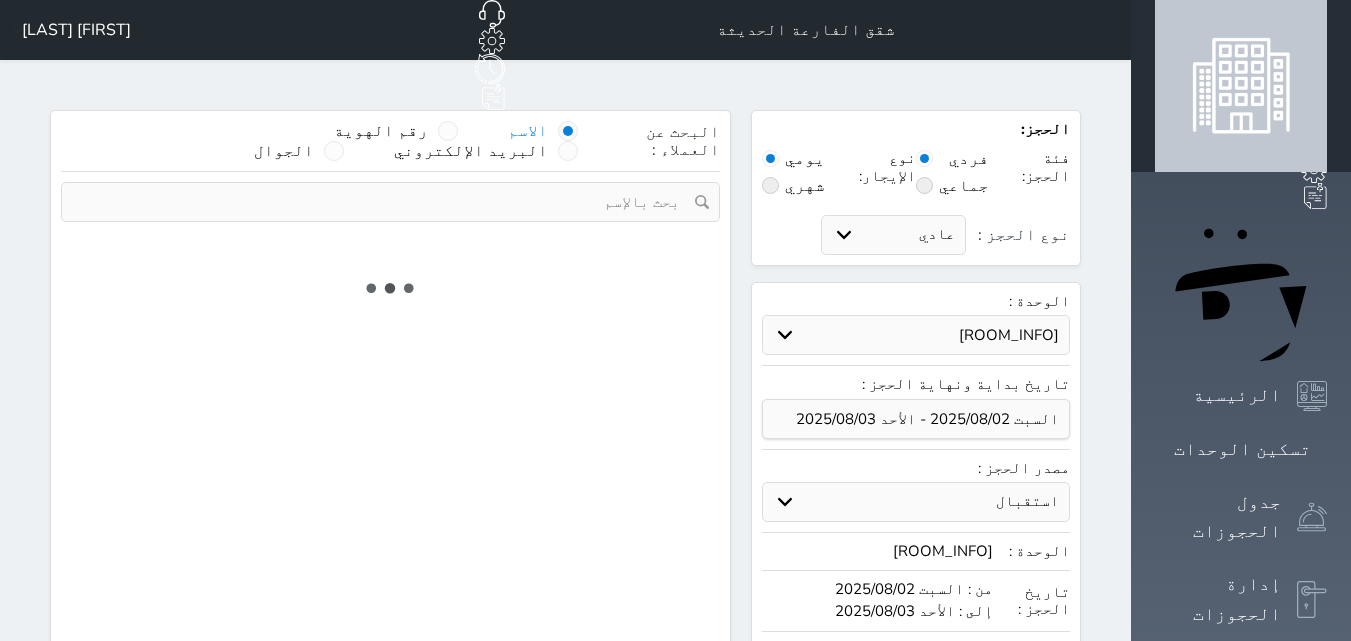 select on "113" 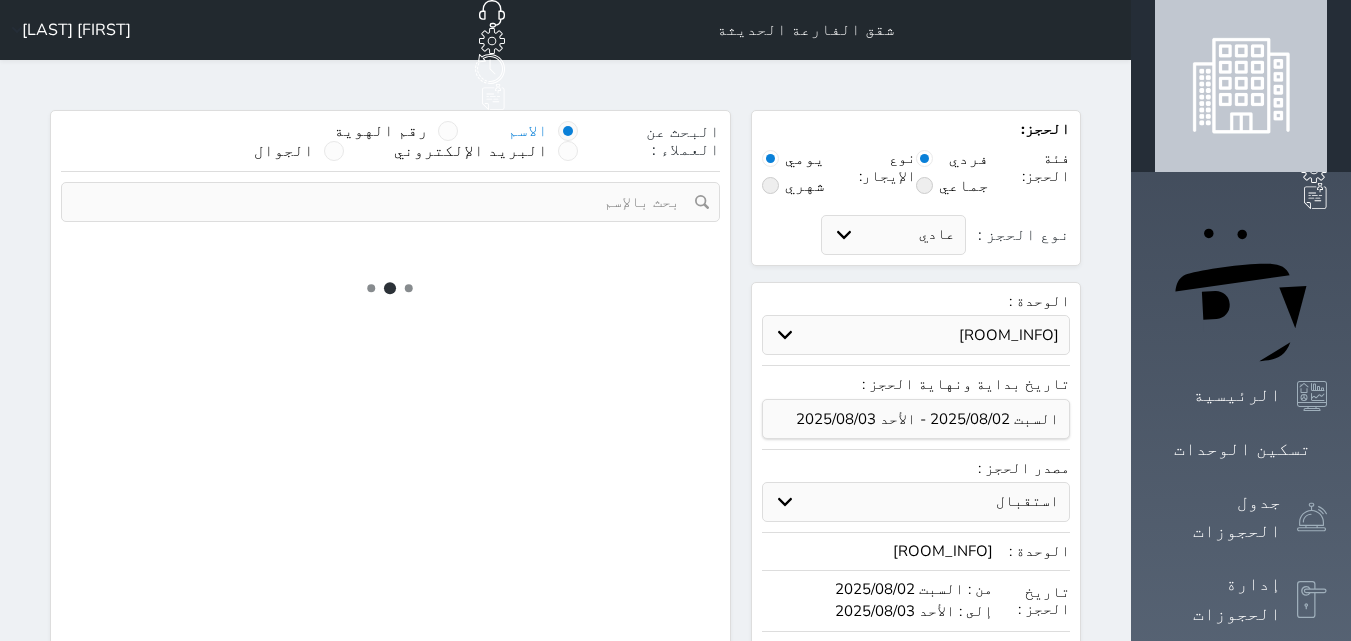 select on "1" 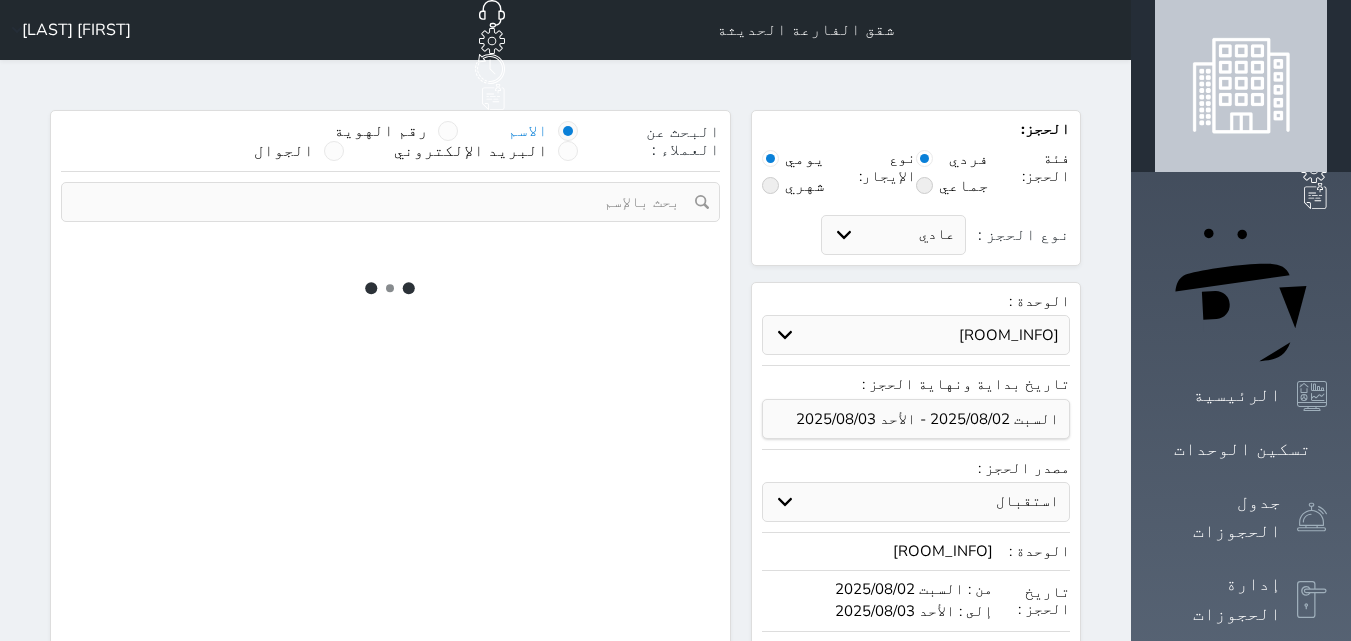 select 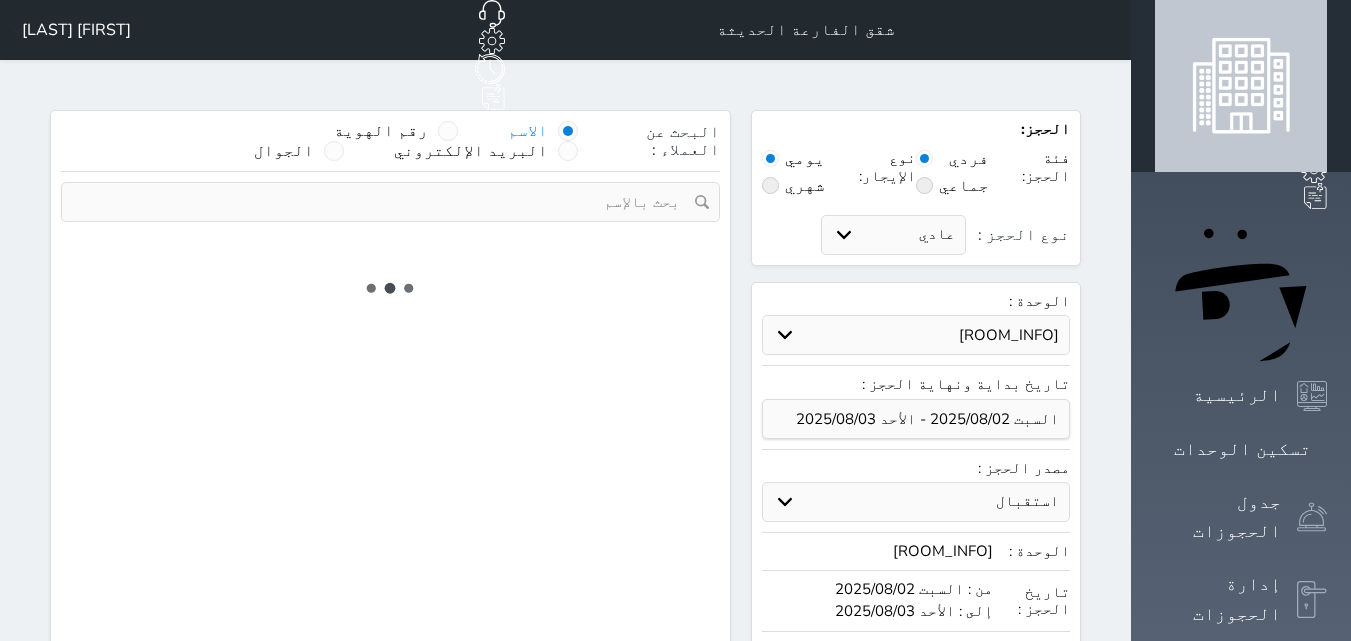 select on "7" 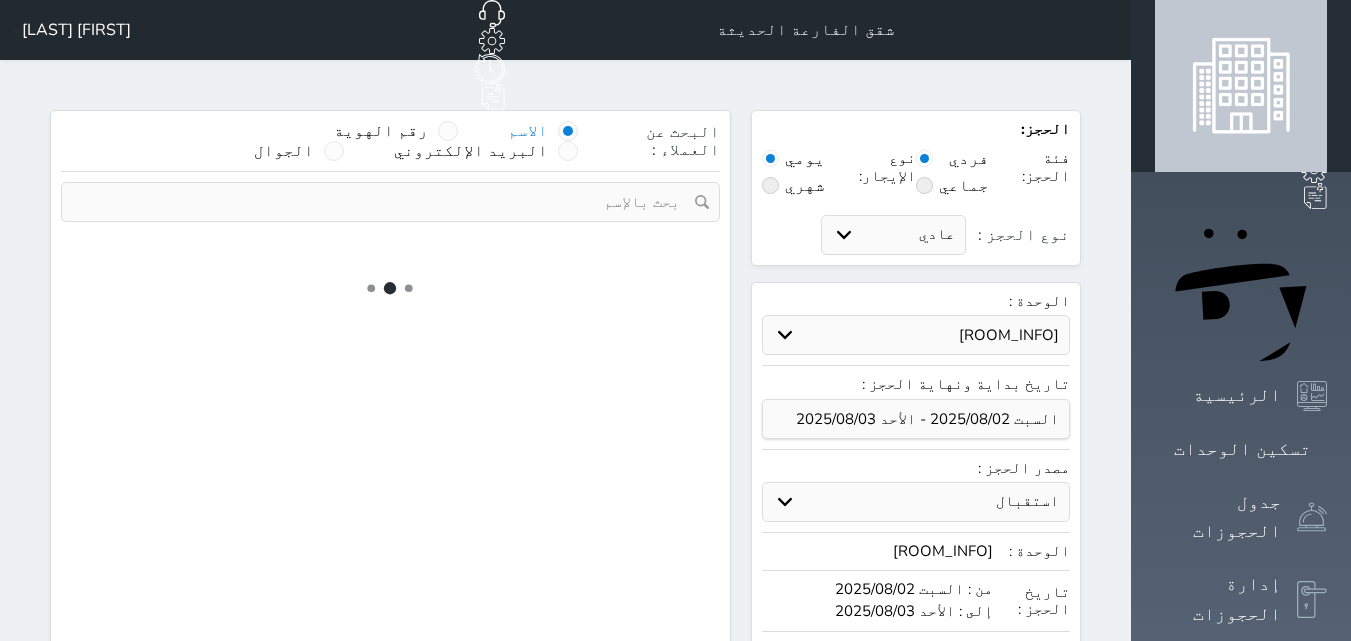 select 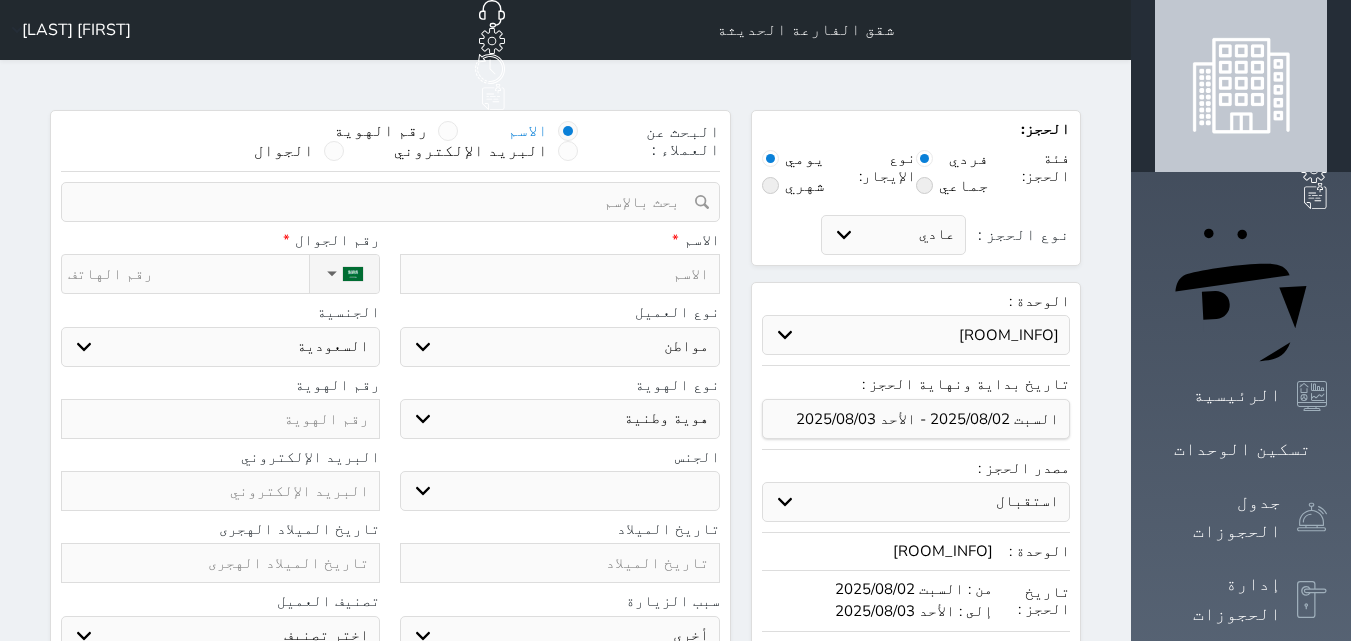 select 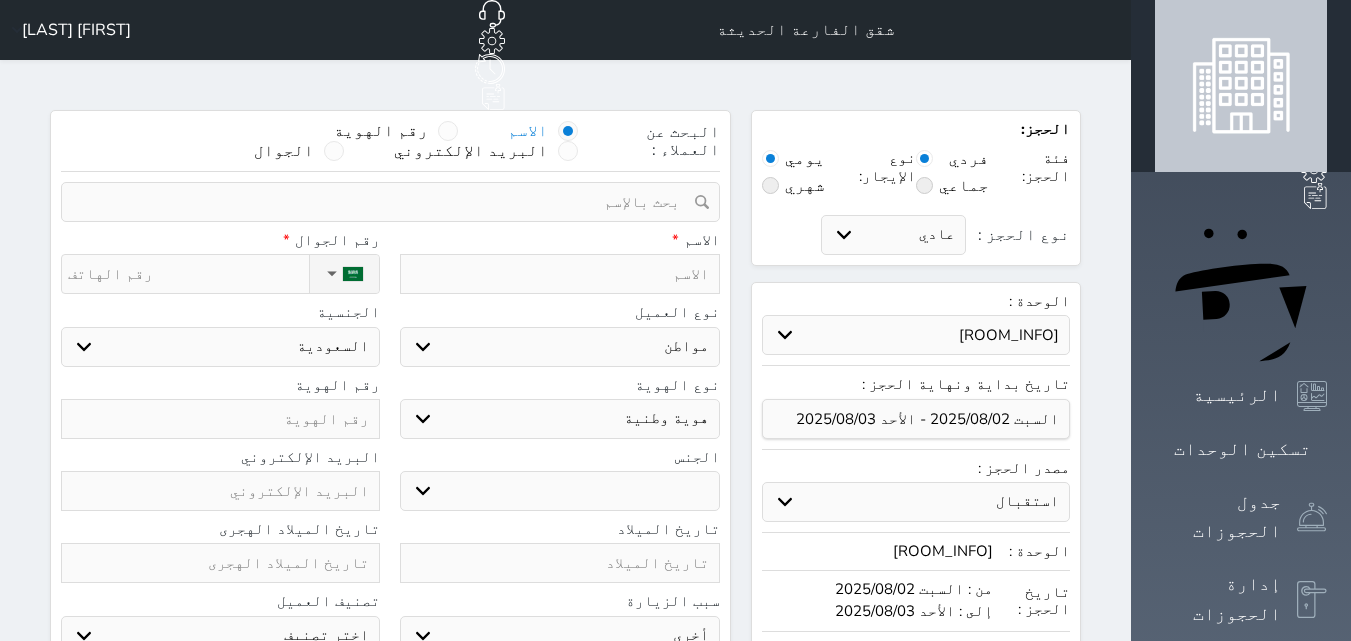 select 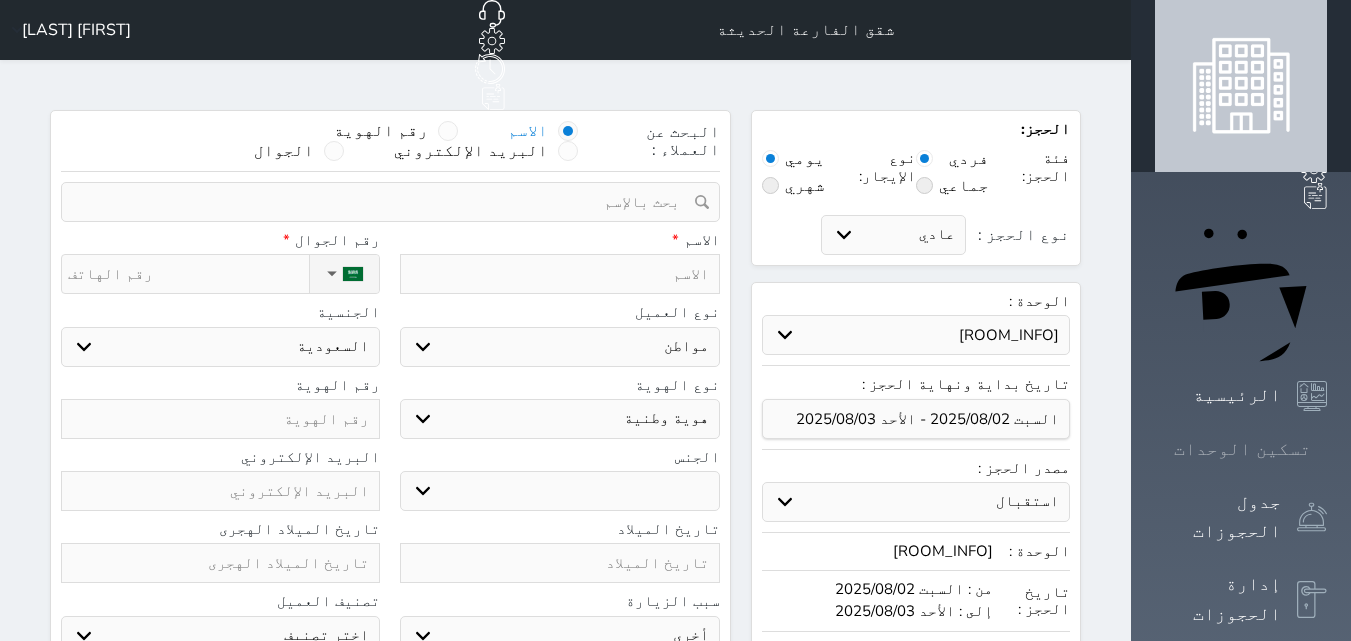 click 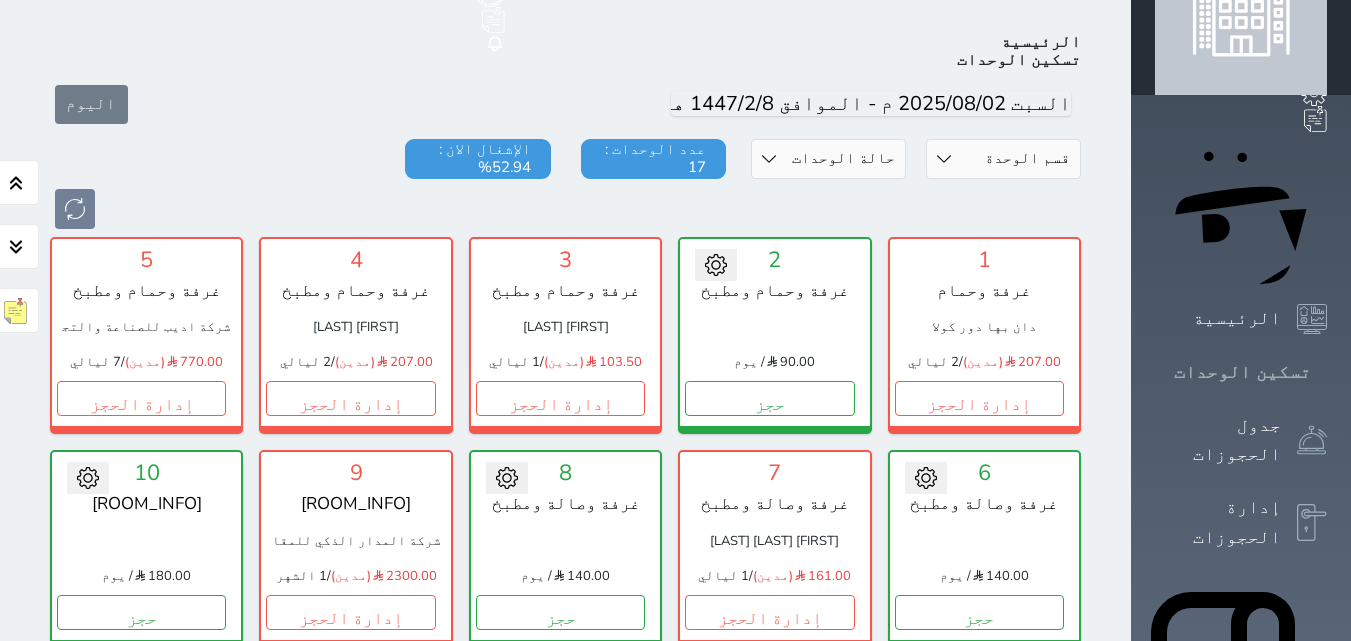 scroll, scrollTop: 78, scrollLeft: 0, axis: vertical 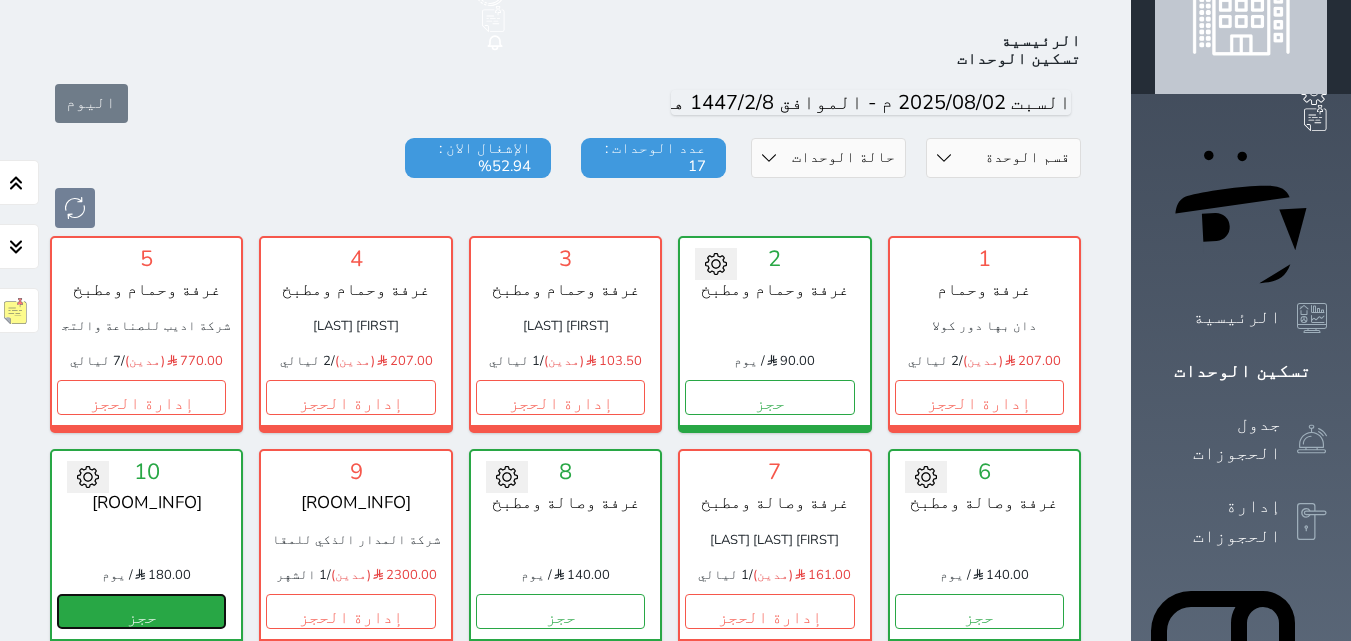 click on "حجز" at bounding box center (141, 611) 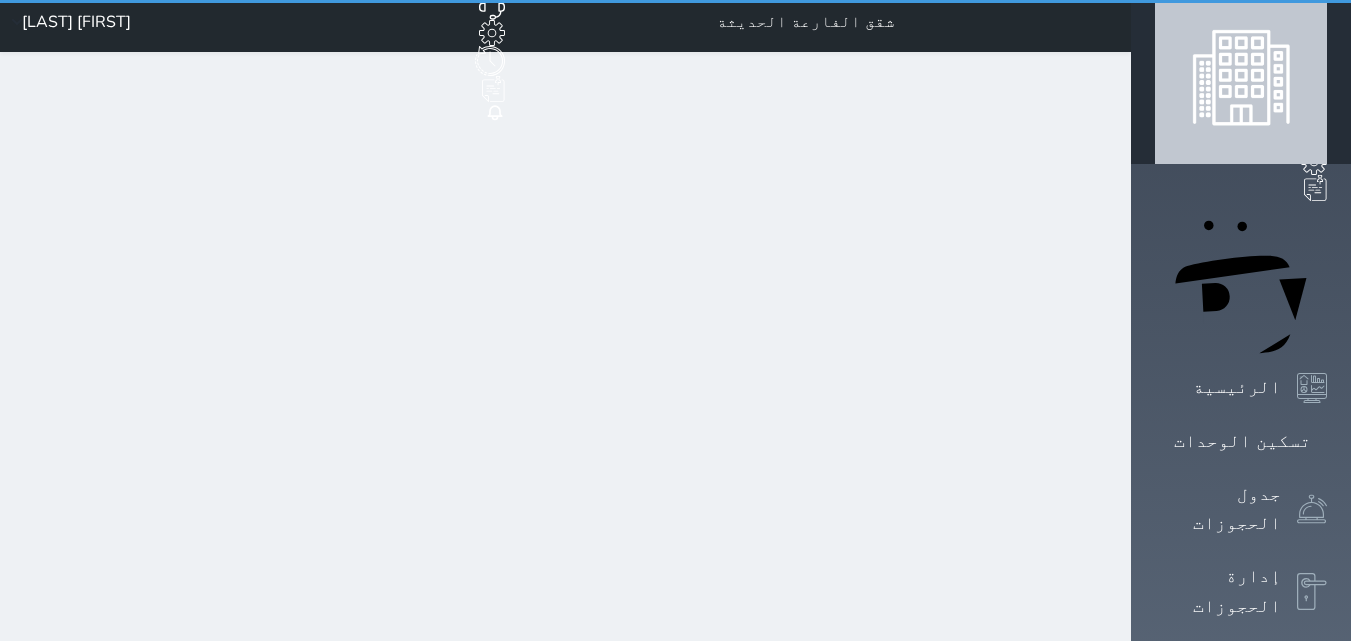 scroll, scrollTop: 0, scrollLeft: 0, axis: both 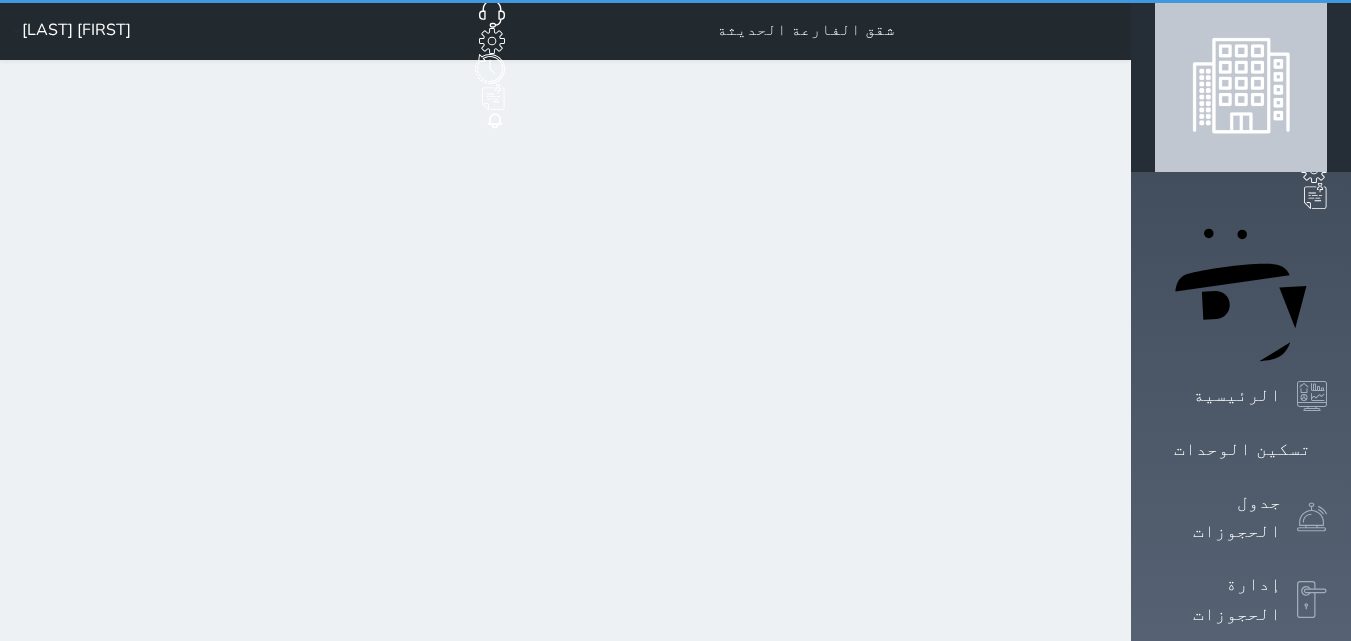 select on "1" 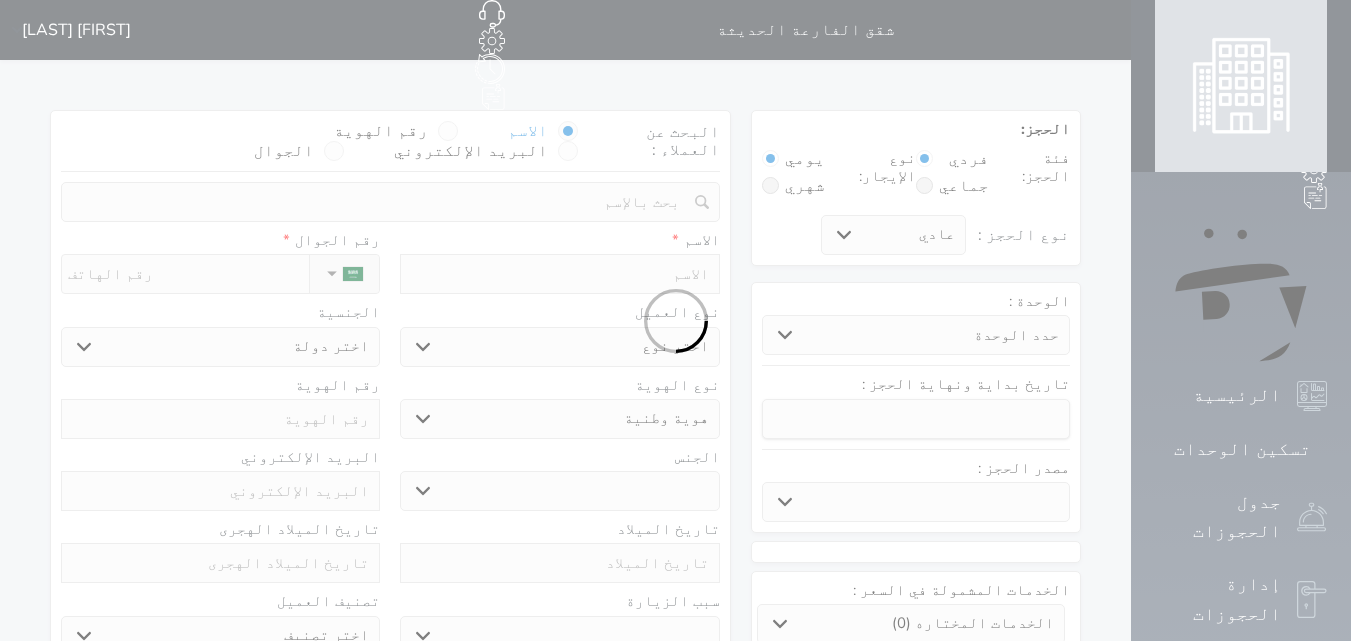 select 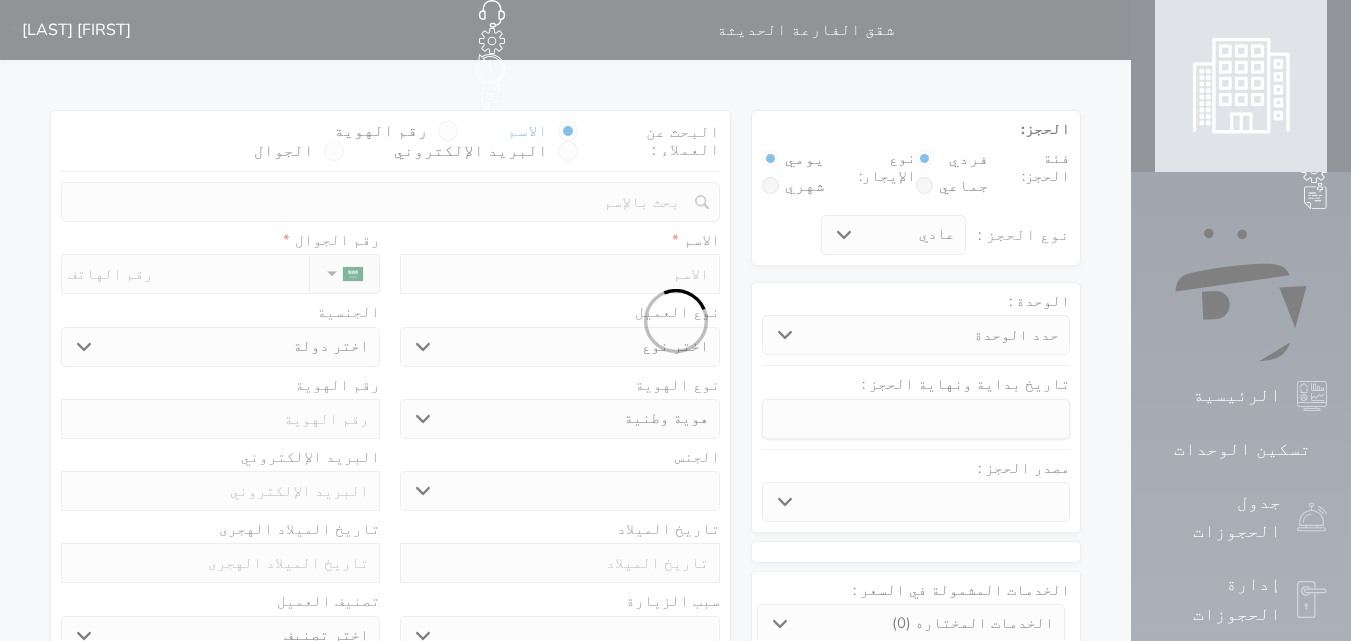 select 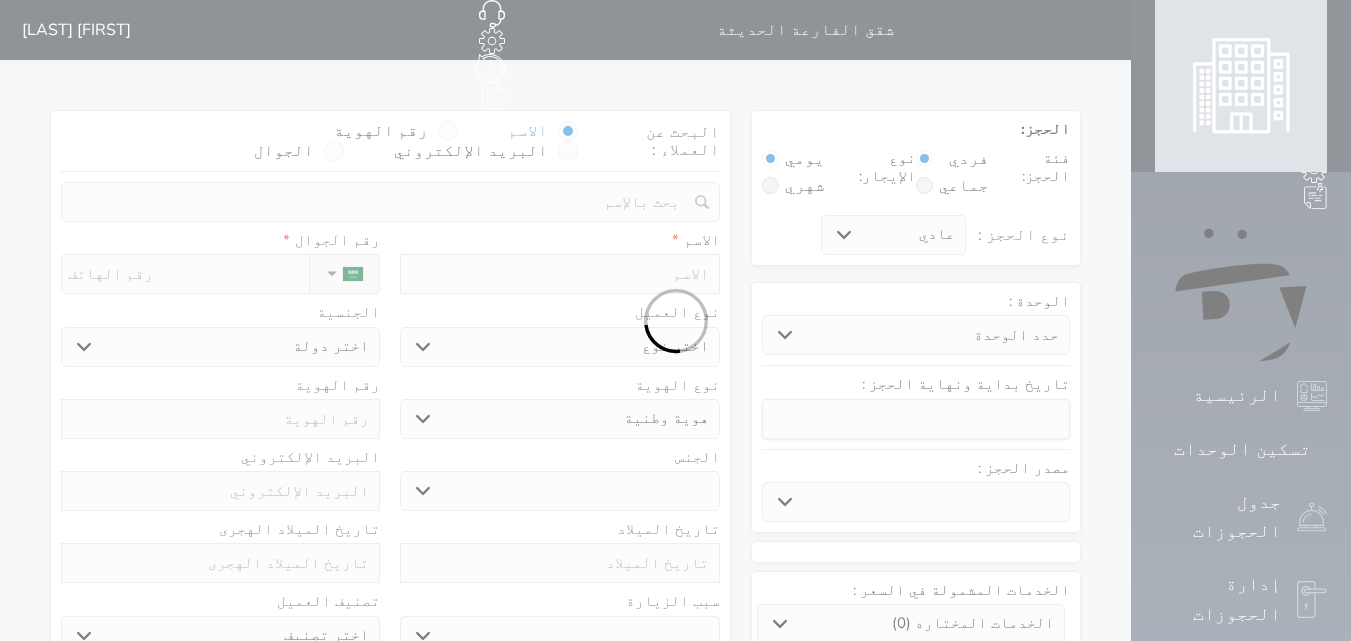 select 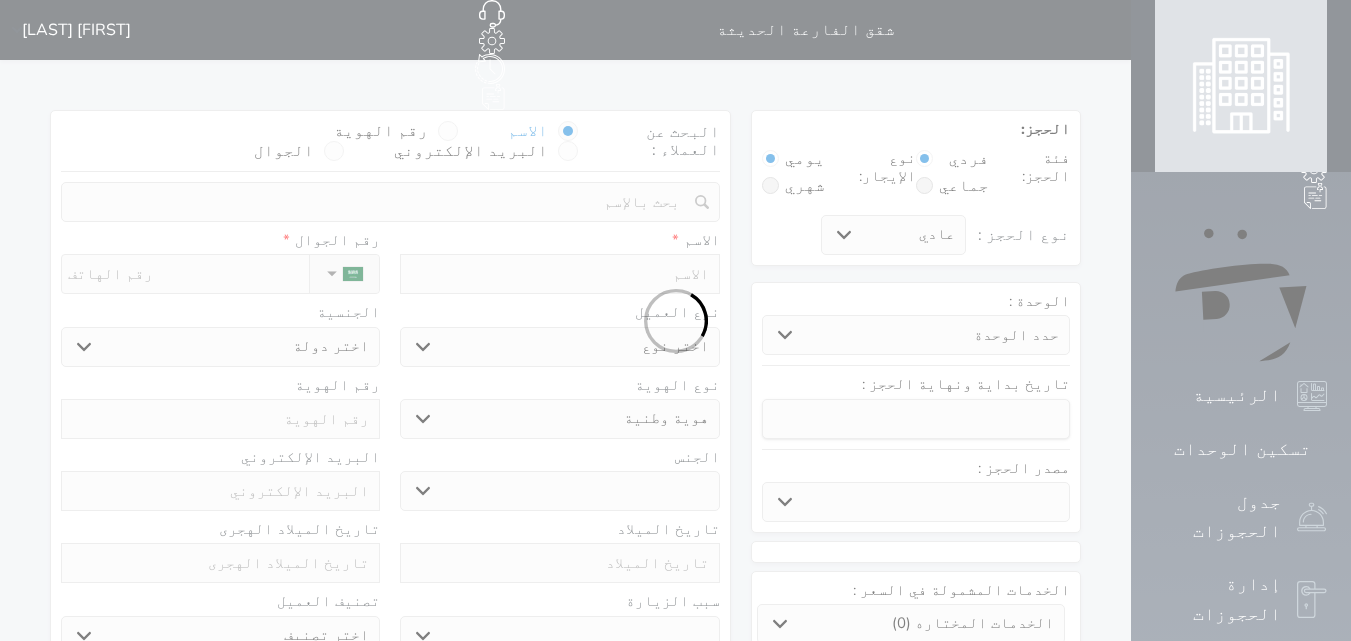 select 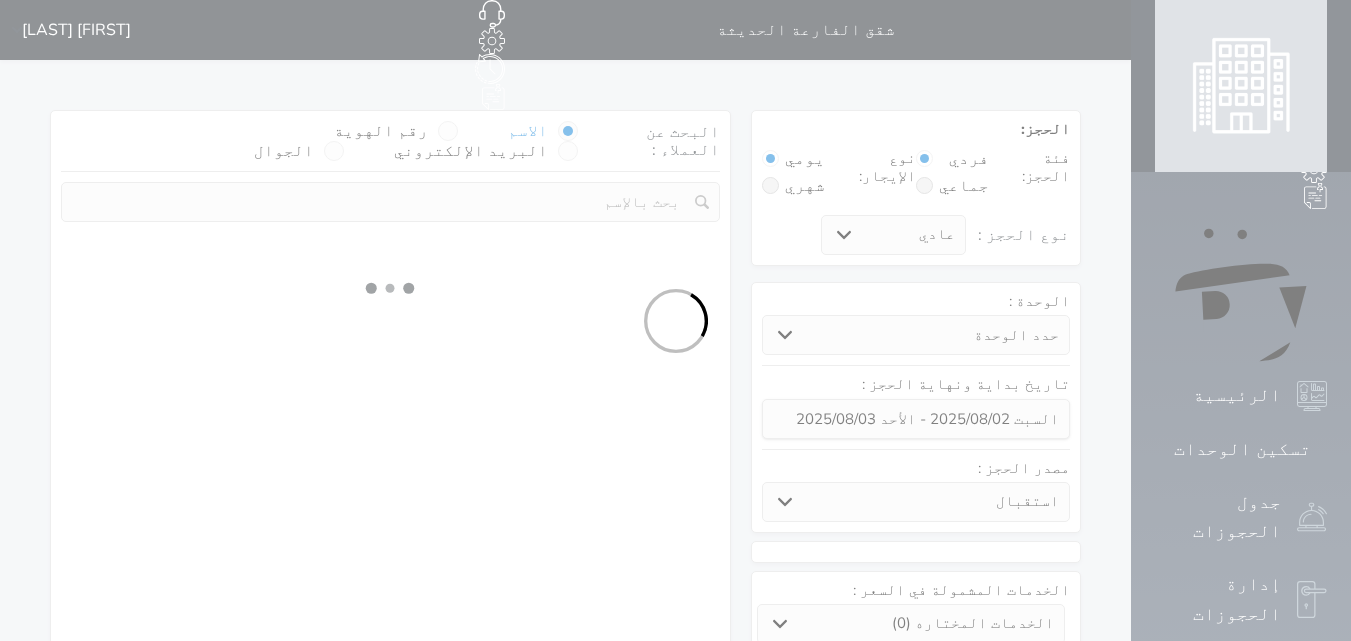 select 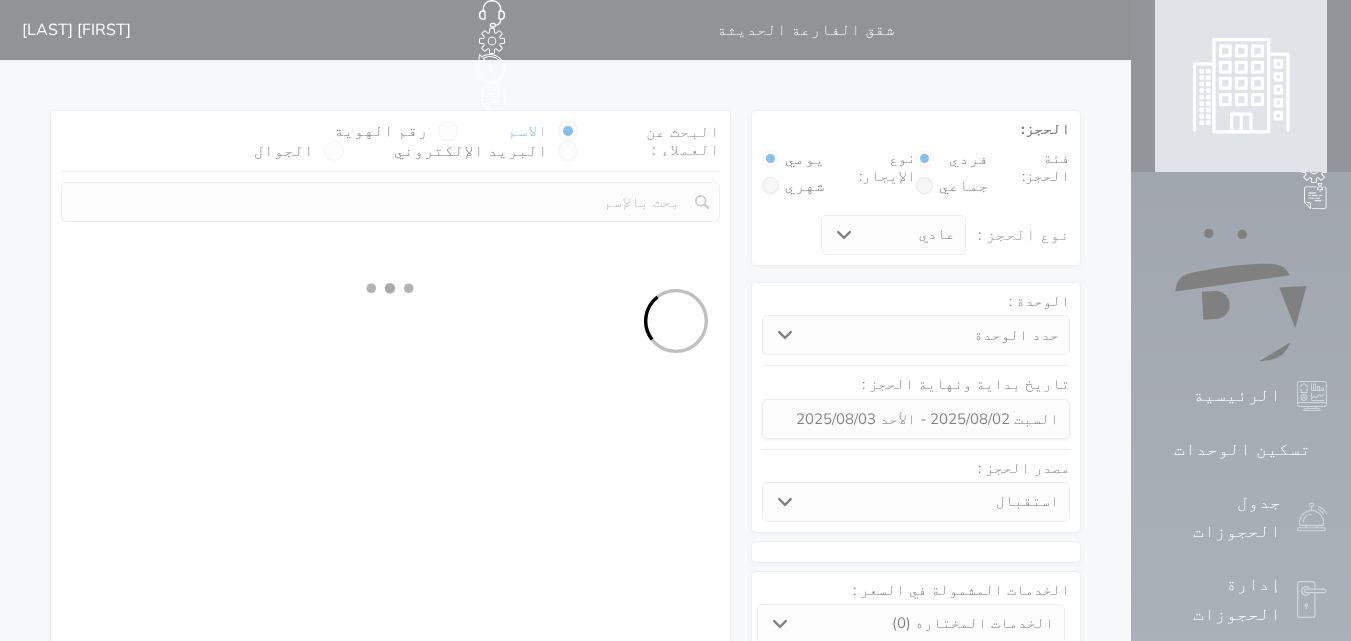 select on "1" 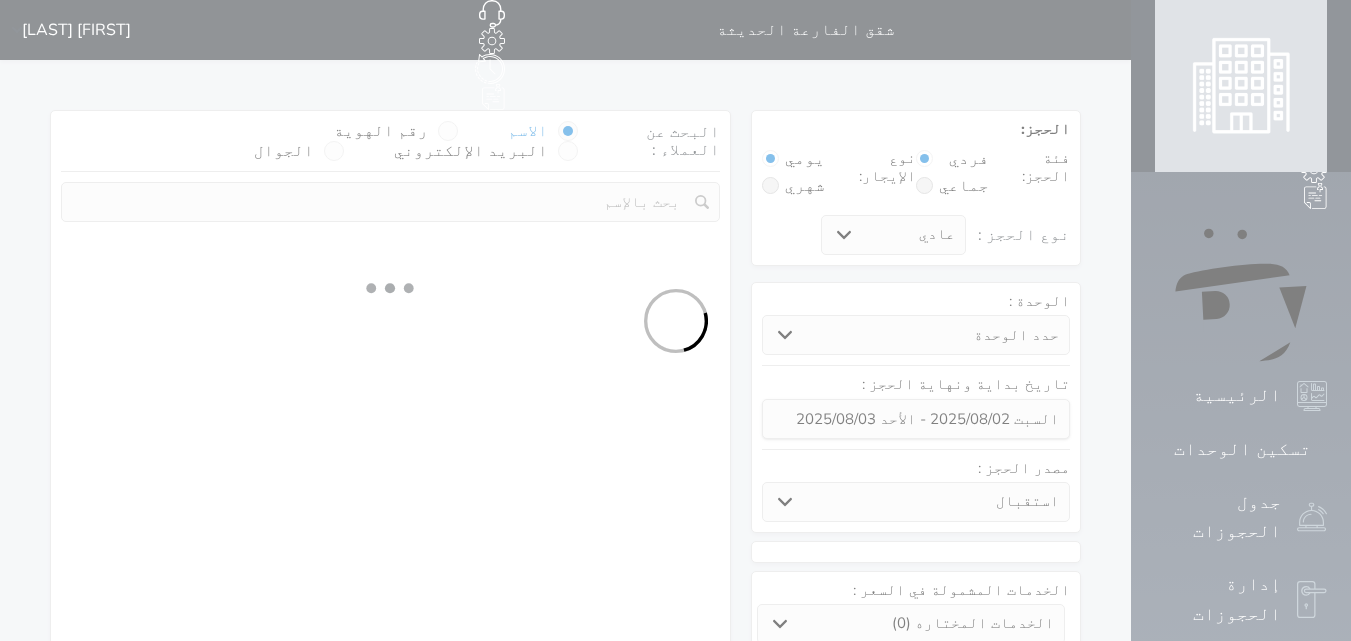 select on "113" 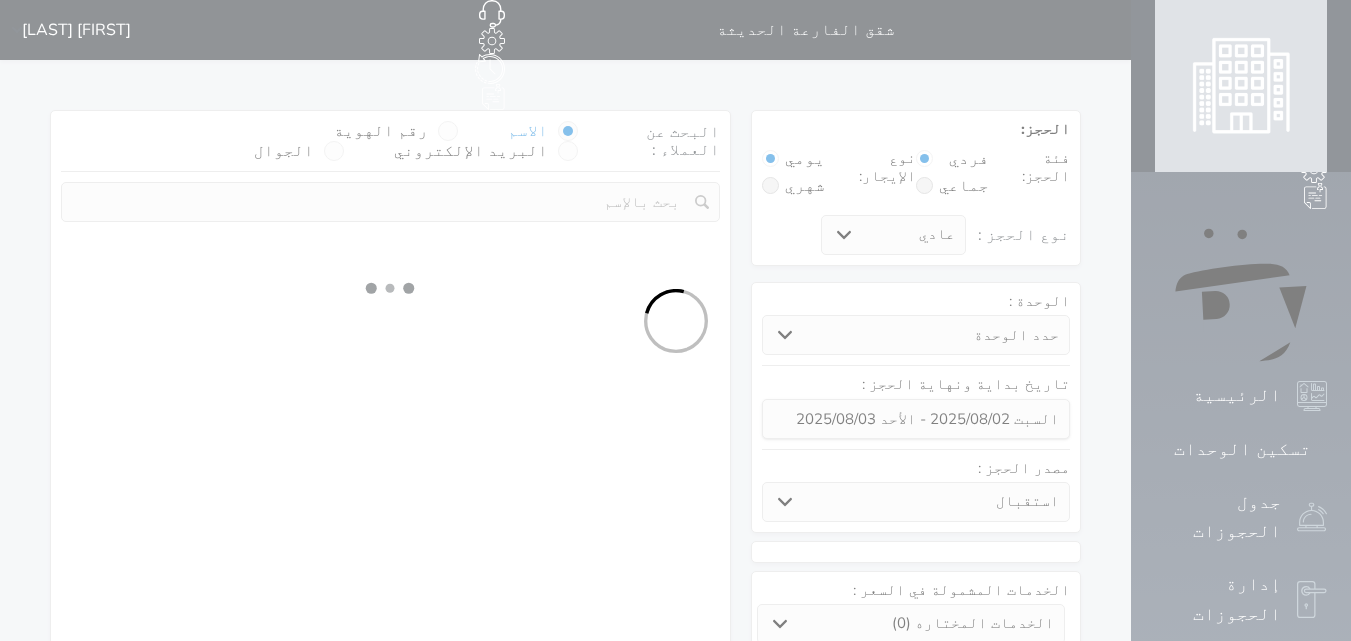 select on "1" 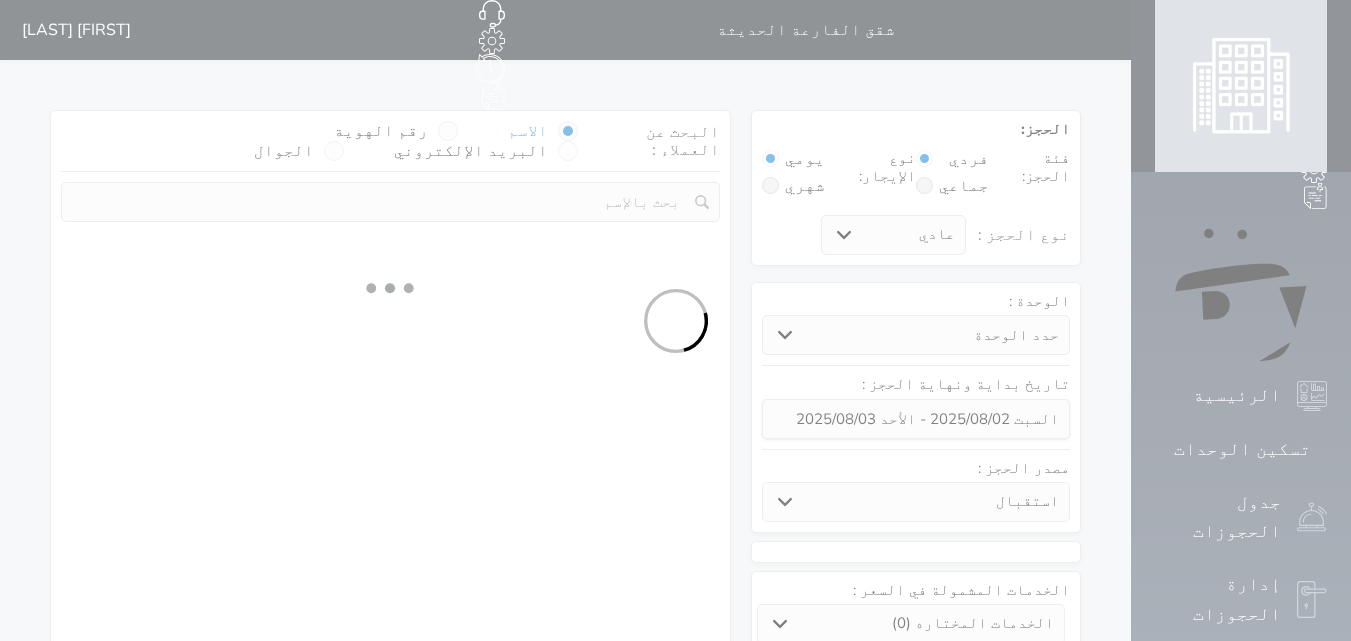 select 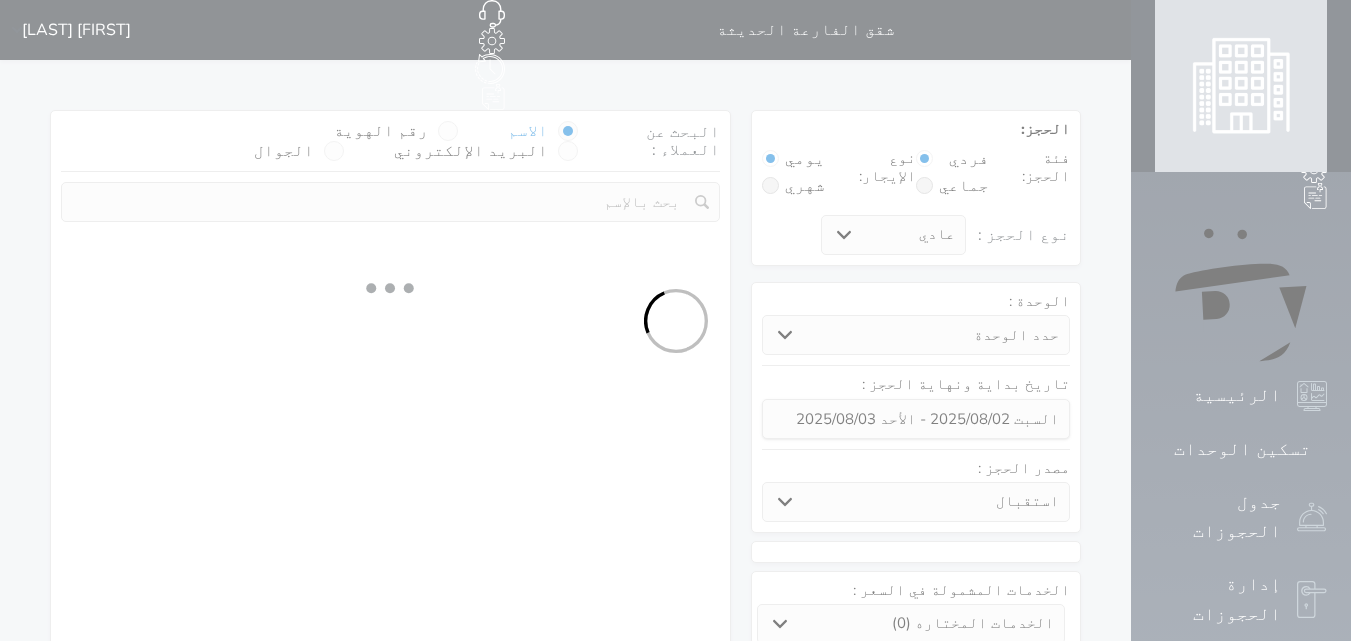 select on "7" 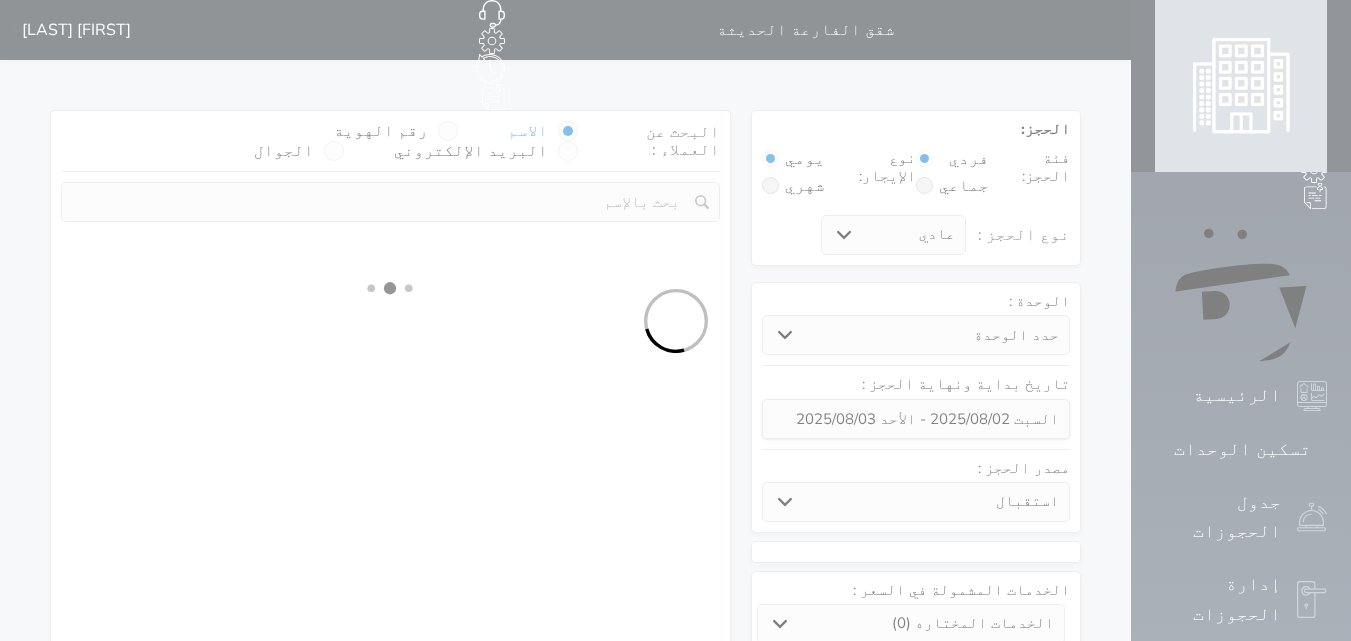 select 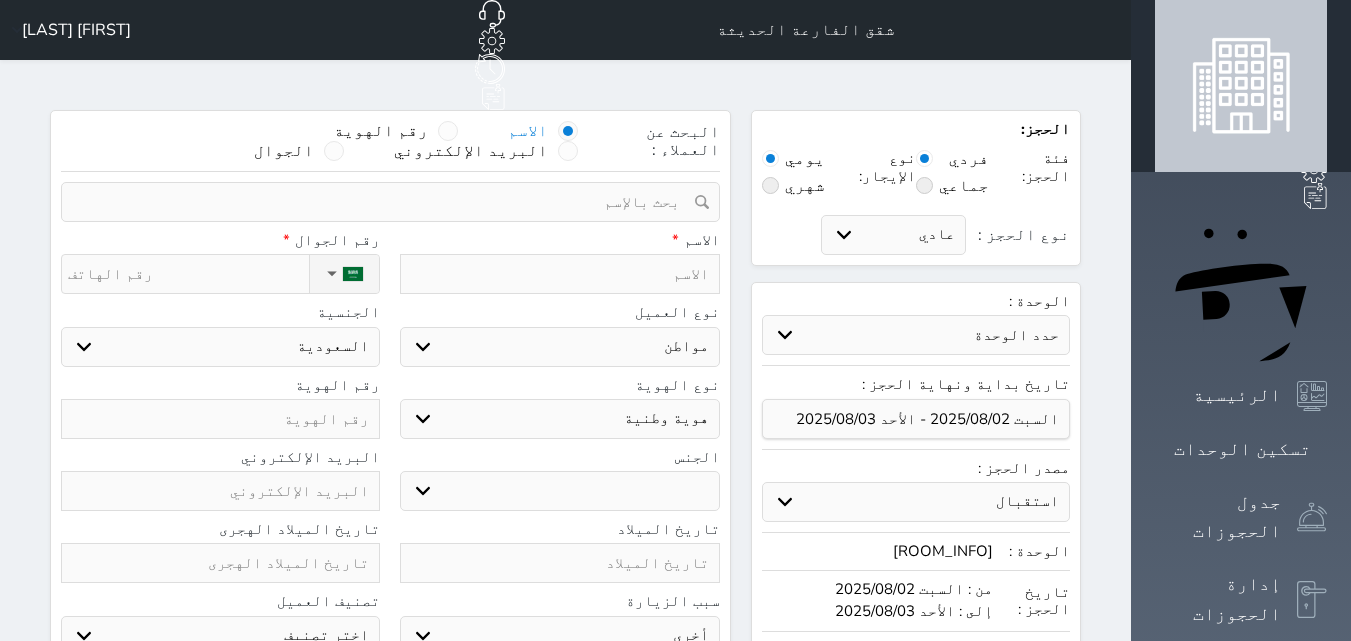 select 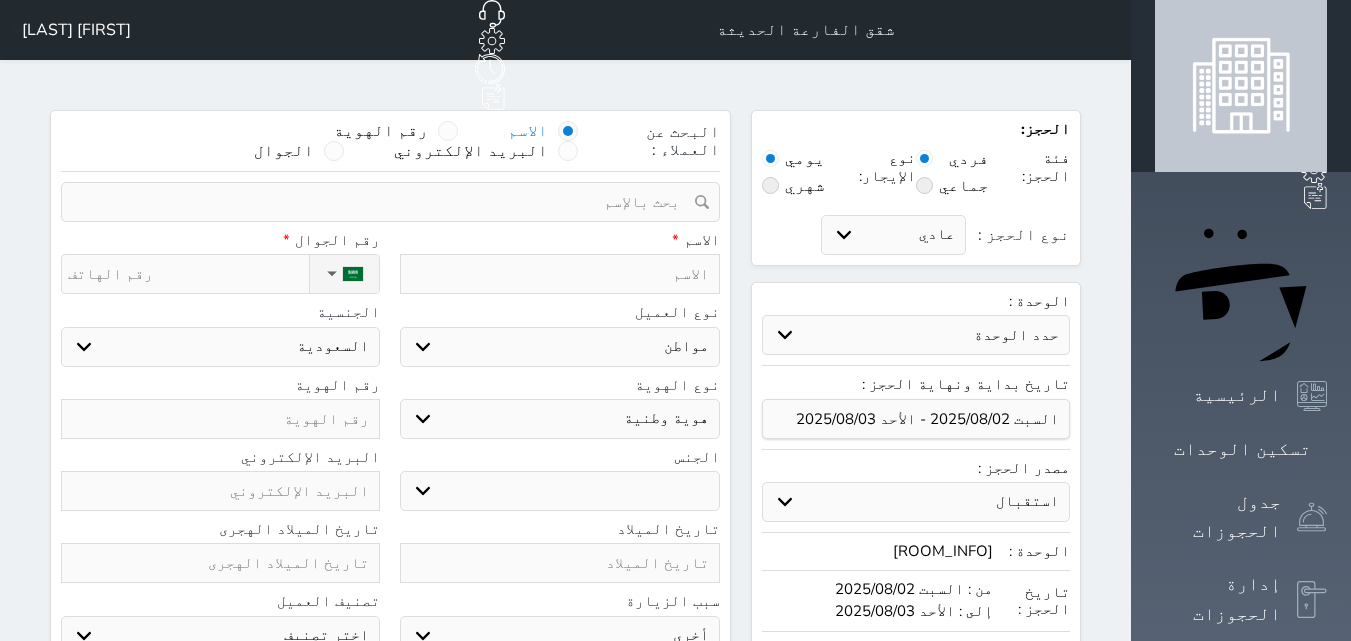 select 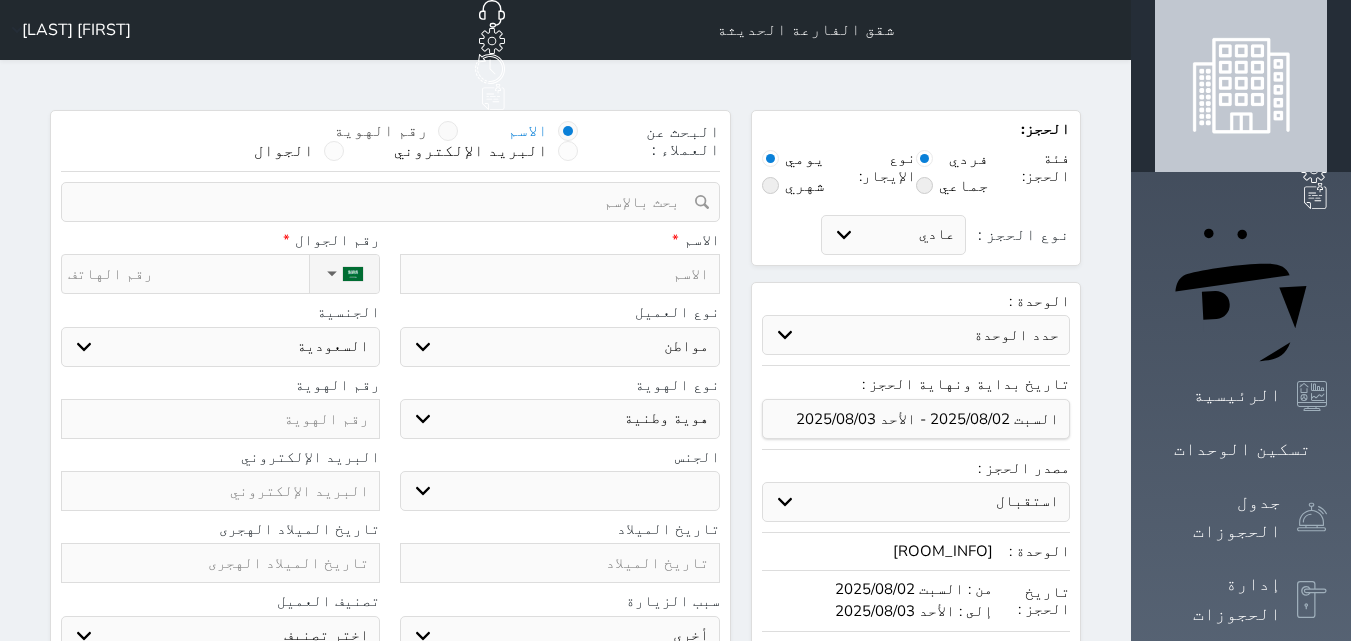 click at bounding box center (448, 131) 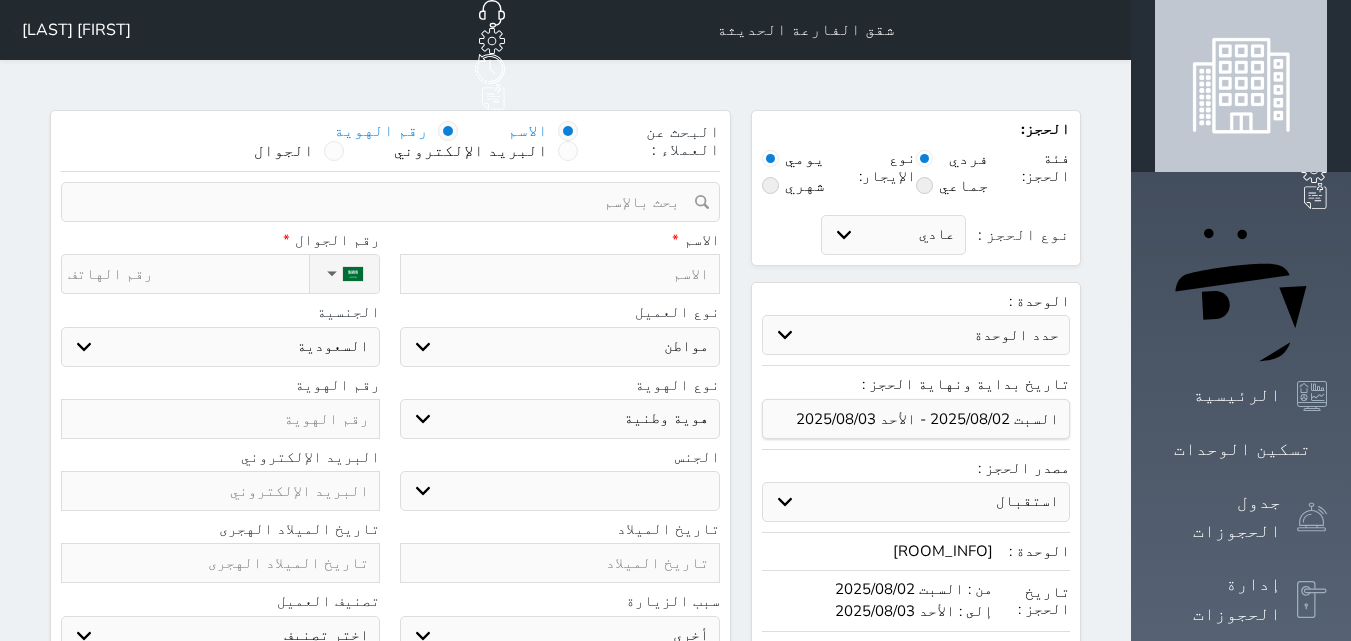 select 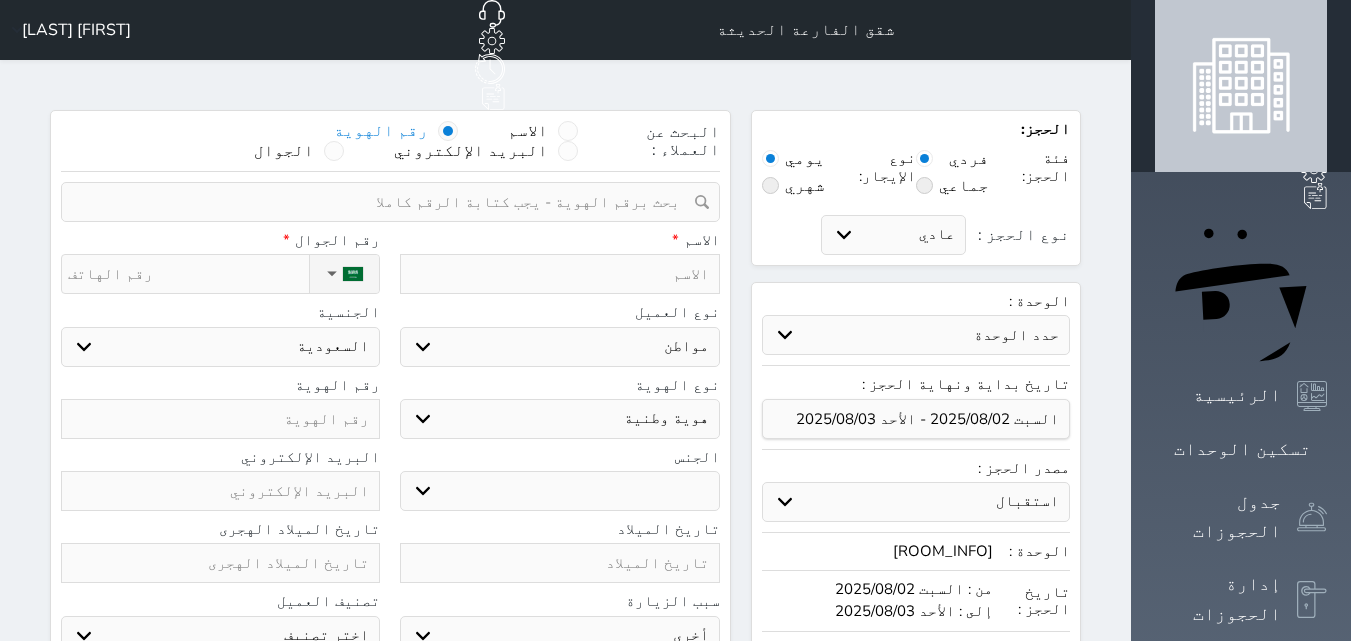click at bounding box center (448, 131) 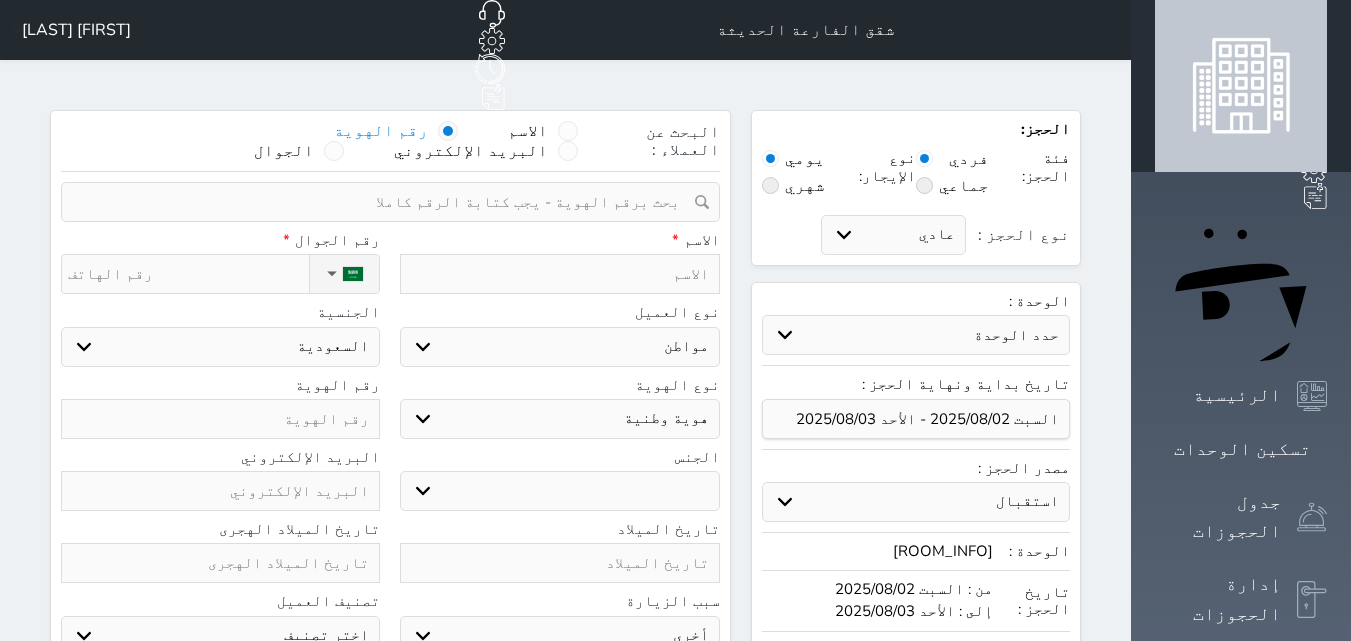 click at bounding box center (383, 202) 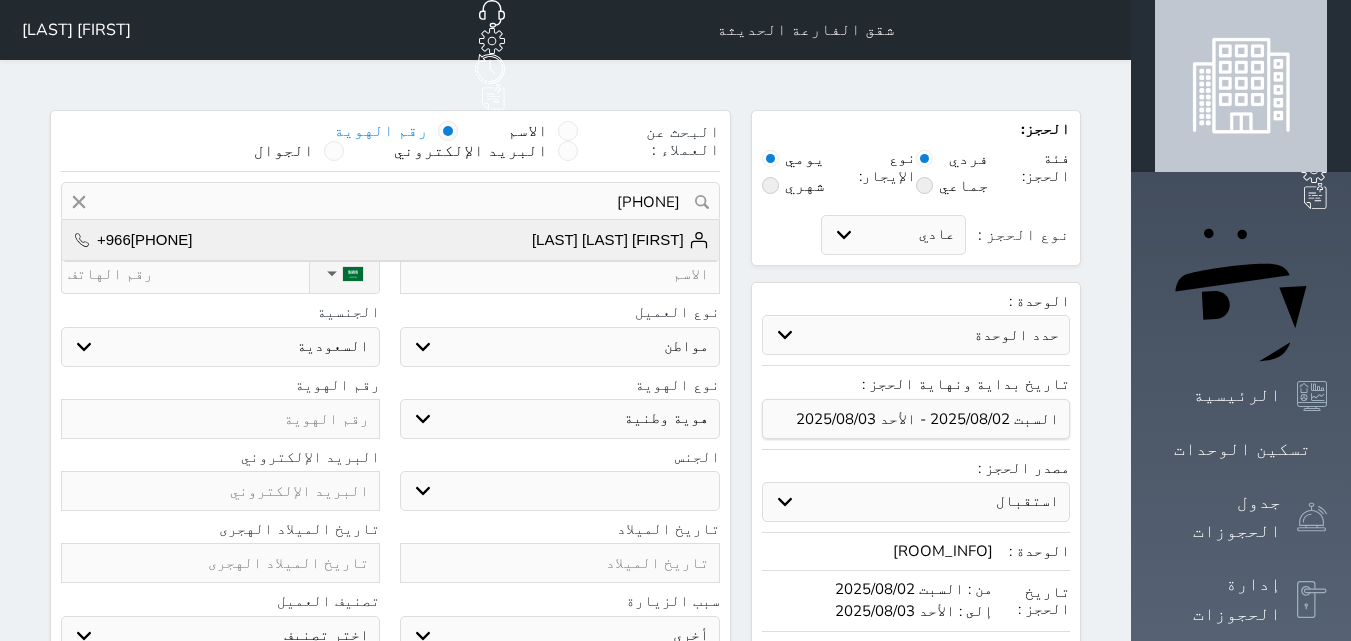 click on "[FIRST] [LAST] [LAST]" at bounding box center [620, 240] 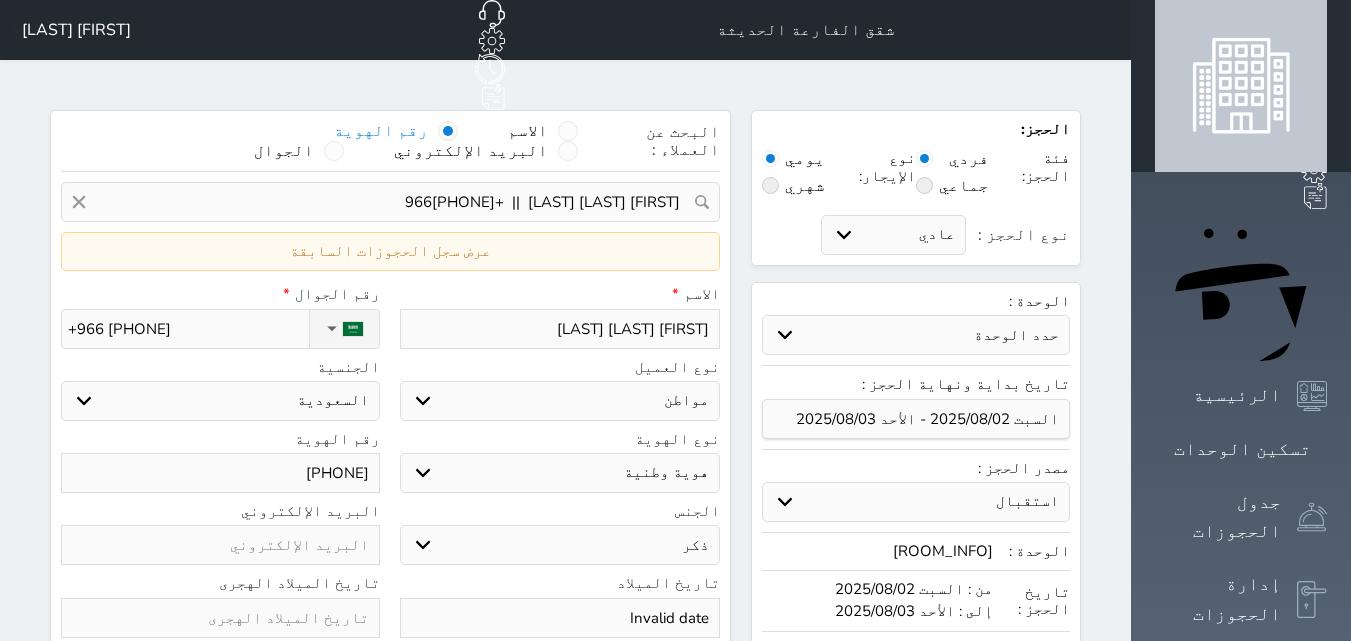click on "[FIRST] [LAST] [LAST]  ||  +966[PHONE]" at bounding box center (390, 202) 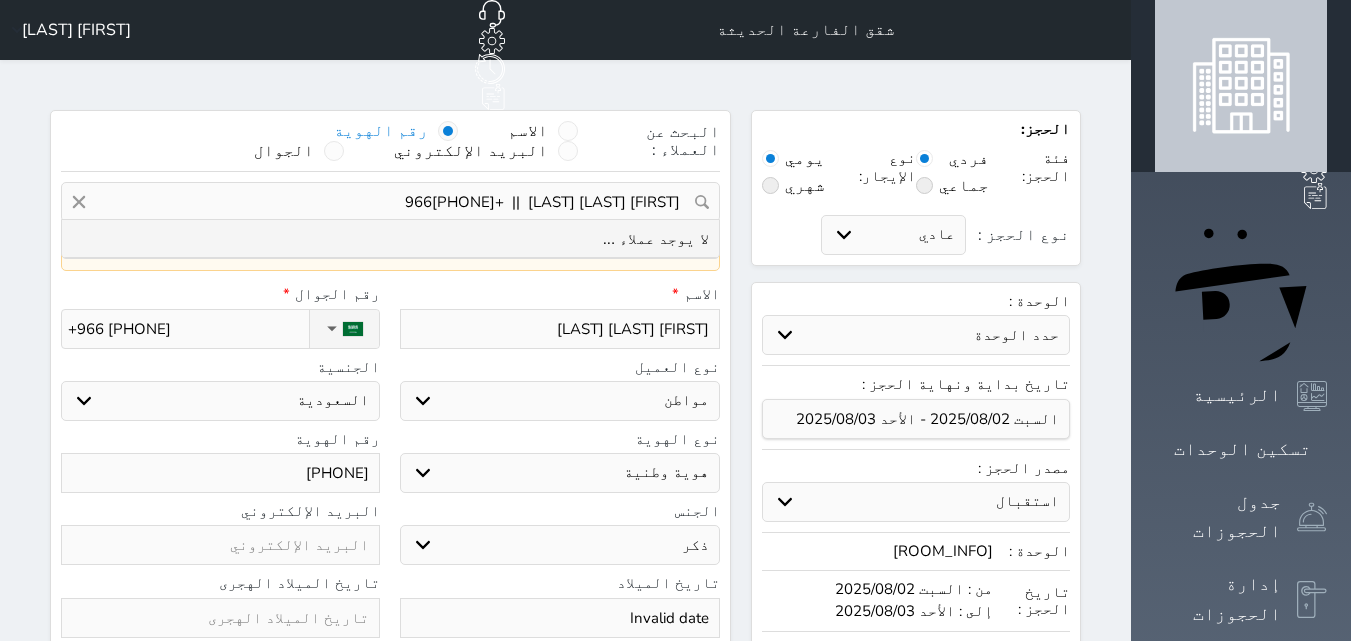 click on "[FIRST] [LAST] [LAST]  ||  +966[PHONE]" at bounding box center (390, 202) 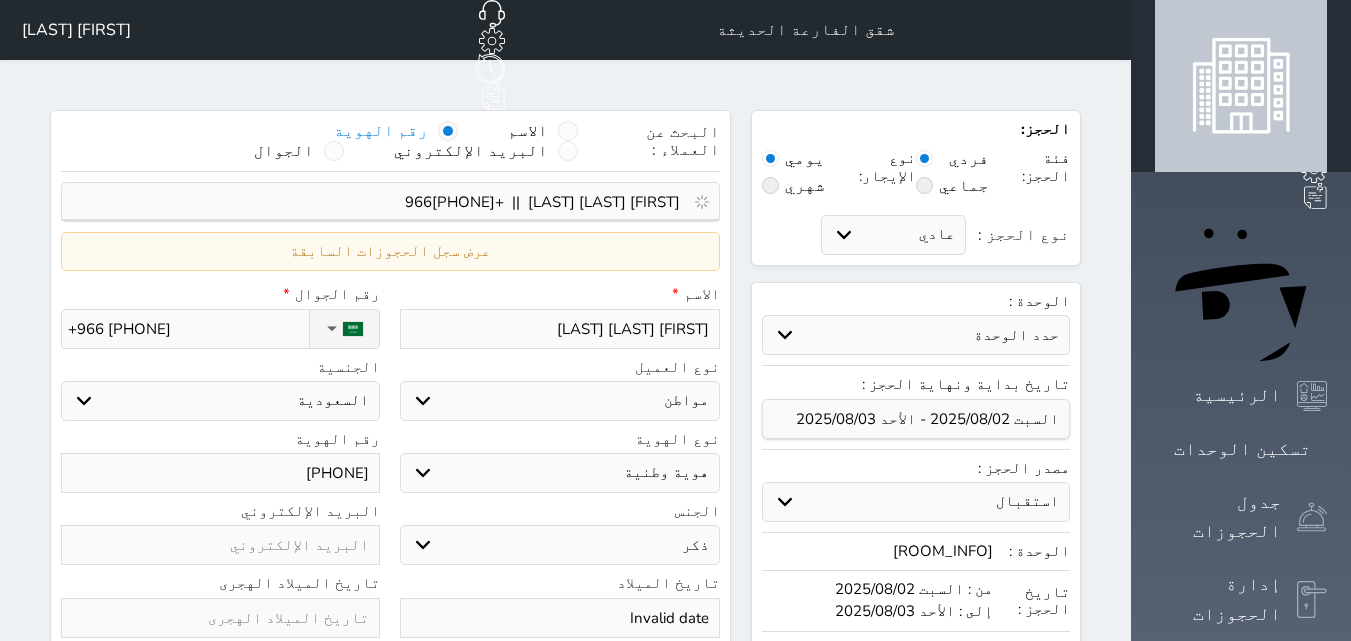 click on "[FIRST] [LAST] [LAST]  ||  +966[PHONE]" at bounding box center (383, 202) 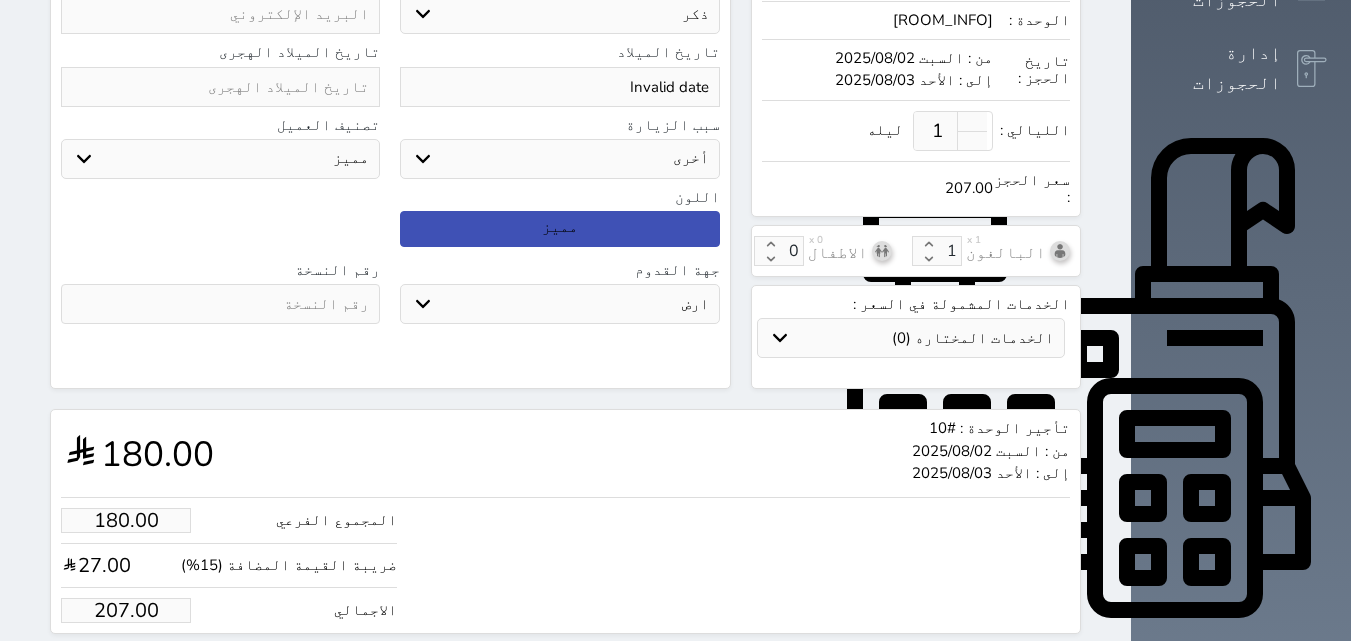 scroll, scrollTop: 548, scrollLeft: 0, axis: vertical 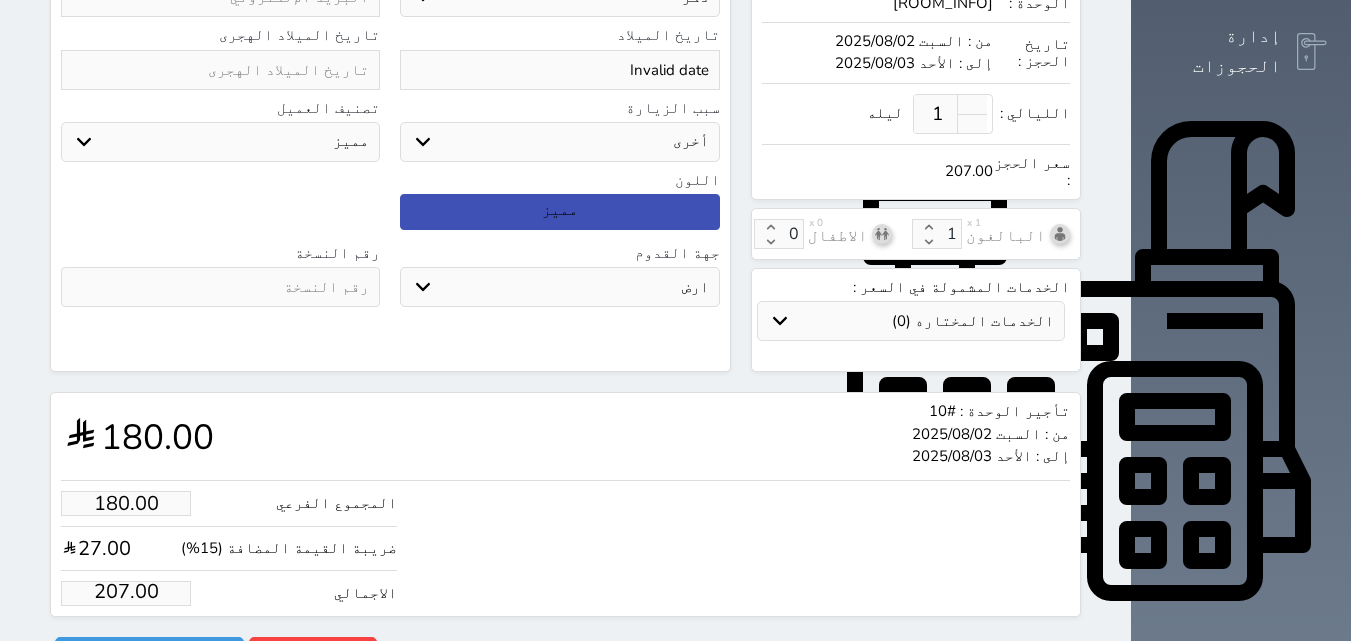 drag, startPoint x: 62, startPoint y: 537, endPoint x: 185, endPoint y: 560, distance: 125.13193 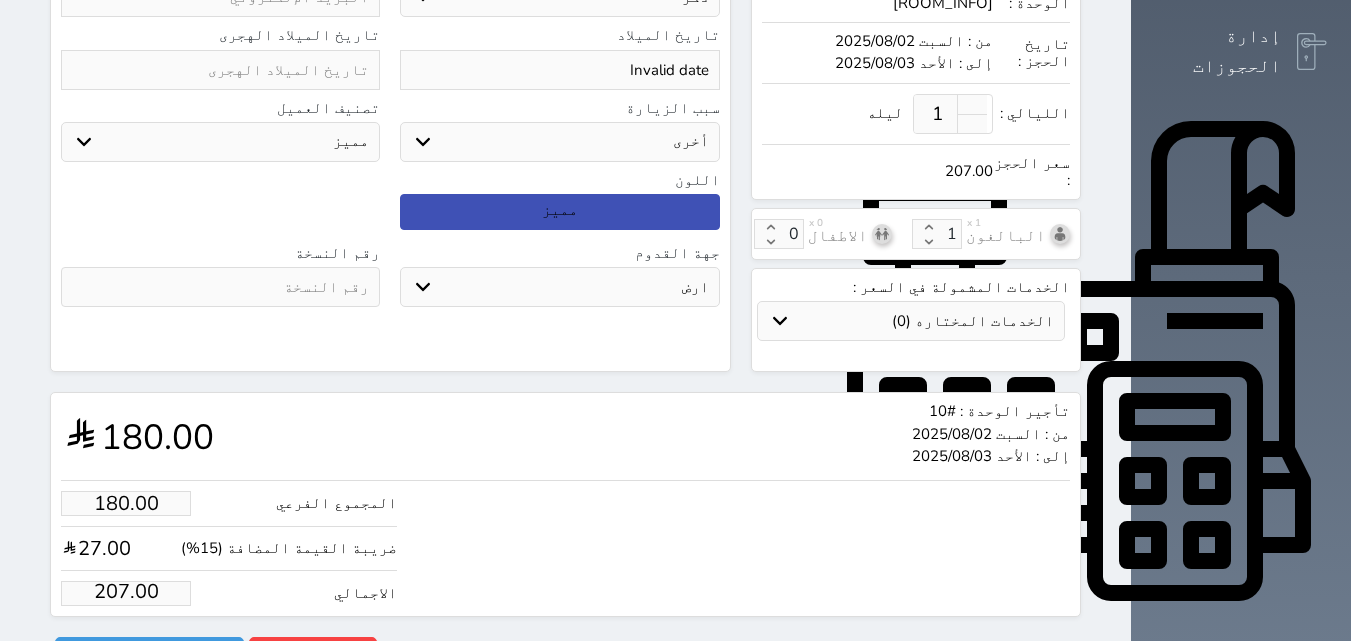 type on "1.00" 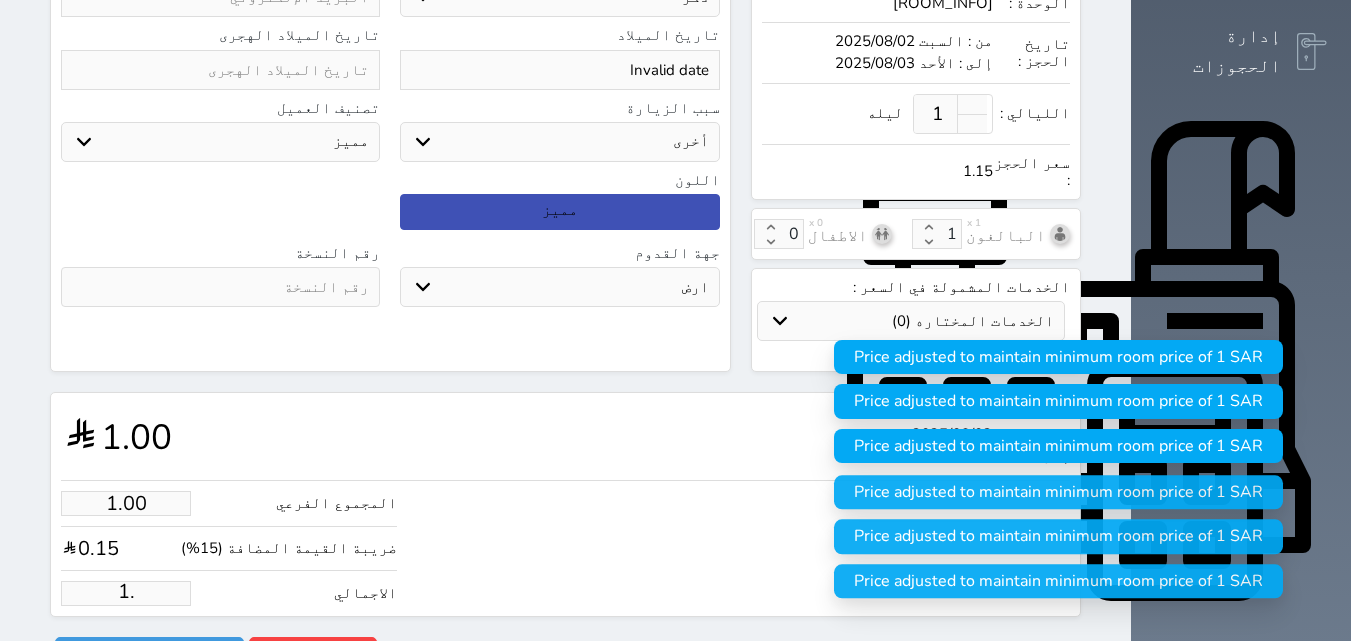 type on "1" 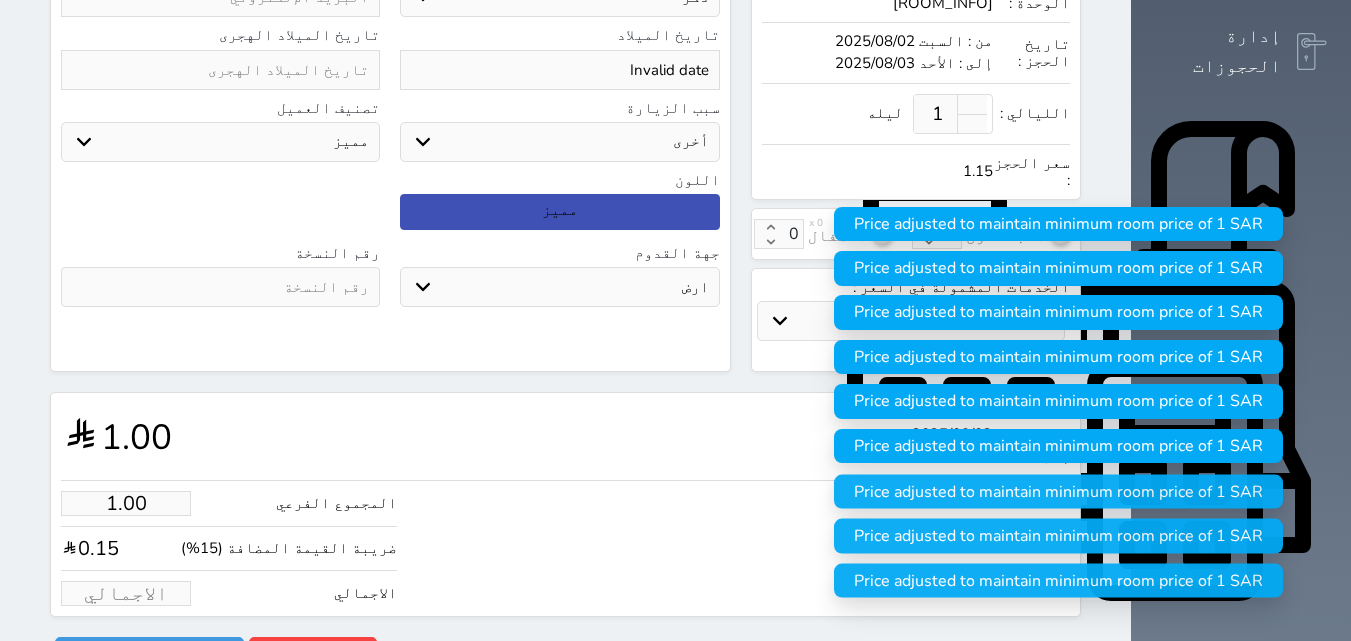 scroll, scrollTop: 0, scrollLeft: 0, axis: both 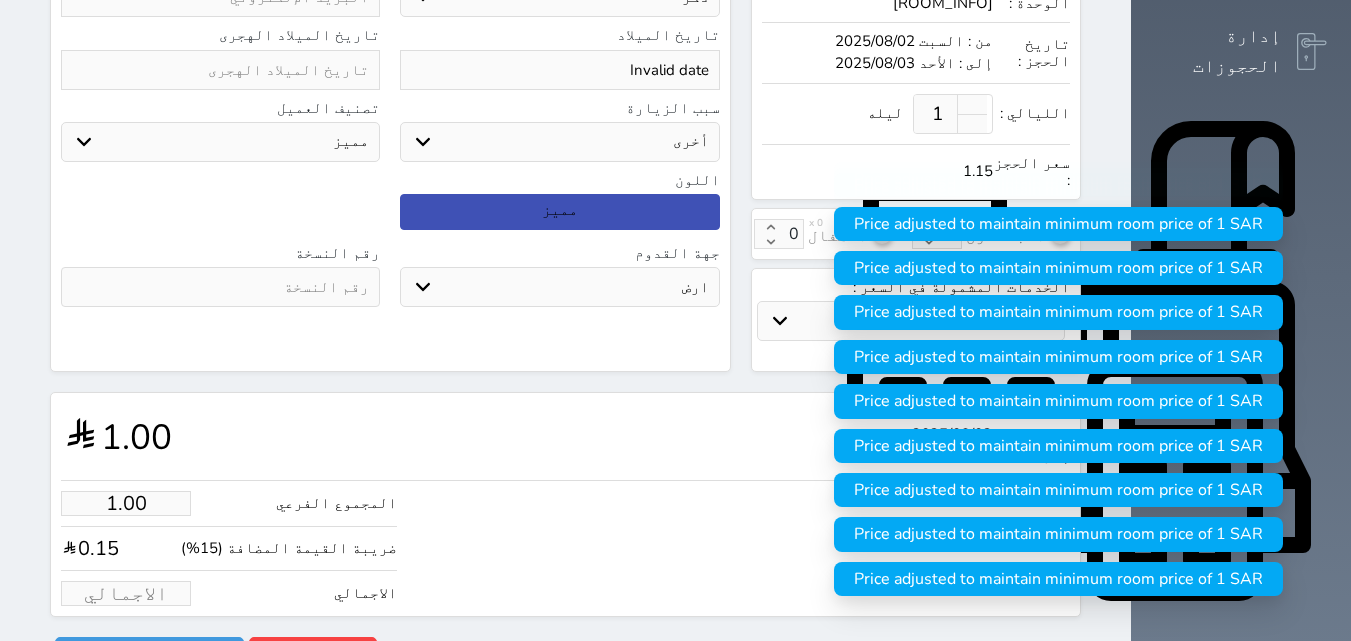 type on "1" 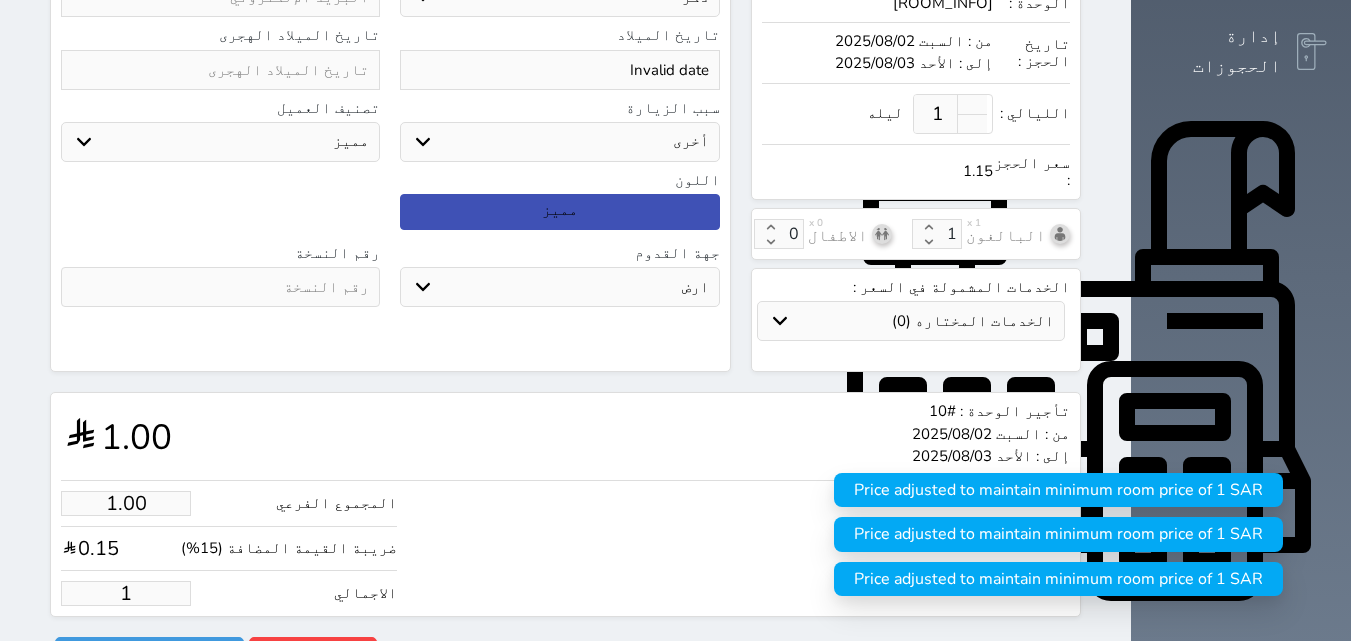 type on "15.65" 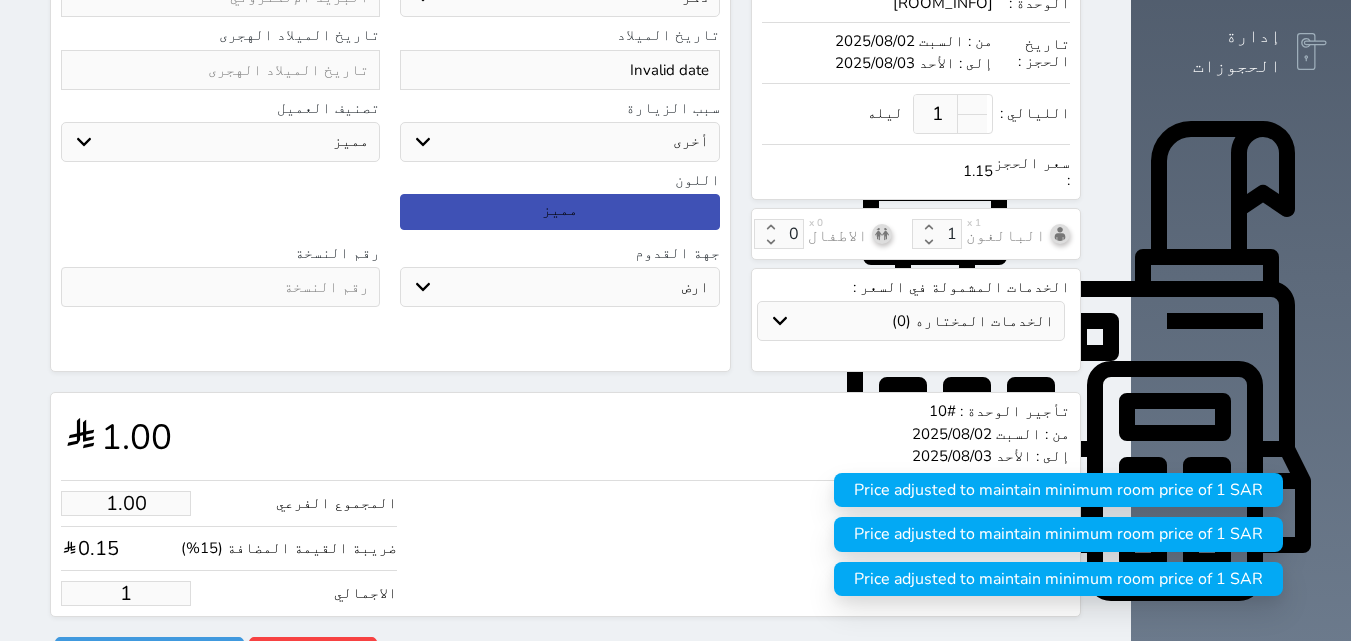 type on "18" 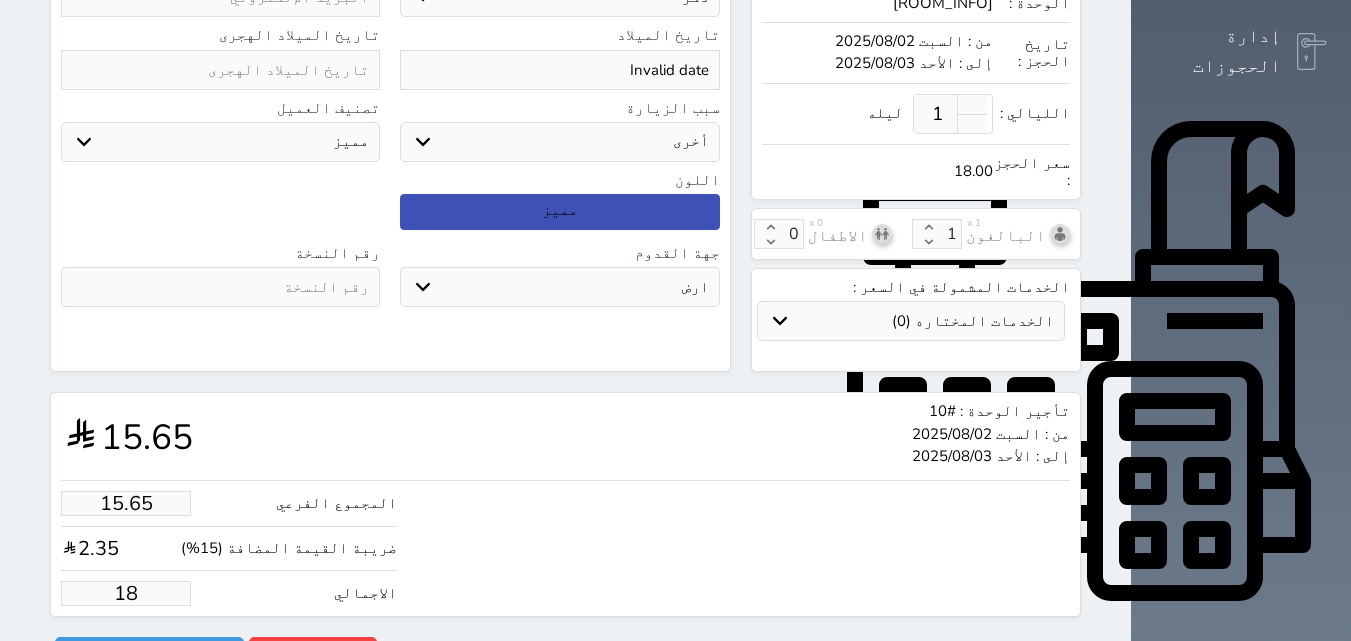 type on "156.52" 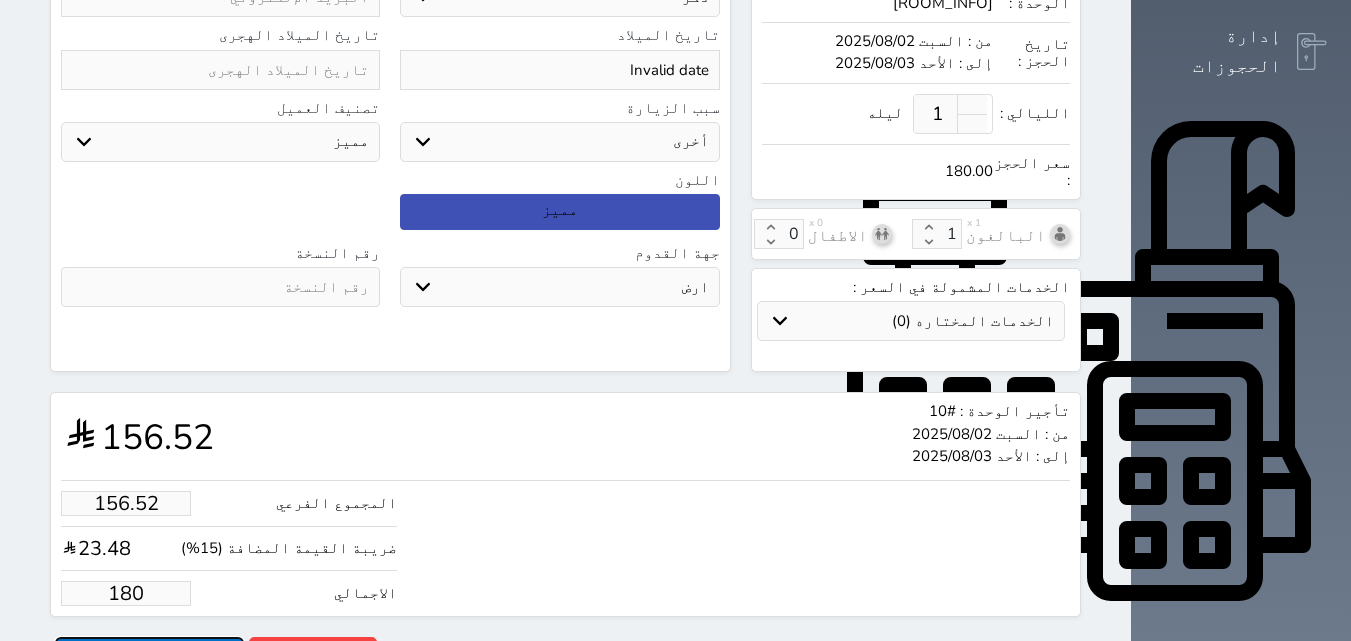type on "180.00" 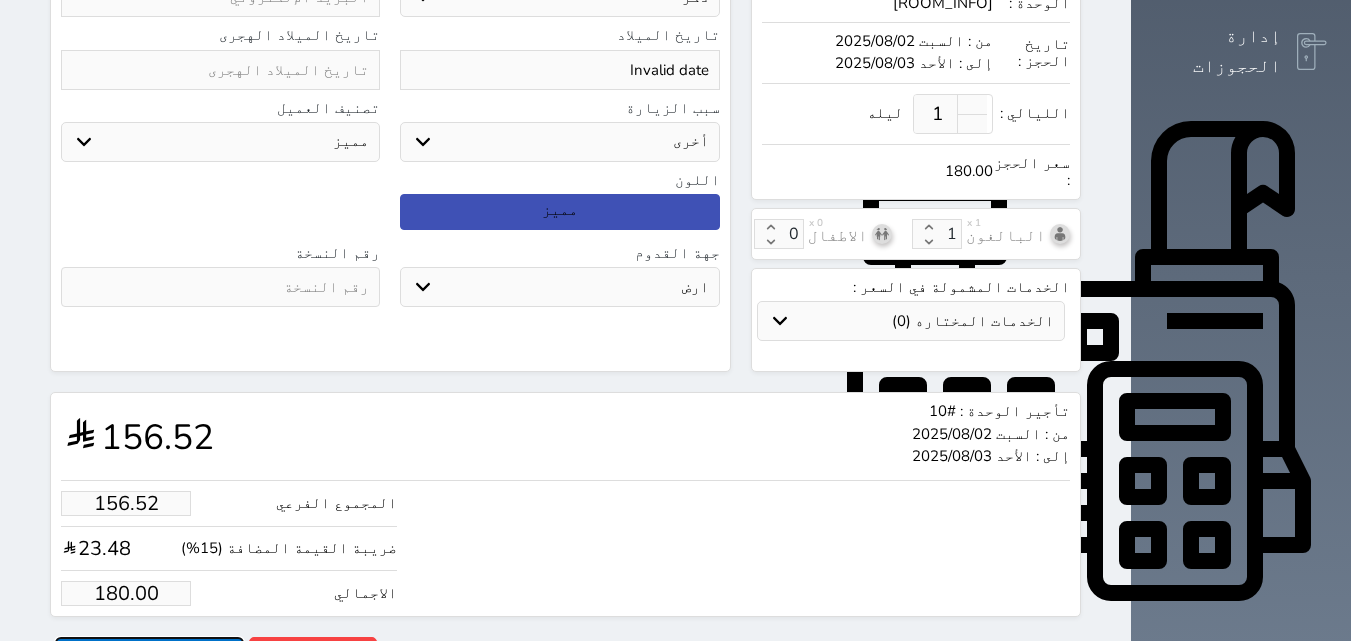 click on "حجز" at bounding box center [149, 654] 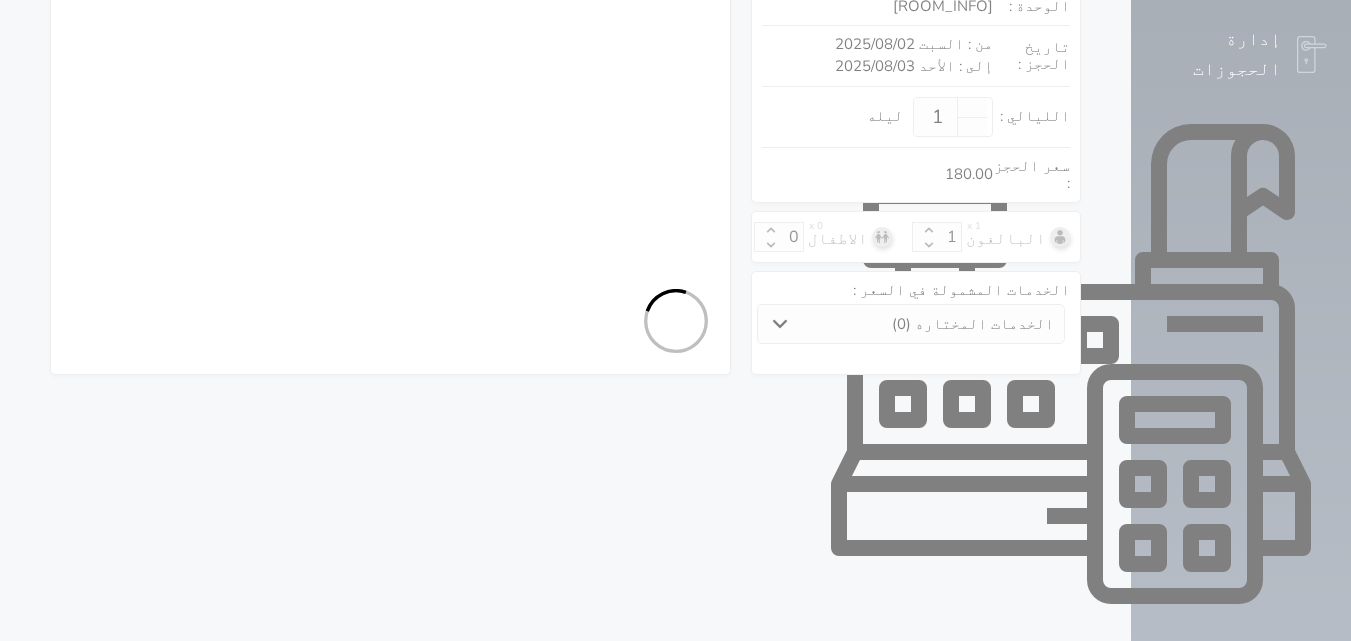 select on "1" 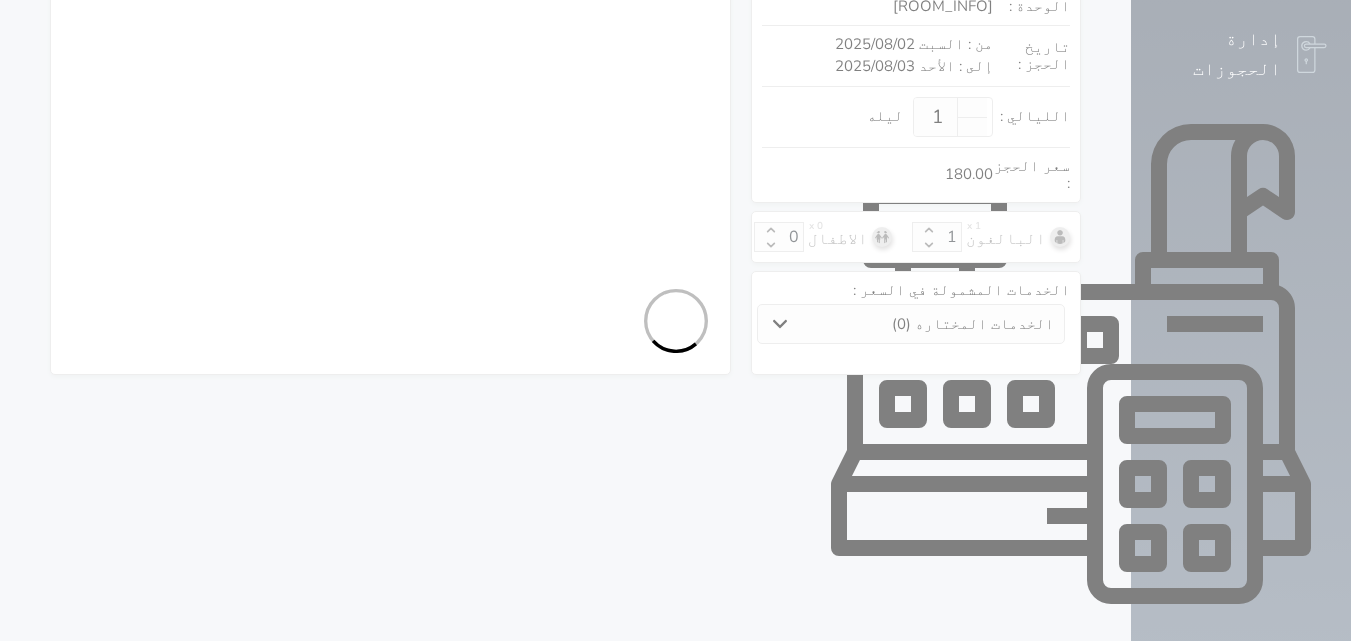 select on "113" 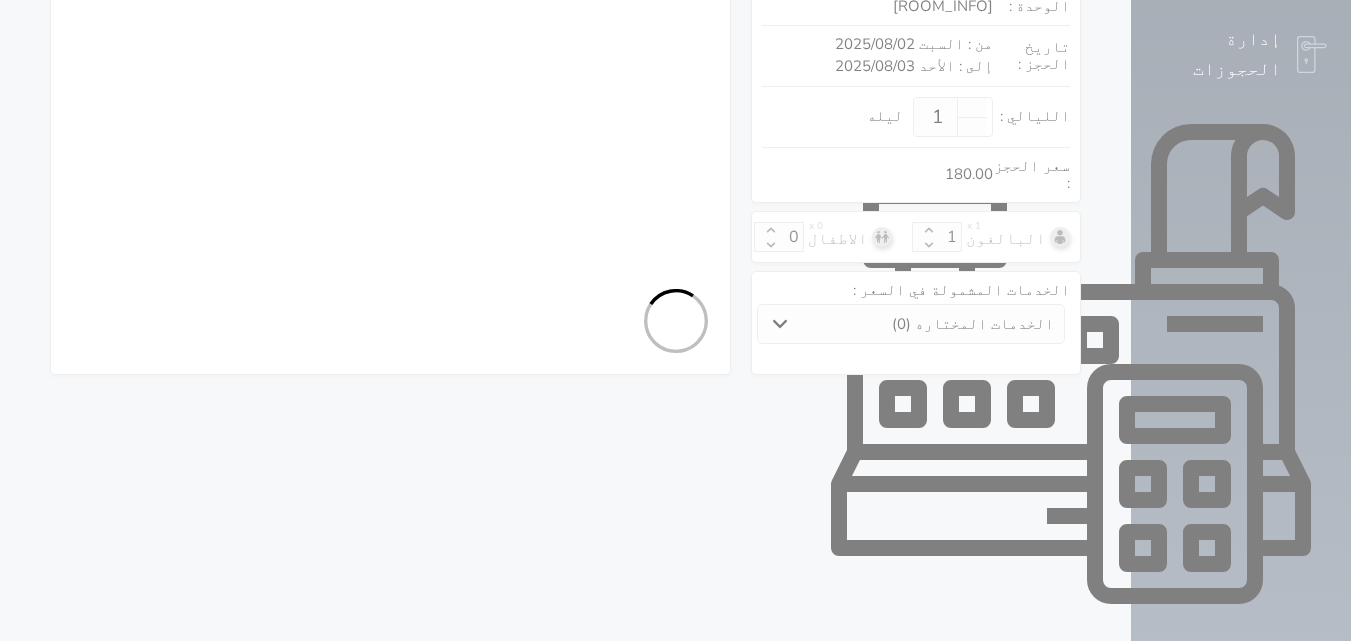 select on "1" 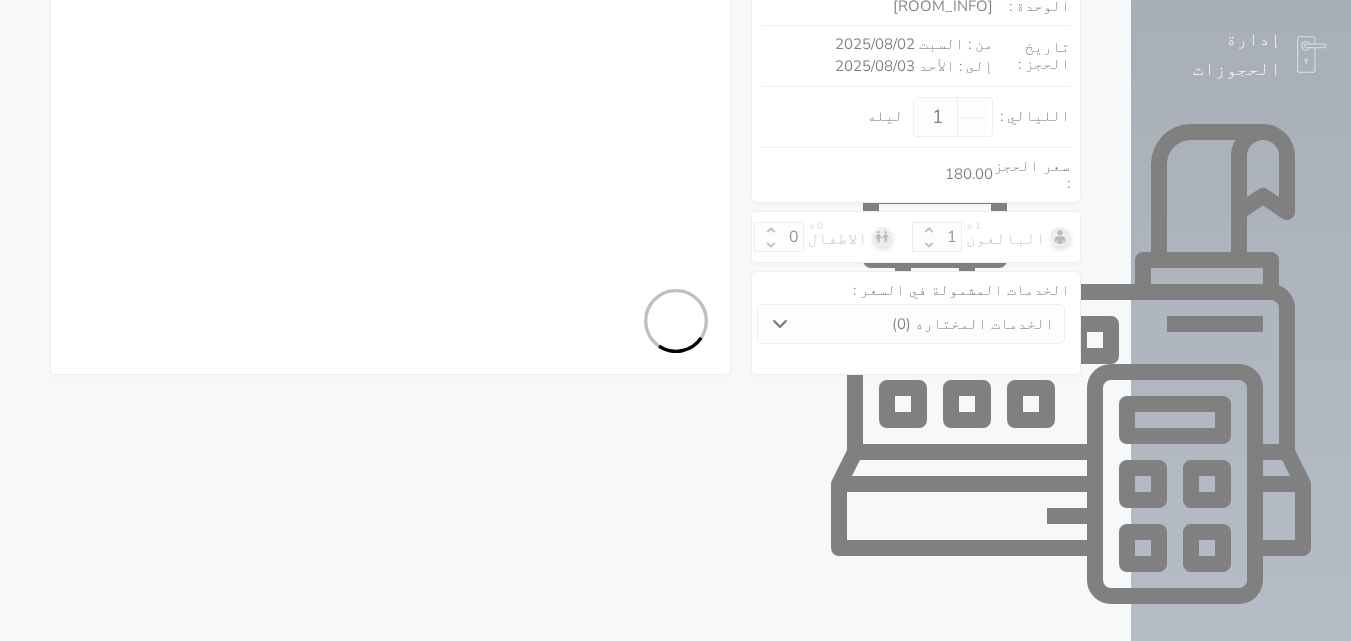 select on "7" 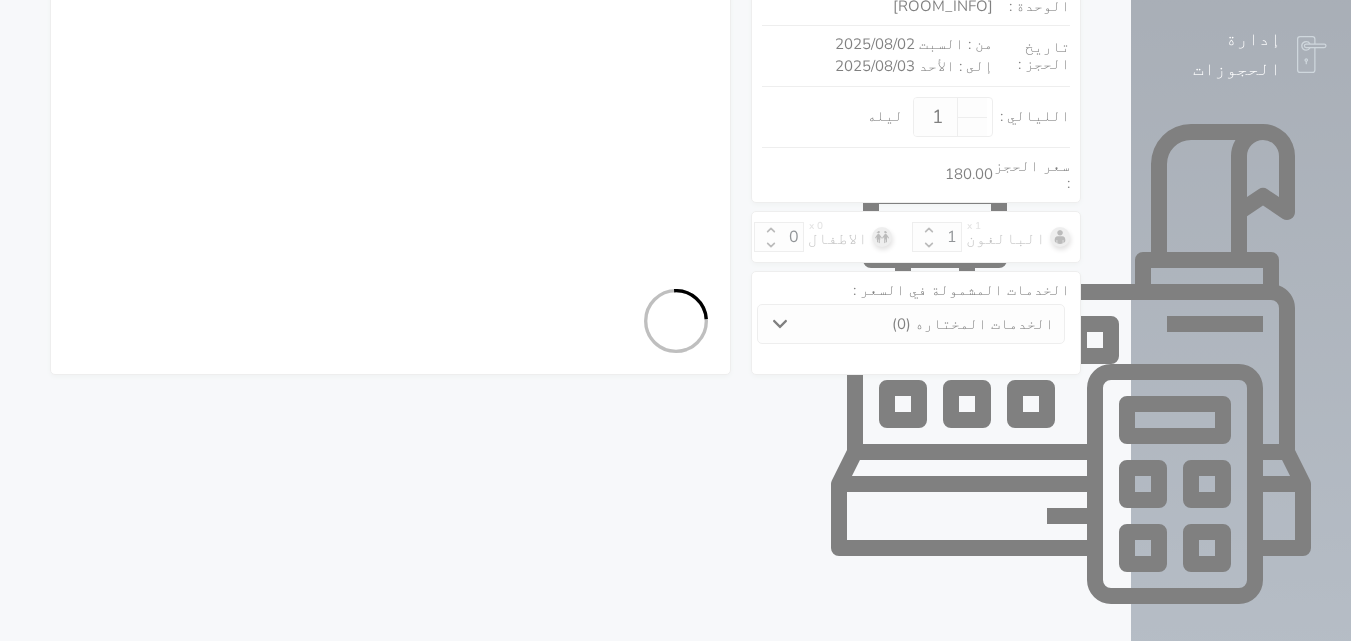 select on "9004" 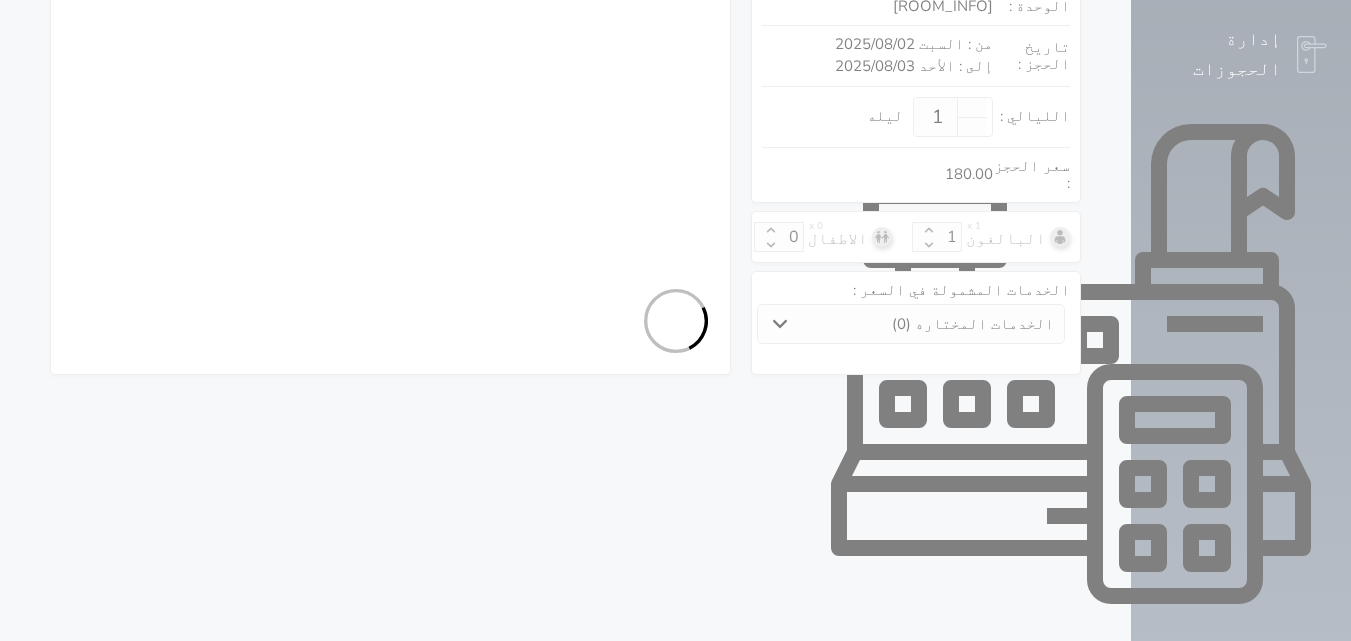 select on "9" 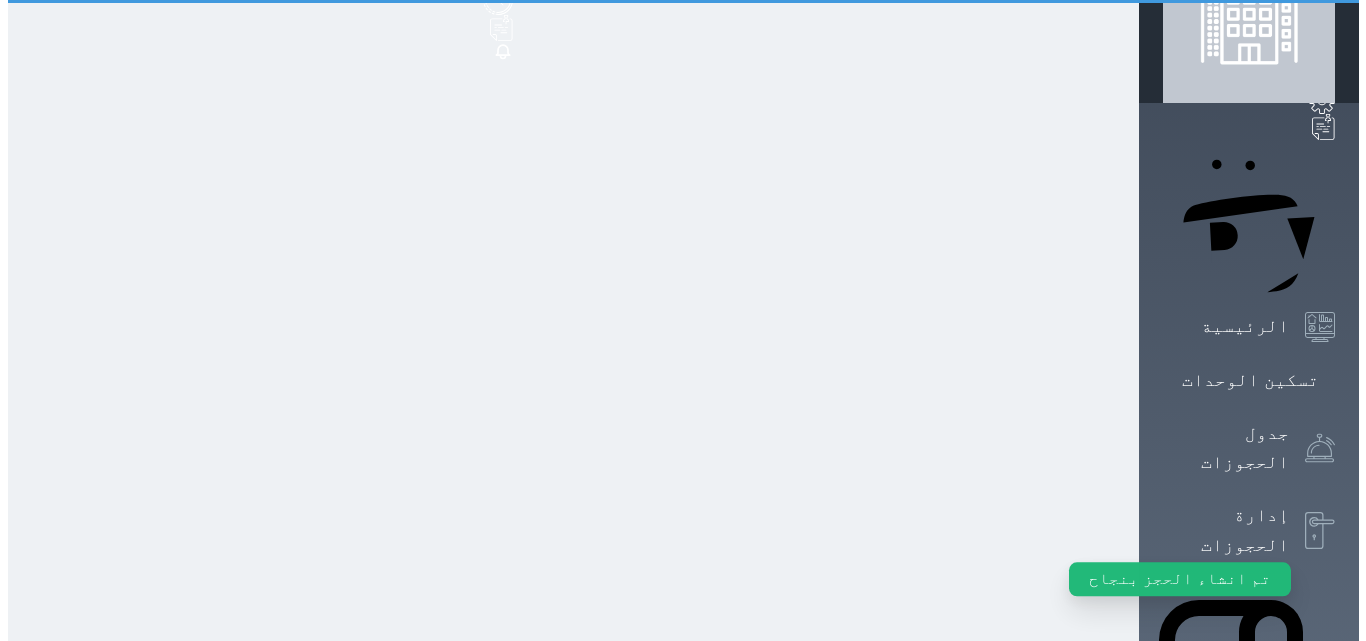 scroll, scrollTop: 0, scrollLeft: 0, axis: both 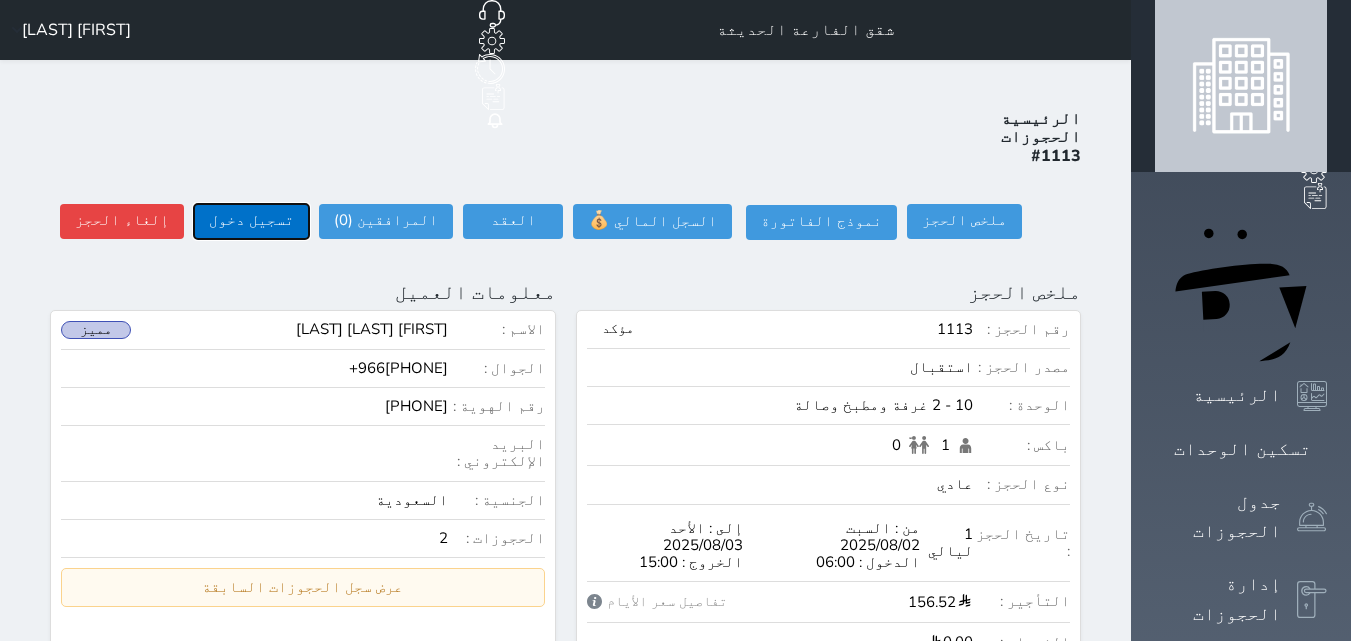 click on "تسجيل دخول" at bounding box center [251, 221] 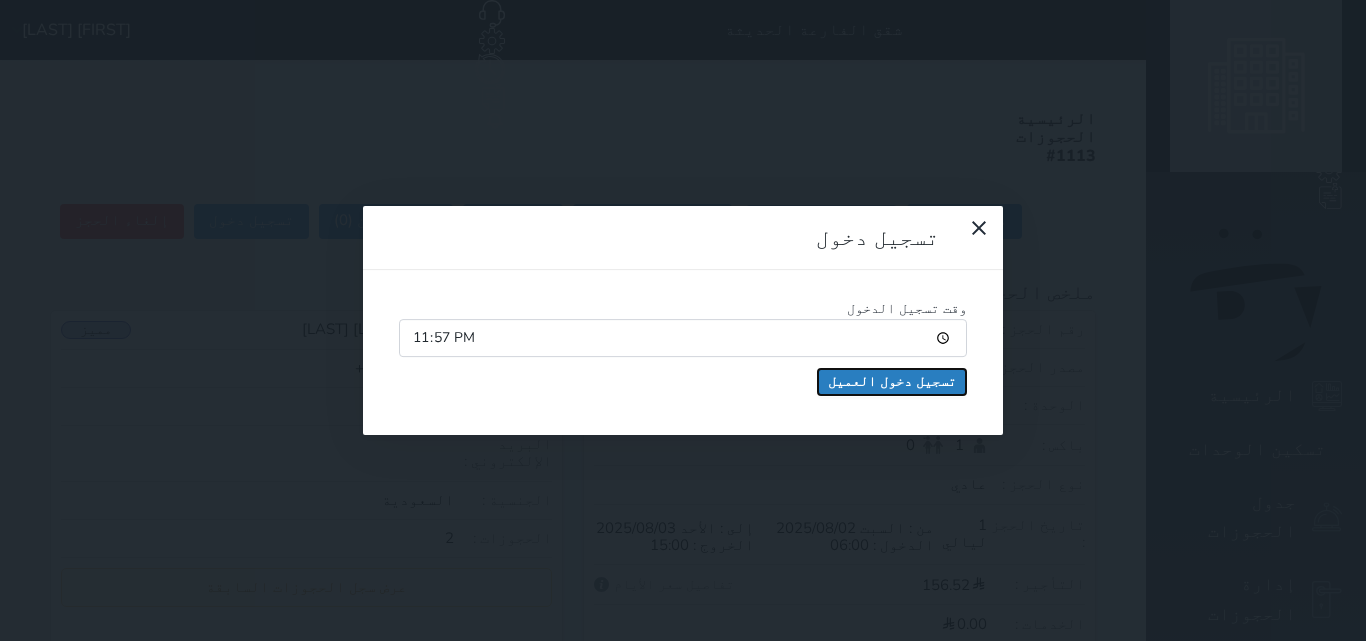 click on "تسجيل دخول العميل" at bounding box center [892, 382] 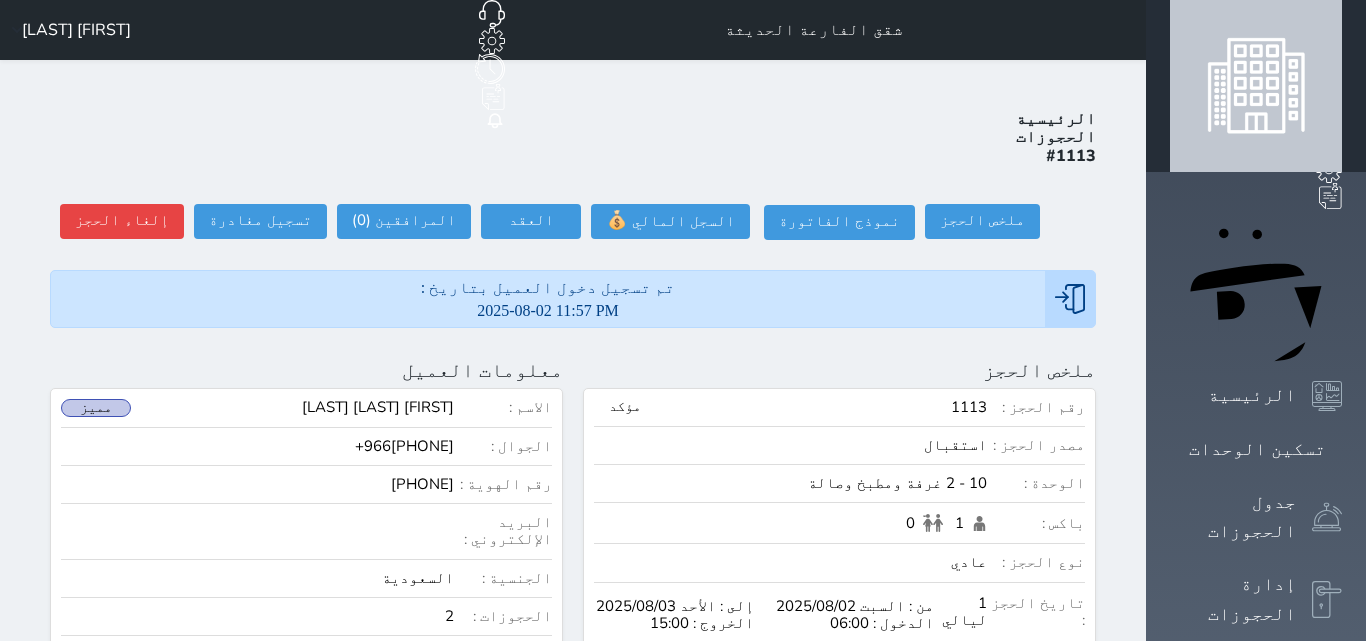 click on "ملخص الحجز           تحديث الحجز                       نوع الإيجار :     يومي     تاريخ بداية ونهاية الحجز :     الوحدة :   10 [ROOM_INFO]     ( يمكنك نقل العميل لوحدة أخري بشرط توافر الوحدة بالتواريخ المحددة )   مصدر الحجز :       سعر الحجز :           الليالي :     1     ليله    الخدمات المشمولة في السعر :   الخدمات المختاره (0)  تحديد الكل  ×  فطار   عدد باكس           البالغون     1                             الاطفال     0               نوع الحجز :
عادي
إقامة مجانية
إستخدام داخلي
إستخدام يومي
تحديث الحجز       رقم الحجز :" at bounding box center [839, 1006] 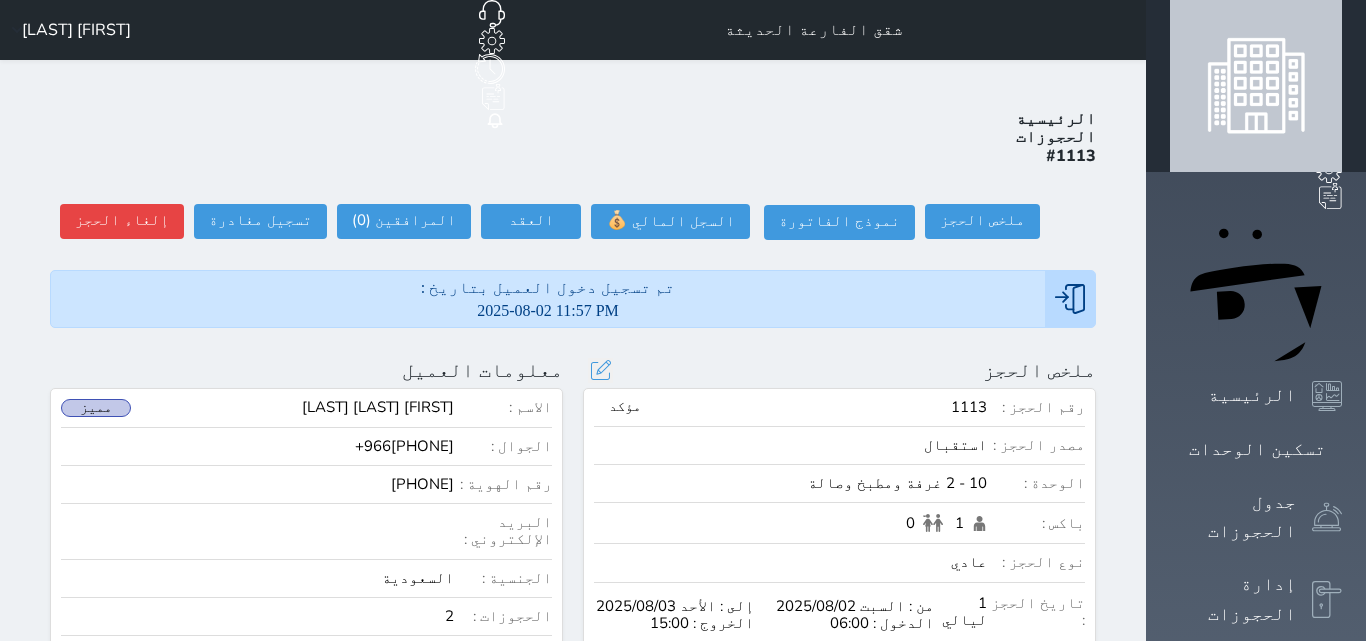 click on "ملخص الحجز           تحديث الحجز                       نوع الإيجار :     يومي     تاريخ بداية ونهاية الحجز :     الوحدة :   10 [ROOM_INFO]     ( يمكنك نقل العميل لوحدة أخري بشرط توافر الوحدة بالتواريخ المحددة )   مصدر الحجز :       سعر الحجز :           الليالي :     1     ليله    الخدمات المشمولة في السعر :   الخدمات المختاره (0)  تحديد الكل  ×  فطار   عدد باكس           البالغون     1                             الاطفال     0               نوع الحجز :
عادي
إقامة مجانية
إستخدام داخلي
إستخدام يومي
تحديث الحجز" at bounding box center (839, 370) 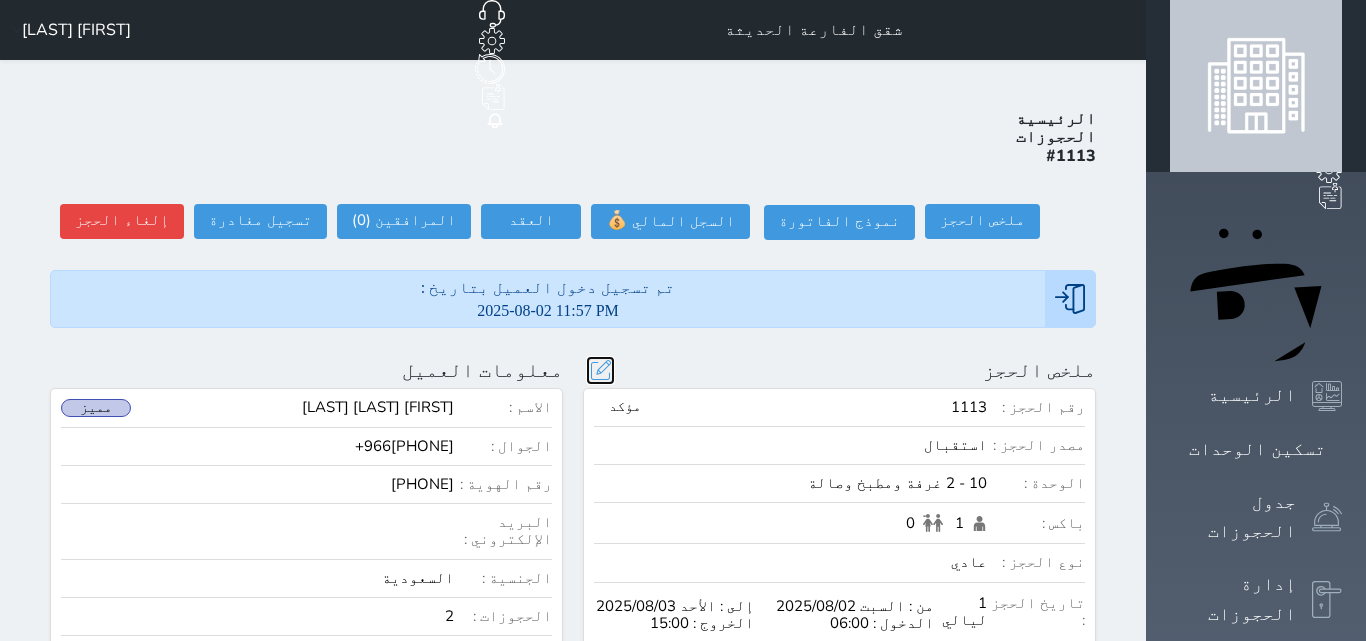 click at bounding box center (600, 370) 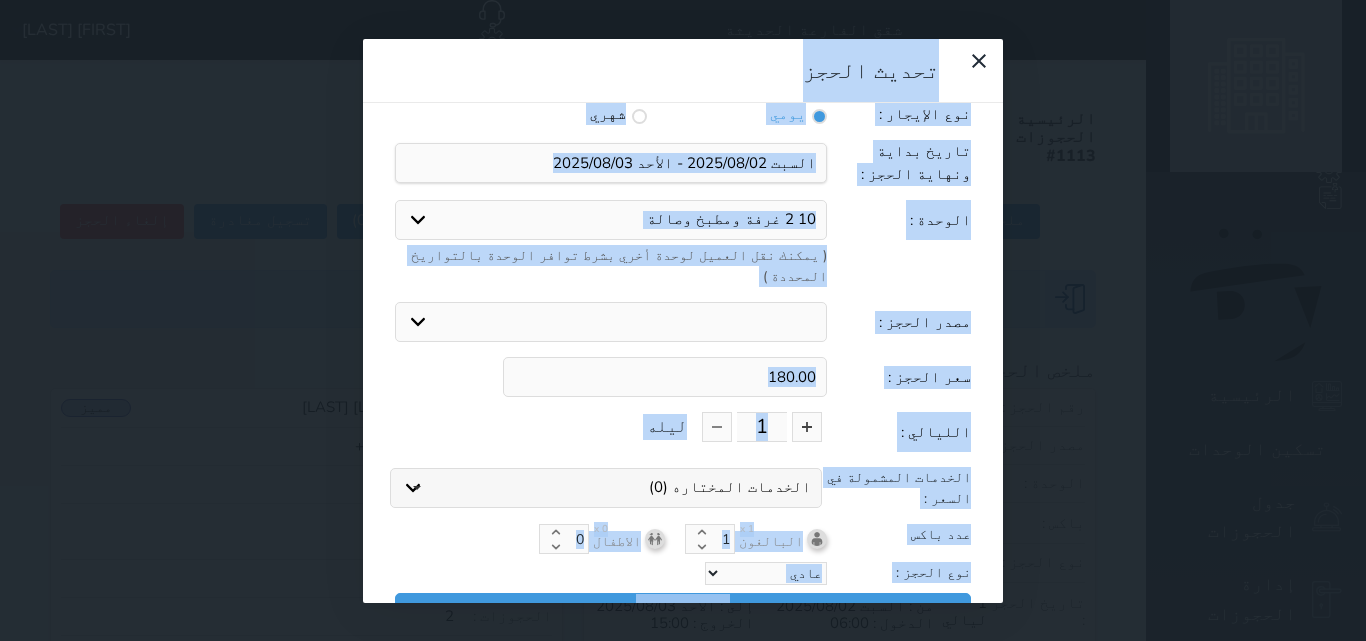 scroll, scrollTop: 45, scrollLeft: 0, axis: vertical 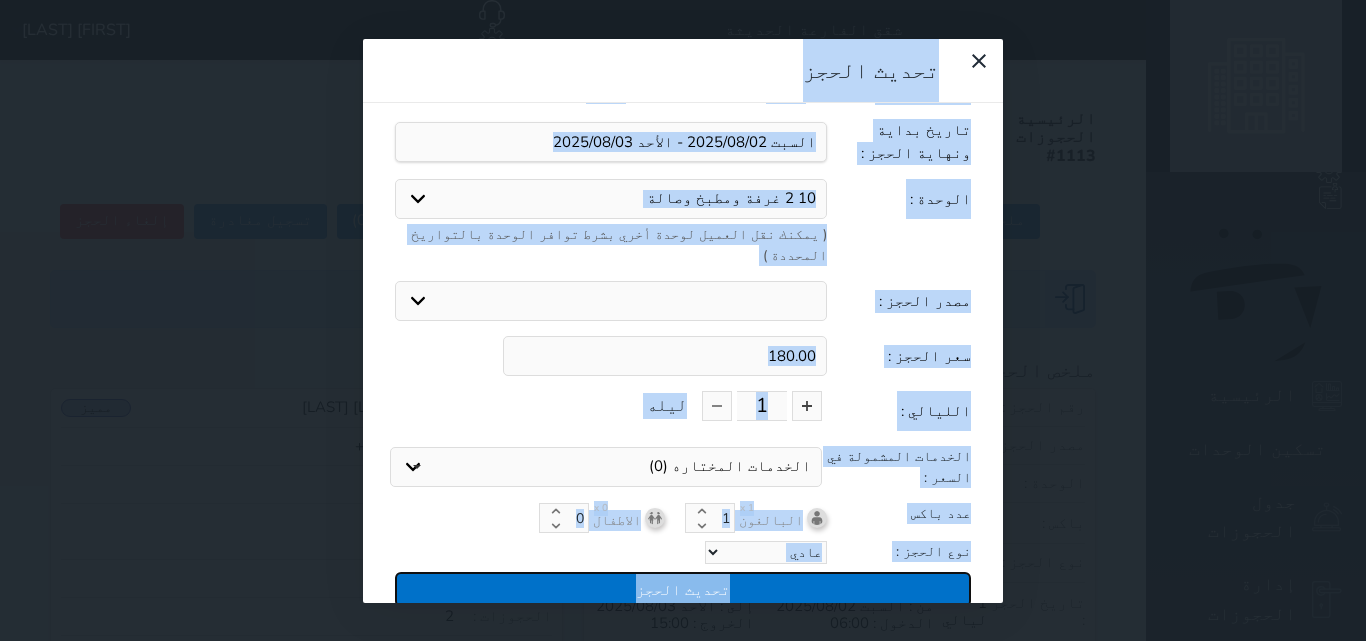 click on "تحديث الحجز" at bounding box center [683, 589] 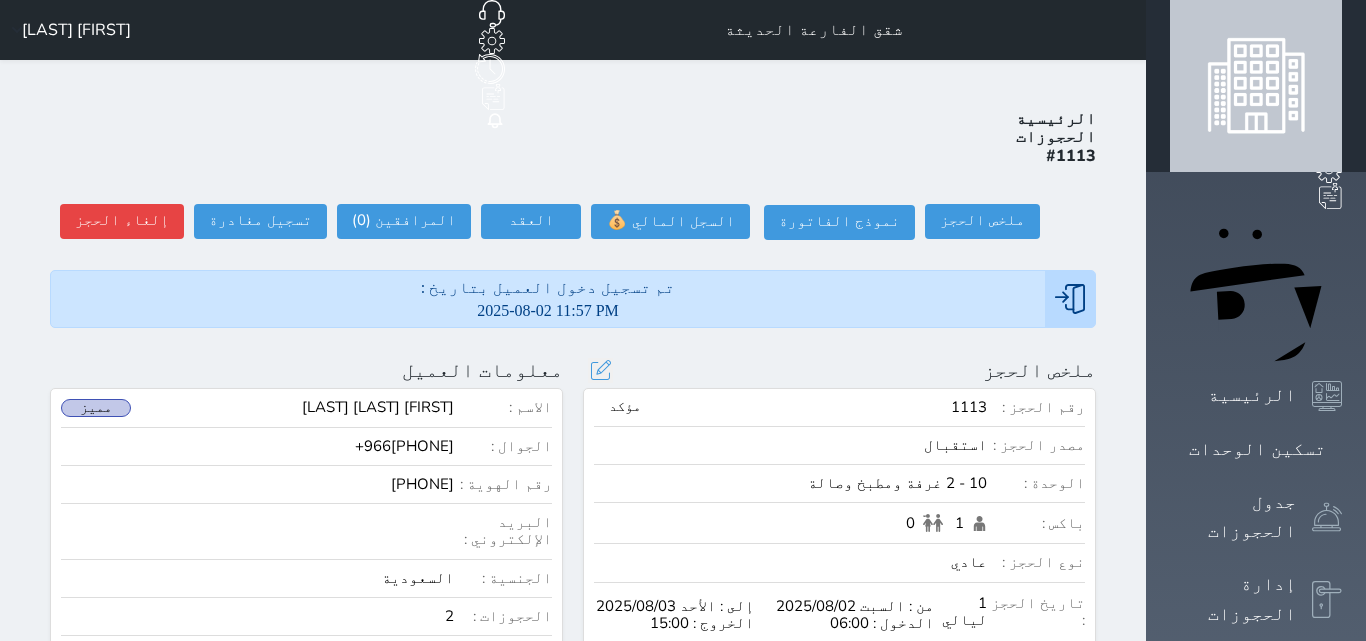 click on "من : [DAY] [DATE]   الدخول : [TIME]   إلى : [DAY] [DATE]   الخروج : [TIME]" at bounding box center (764, 613) 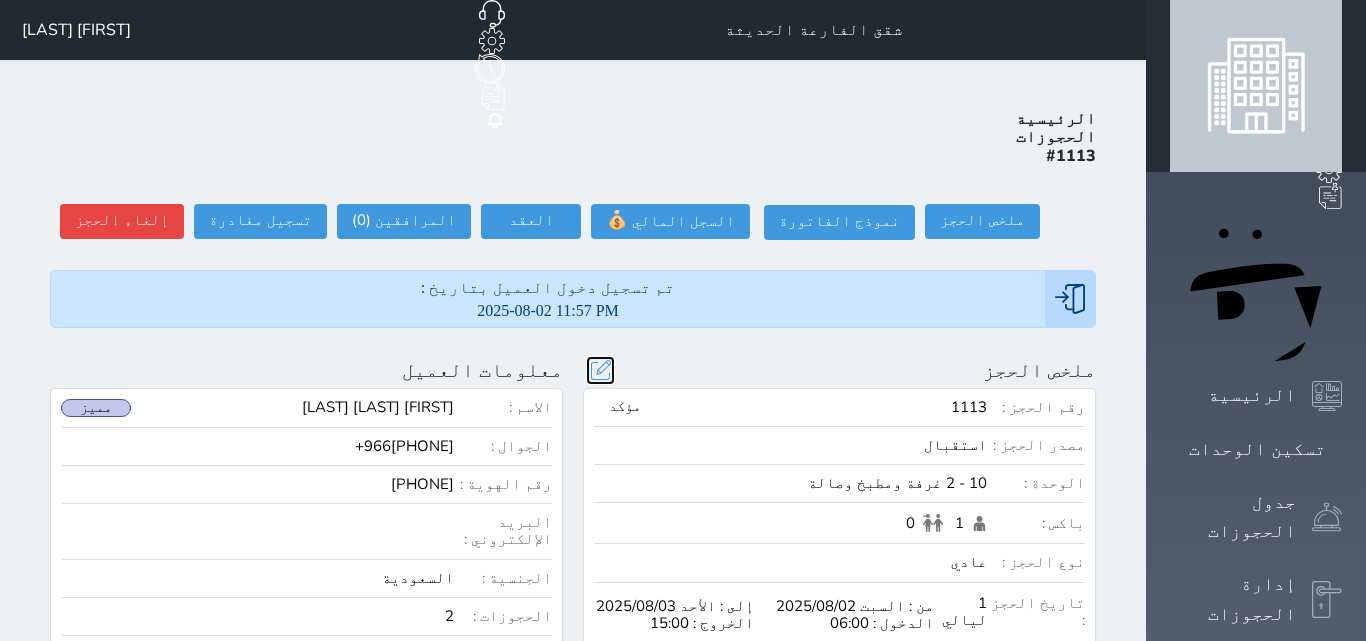 click at bounding box center [600, 370] 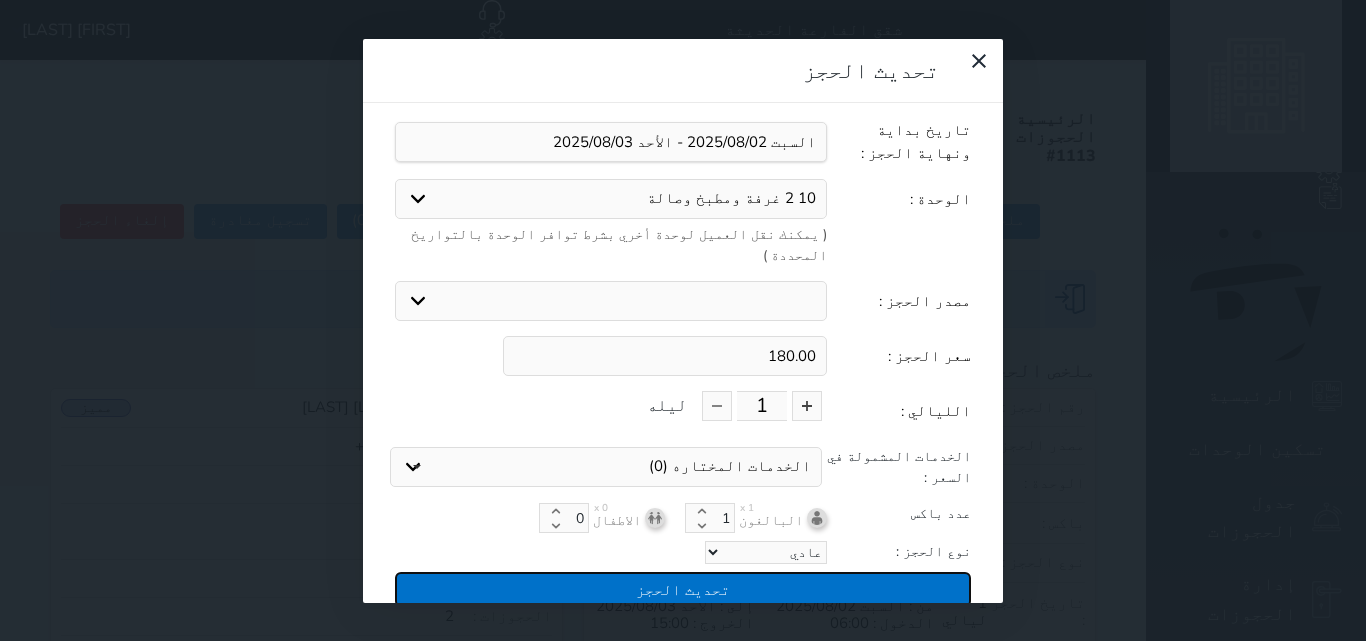 click on "تحديث الحجز" at bounding box center (683, 589) 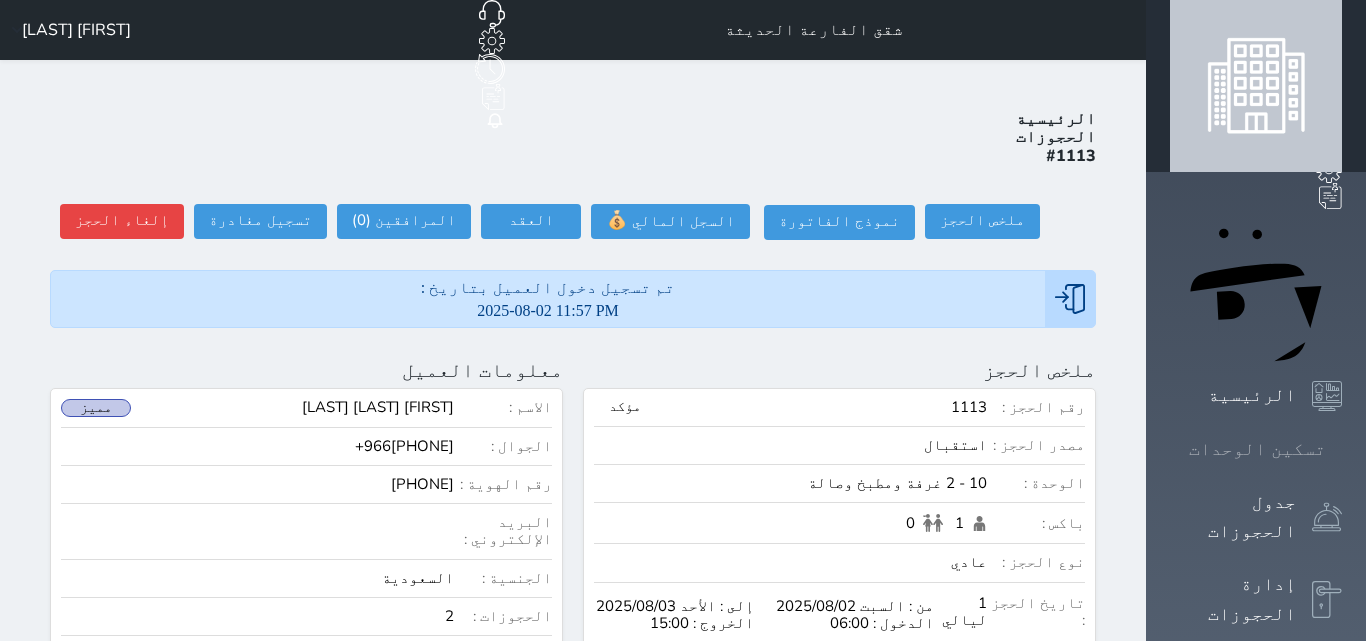 click 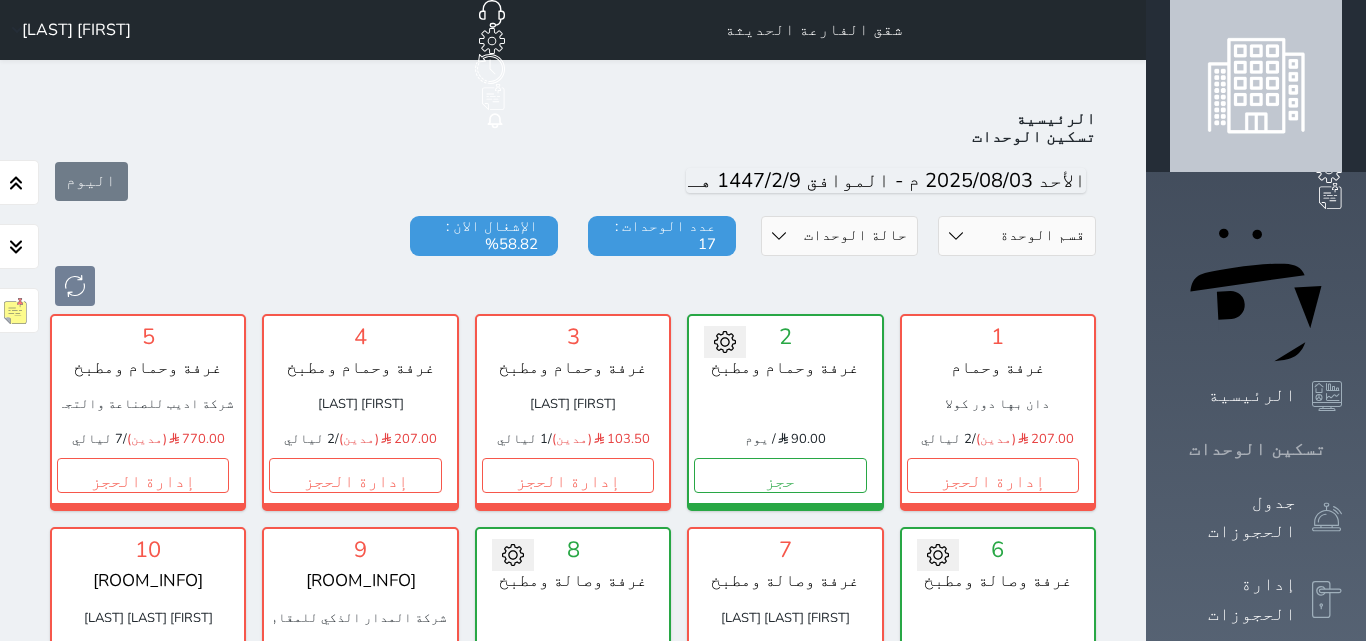 scroll, scrollTop: 78, scrollLeft: 0, axis: vertical 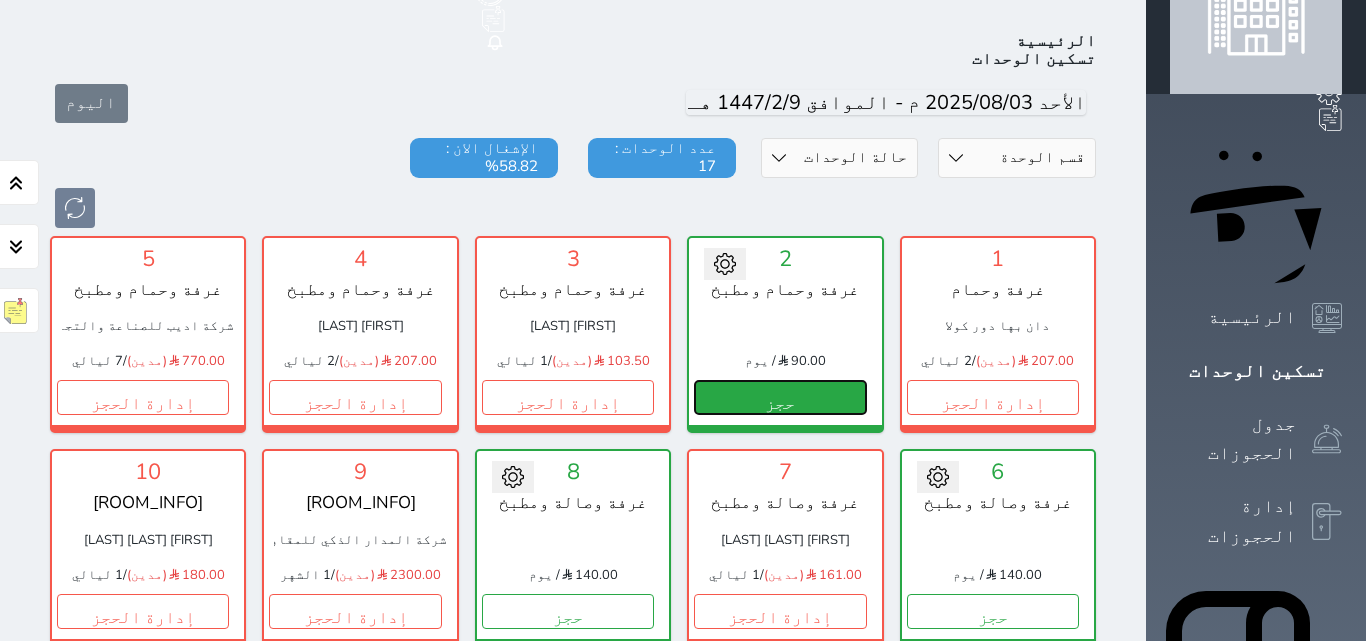 click on "حجز" at bounding box center (780, 397) 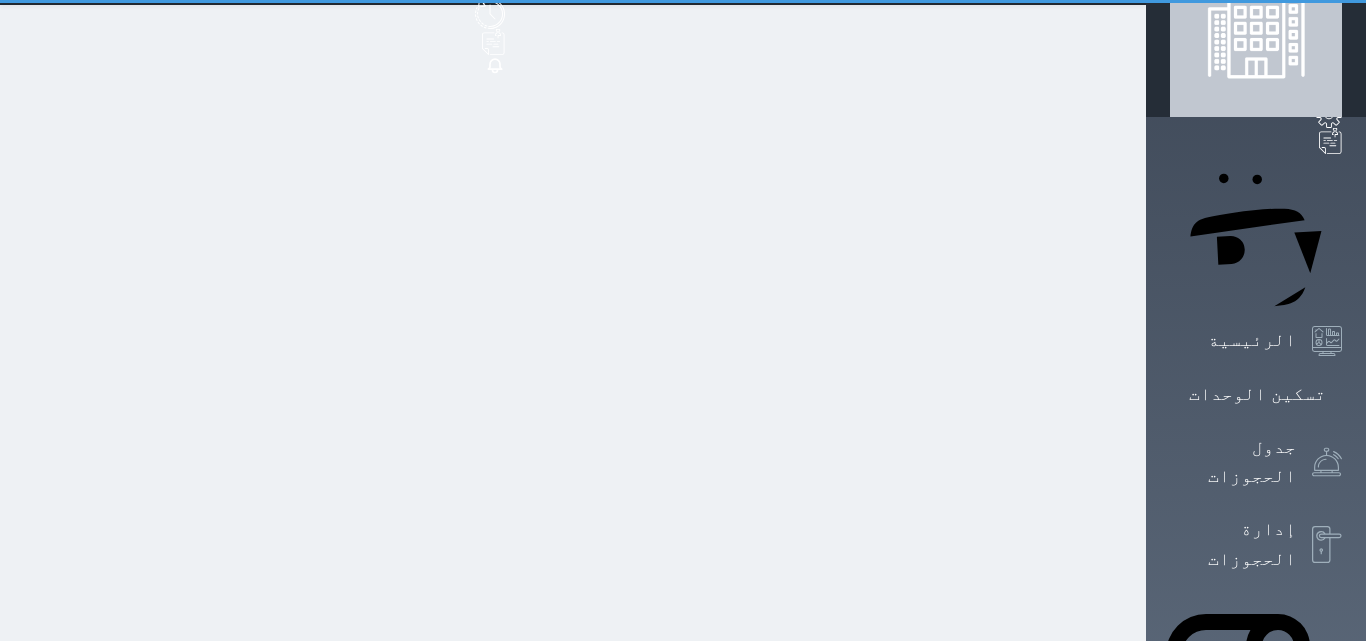 scroll, scrollTop: 0, scrollLeft: 0, axis: both 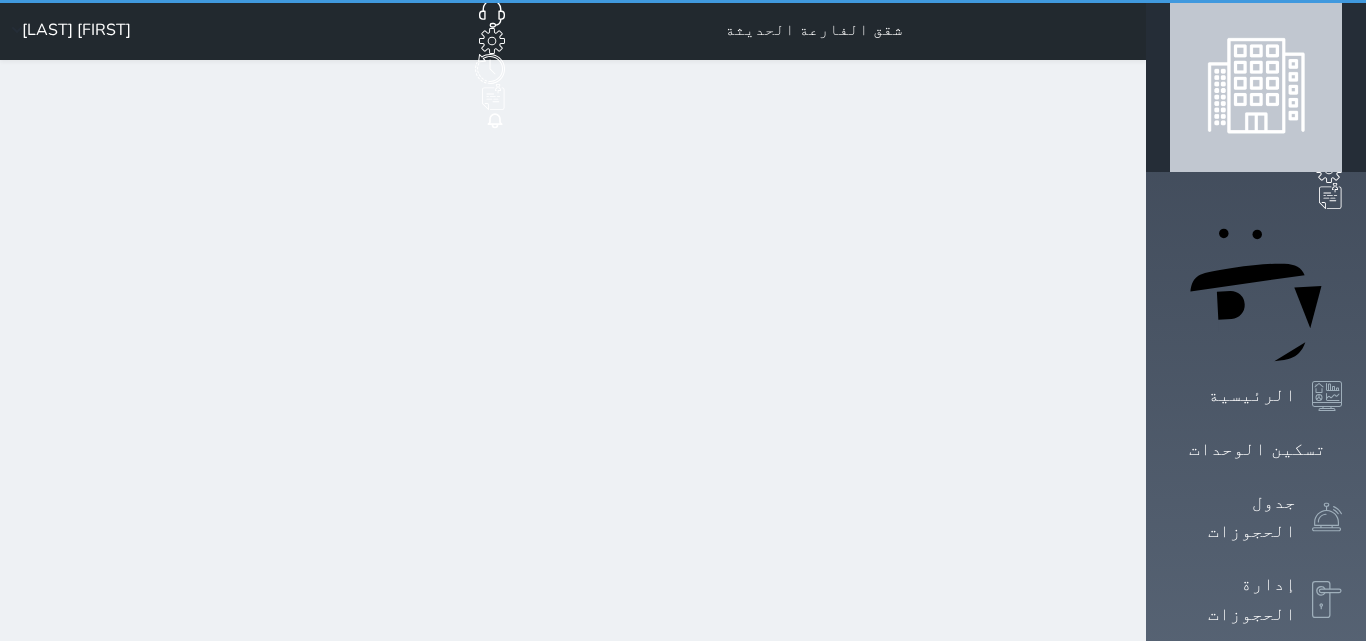 select on "1" 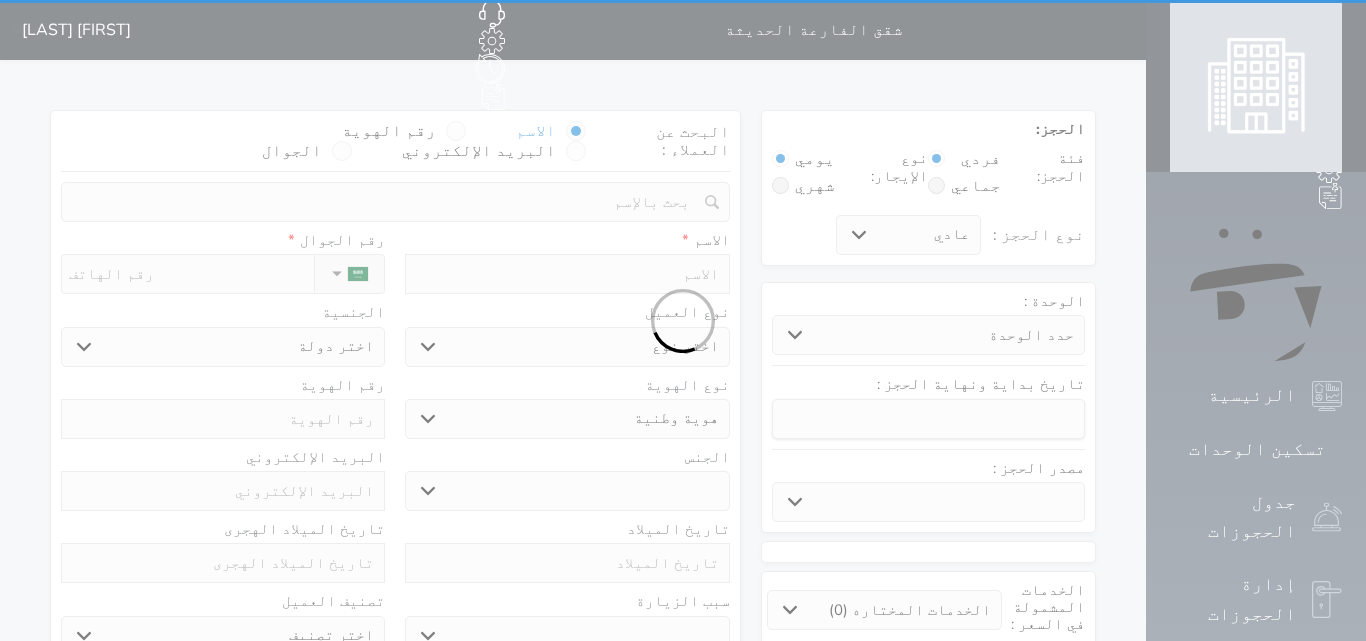 select 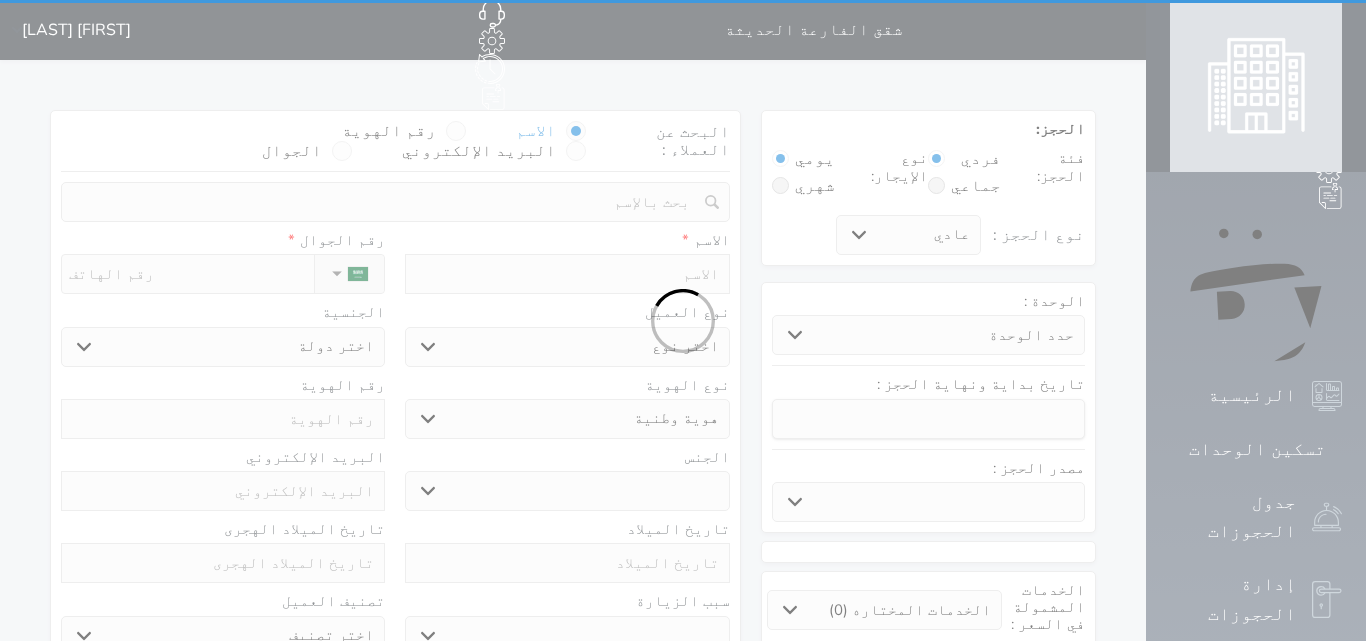 select 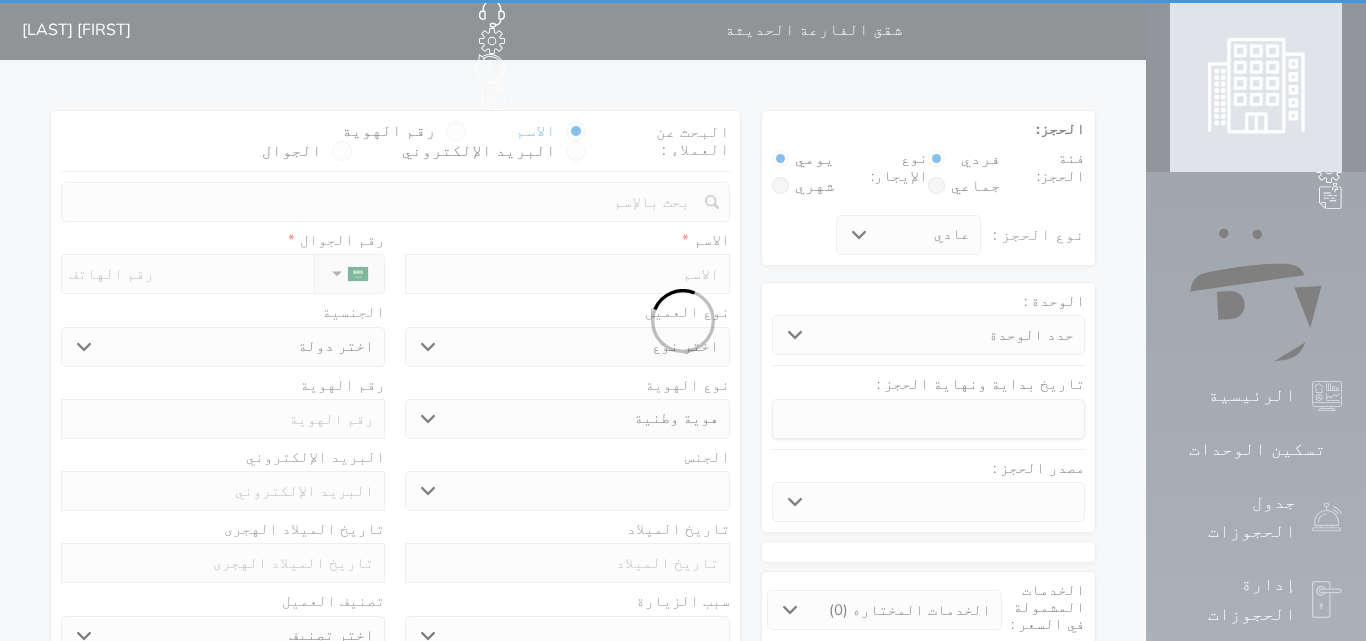 select 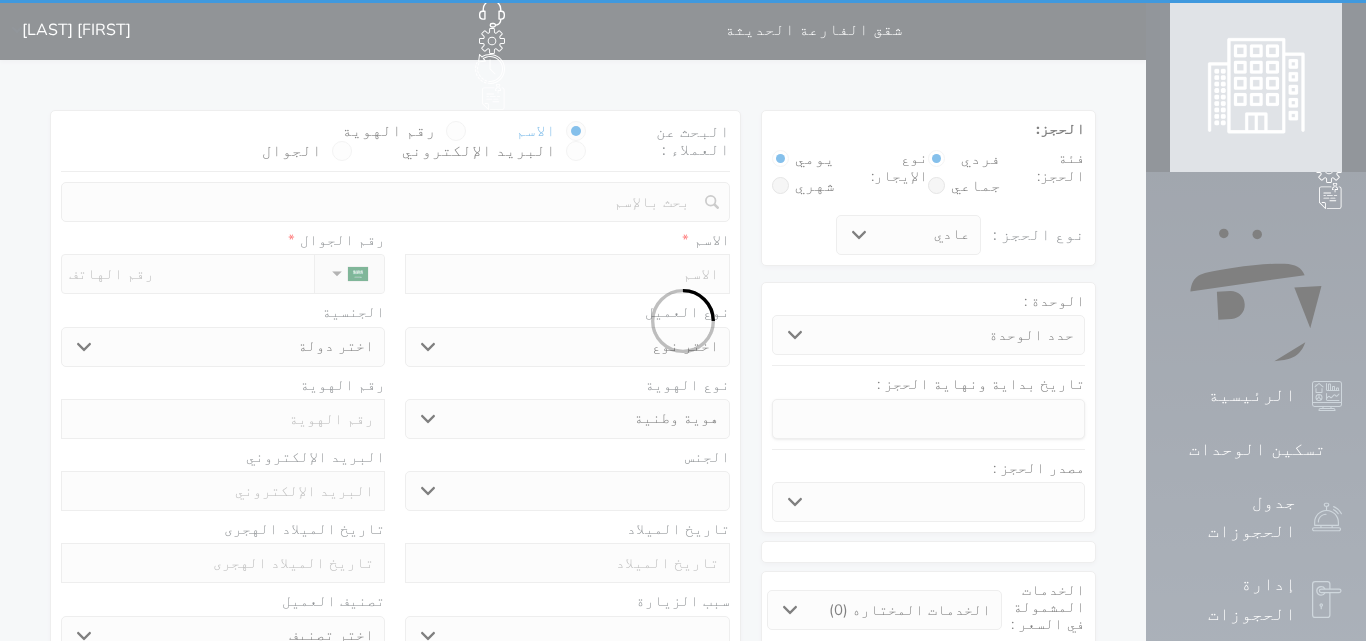 select 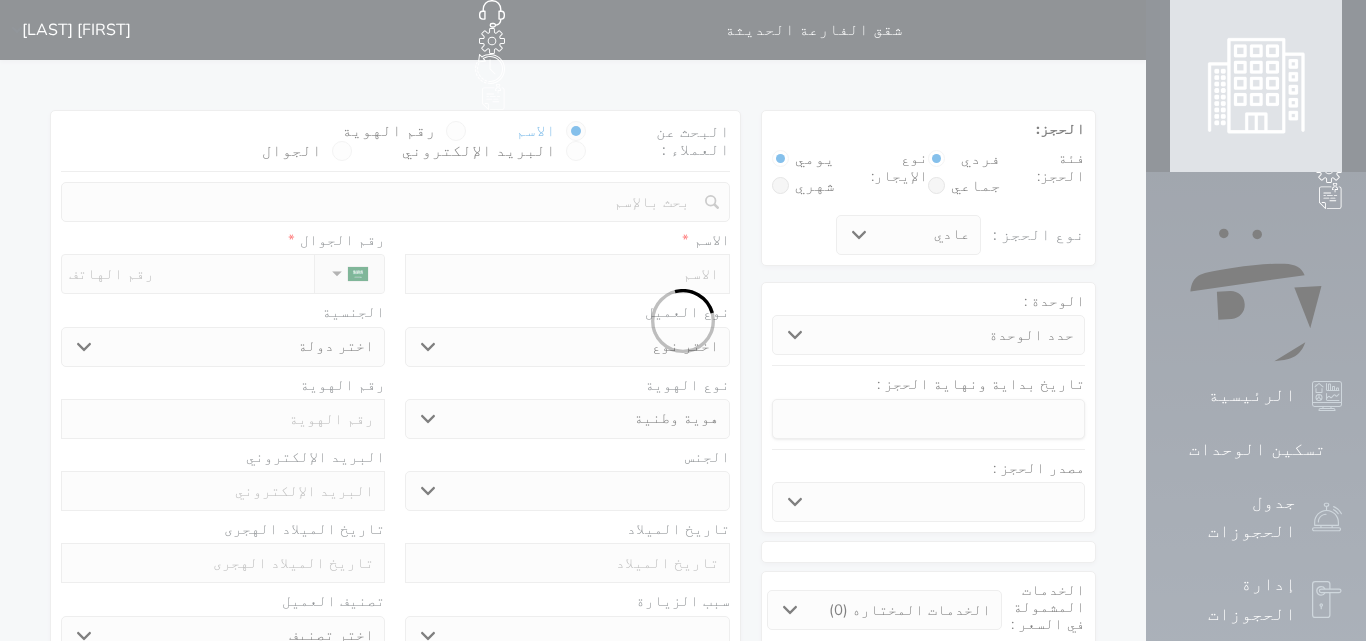 select 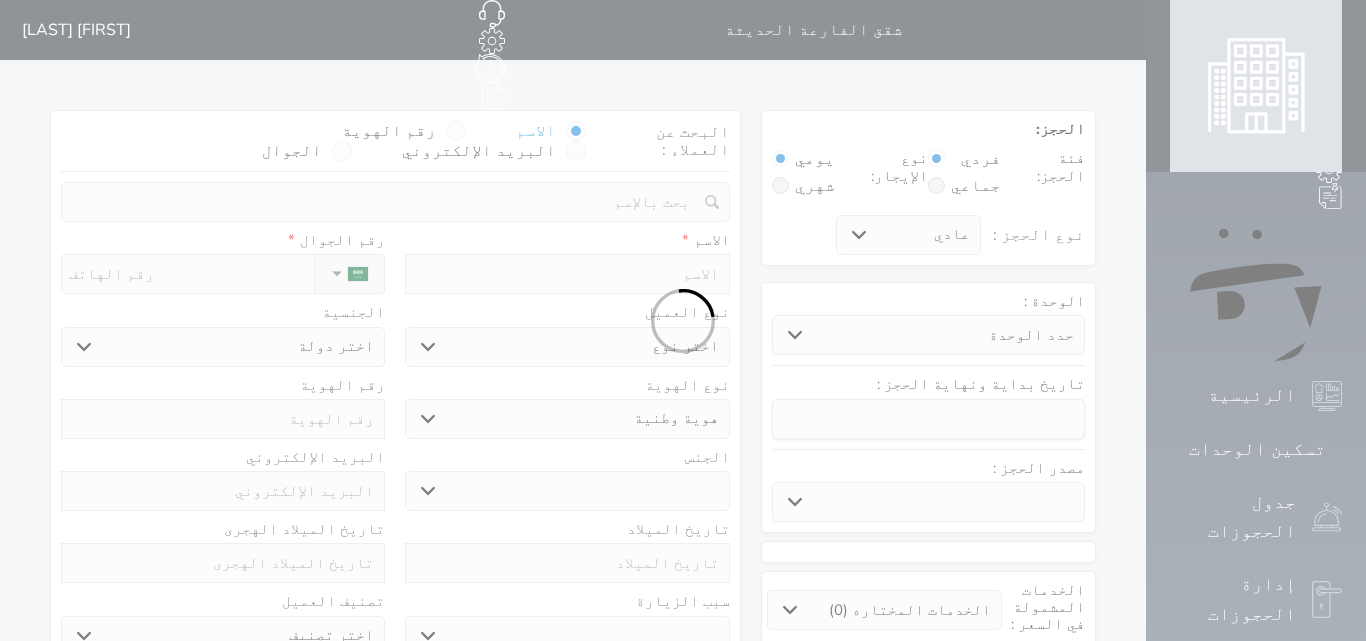 select 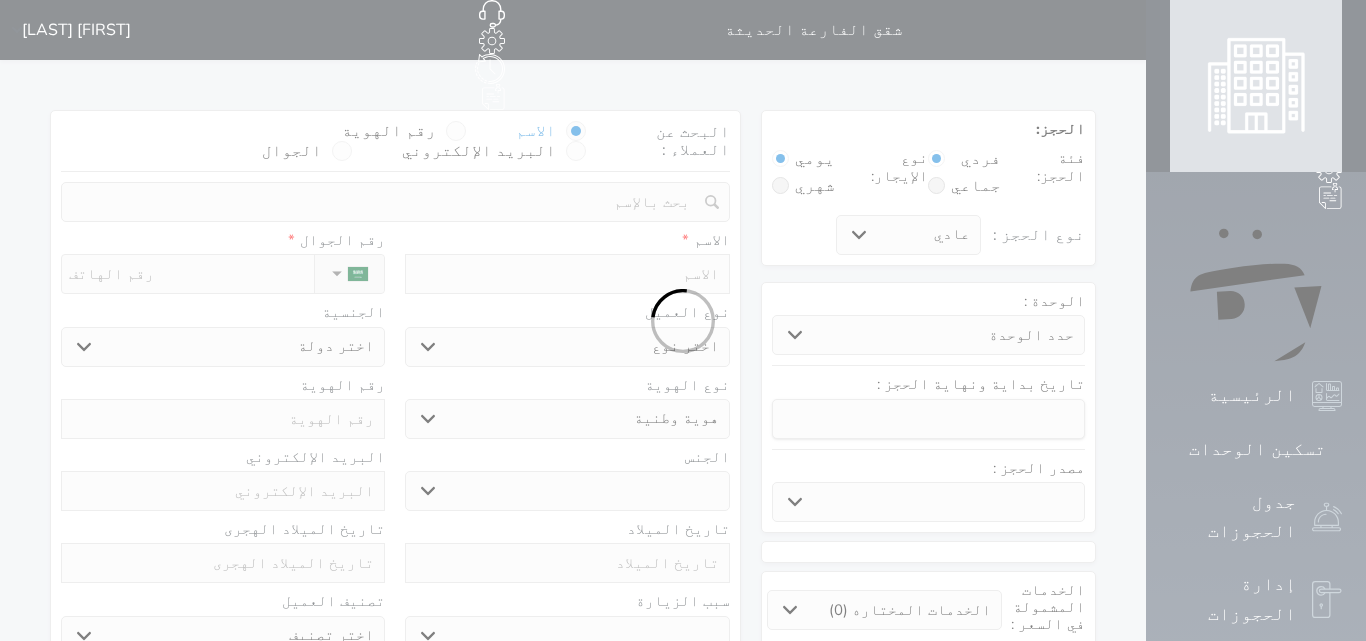 select 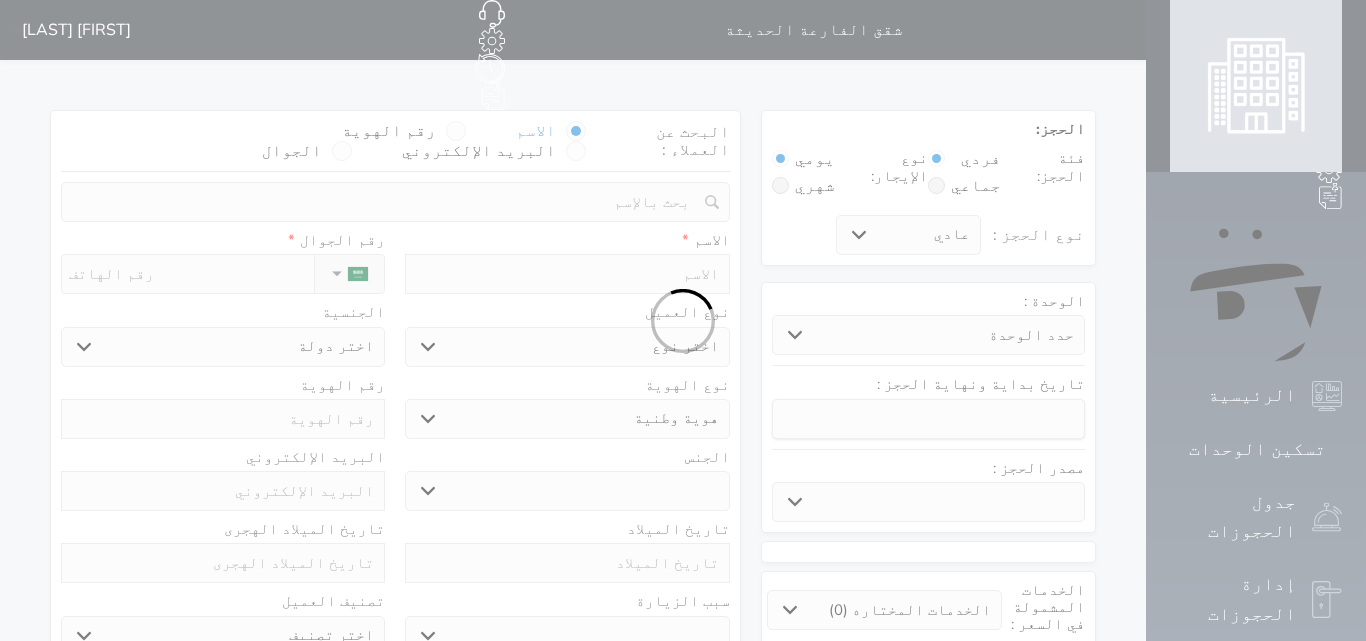 select 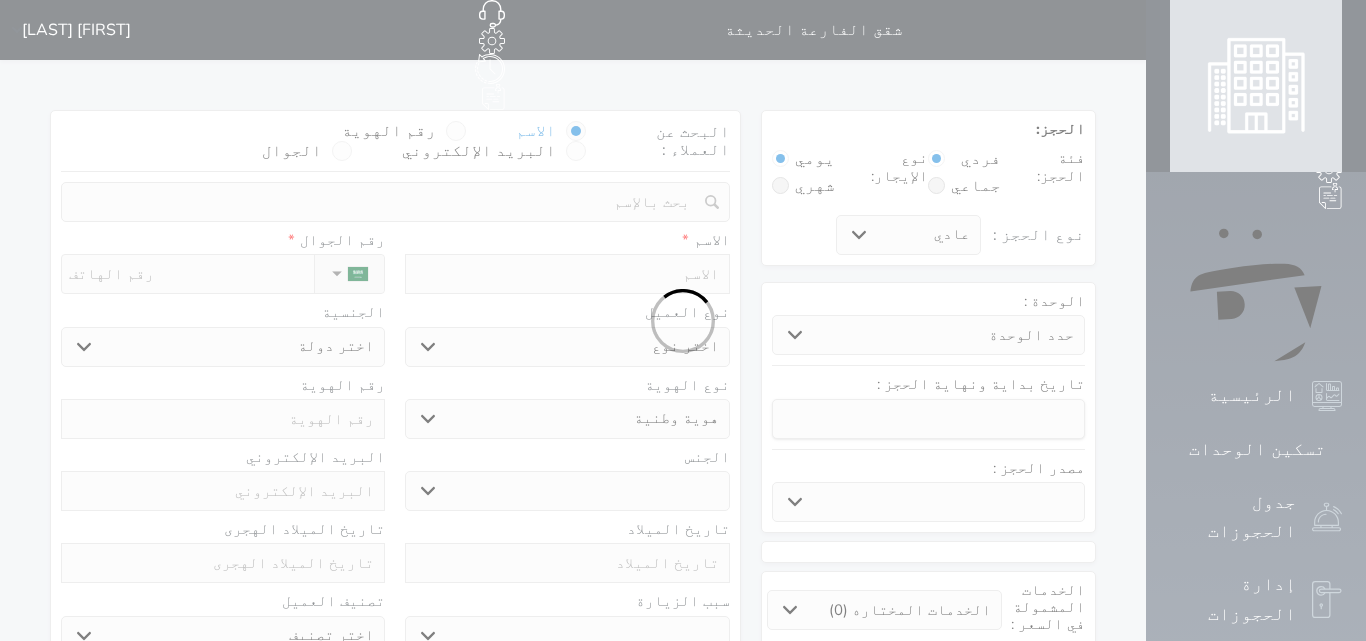 select 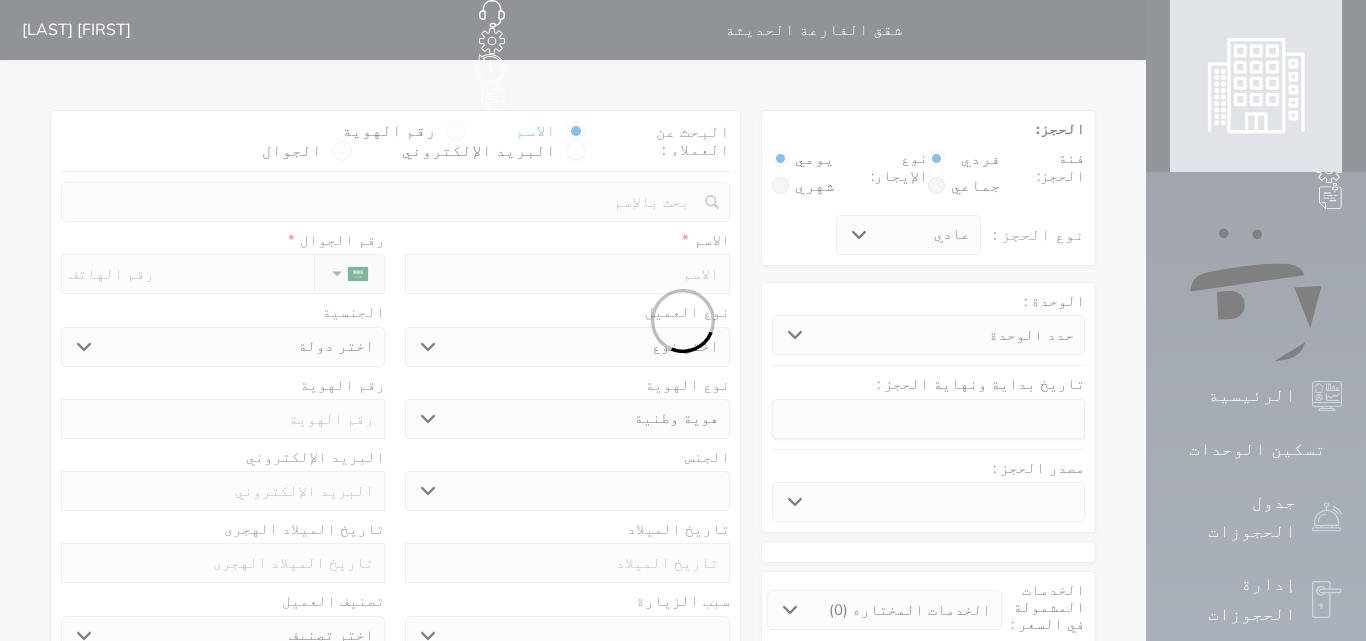 select 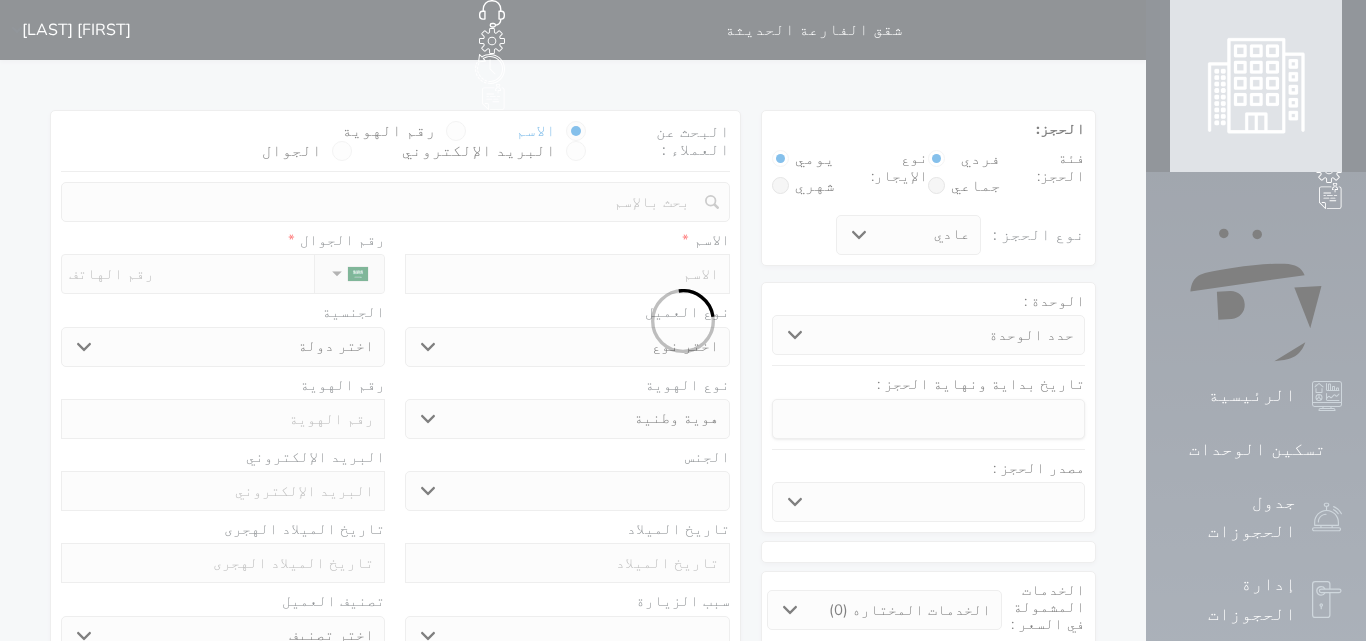 select 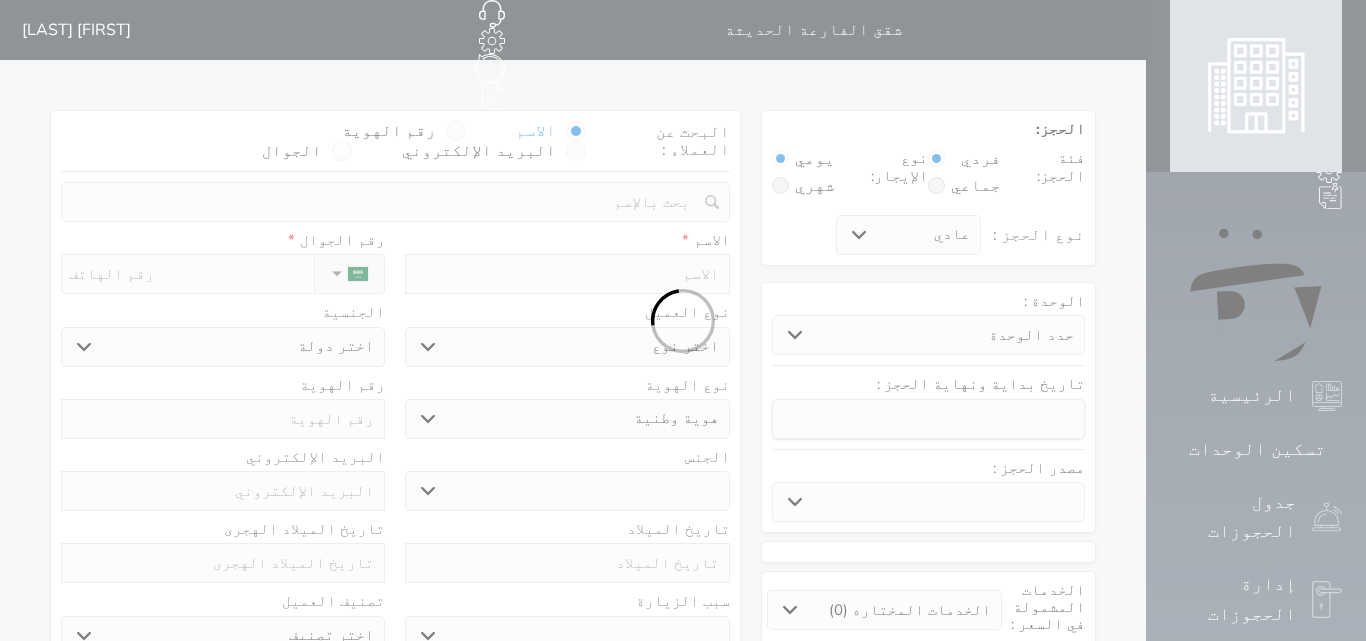 select 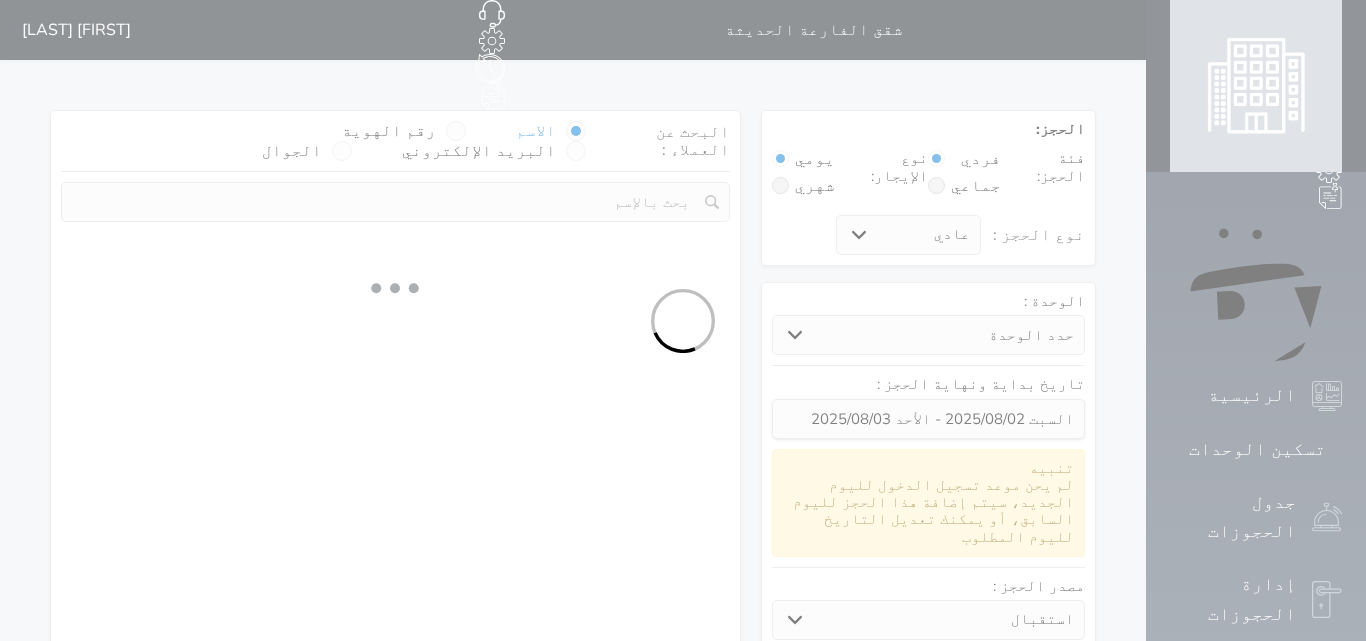 select 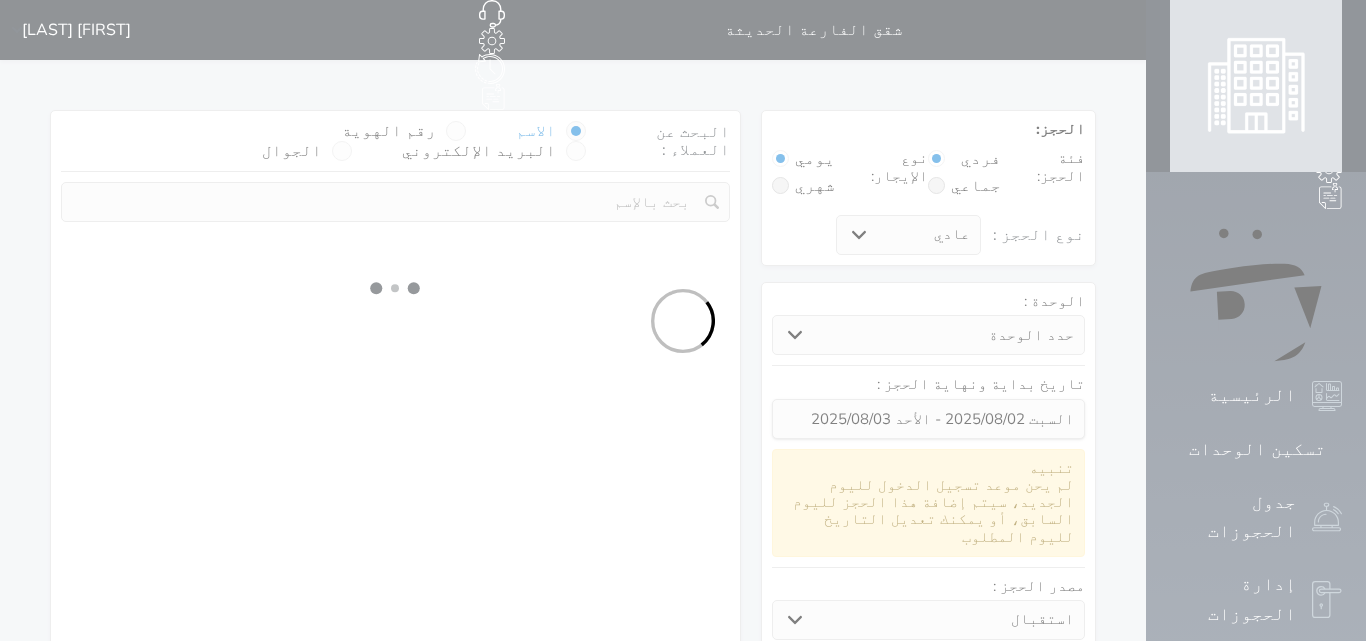 select on "1" 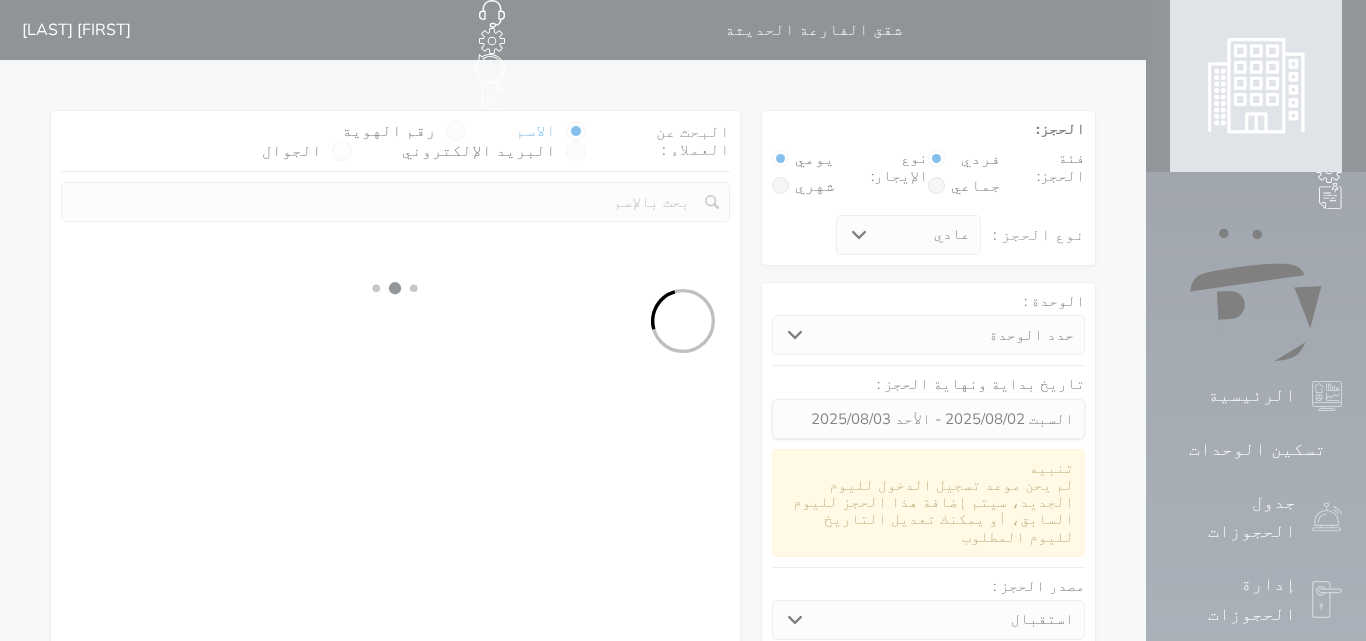 select on "113" 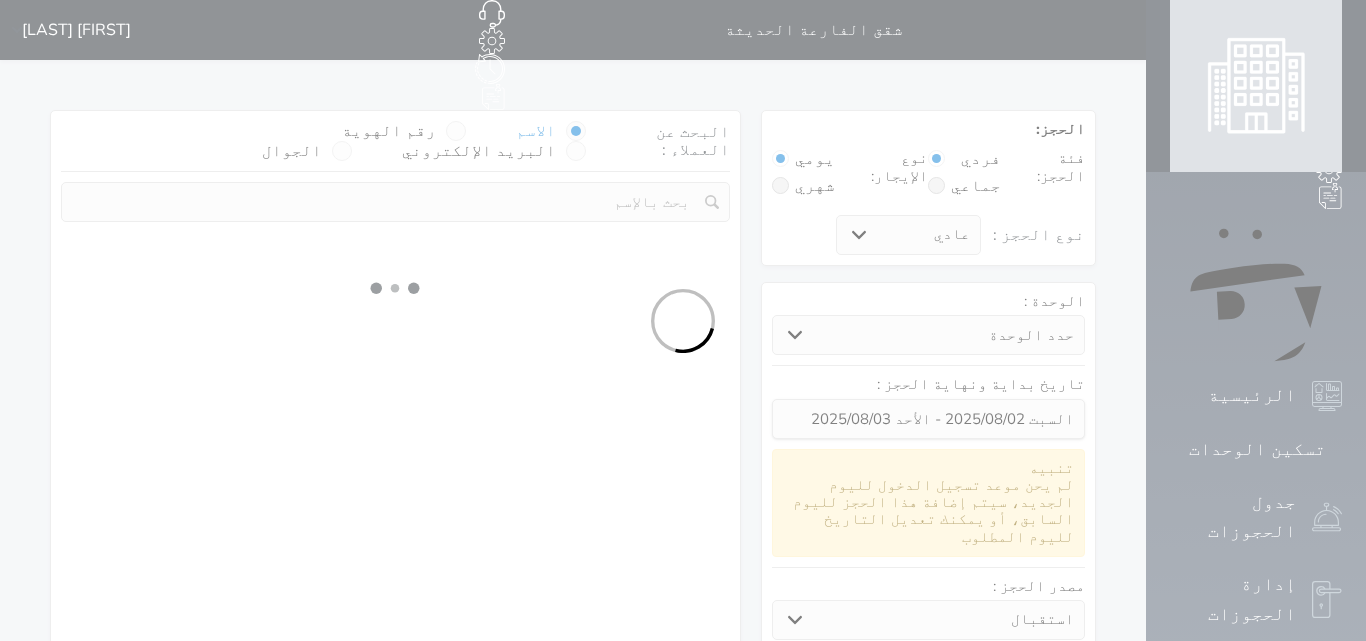 select on "1" 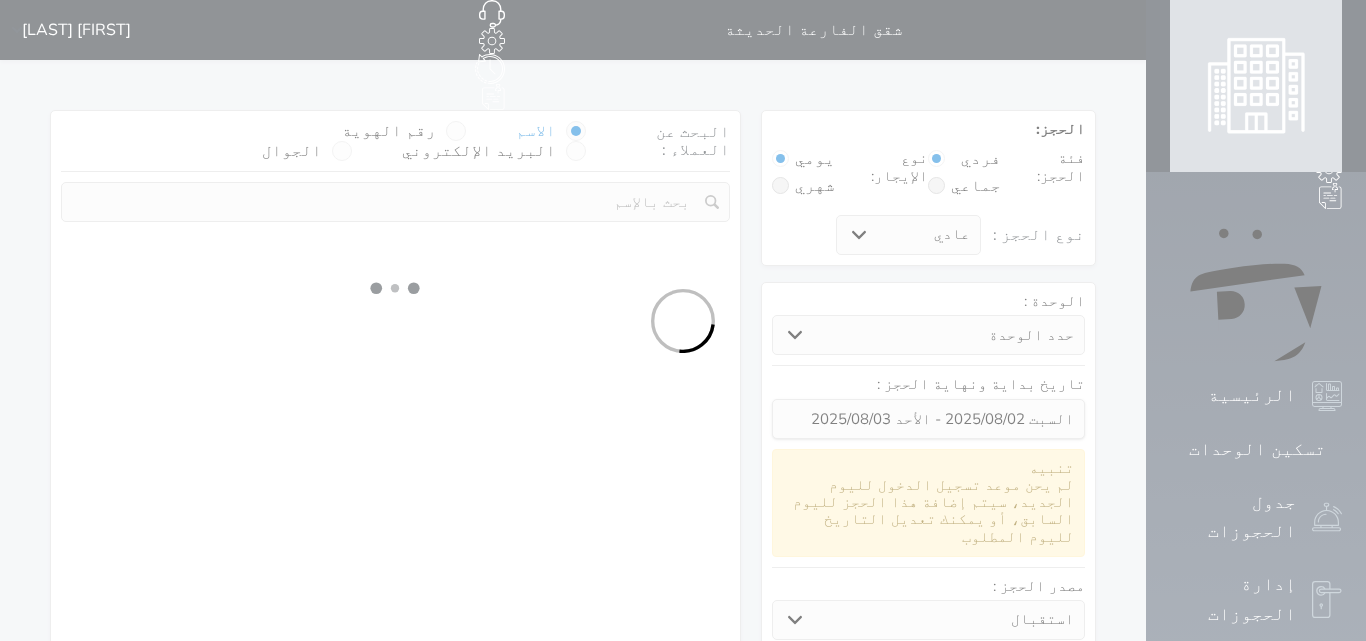 select 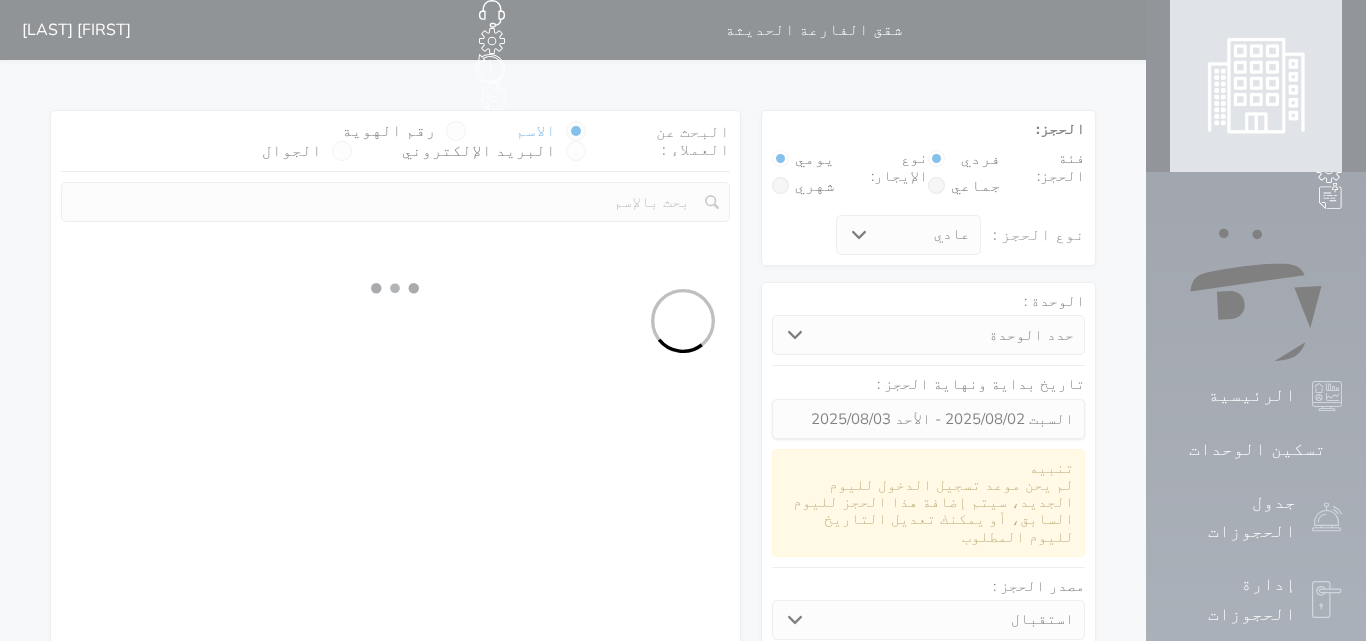 select on "7" 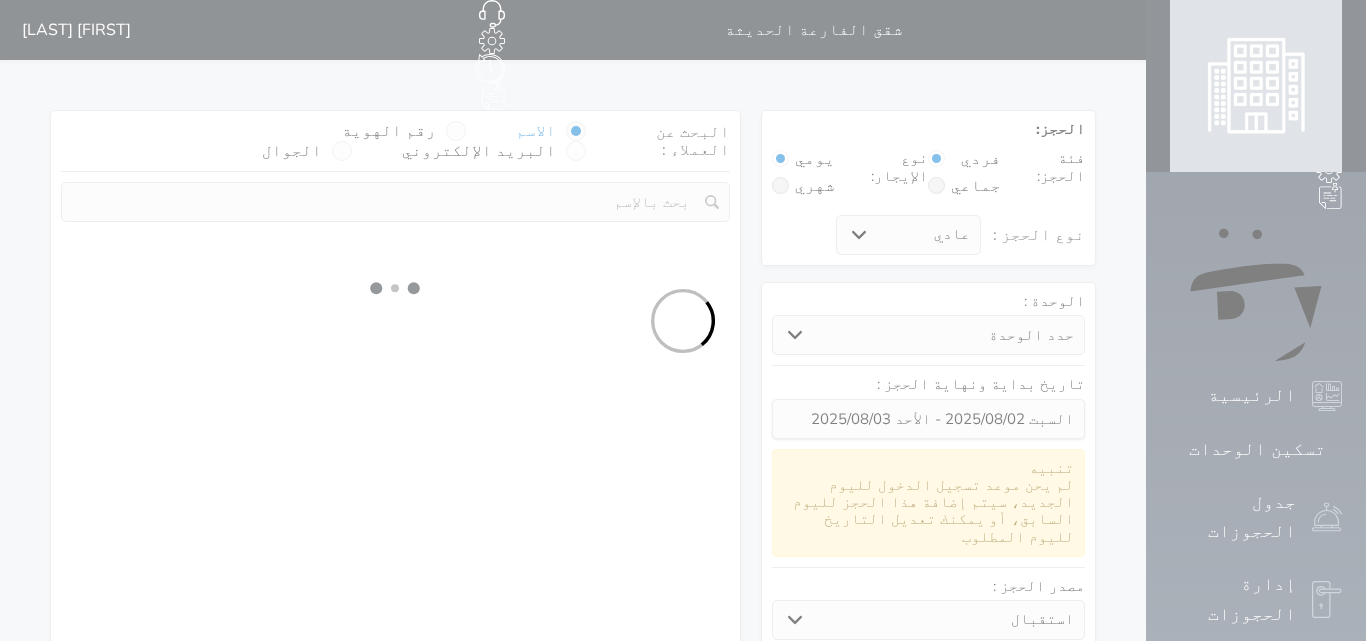 select 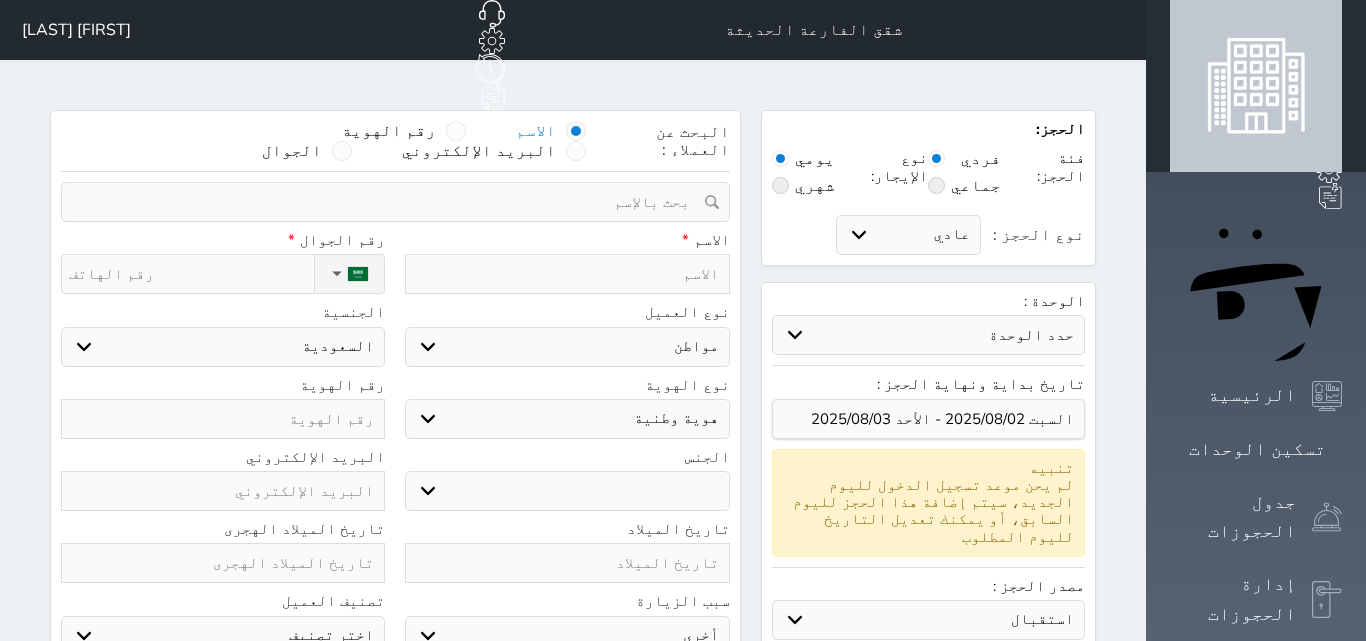 select 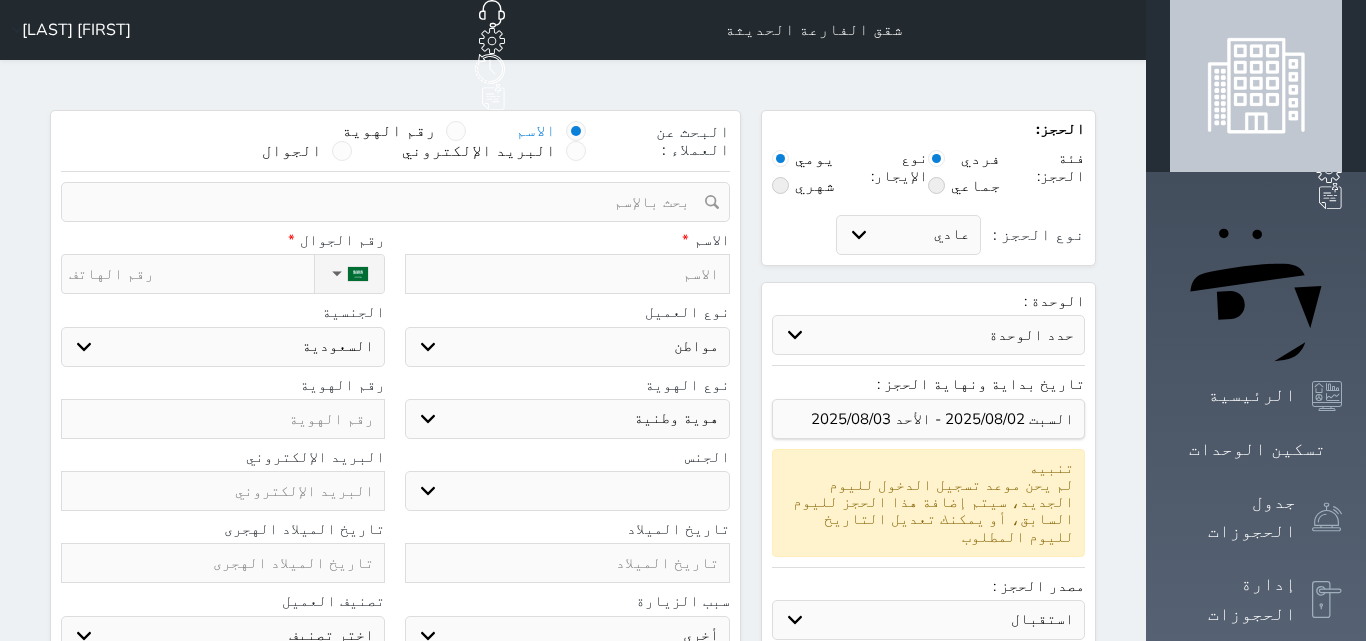 select 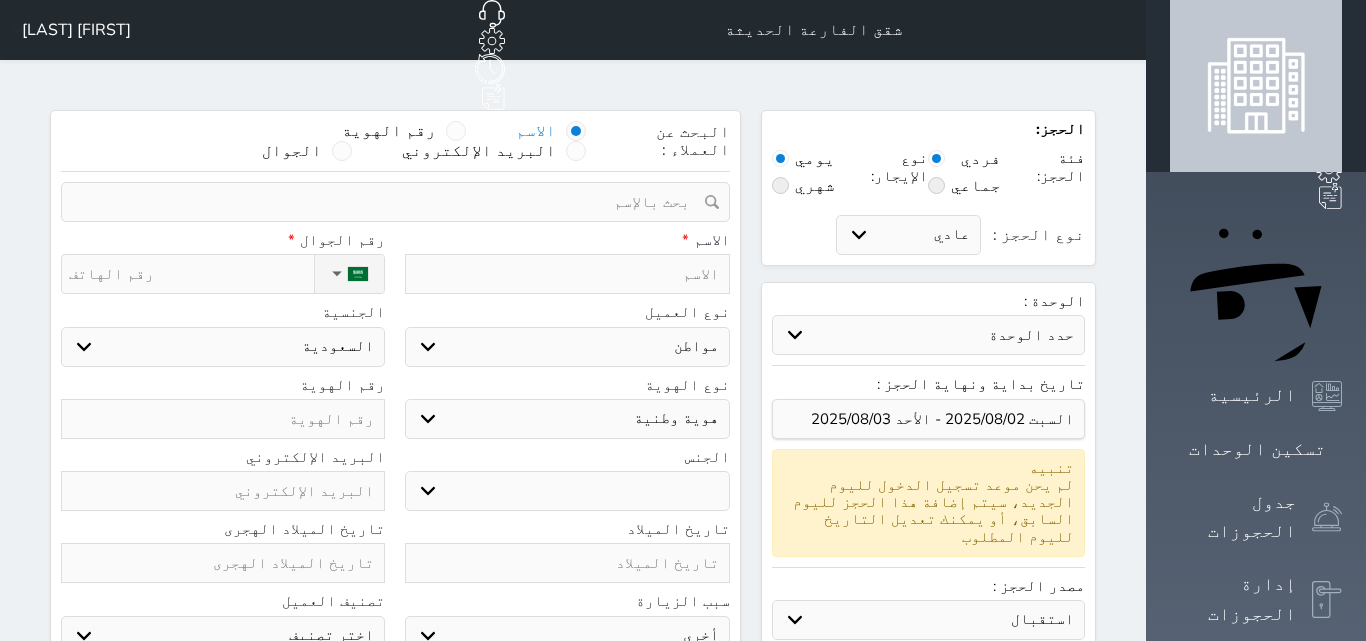 click at bounding box center [567, 274] 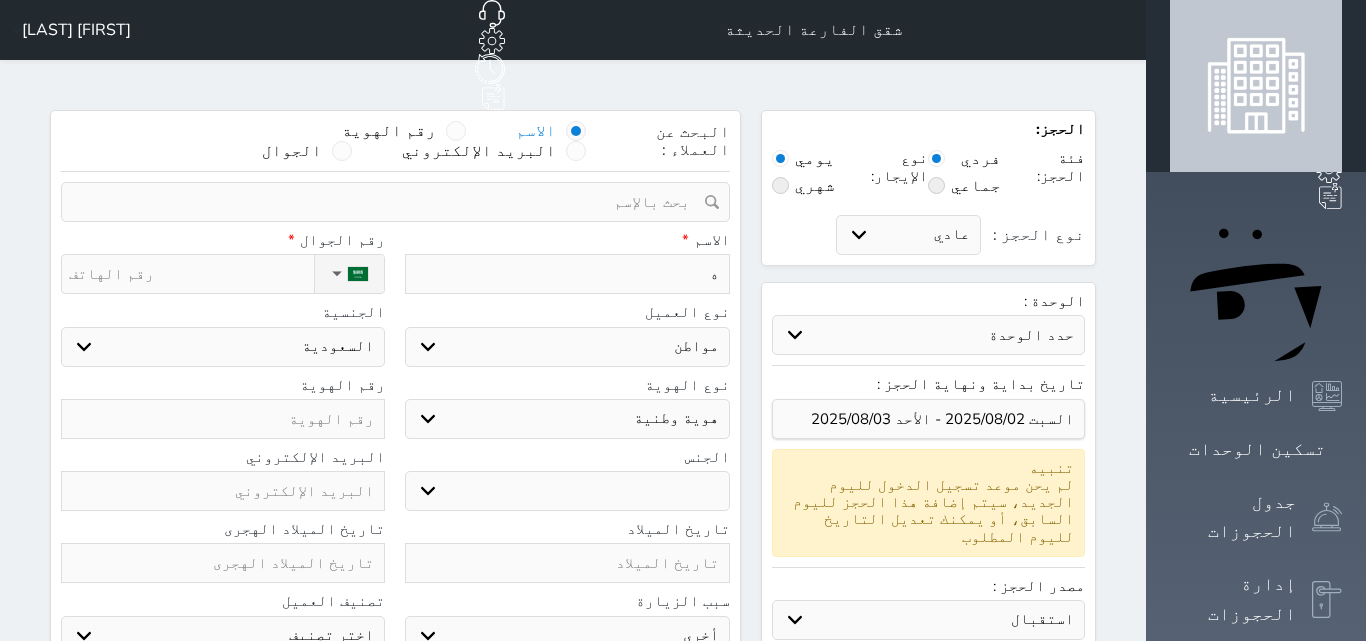 type on "[FIRST]" 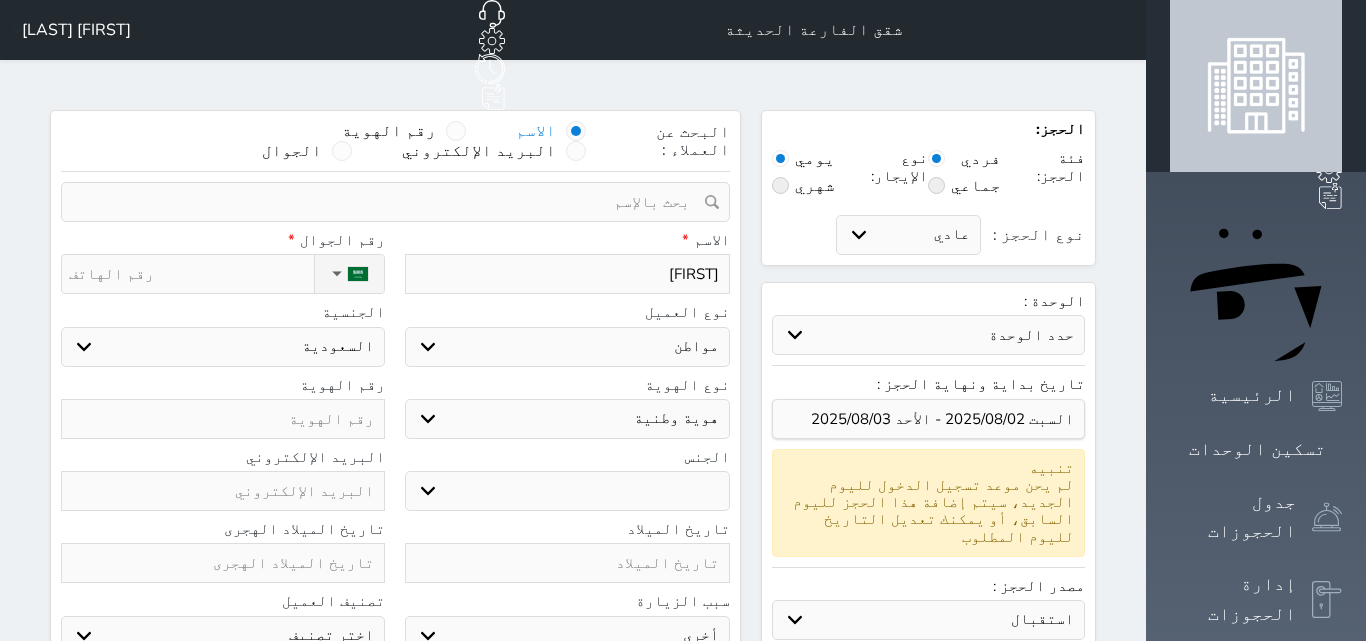 type on "هشا" 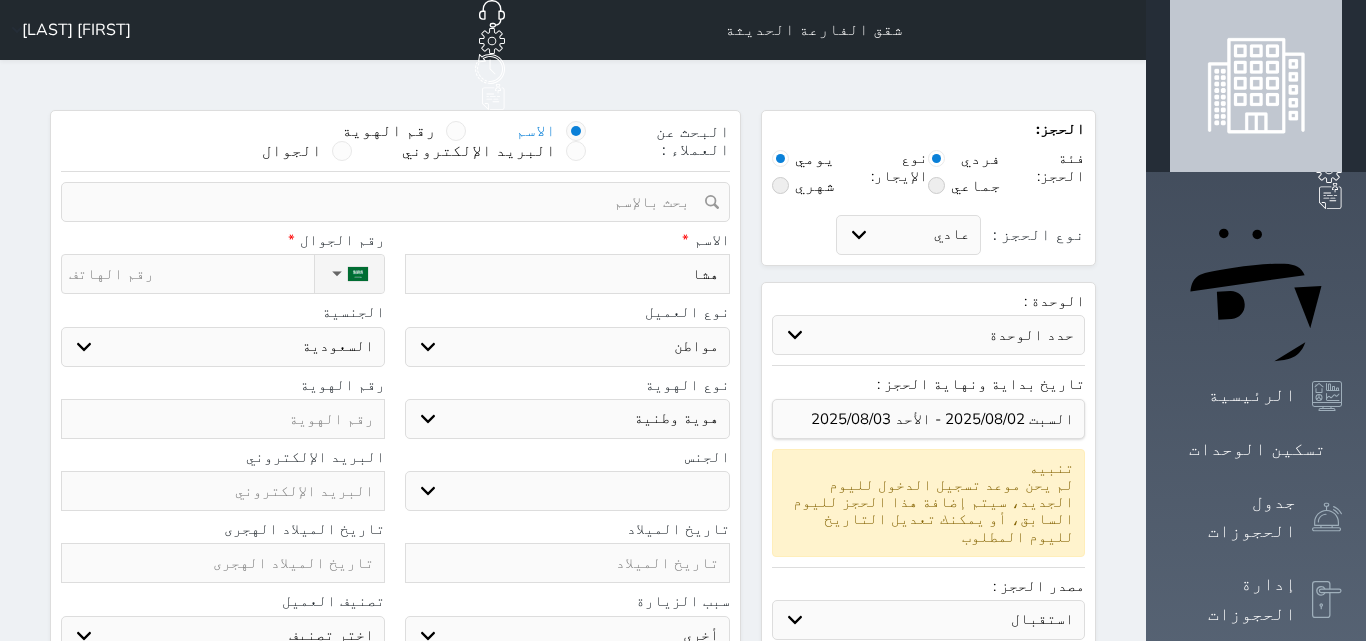 type on "[FIRST]" 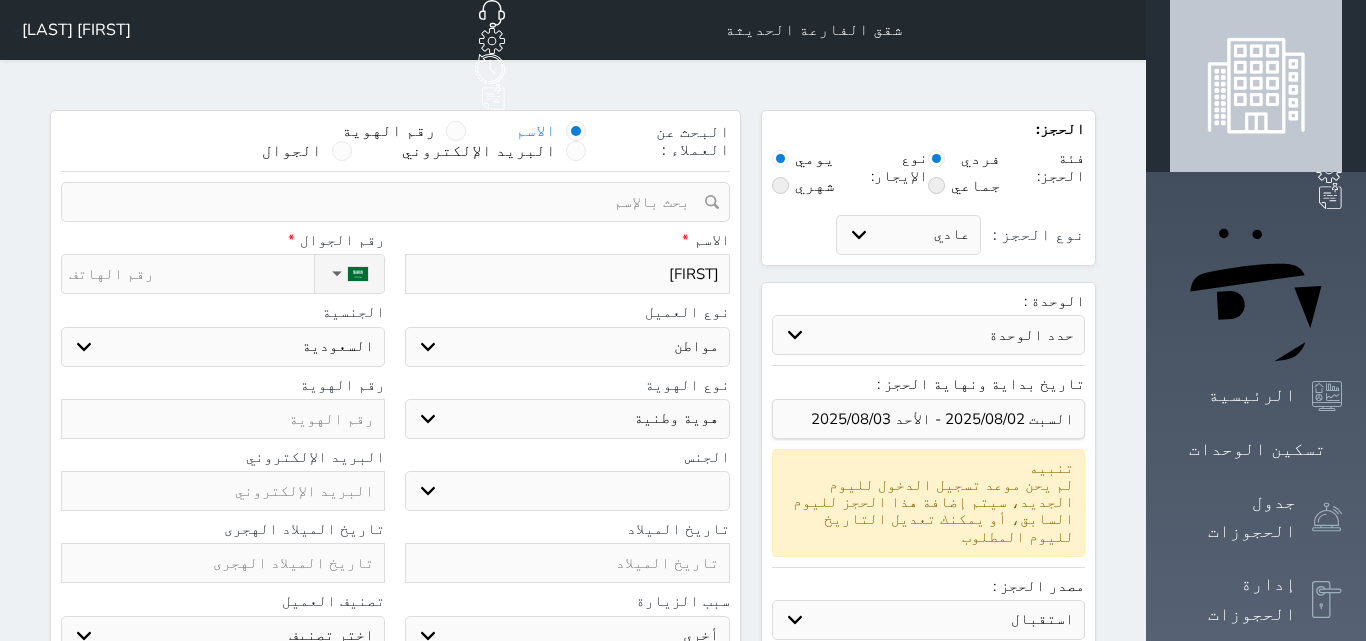 type on "[FIRST]" 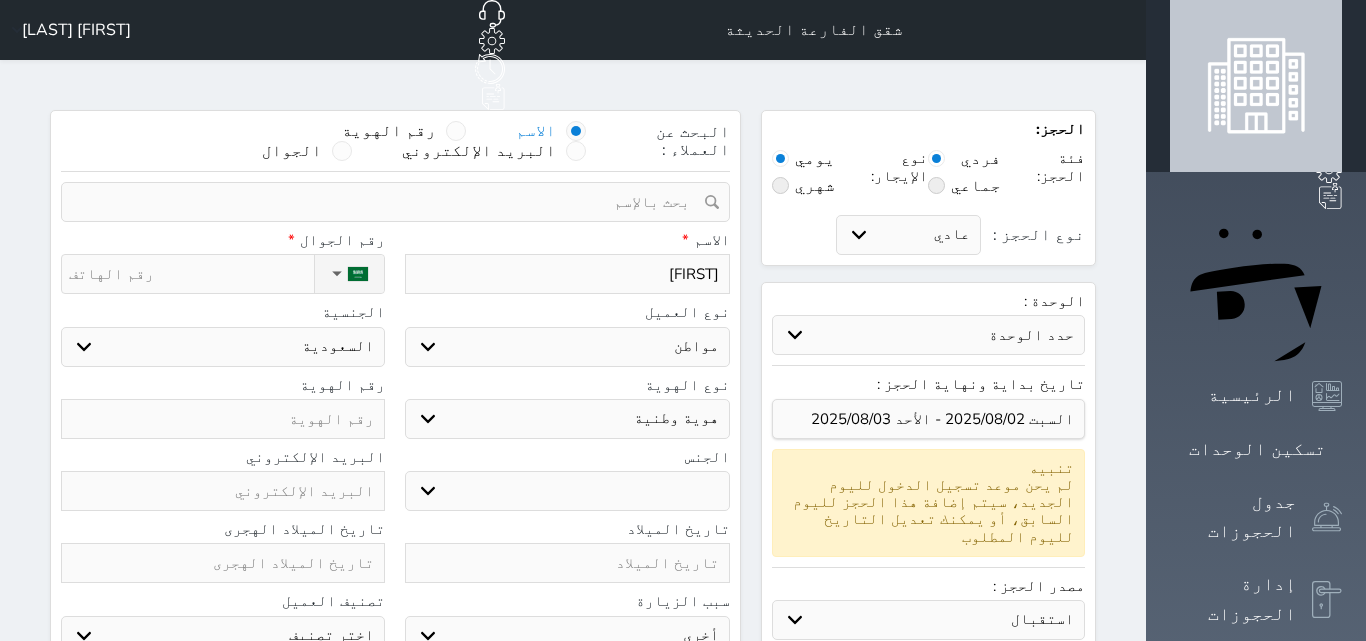 type on "[FIRST] [LAST]" 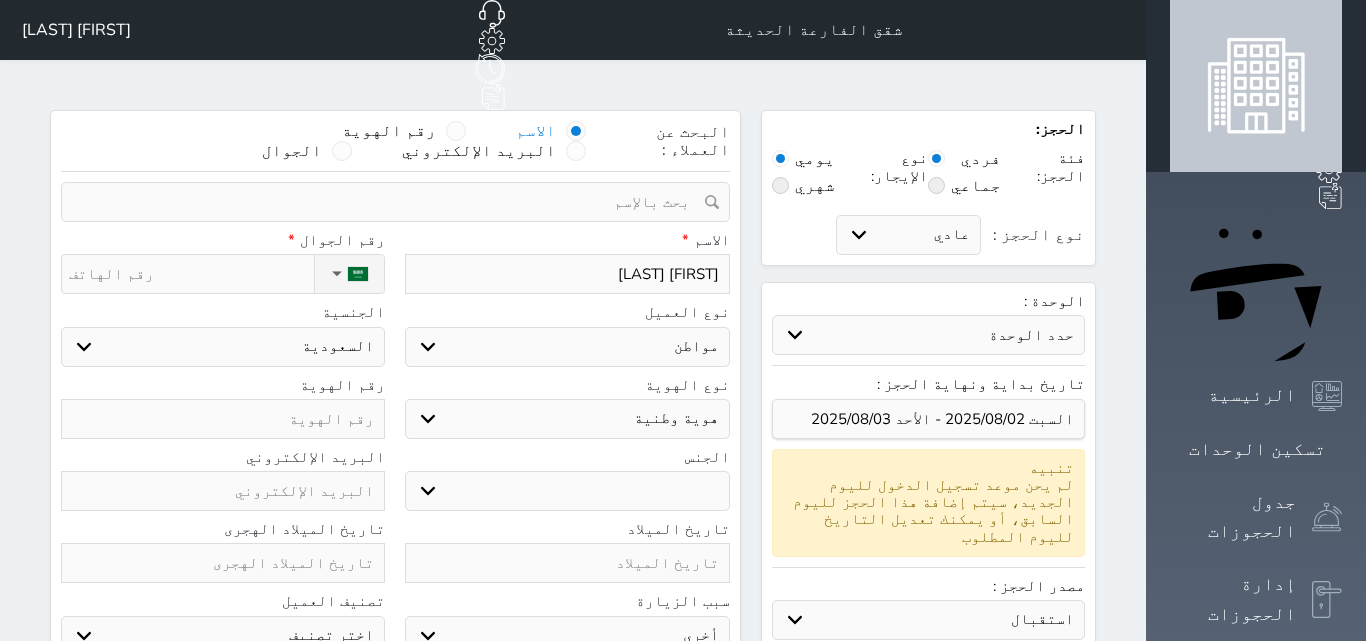 select 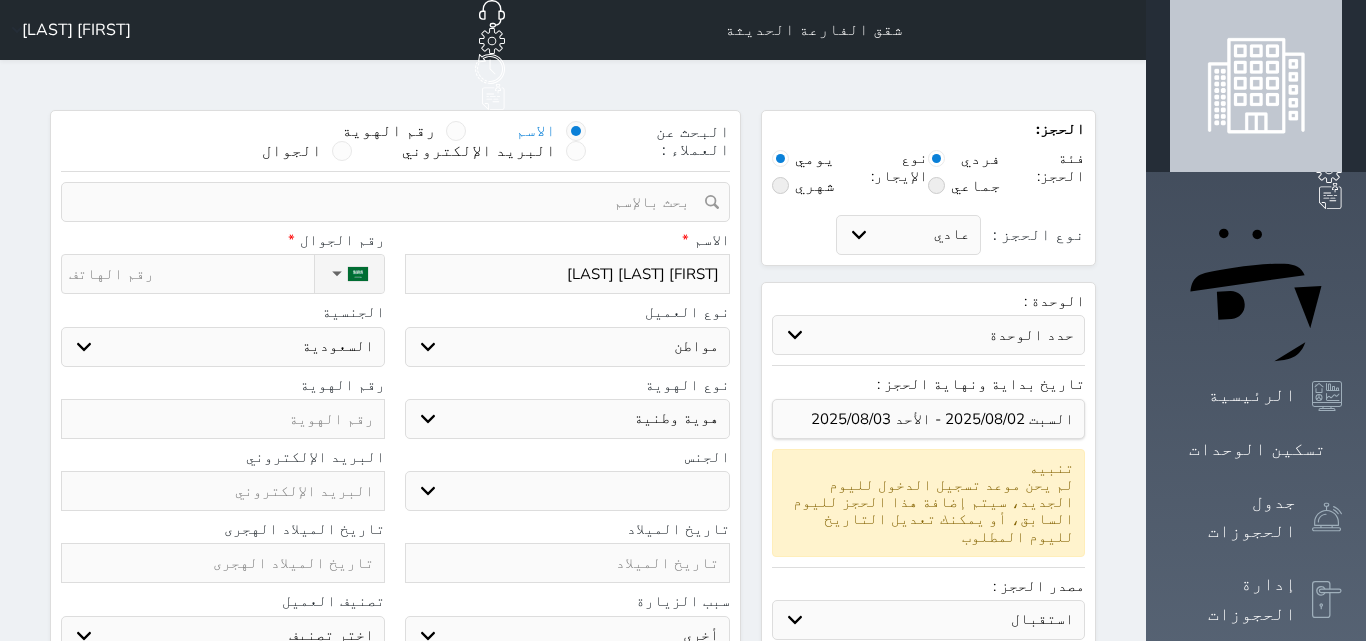select 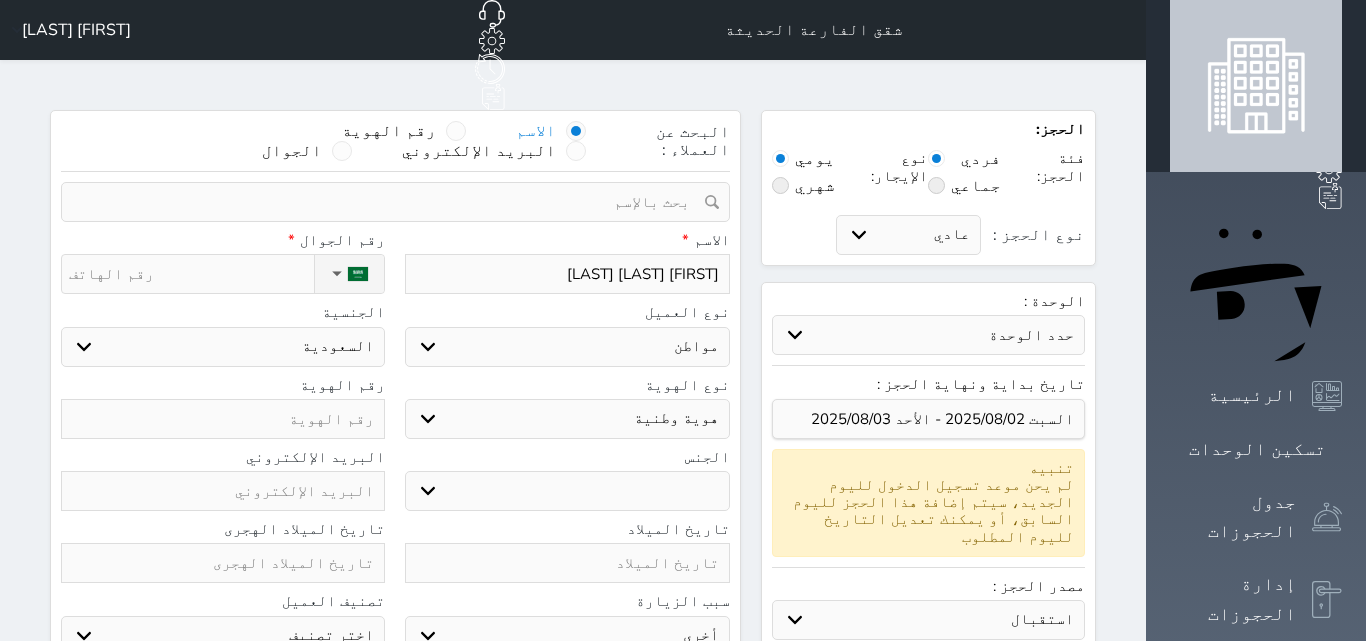 type on "[FIRST] [LAST] [LAST]" 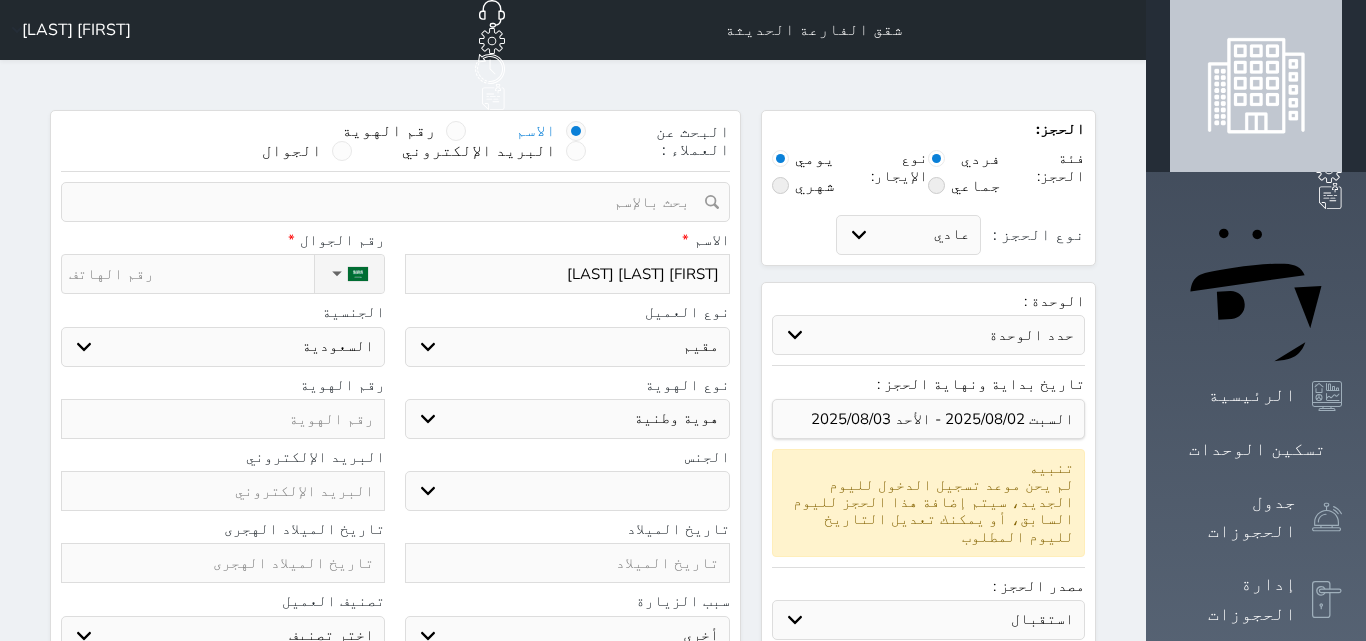 click on "اختر نوع   مواطن مواطن خليجي زائر مقيم" at bounding box center (567, 347) 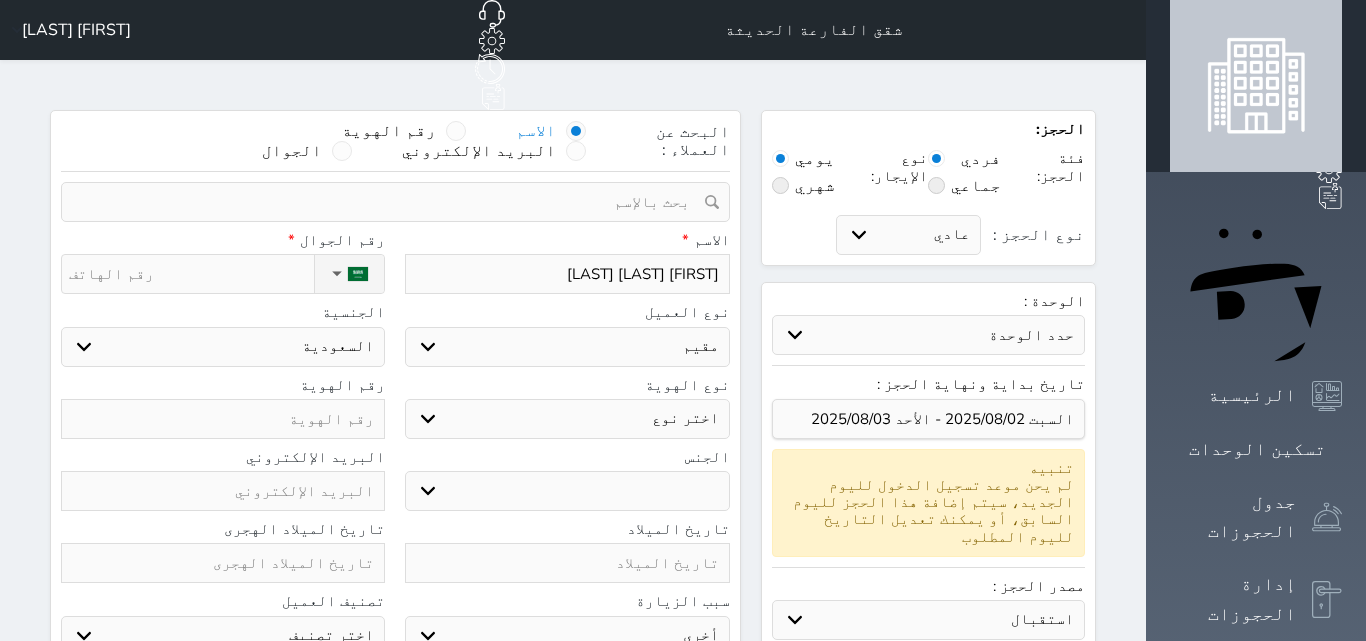 select 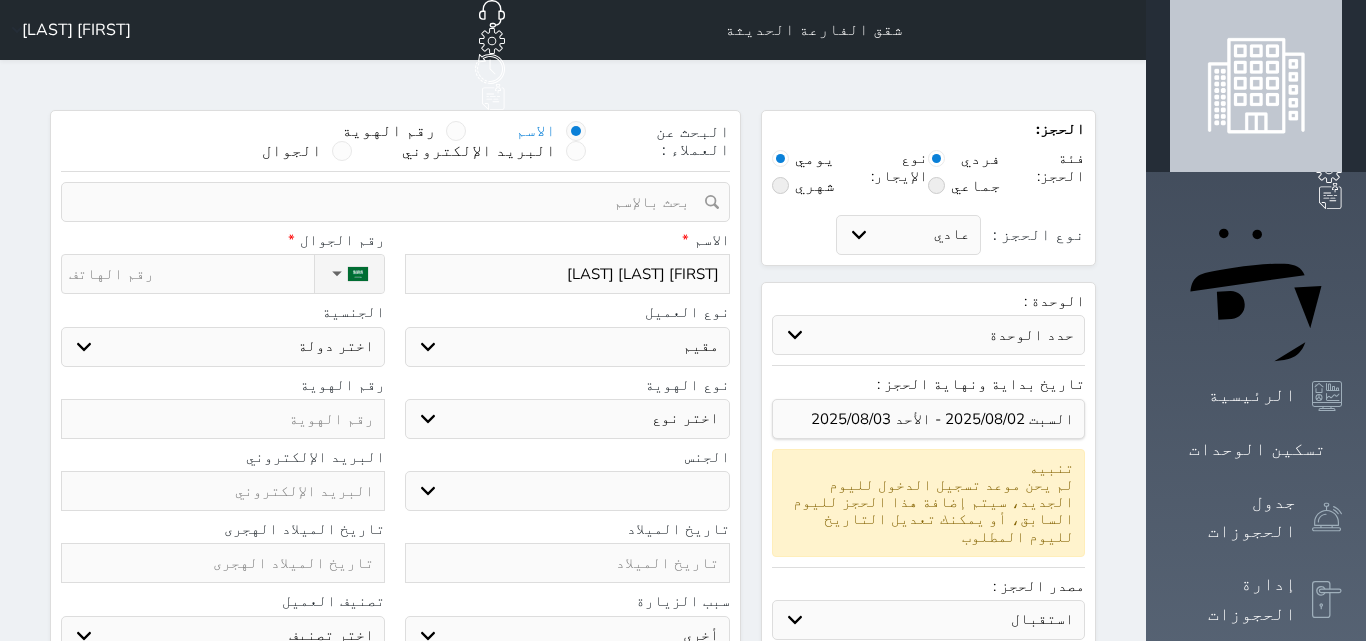 click on "اختر نوع   مقيم جواز السفر" at bounding box center (567, 419) 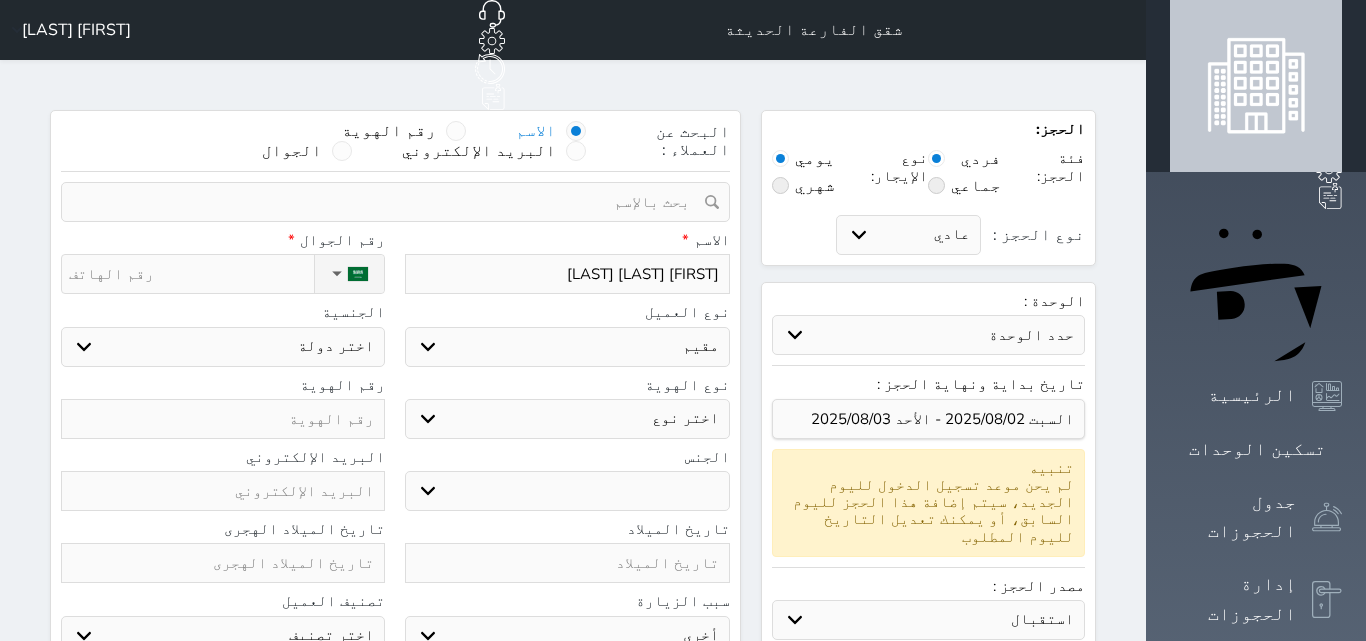 select on "4" 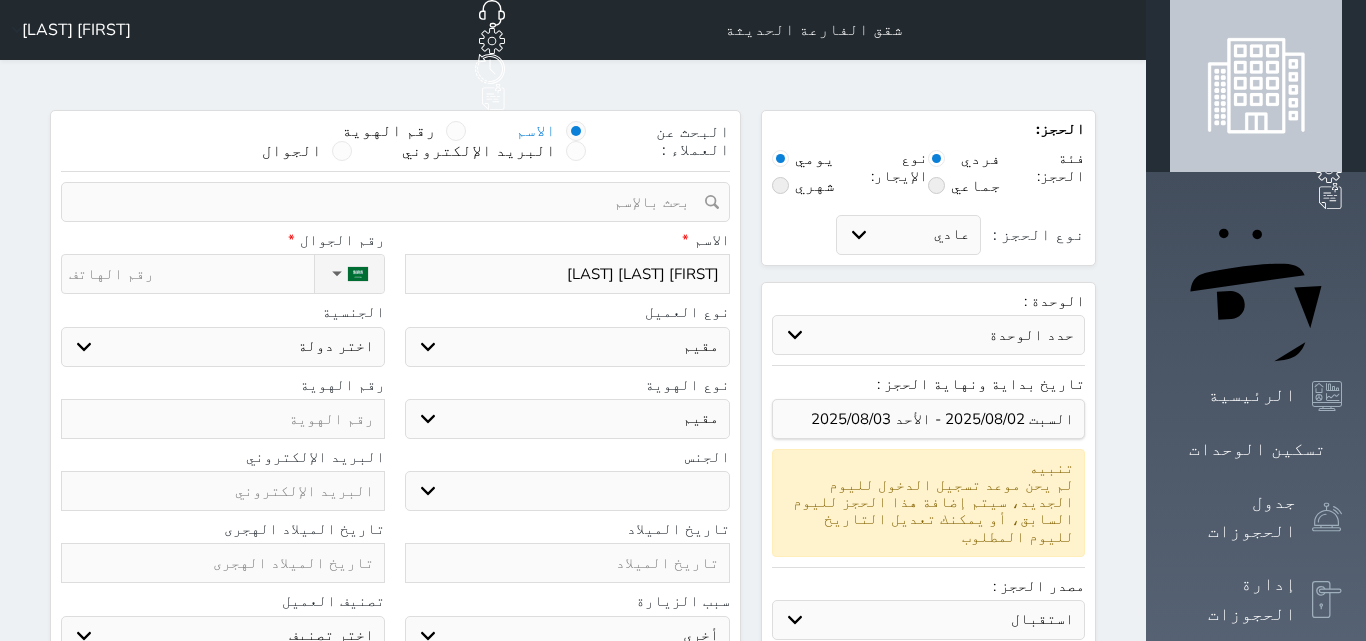 click on "اختر نوع   مقيم جواز السفر" at bounding box center (567, 419) 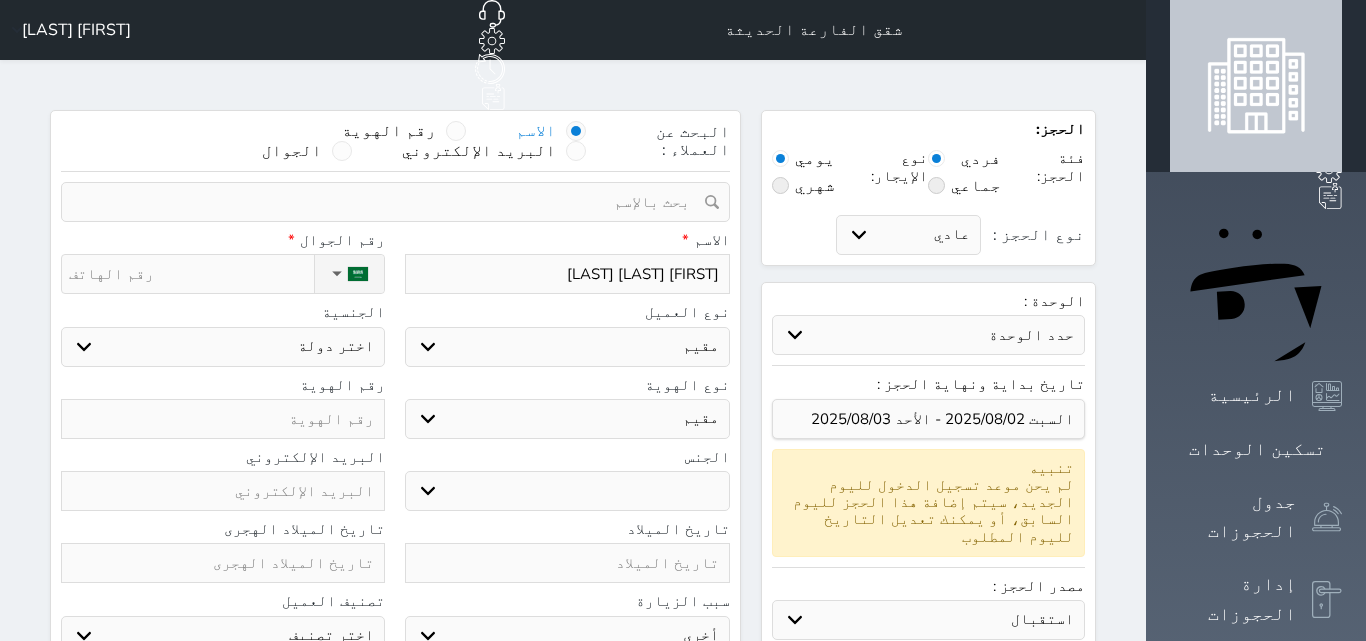 click on "ذكر   انثى" at bounding box center (567, 491) 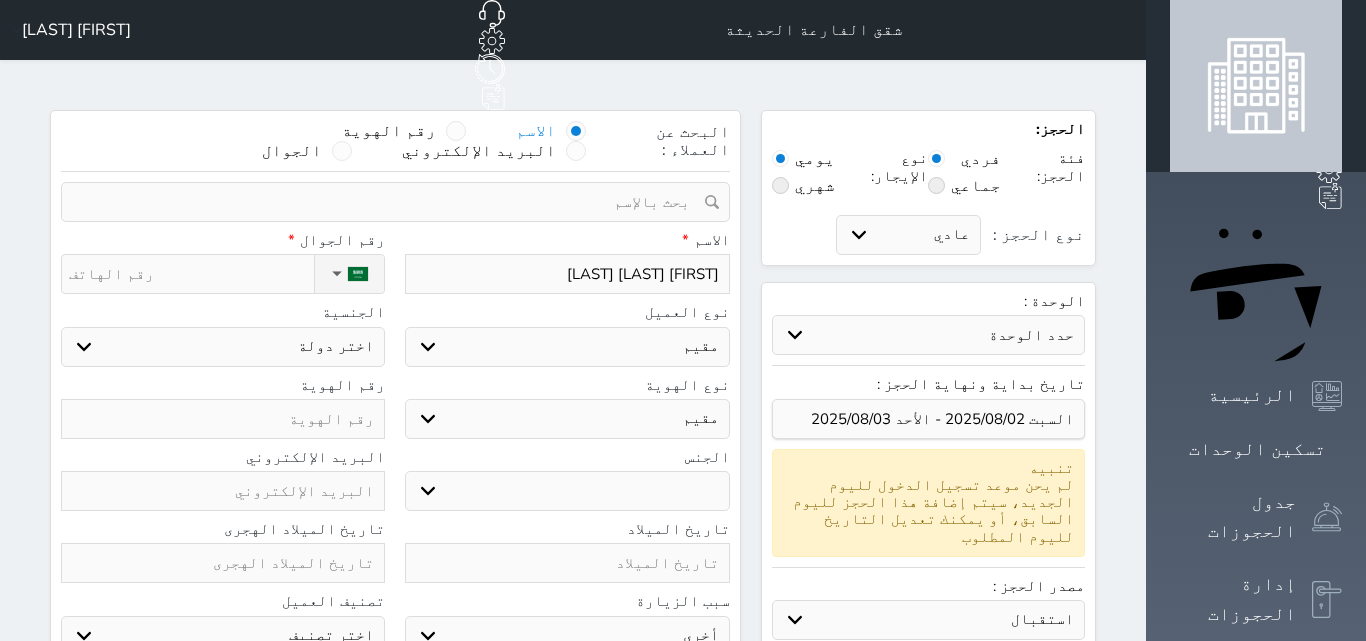 click on "ذكر   انثى" at bounding box center (567, 491) 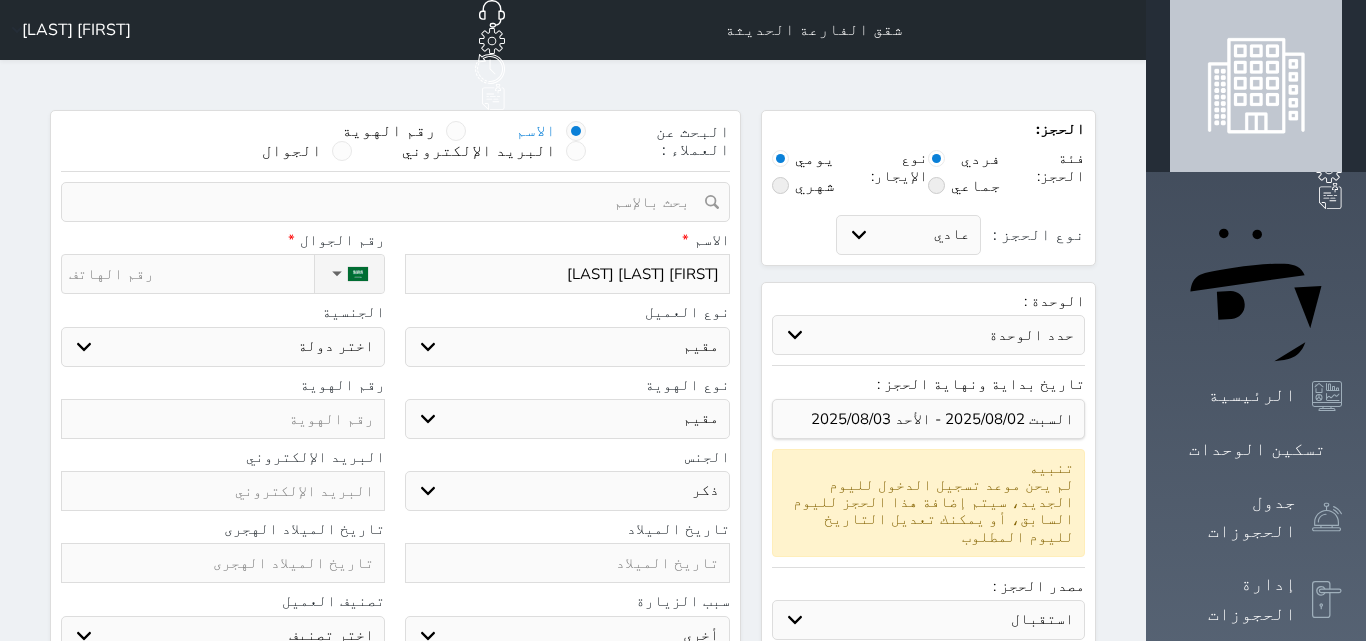 click on "ذكر   انثى" at bounding box center [567, 491] 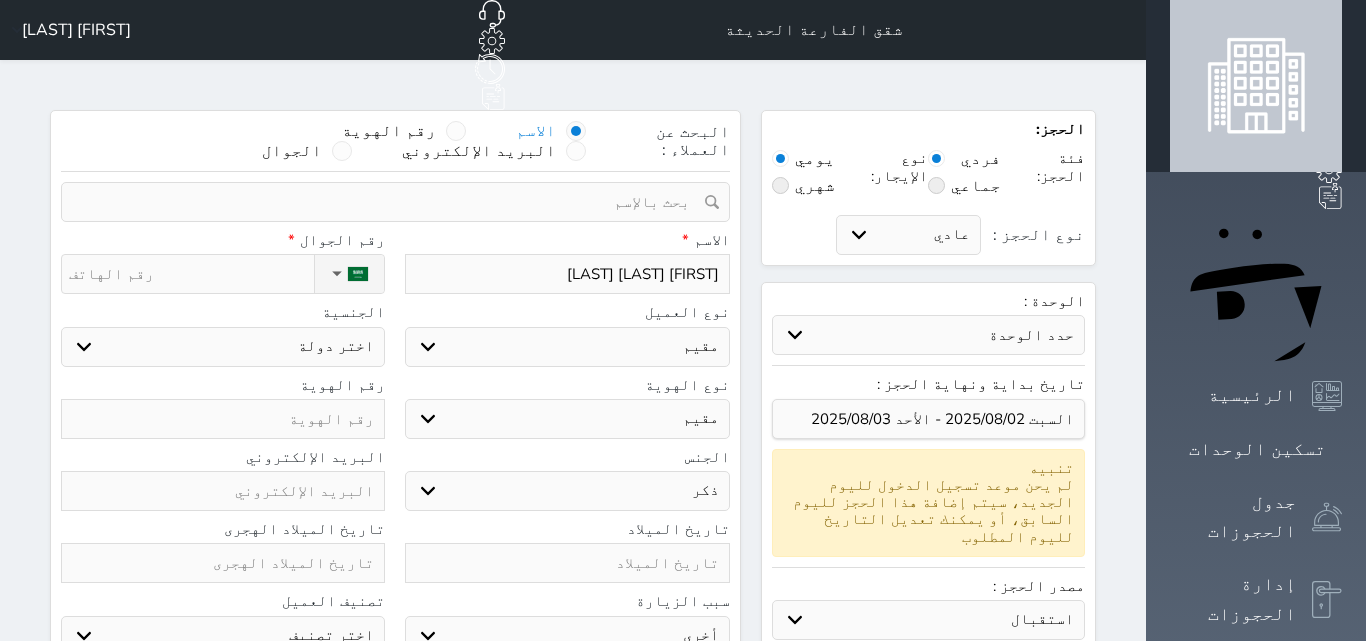 type on "0" 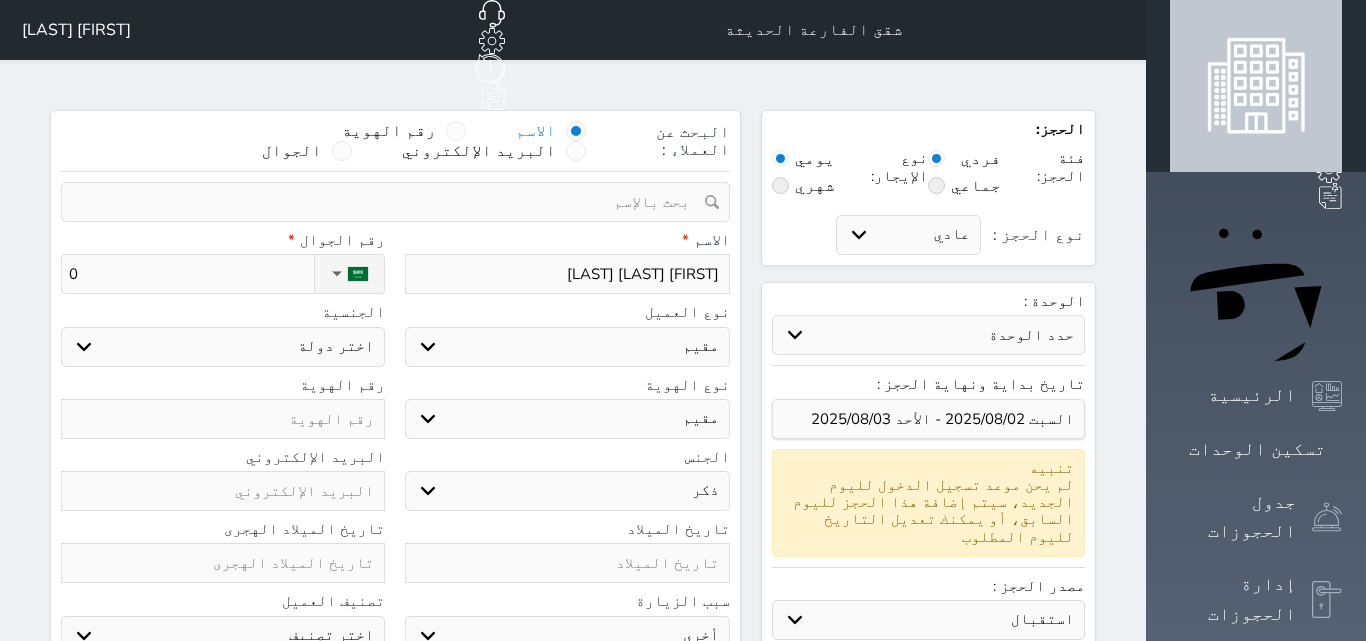 select 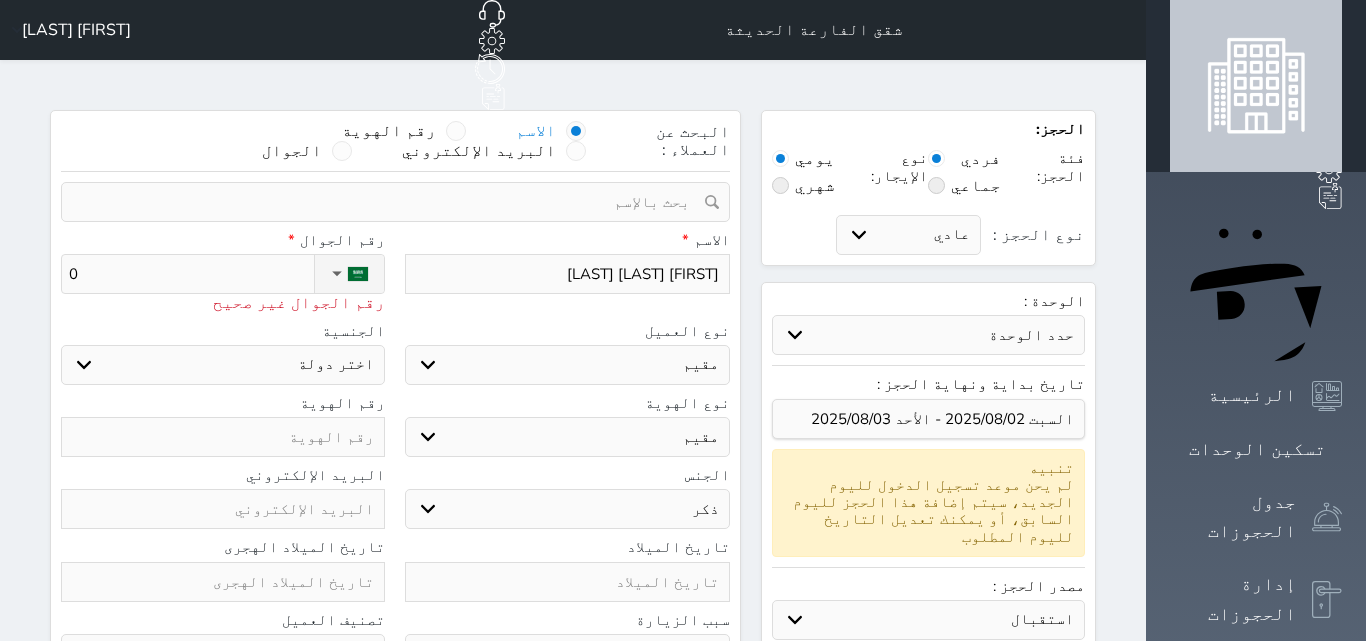type on "05" 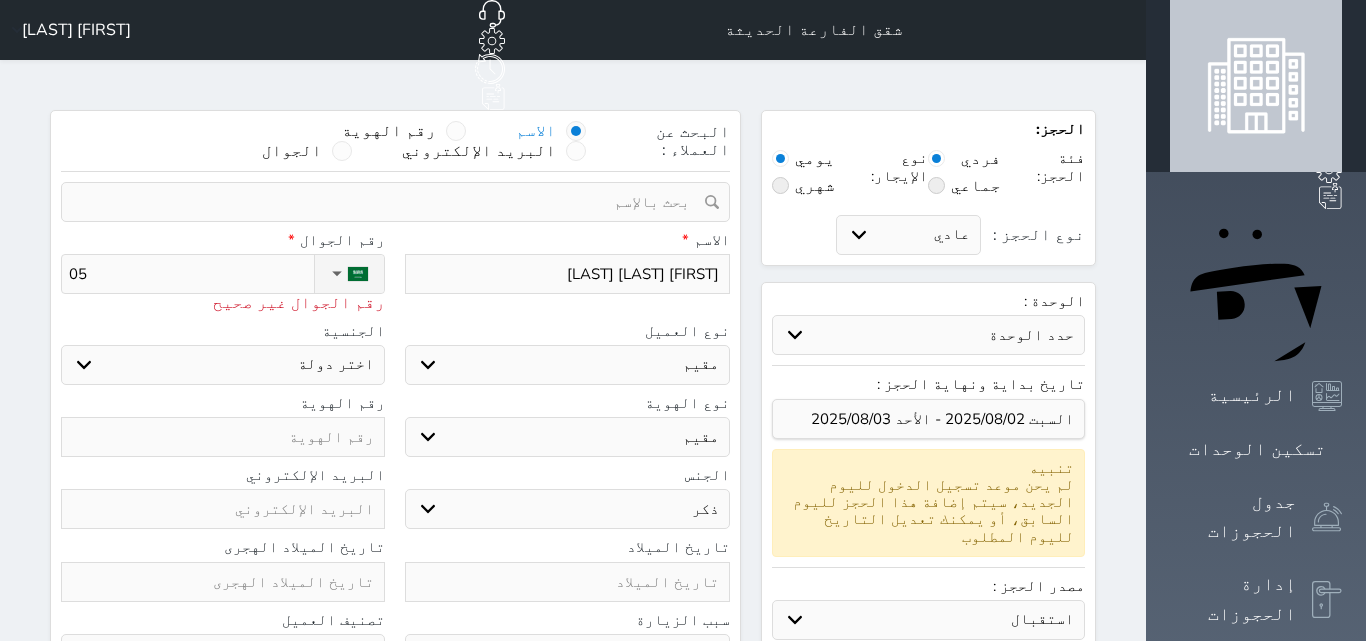 select 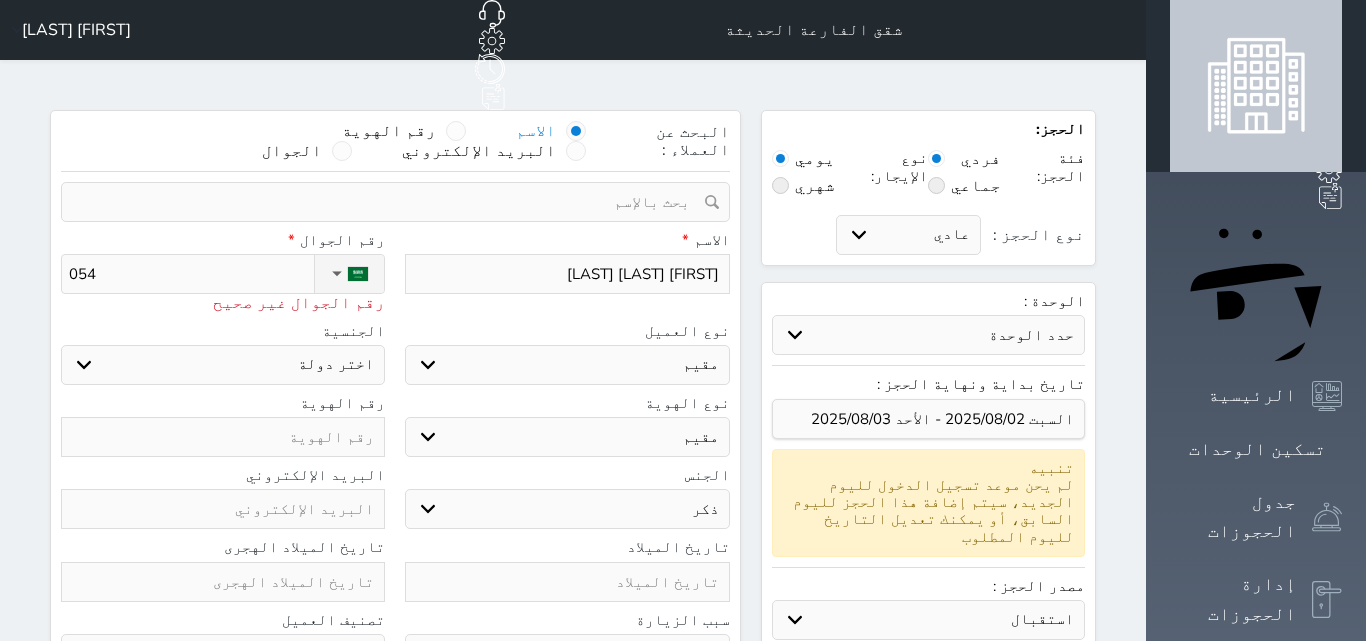 select 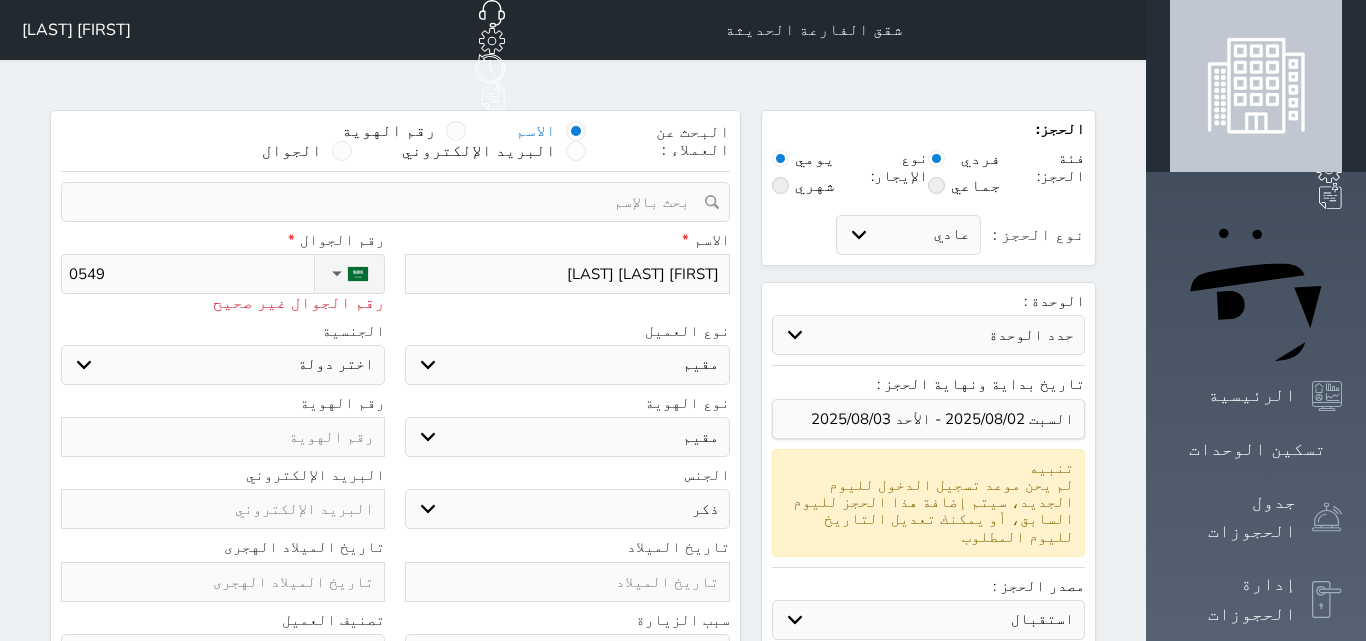 select 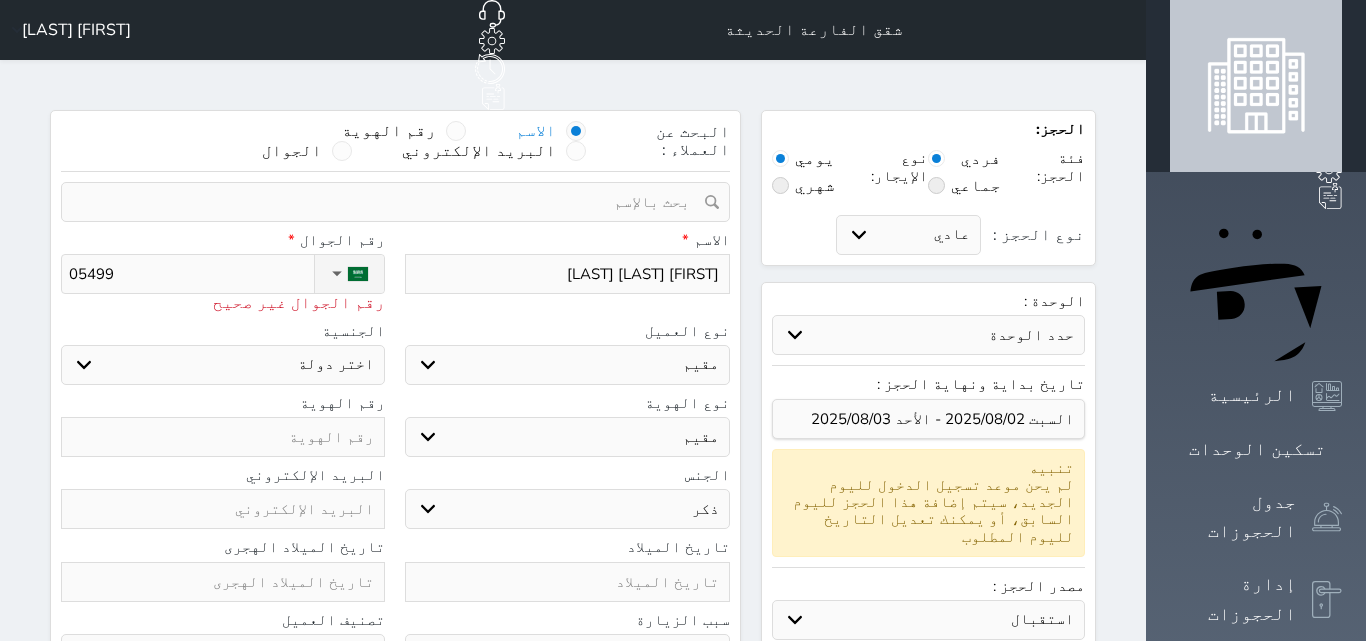 type on "054999" 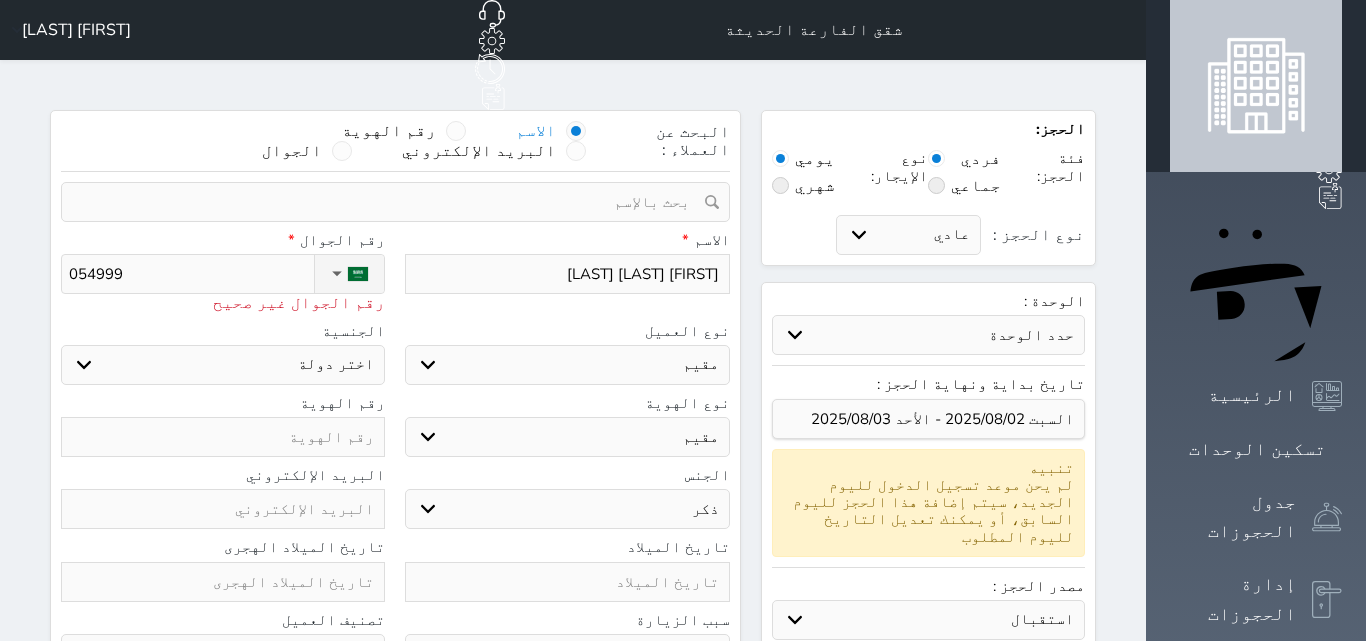 select 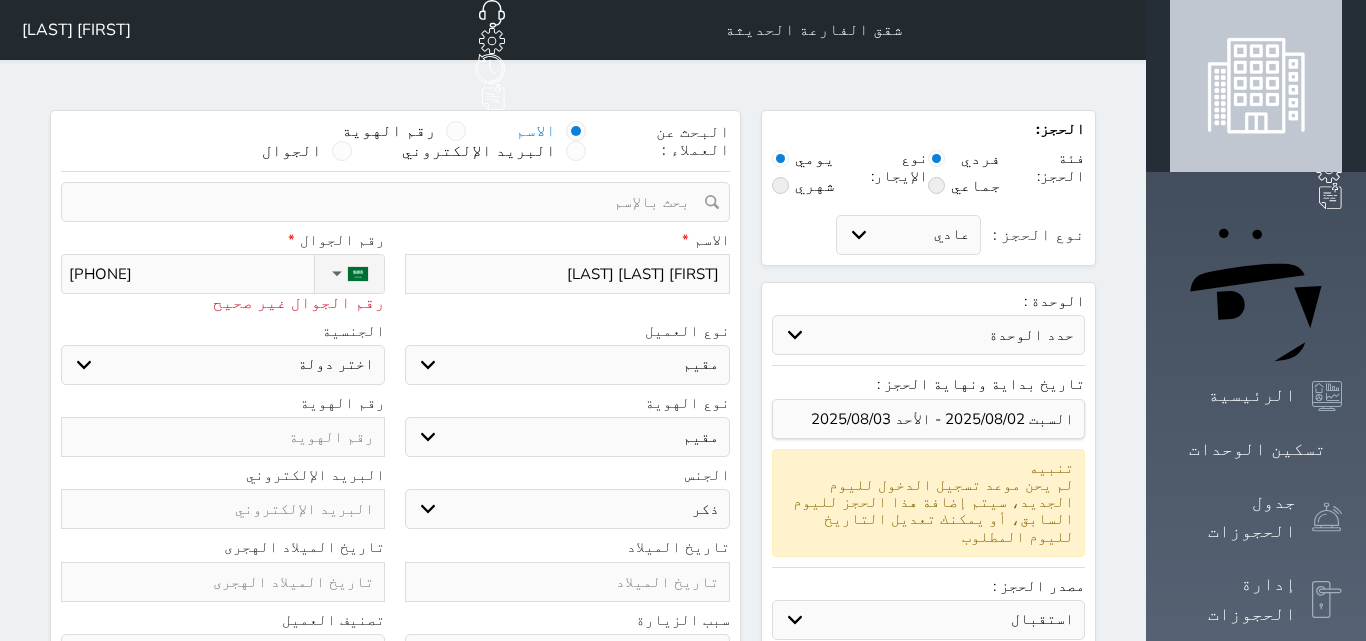 type on "[PHONE]" 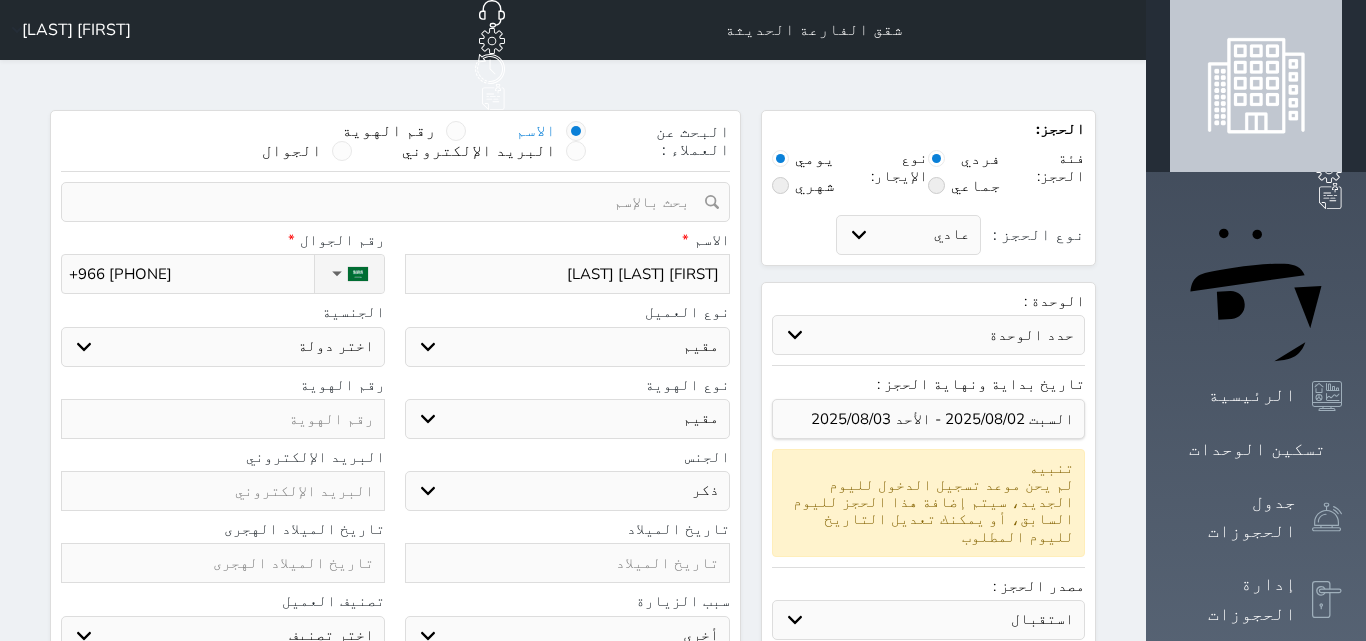 type on "+966 [PHONE]" 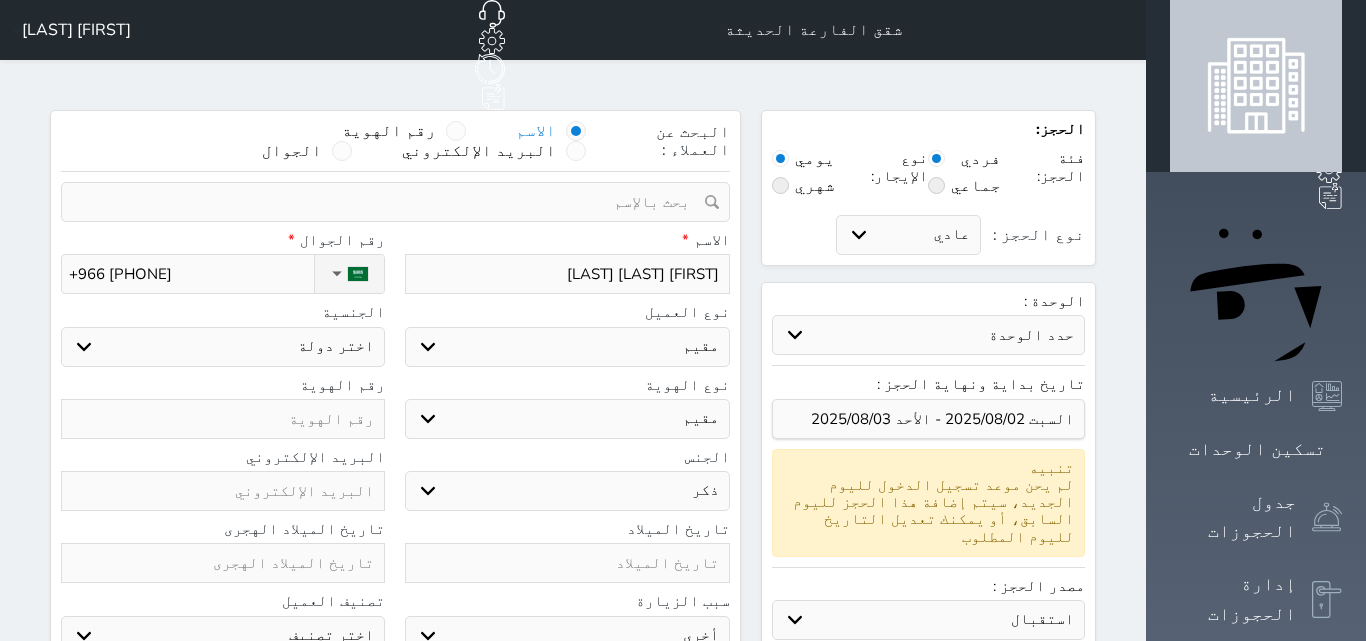 click on "اختر دولة
اثيوبيا
اجنبي بجواز سعودي
اخرى
اذربيجان
ارتيريا
ارمينيا
ازبكستان
اسبانيا
استراليا
استونيا" at bounding box center [223, 347] 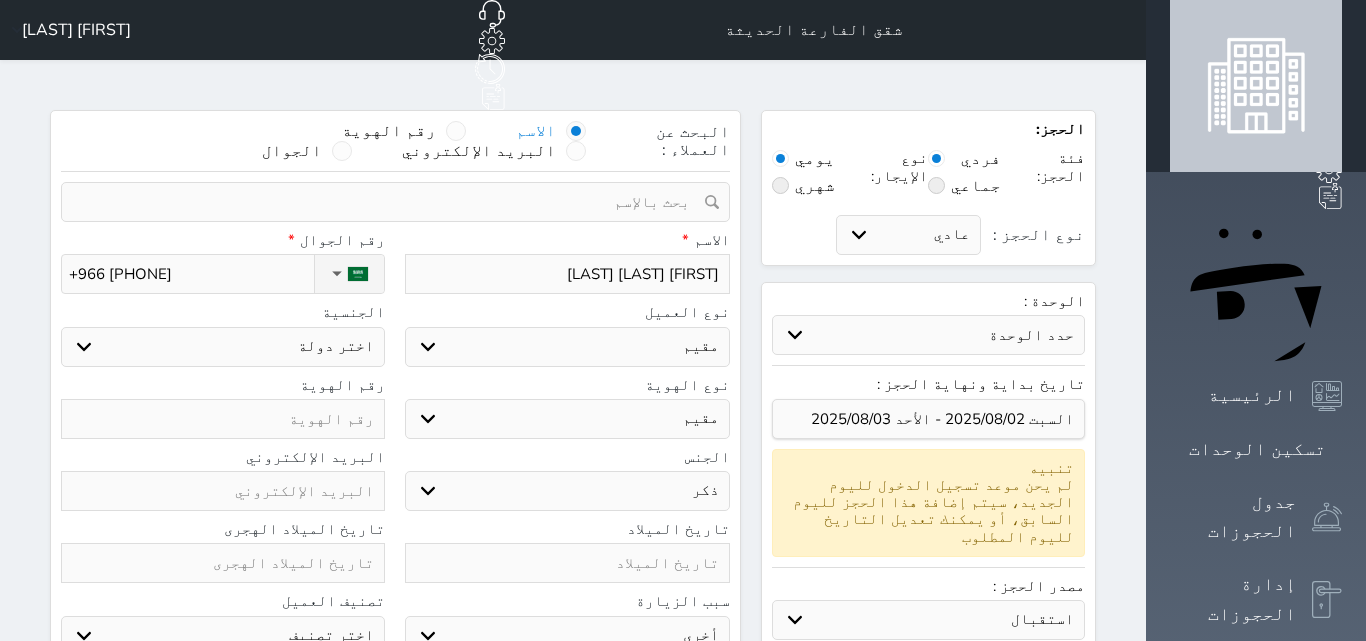 click on "اختر دولة
اثيوبيا
اجنبي بجواز سعودي
اخرى
اذربيجان
ارتيريا
ارمينيا
ازبكستان
اسبانيا
استراليا
استونيا" at bounding box center (223, 347) 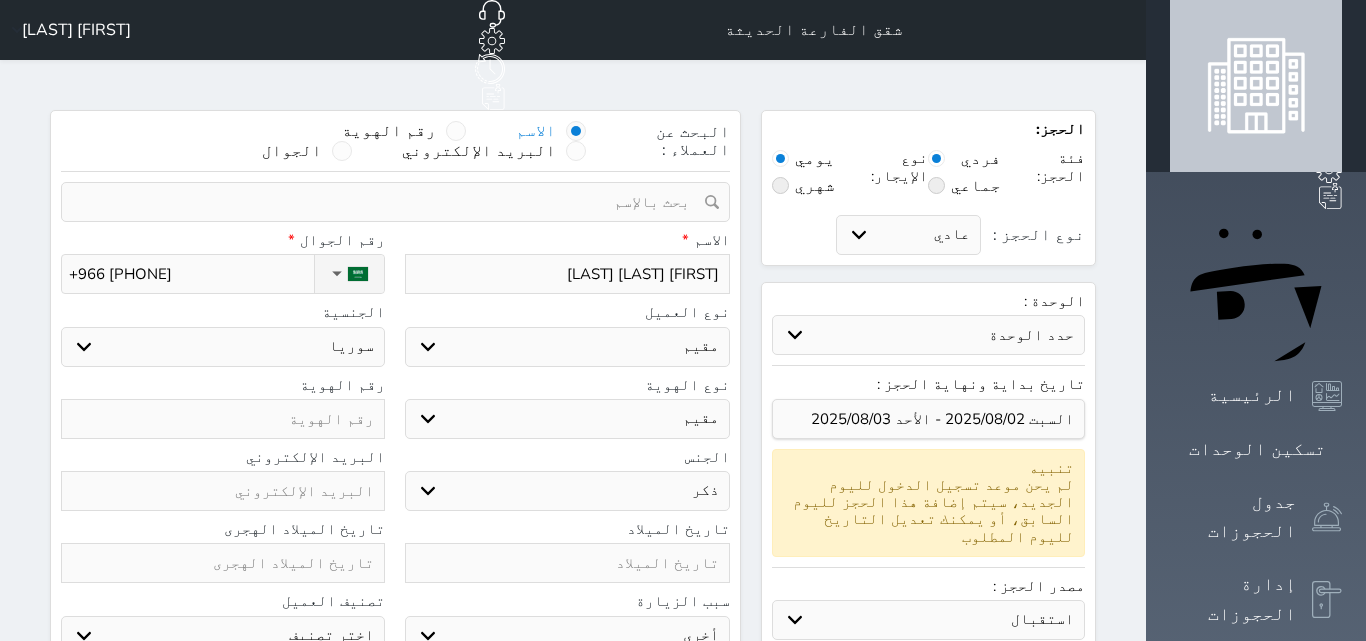 click on "اختر دولة
اثيوبيا
اجنبي بجواز سعودي
اخرى
اذربيجان
ارتيريا
ارمينيا
ازبكستان
اسبانيا
استراليا
استونيا" at bounding box center [223, 347] 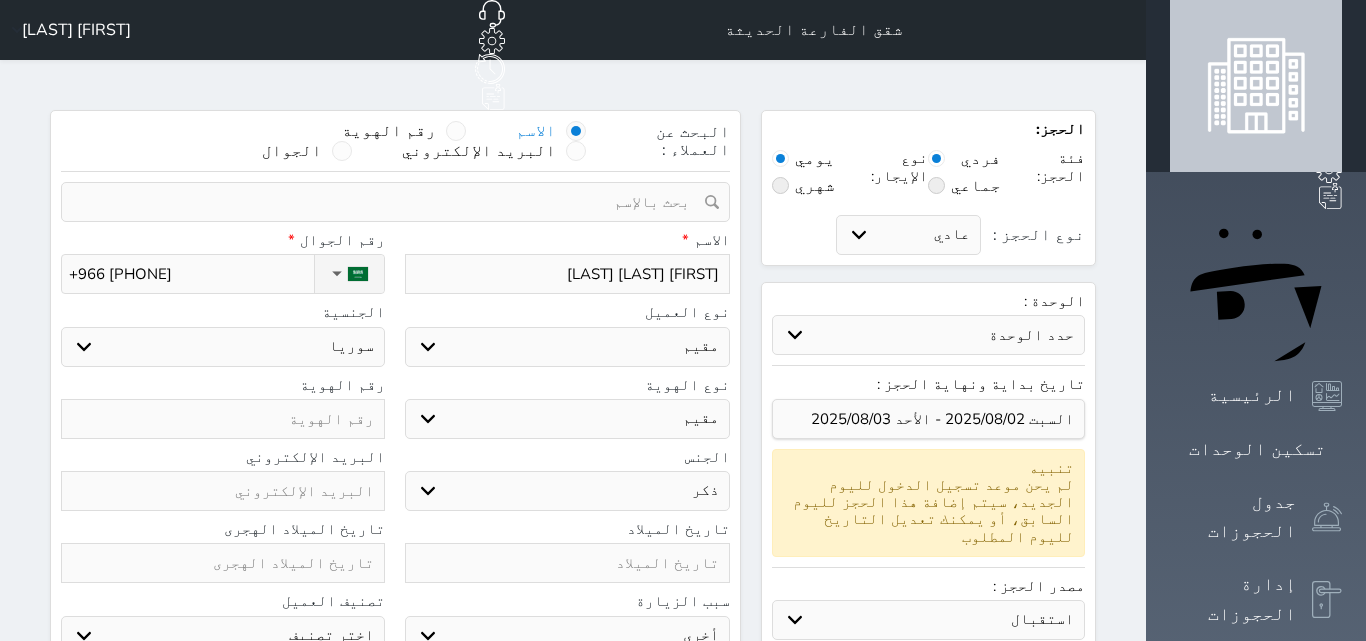 type on "0" 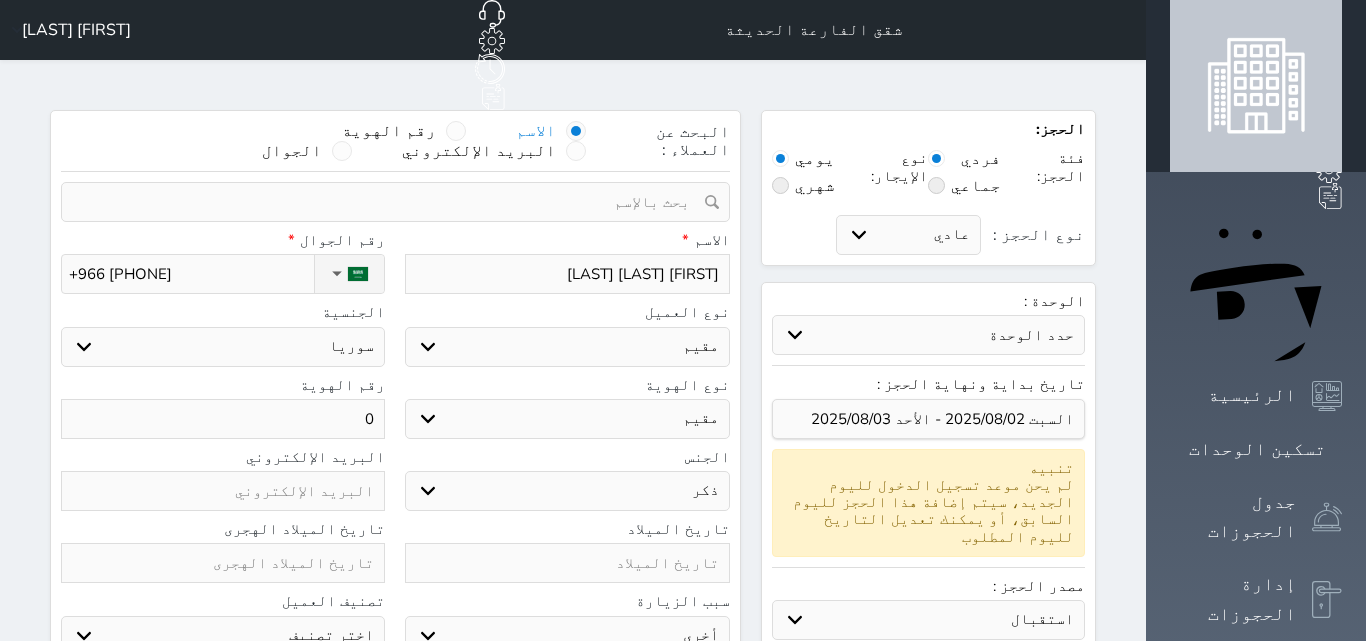 type 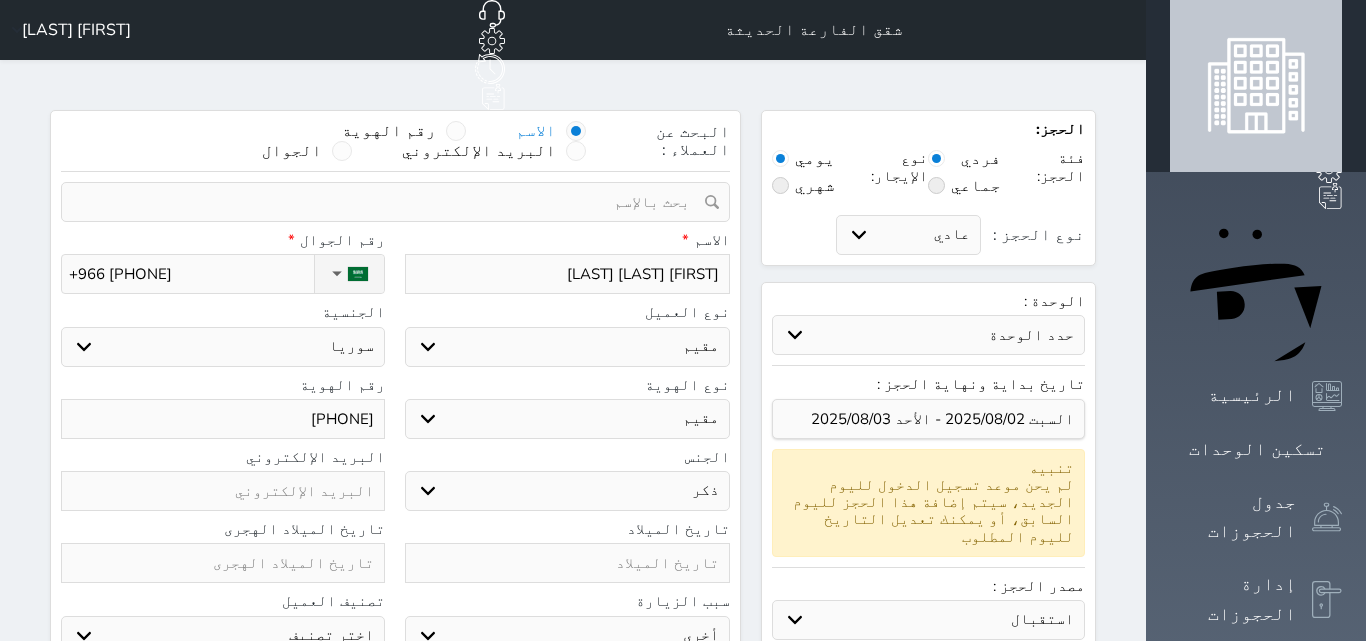 click on "اختر تصنيف
مميز
خاص
غير مرغوب فيه" at bounding box center [223, 636] 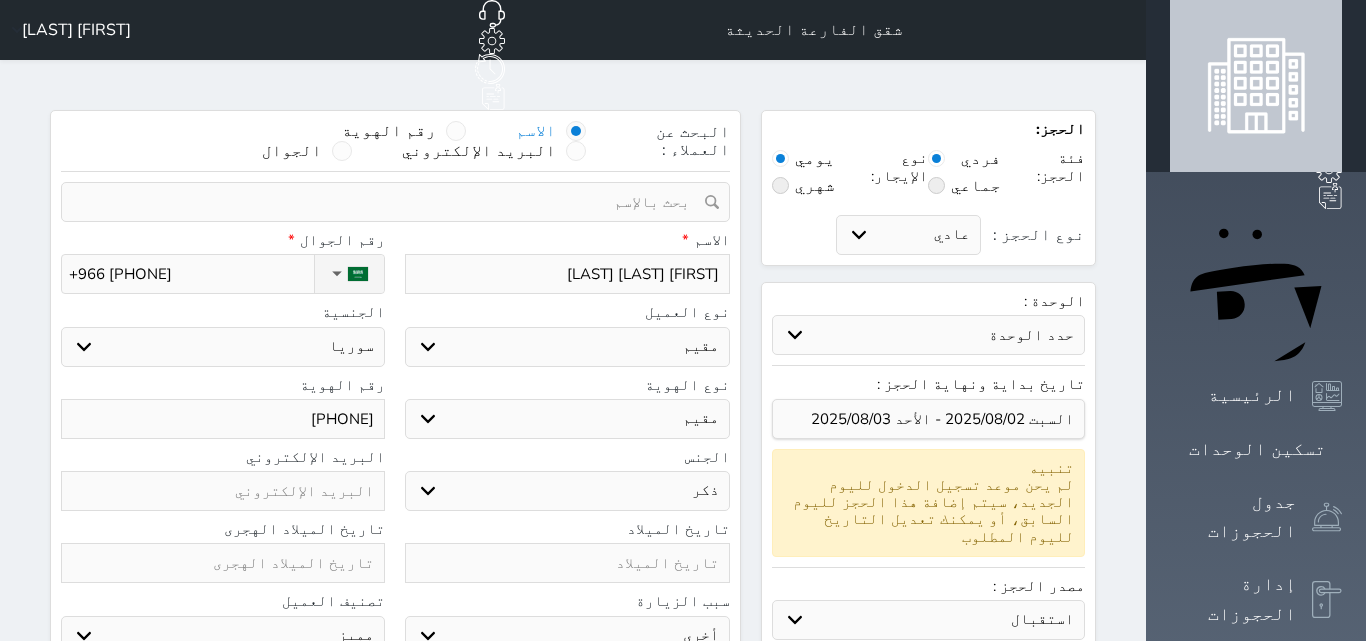 click on "اختر تصنيف
مميز
خاص
غير مرغوب فيه" at bounding box center (223, 636) 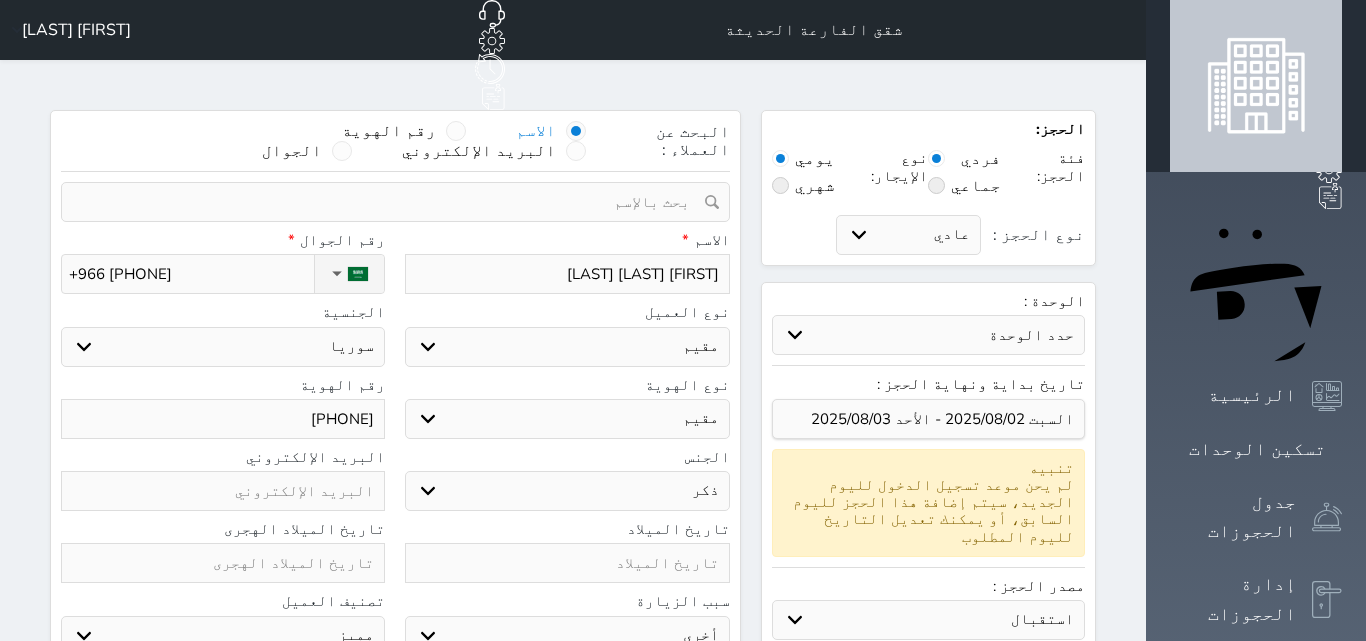 click on "تاريخ الميلاد الهجرى" at bounding box center [223, 529] 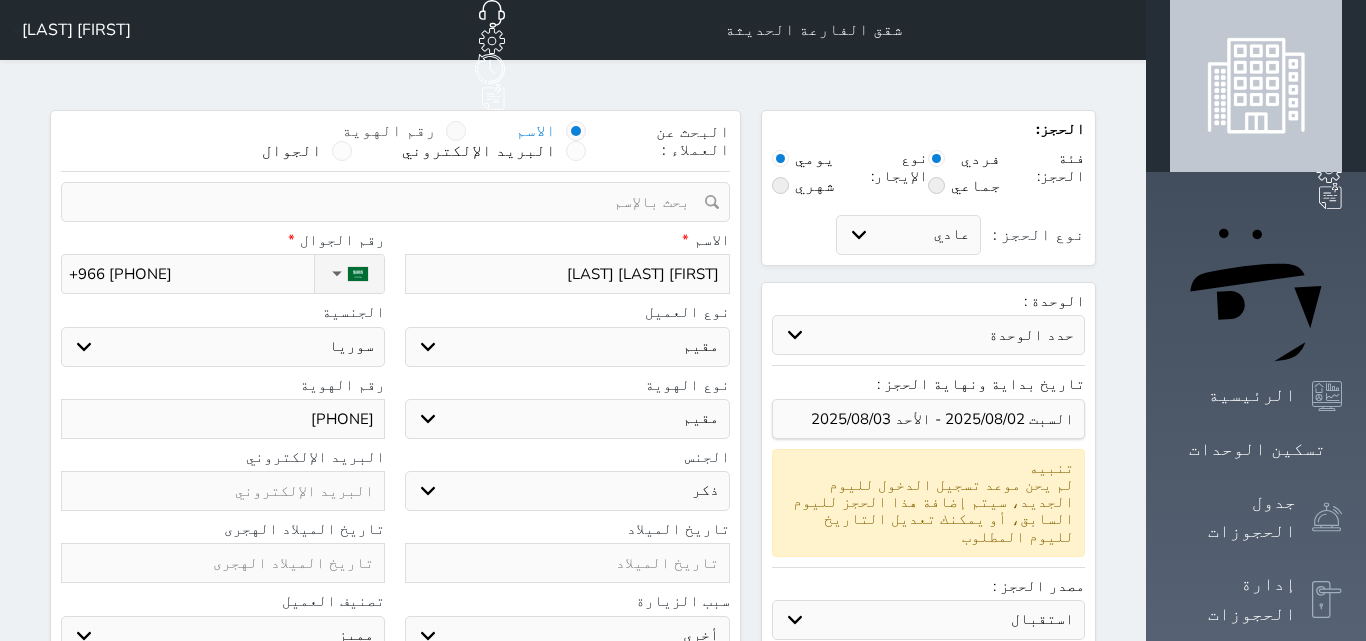 click at bounding box center (456, 131) 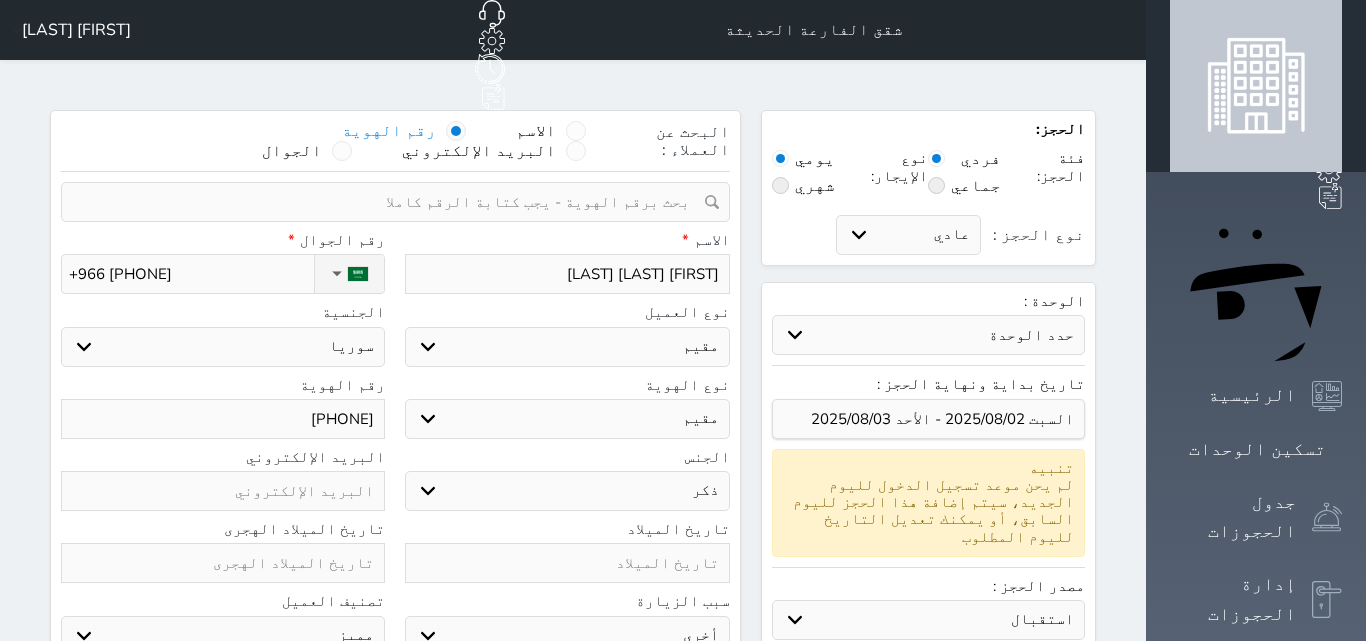 click at bounding box center [456, 131] 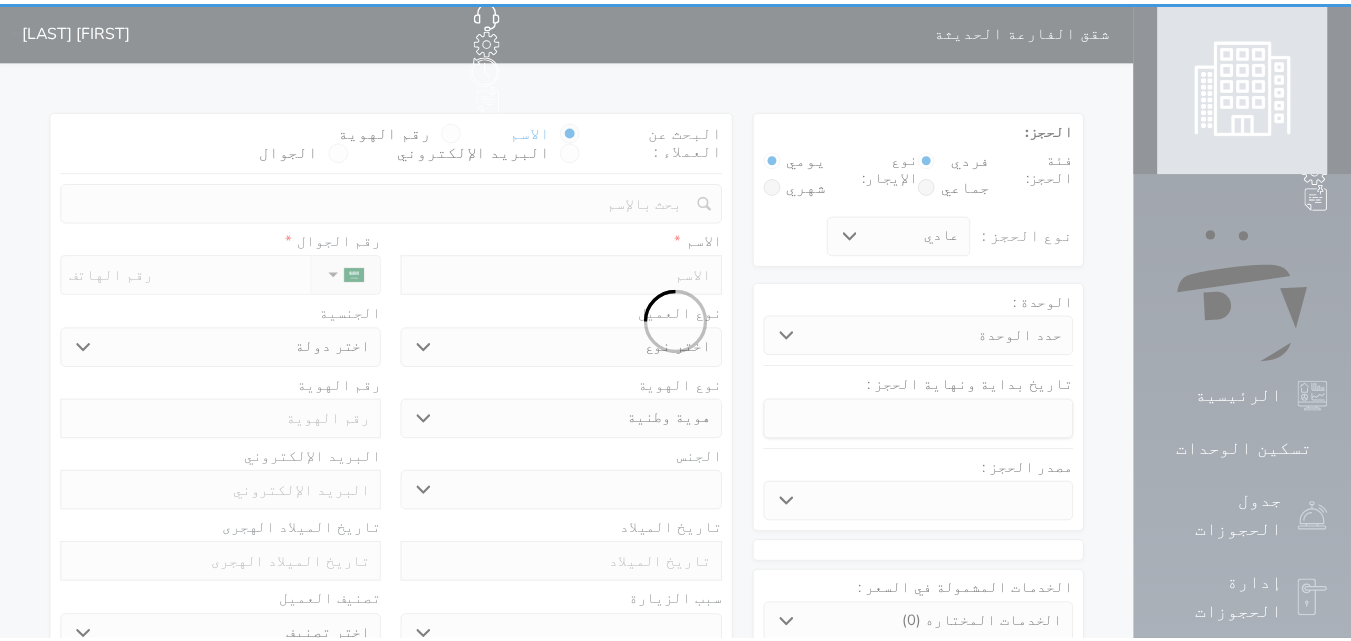 scroll, scrollTop: 0, scrollLeft: 0, axis: both 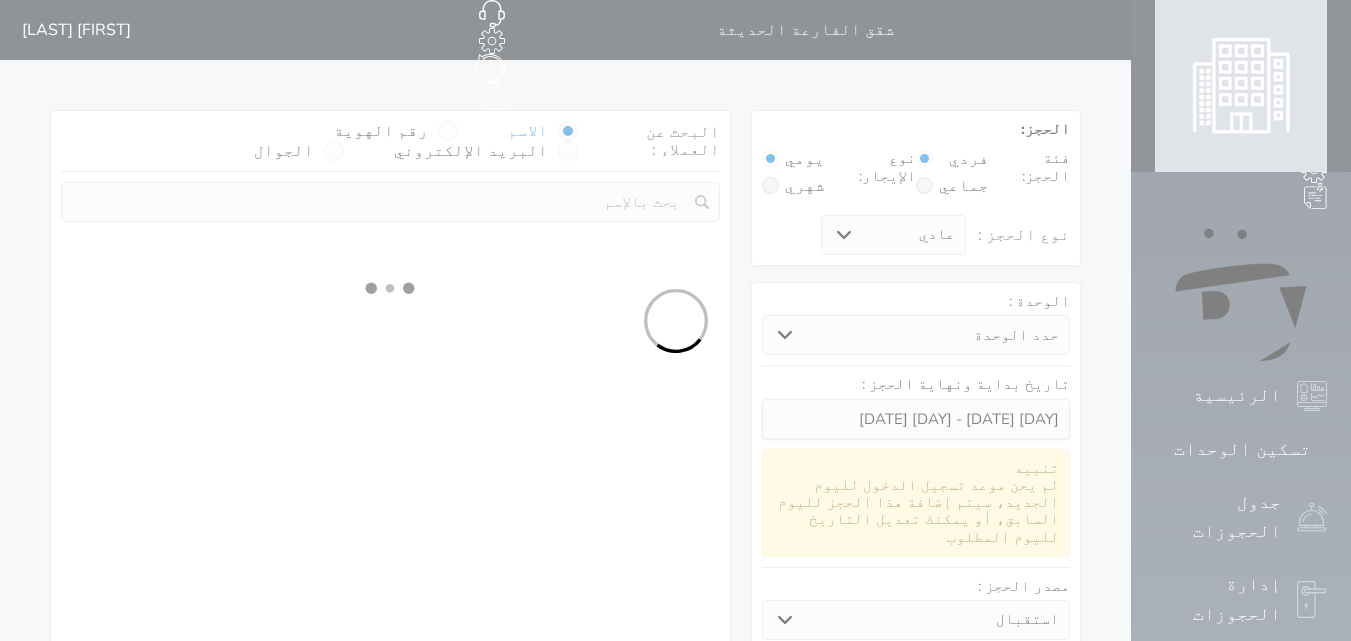 select 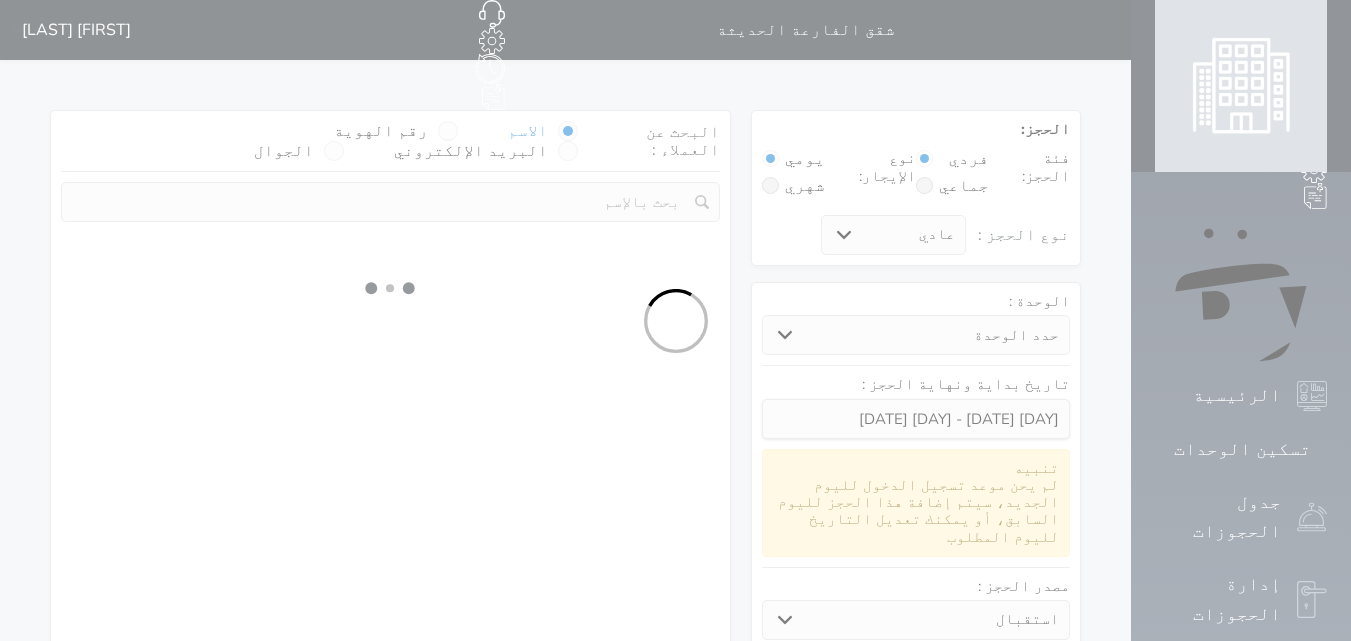 select on "1" 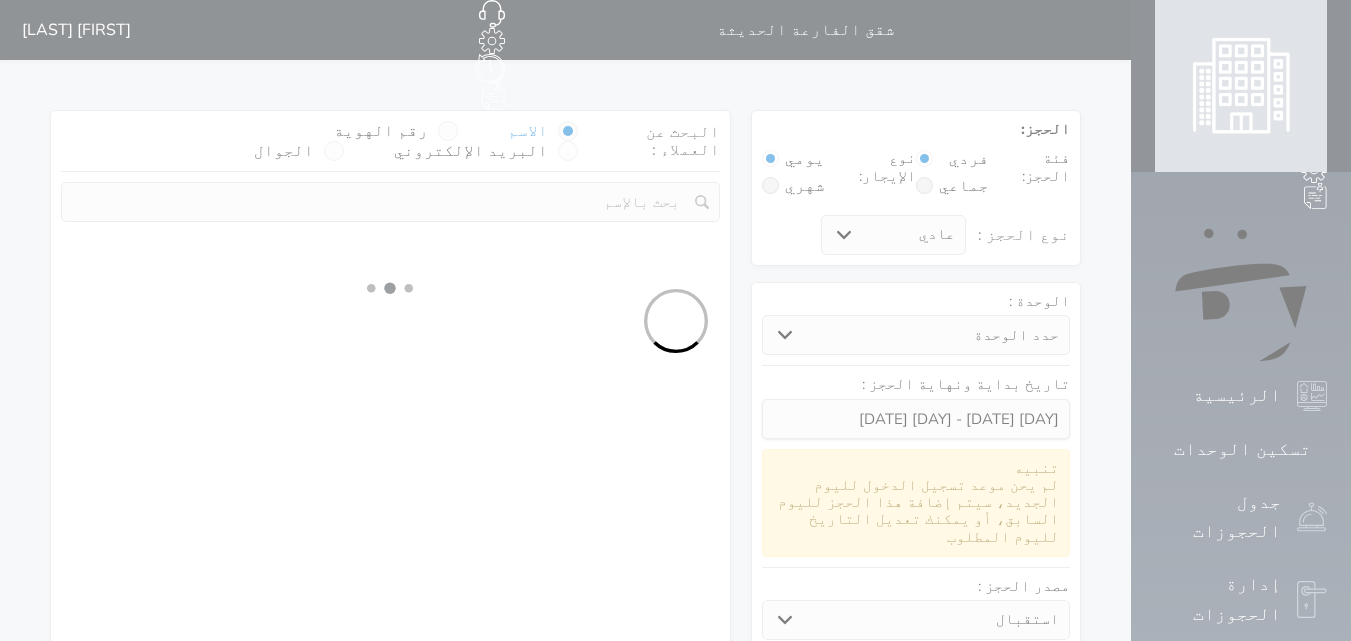 select on "113" 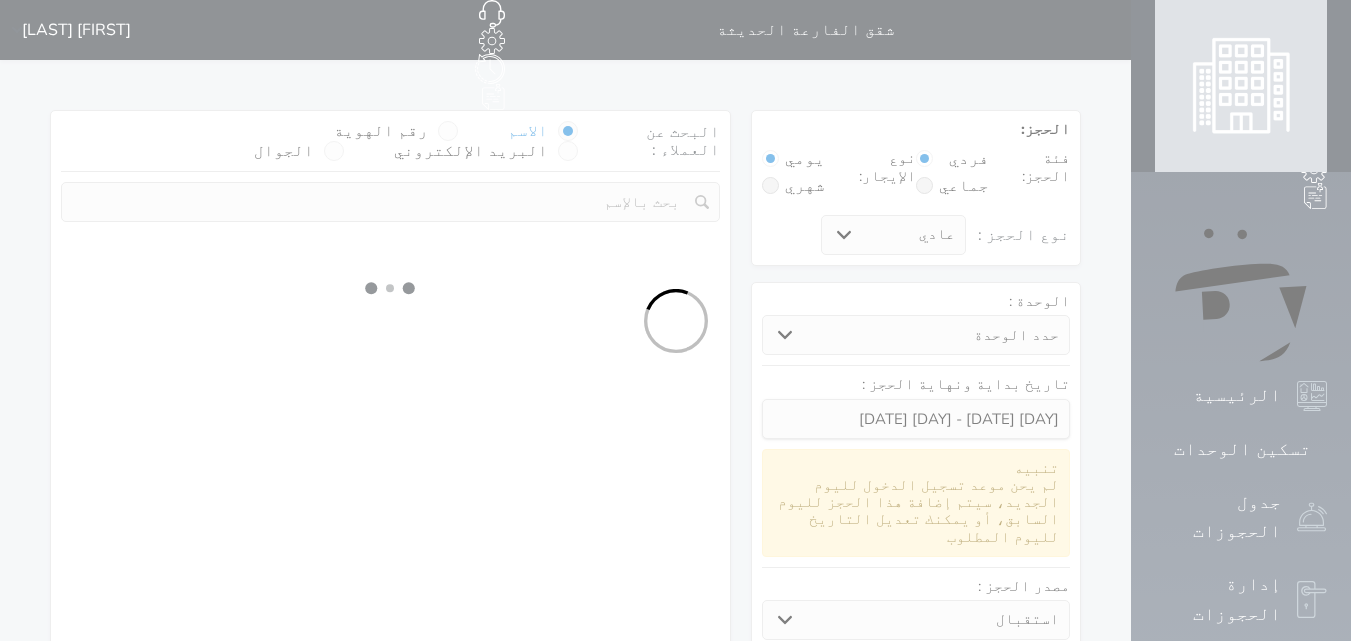 select on "1" 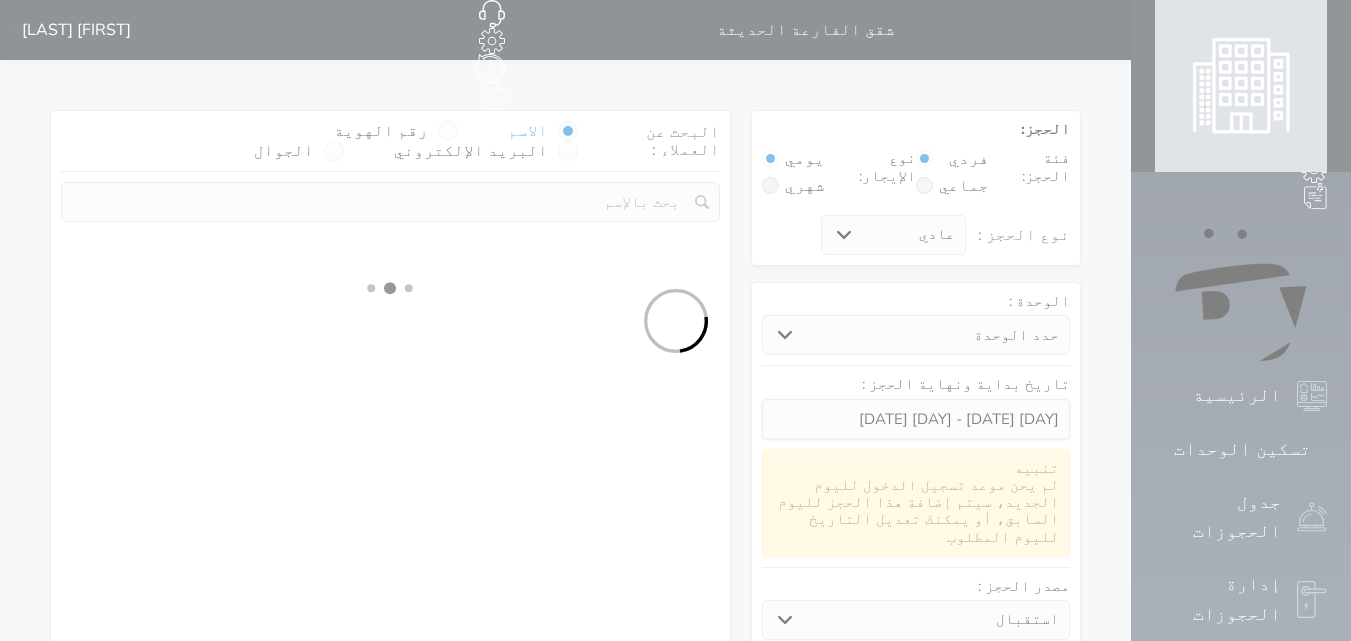 select 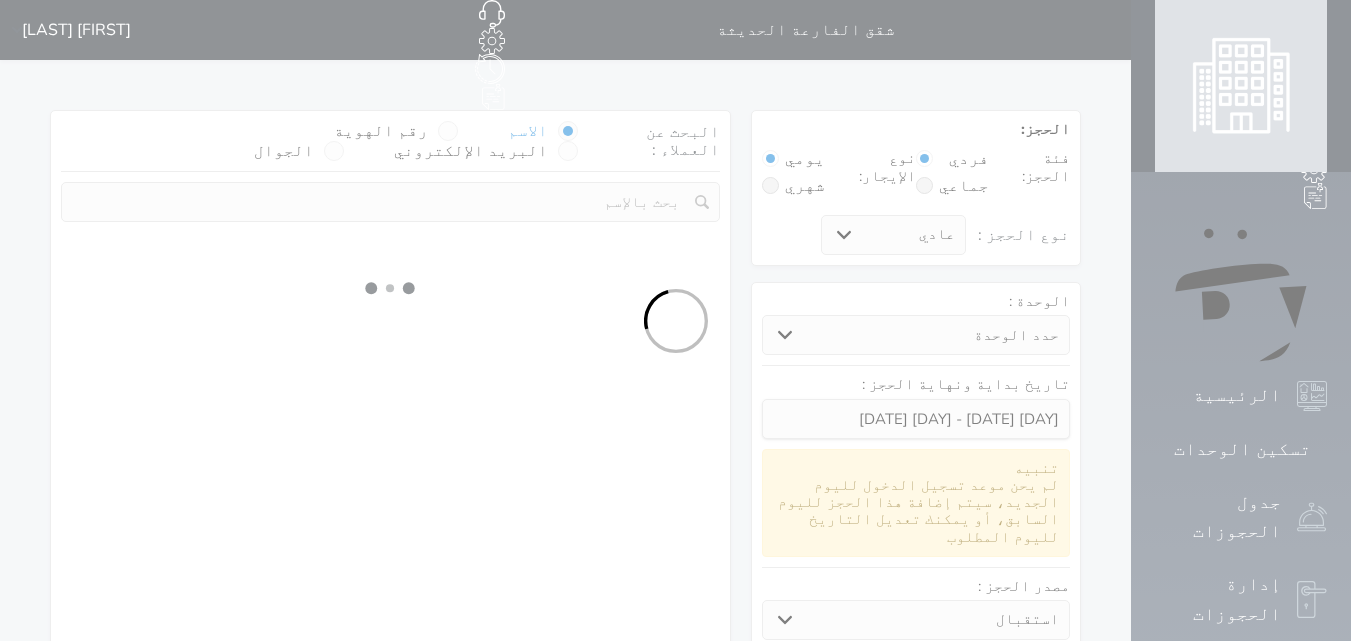 select on "7" 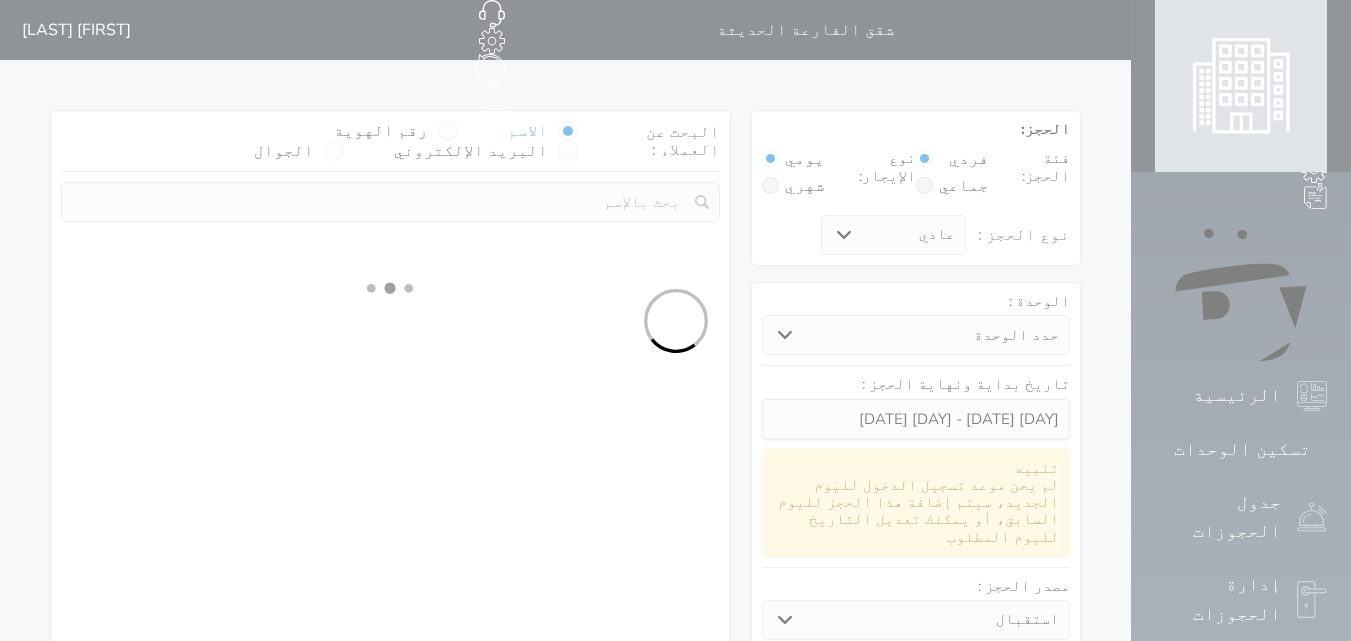 select 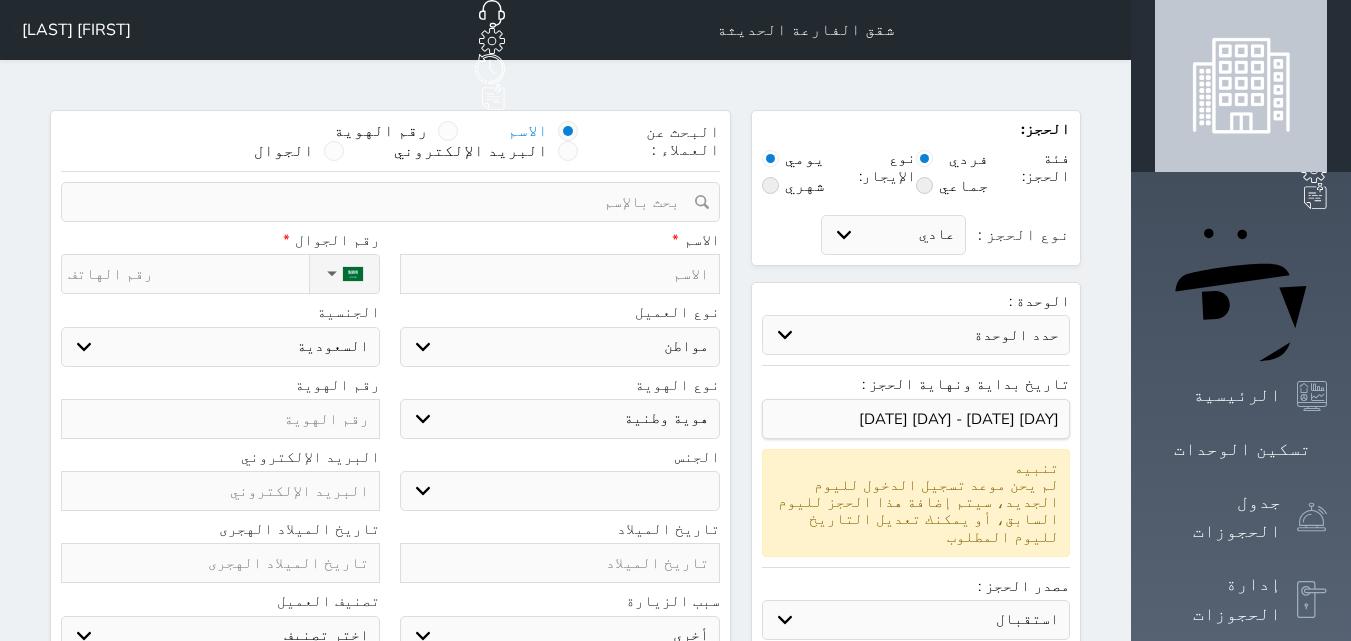 select 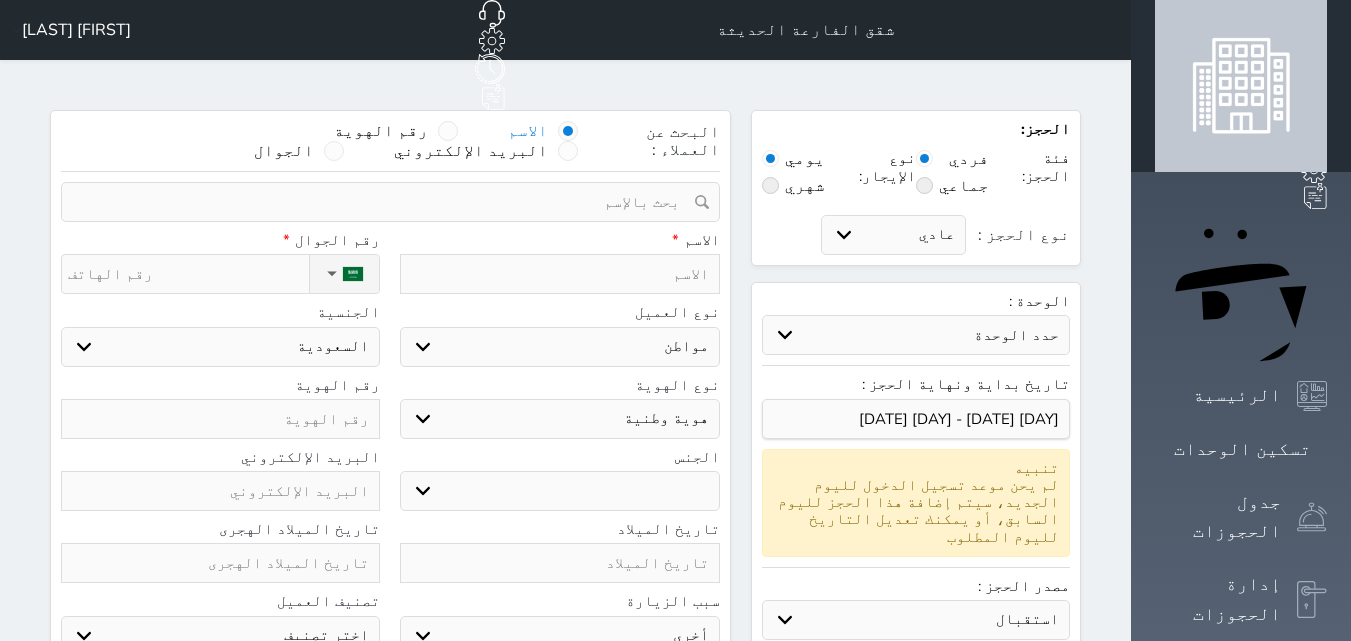 select 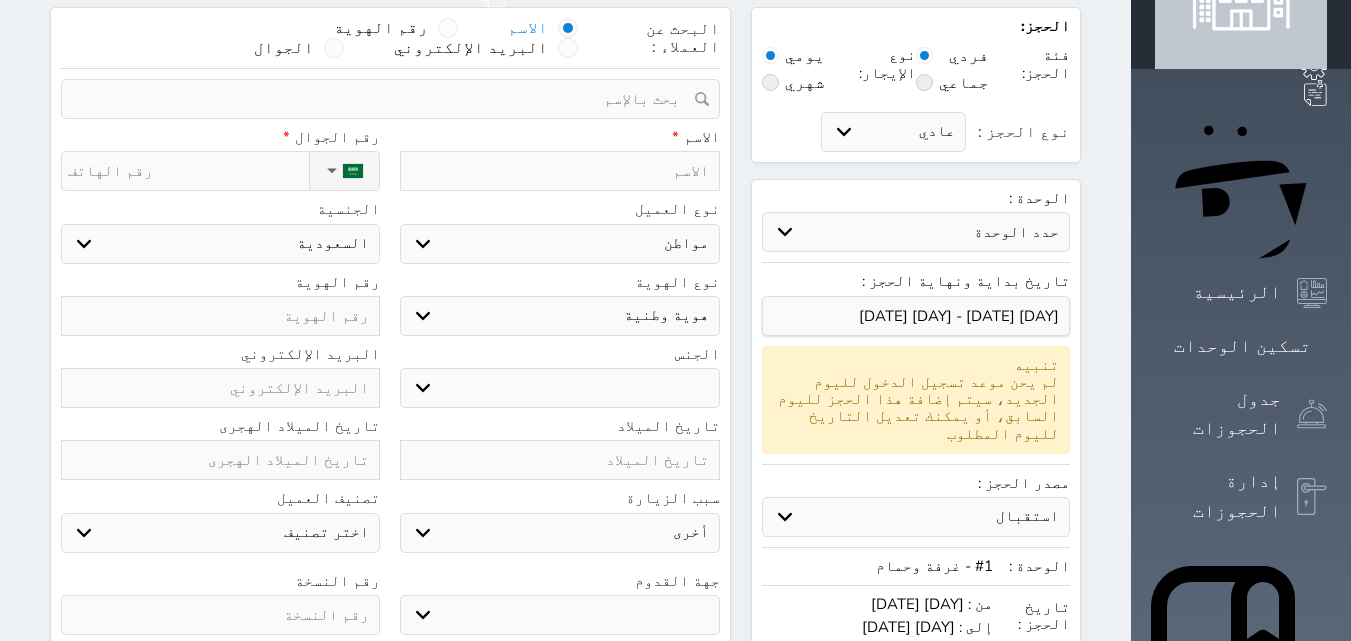 scroll, scrollTop: 0, scrollLeft: 0, axis: both 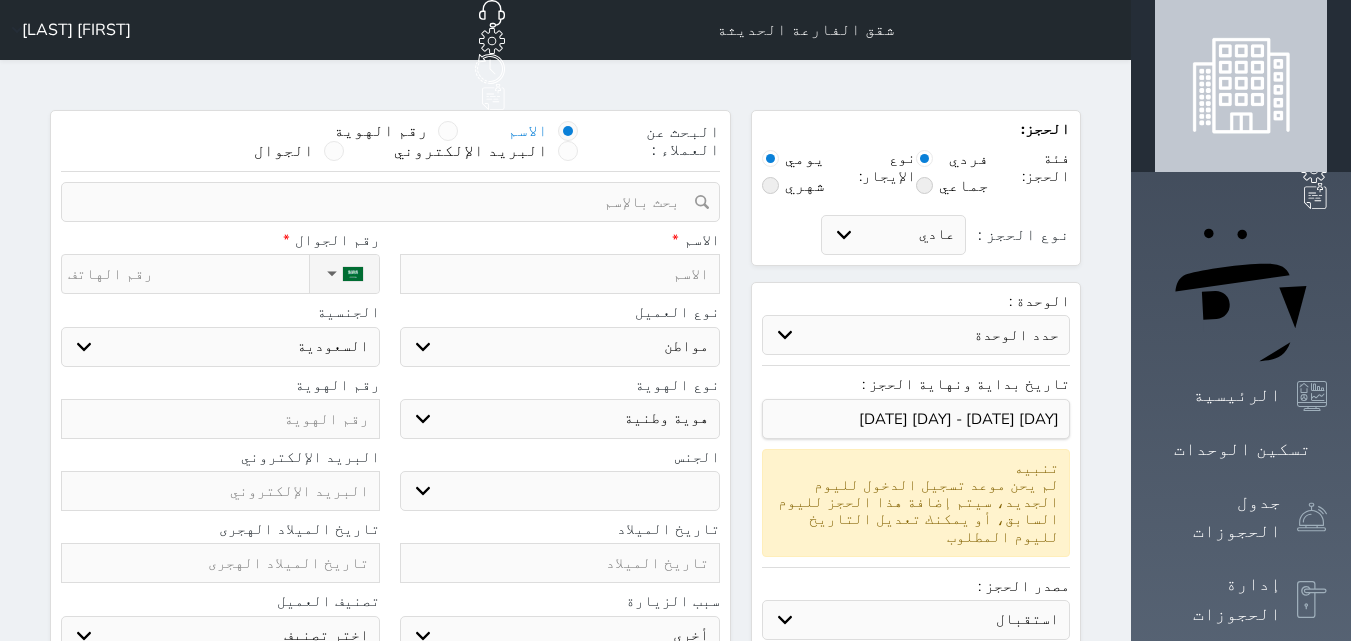 click at bounding box center [559, 274] 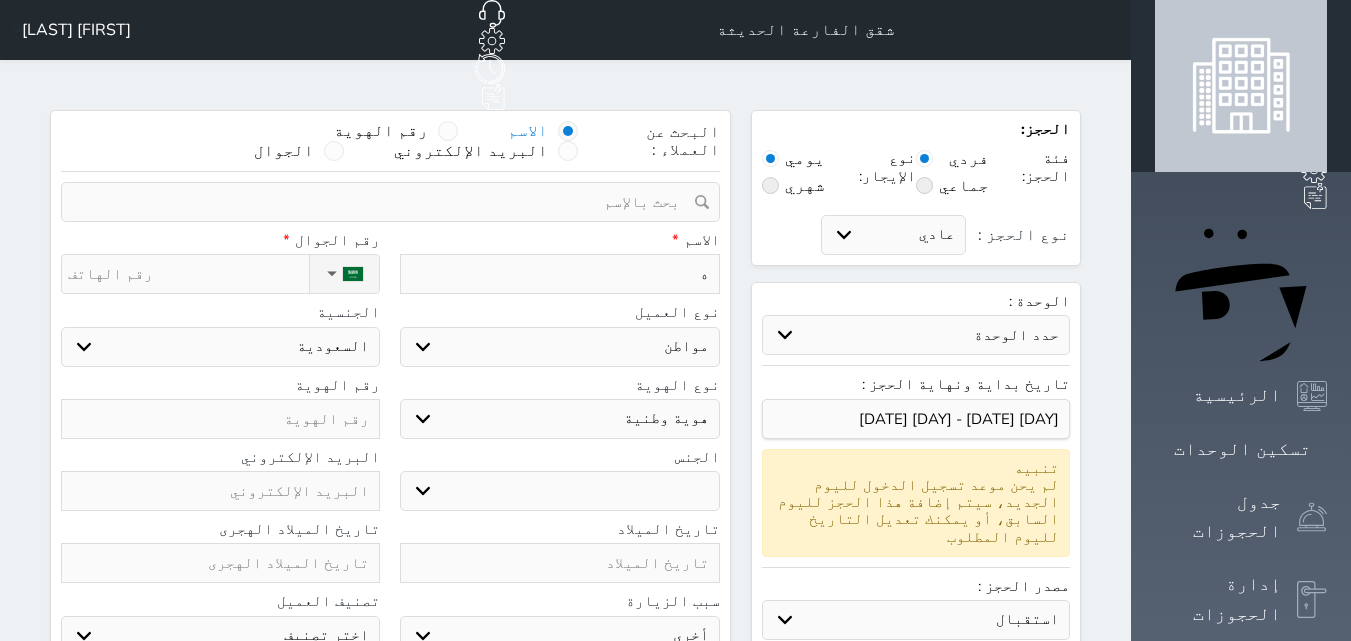 type on "[FIRST]" 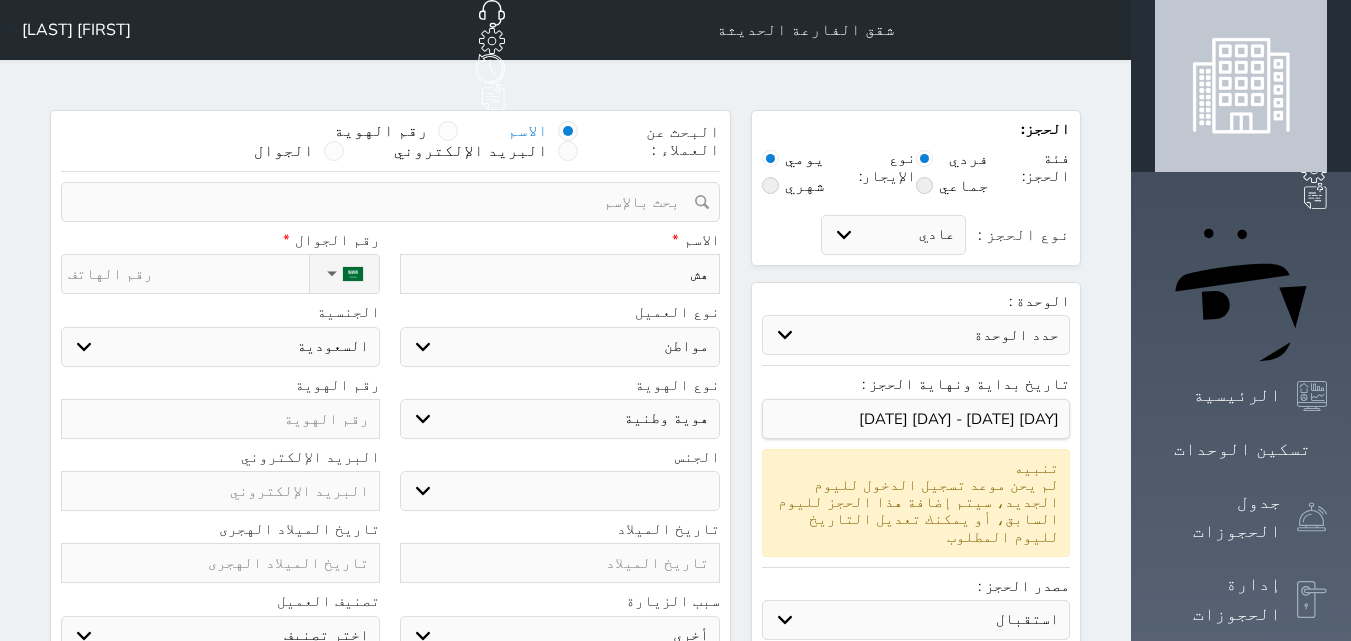 type on "هشا" 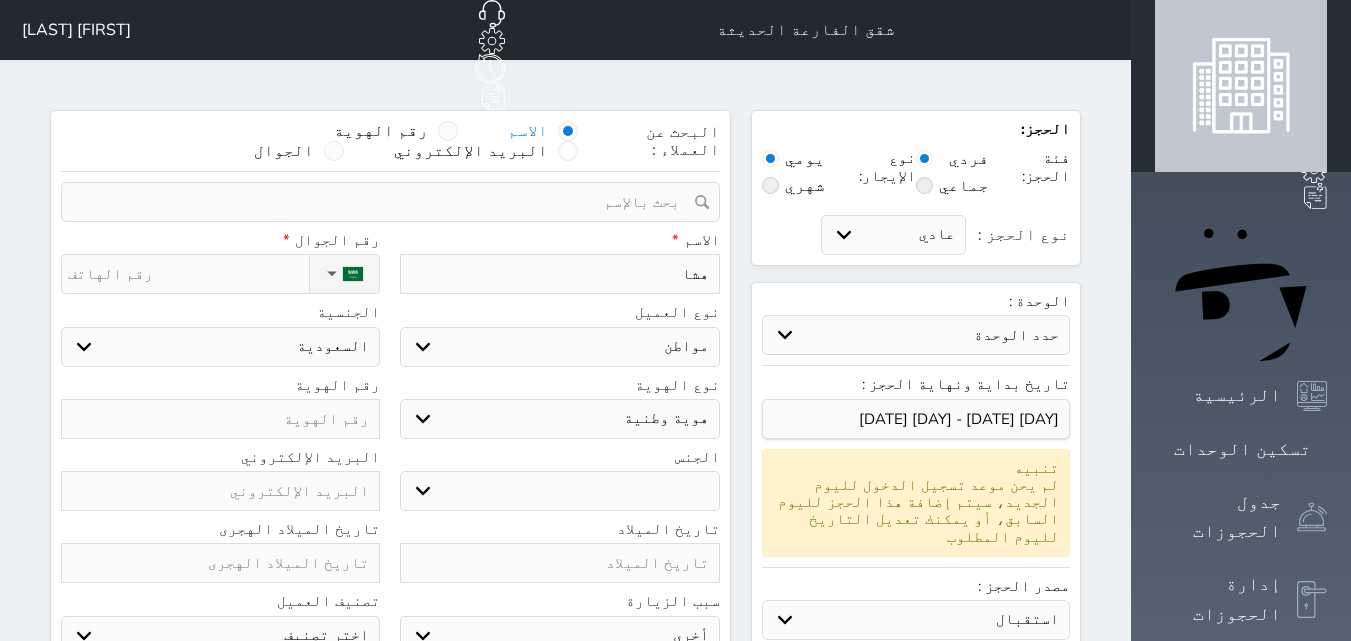 type on "[FIRST]" 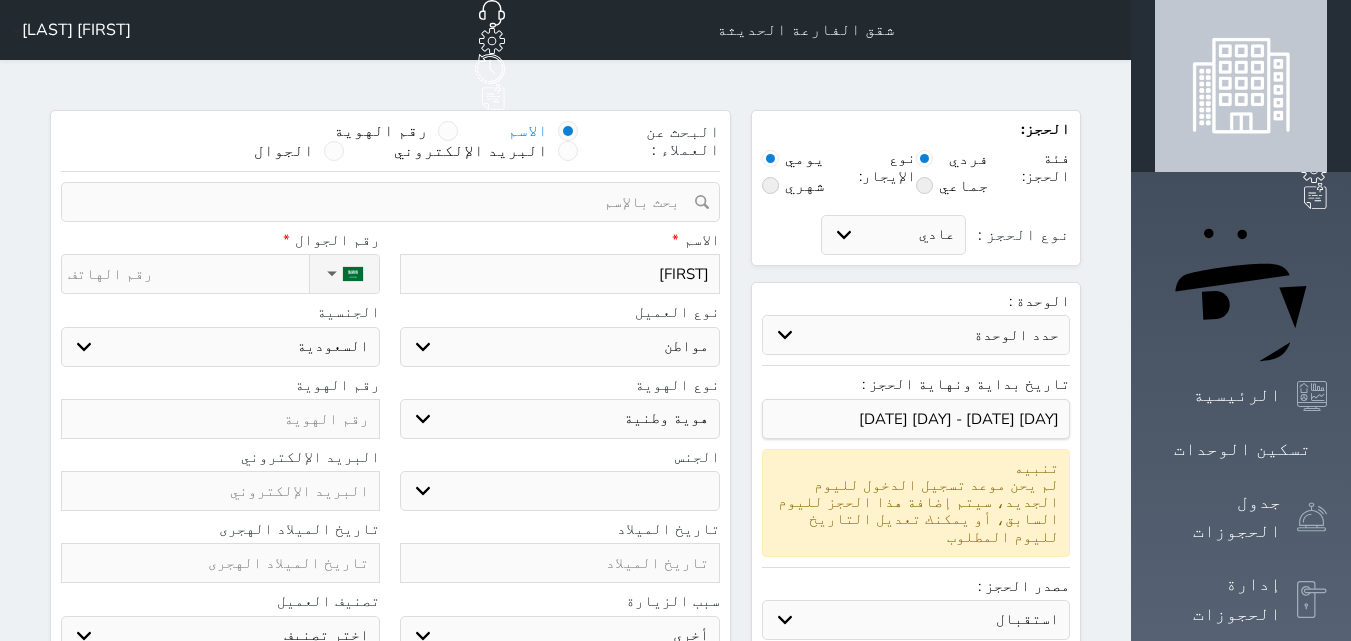 type on "[FIRST]" 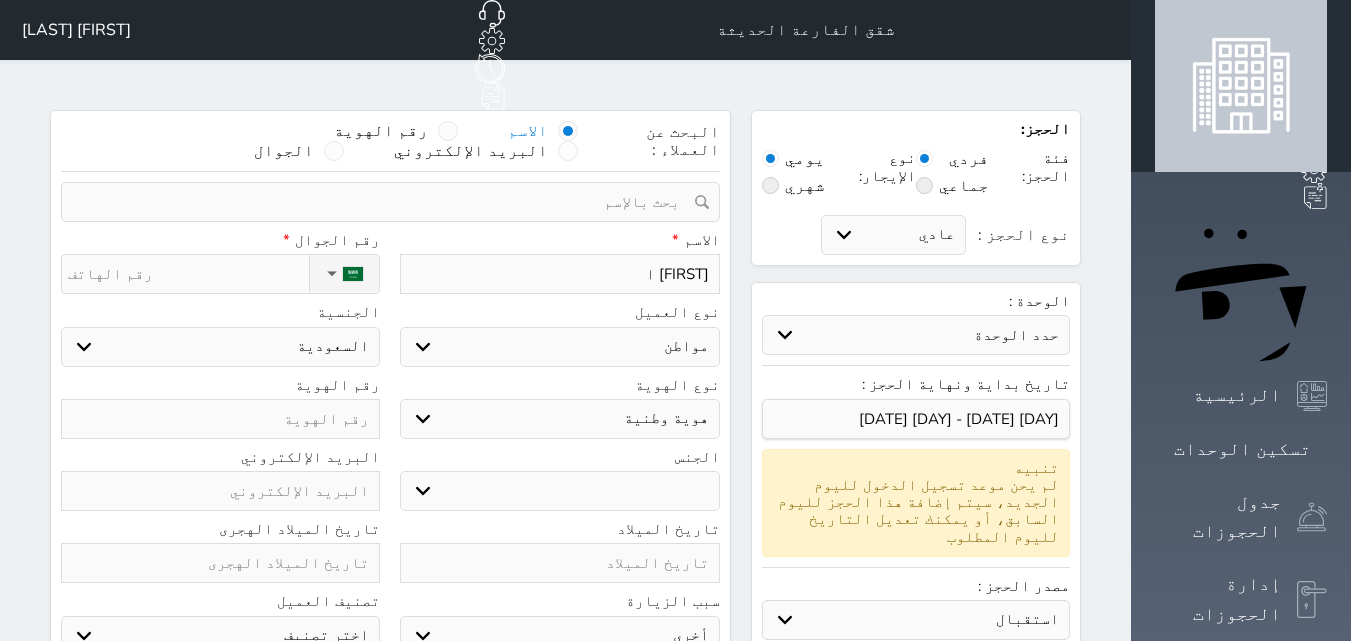 select 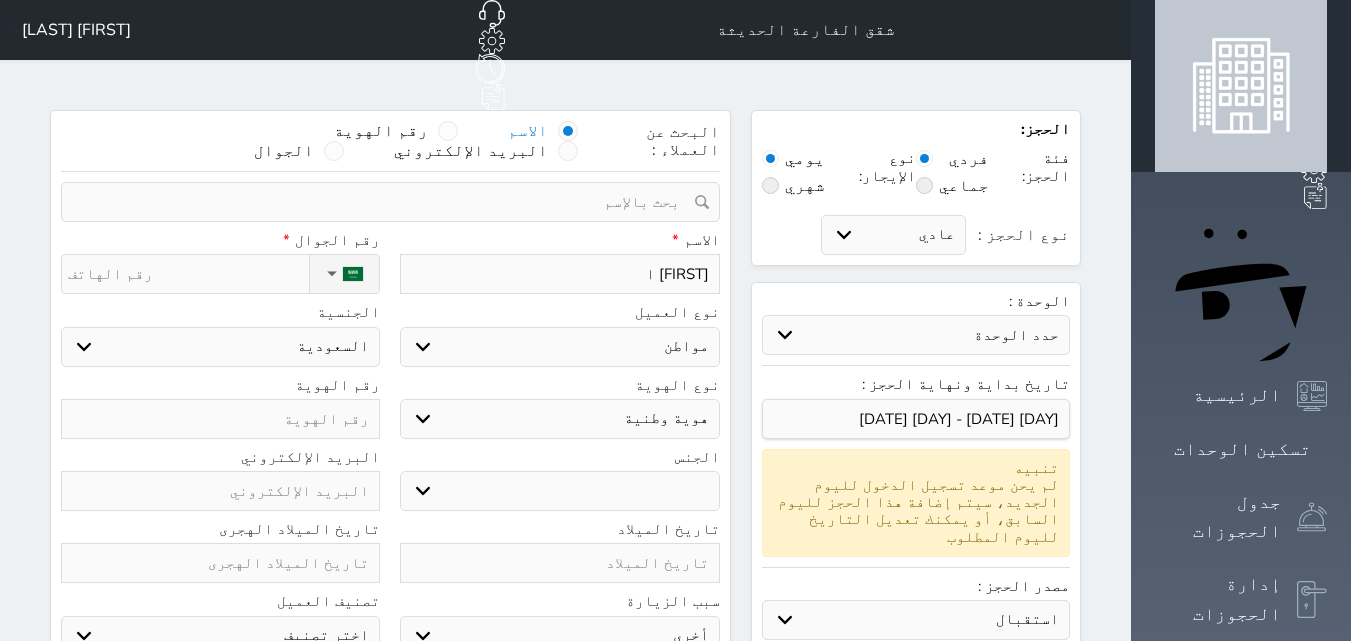 type on "[FIRST] [LAST]" 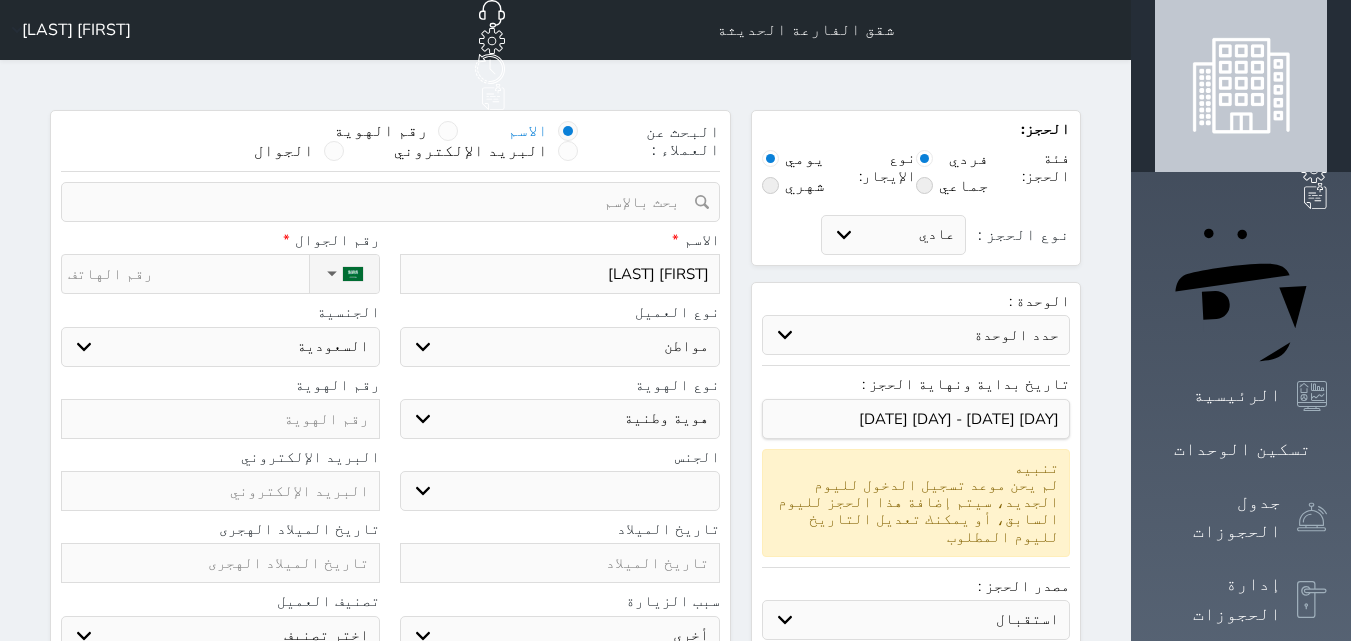 type on "[FIRST] [LAST]" 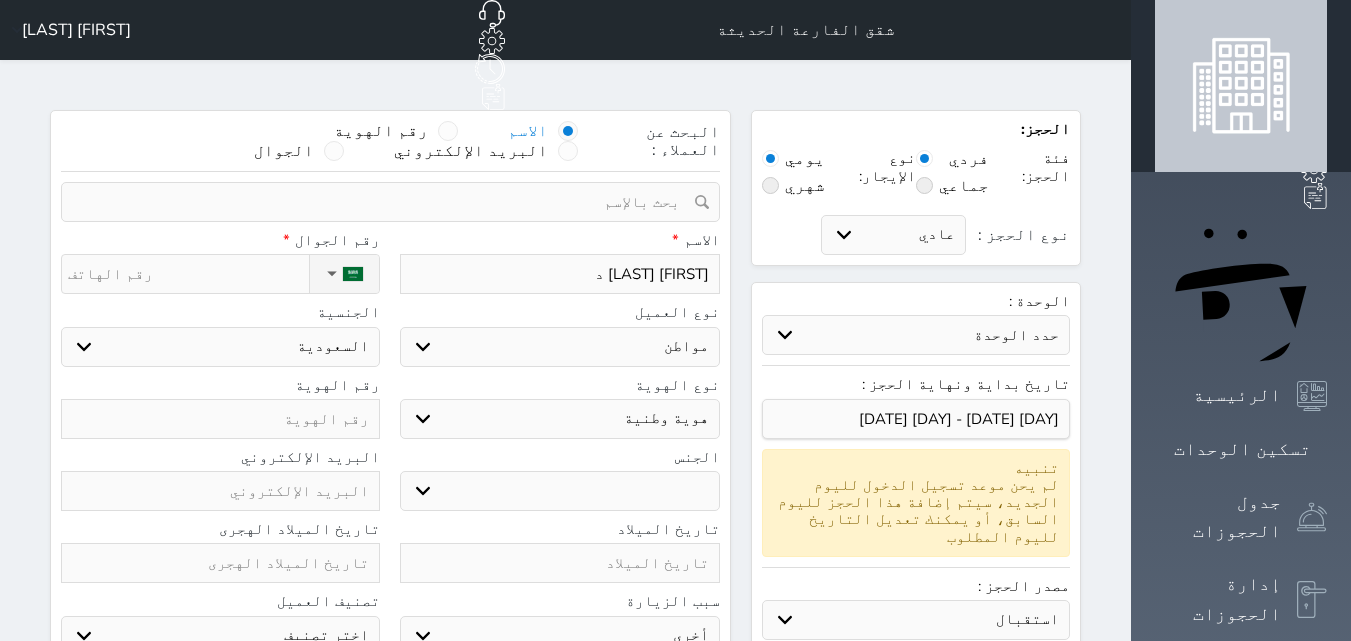 type on "[FIRST] [LAST] [LAST]" 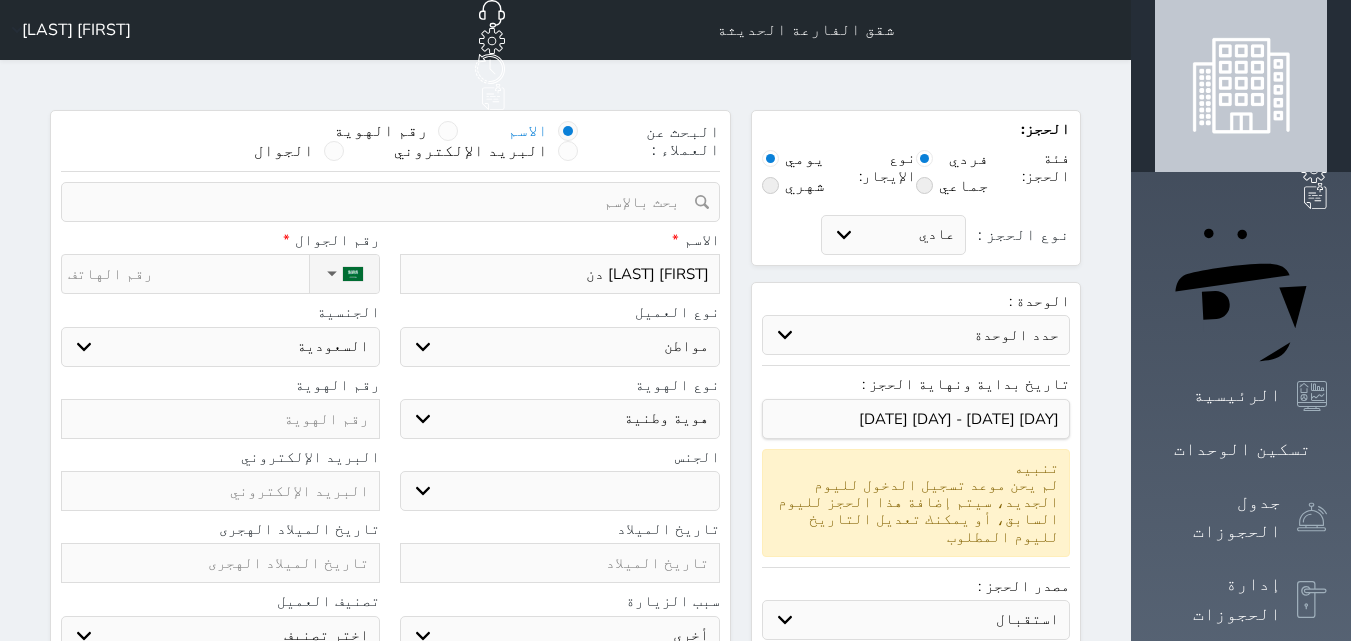 type on "[FIRST] [LAST] [LAST]" 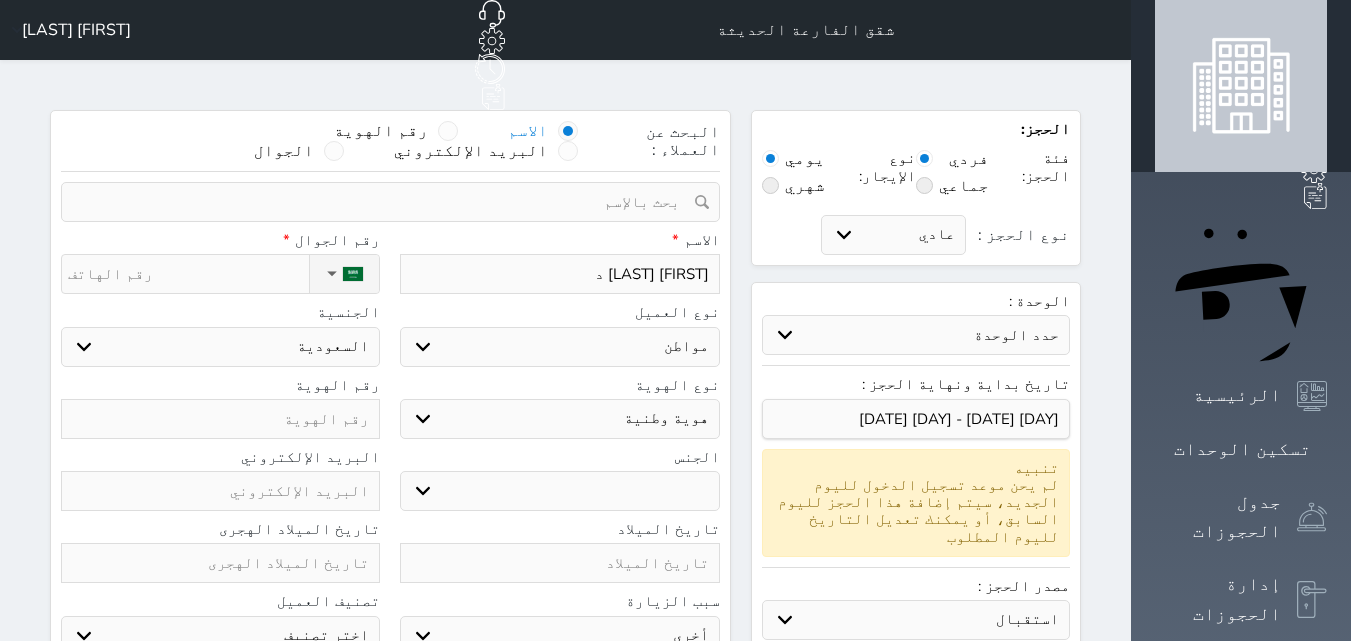 type on "[FIRST] [LAST] [LAST]" 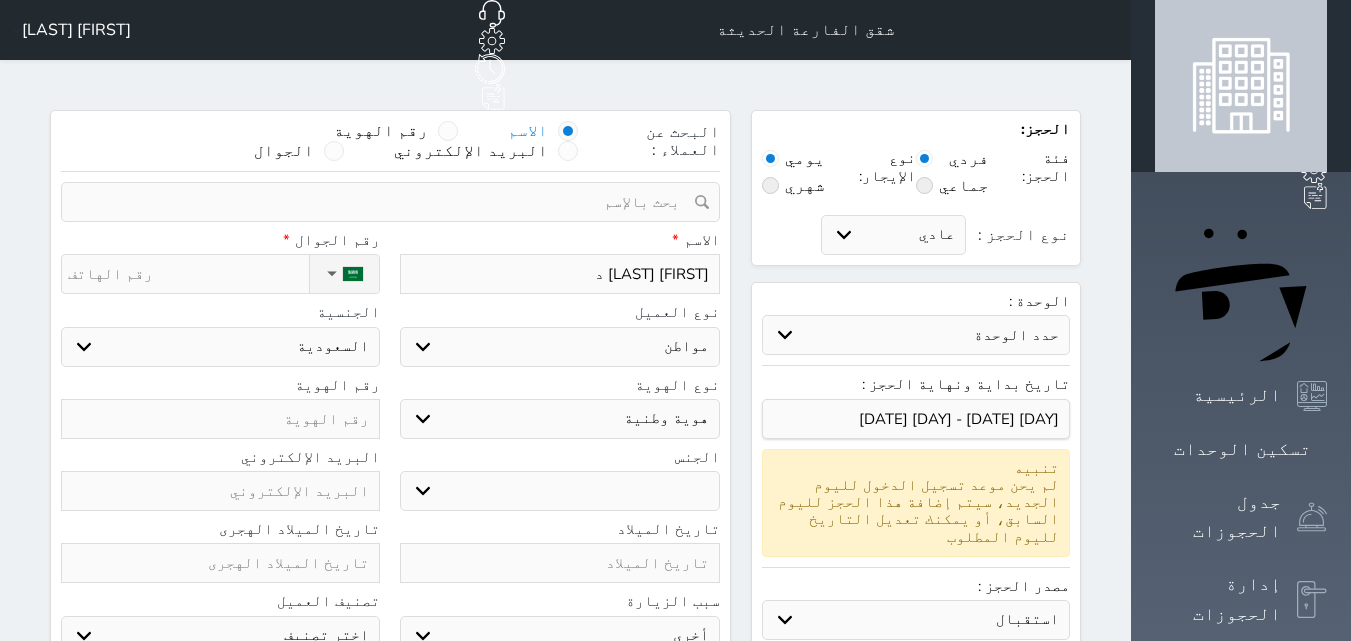 click on "اختر نوع   مواطن مواطن خليجي زائر مقيم" at bounding box center (559, 347) 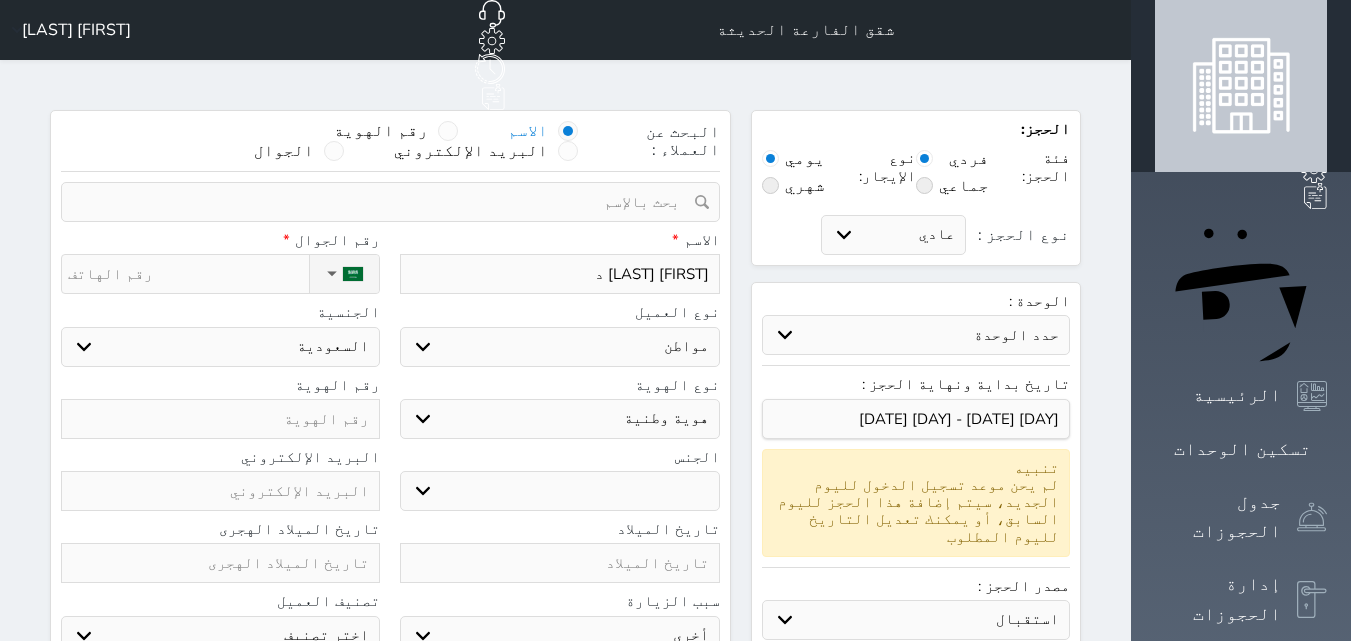 select on "4" 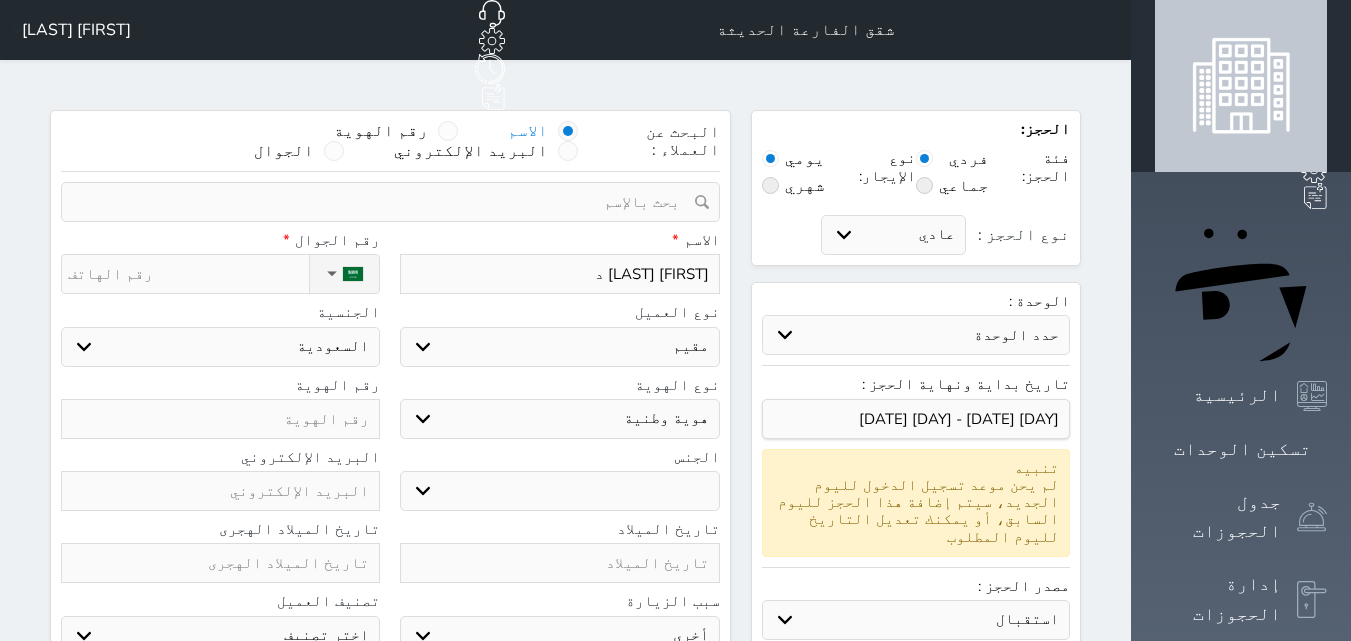 click on "اختر نوع   مواطن مواطن خليجي زائر مقيم" at bounding box center (559, 347) 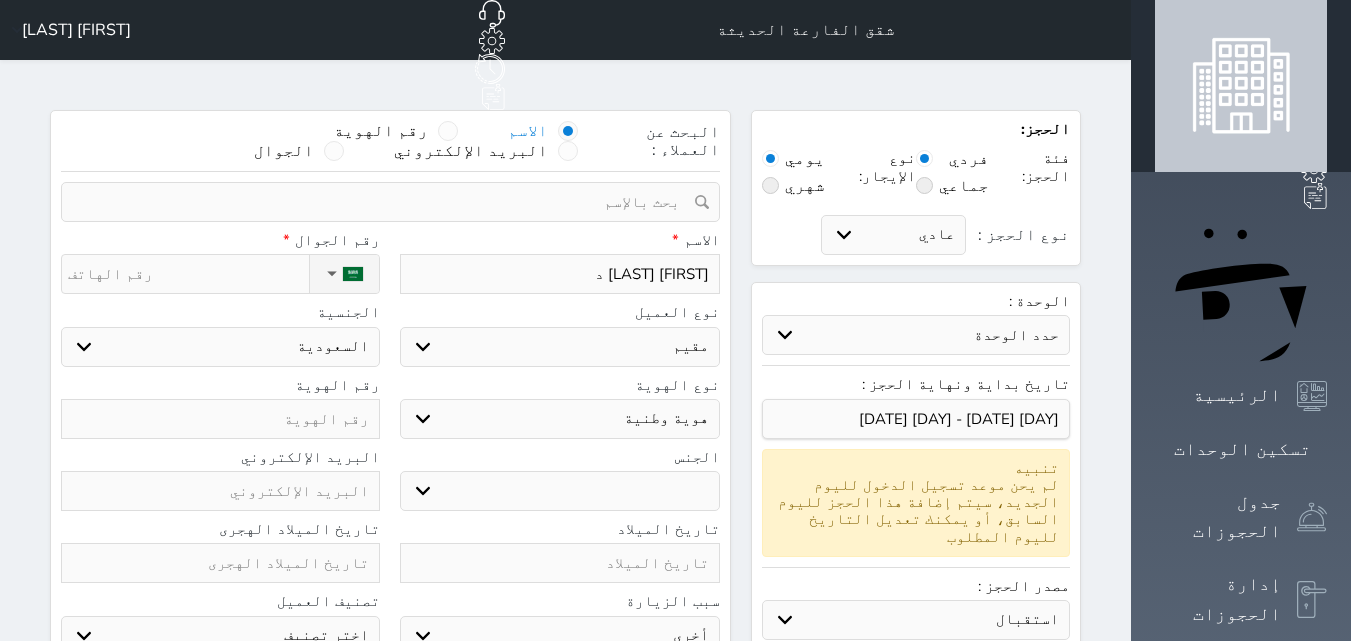 click on "ذكر   انثى" at bounding box center (559, 491) 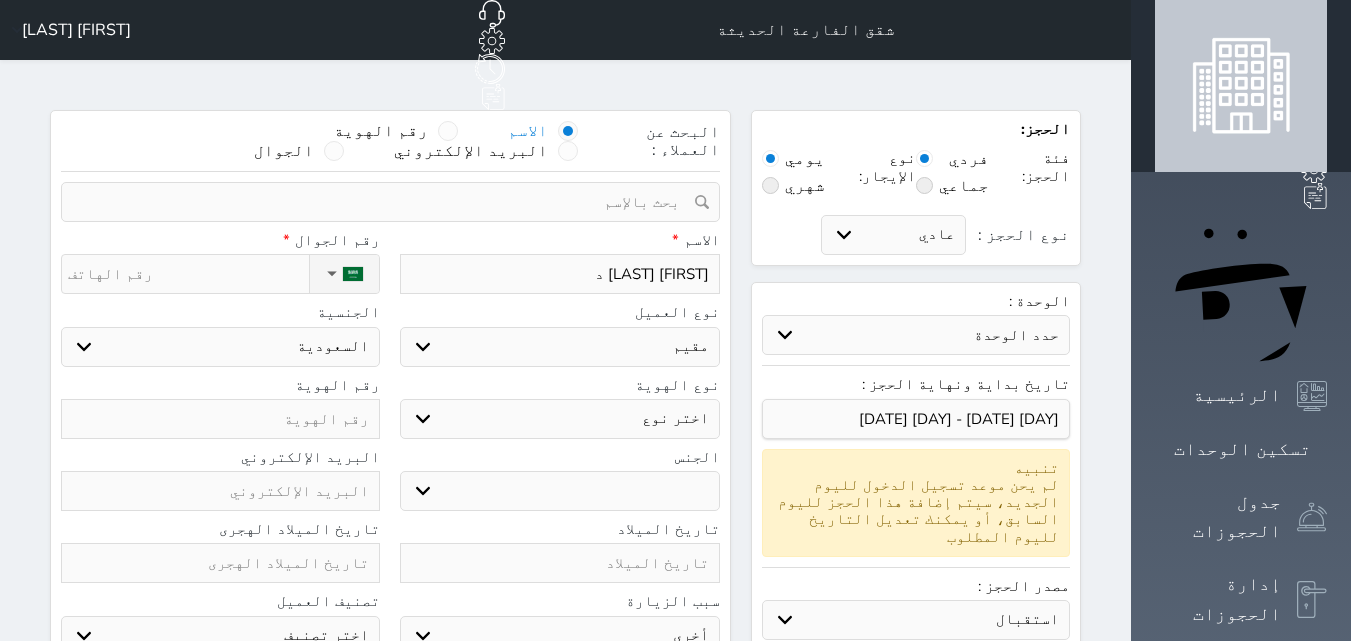 select 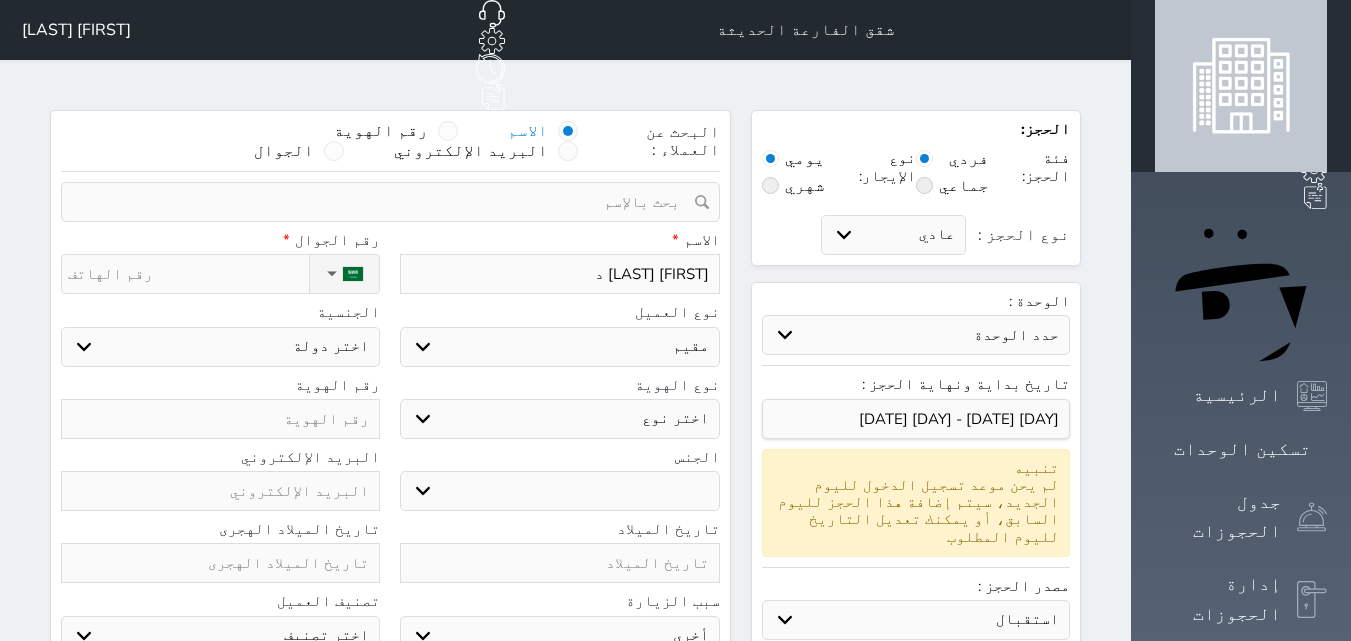 click on "اختر نوع   مقيم جواز السفر" at bounding box center [559, 419] 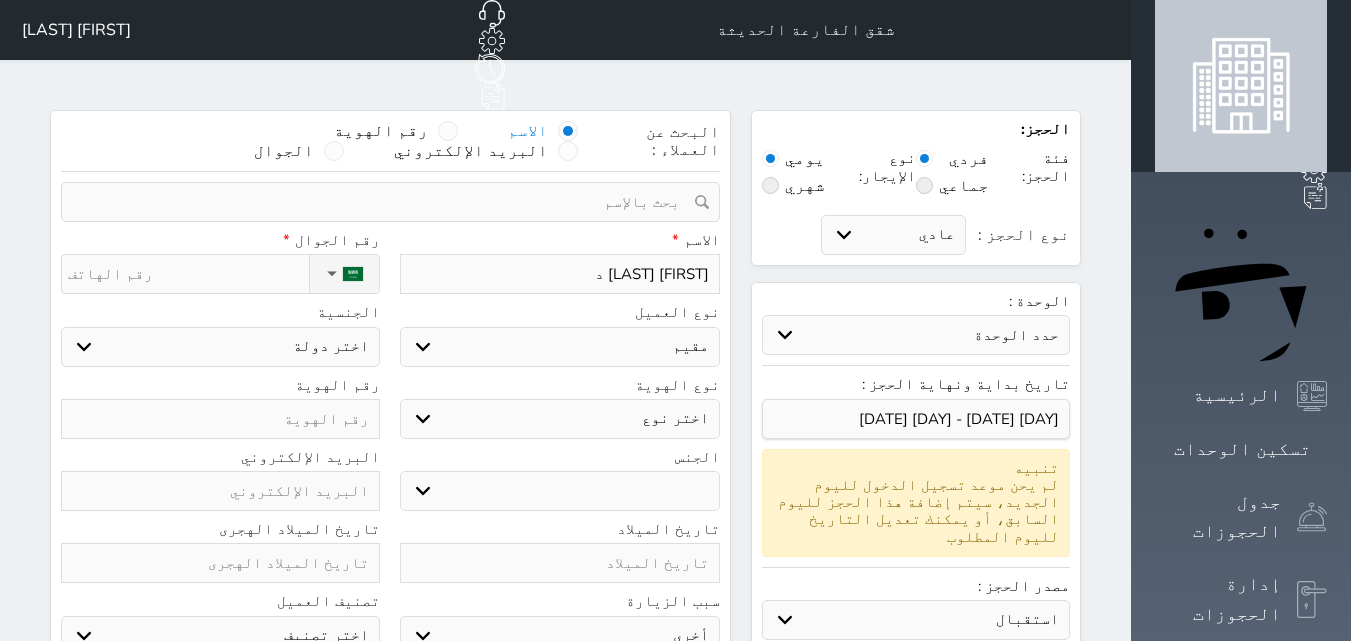 select on "4" 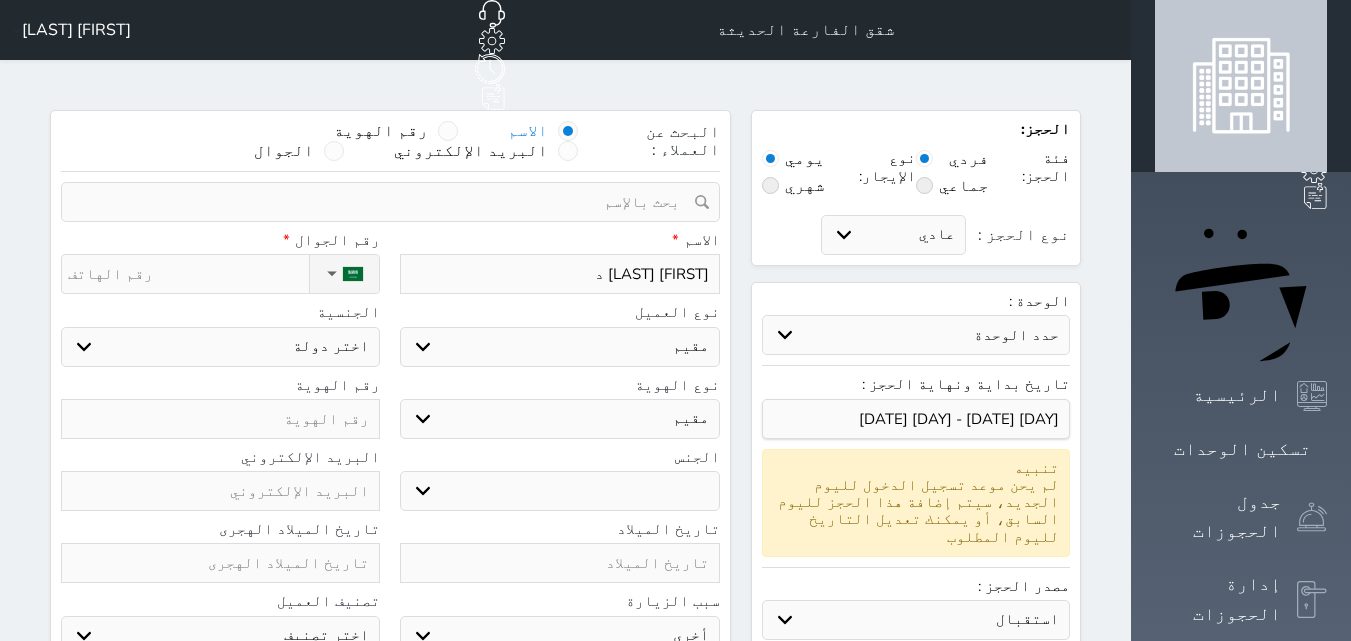 click on "اختر نوع   مقيم جواز السفر" at bounding box center [559, 419] 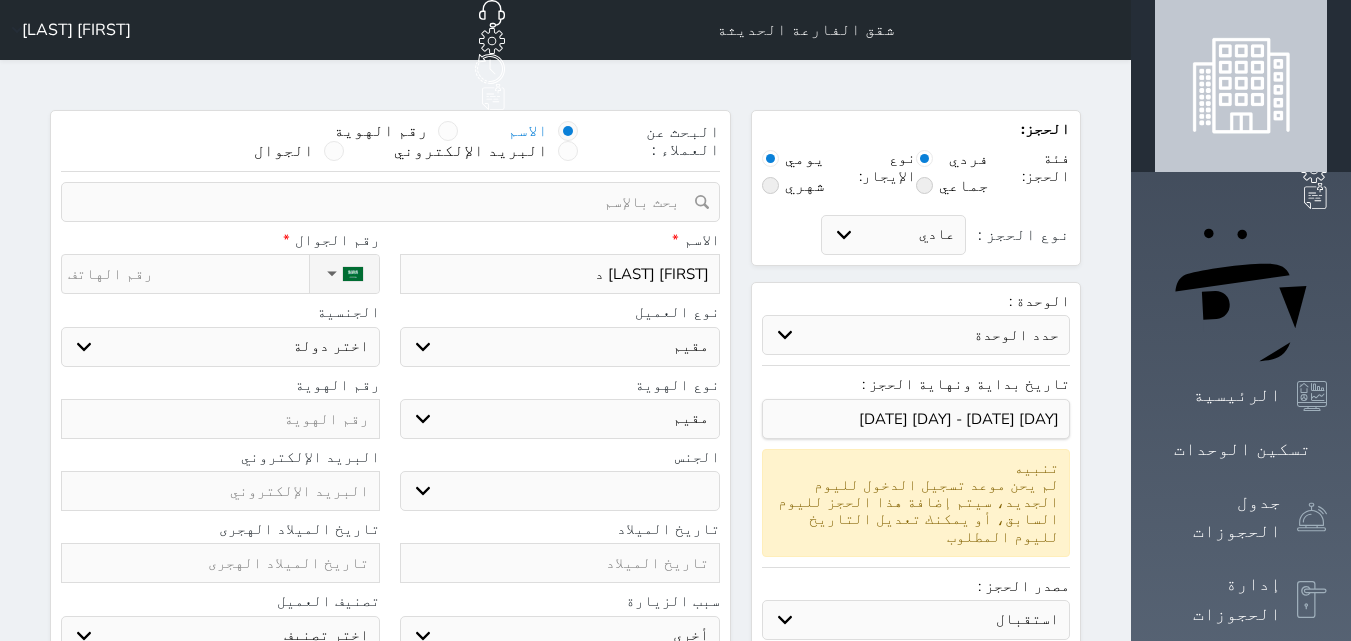 click on "ذكر   انثى" at bounding box center (559, 491) 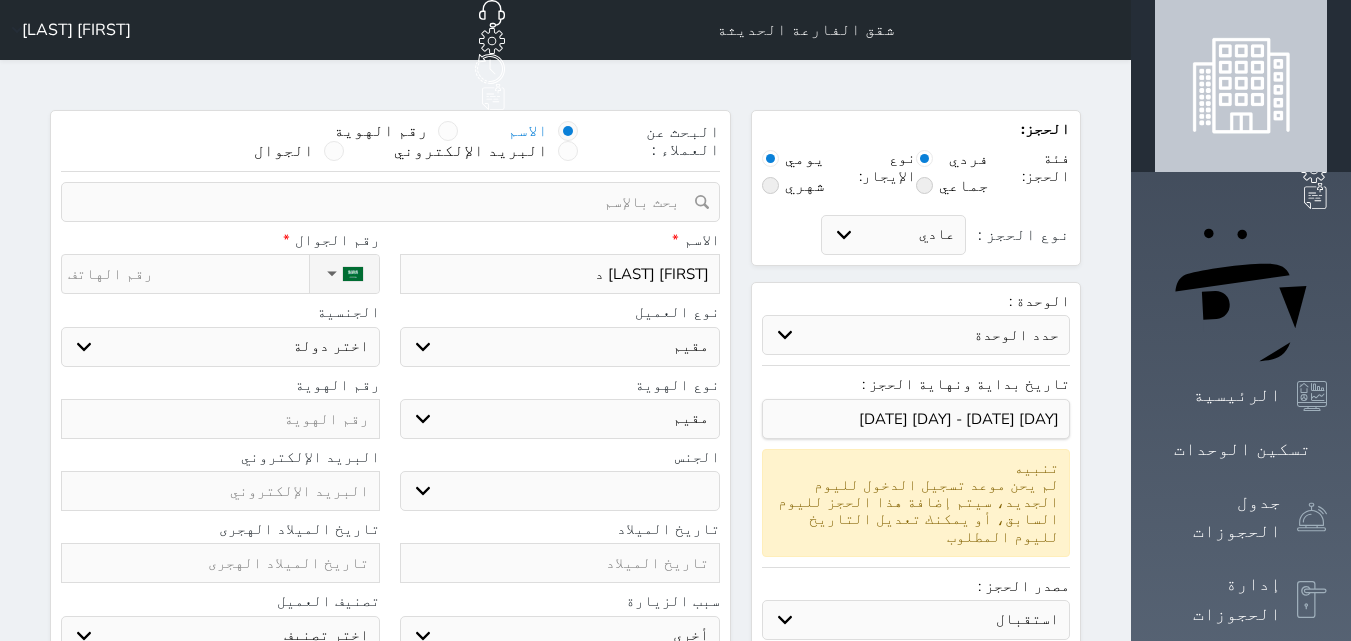 click on "ذكر   انثى" at bounding box center (559, 491) 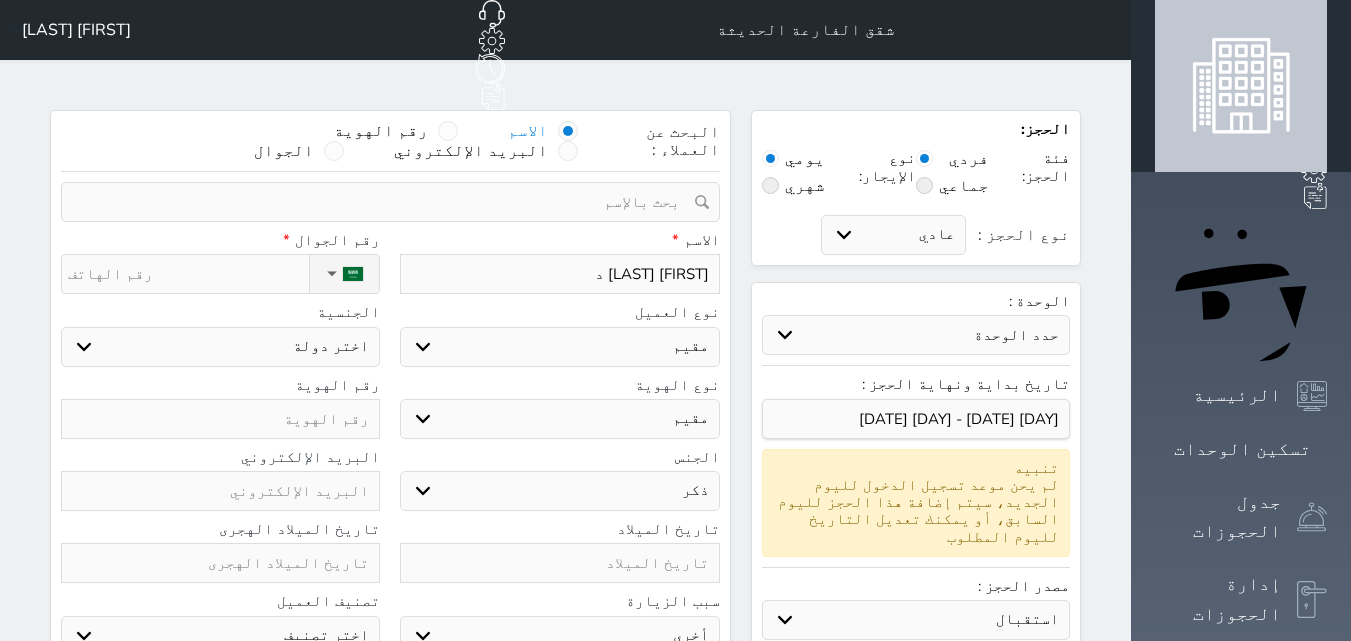 click on "ذكر   انثى" at bounding box center (559, 491) 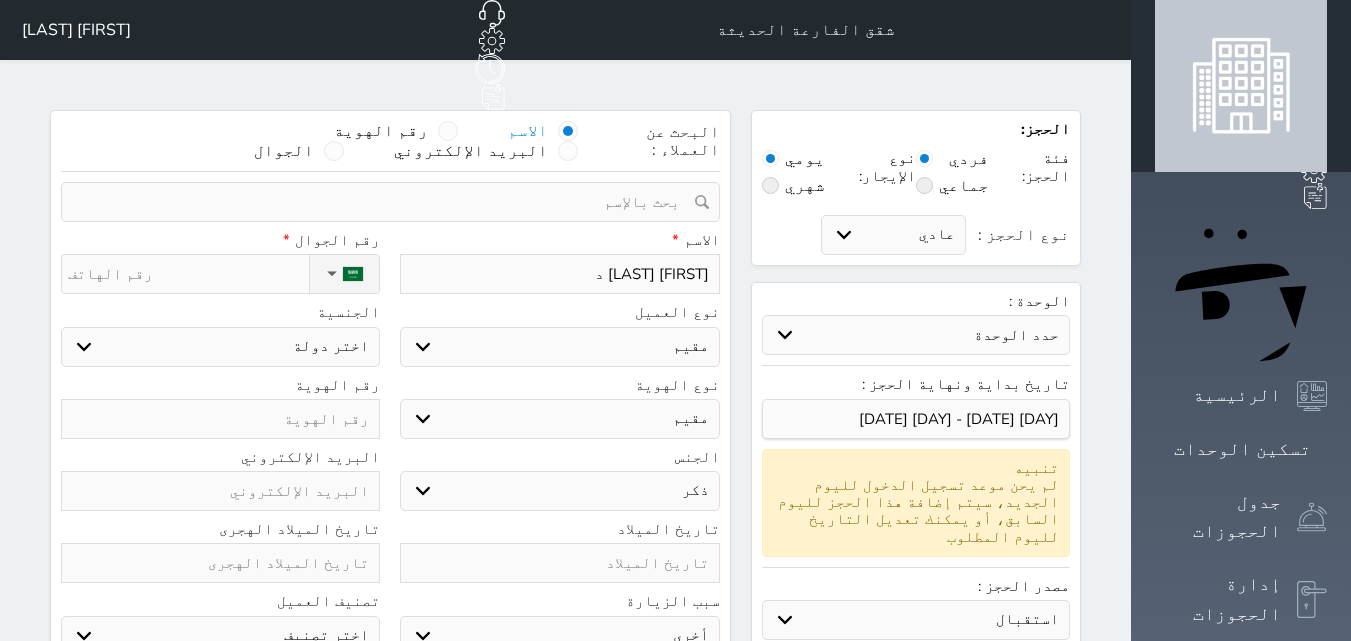 click on "تاريخ الميلاد" at bounding box center [559, 529] 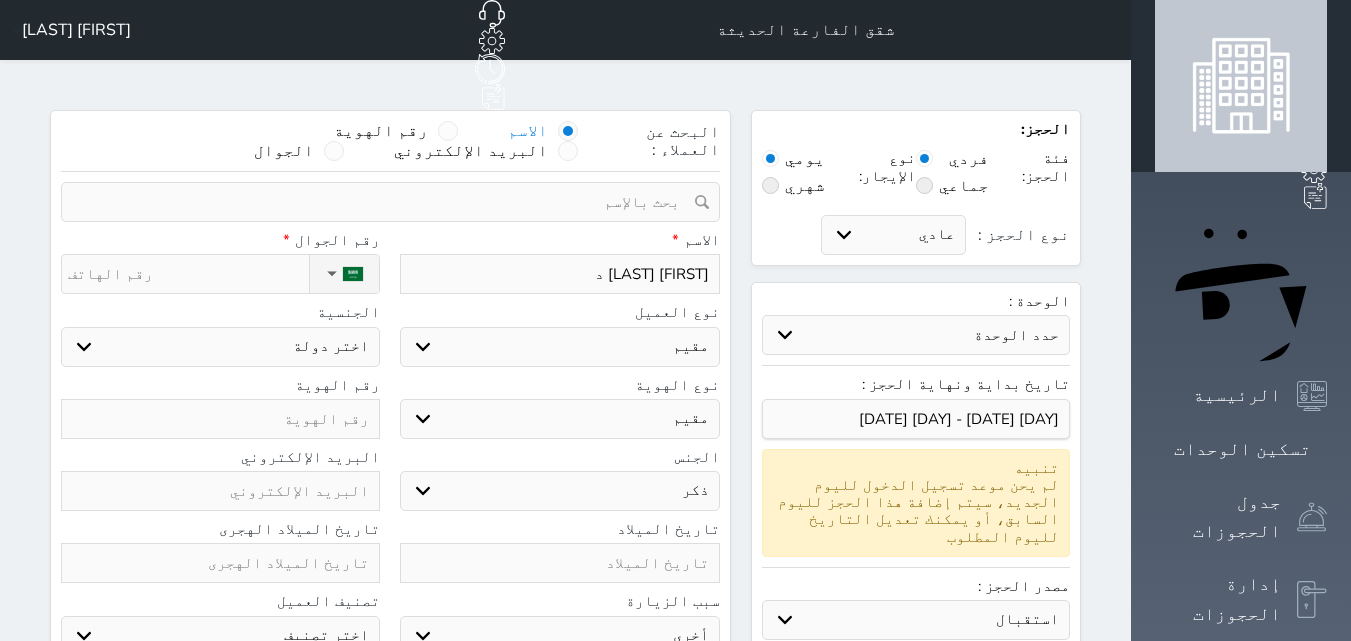 click on "نوع الحجز :" at bounding box center [188, 274] 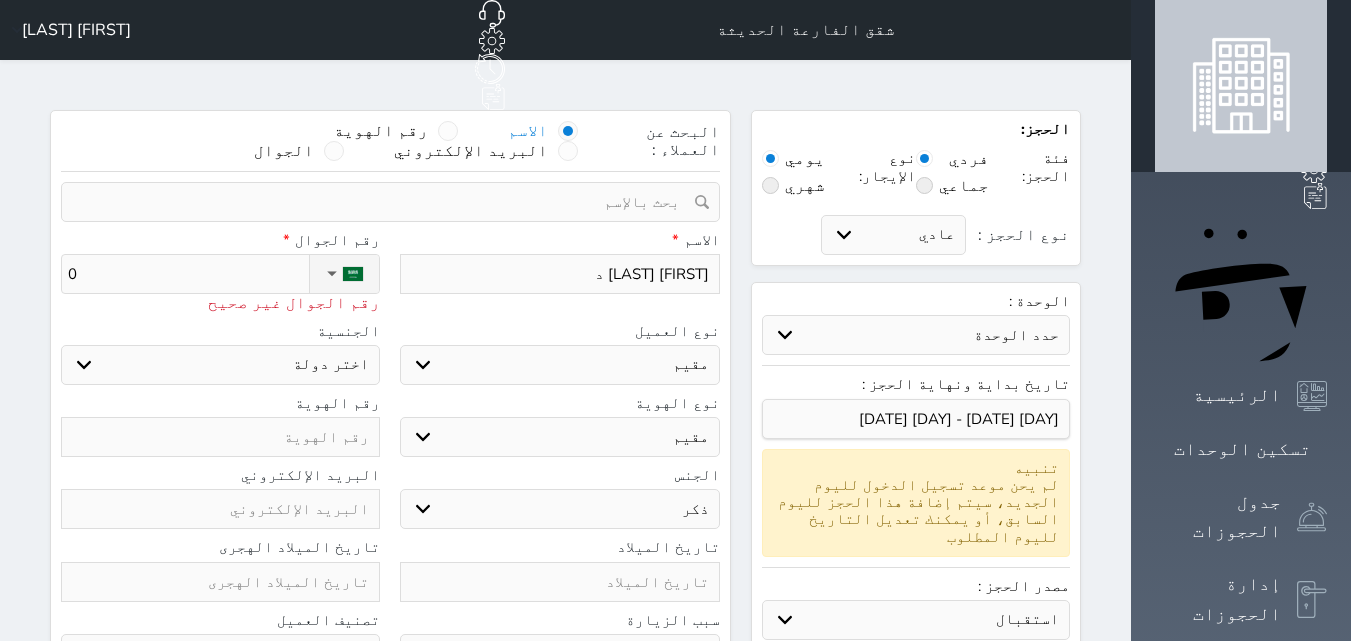 type on "05" 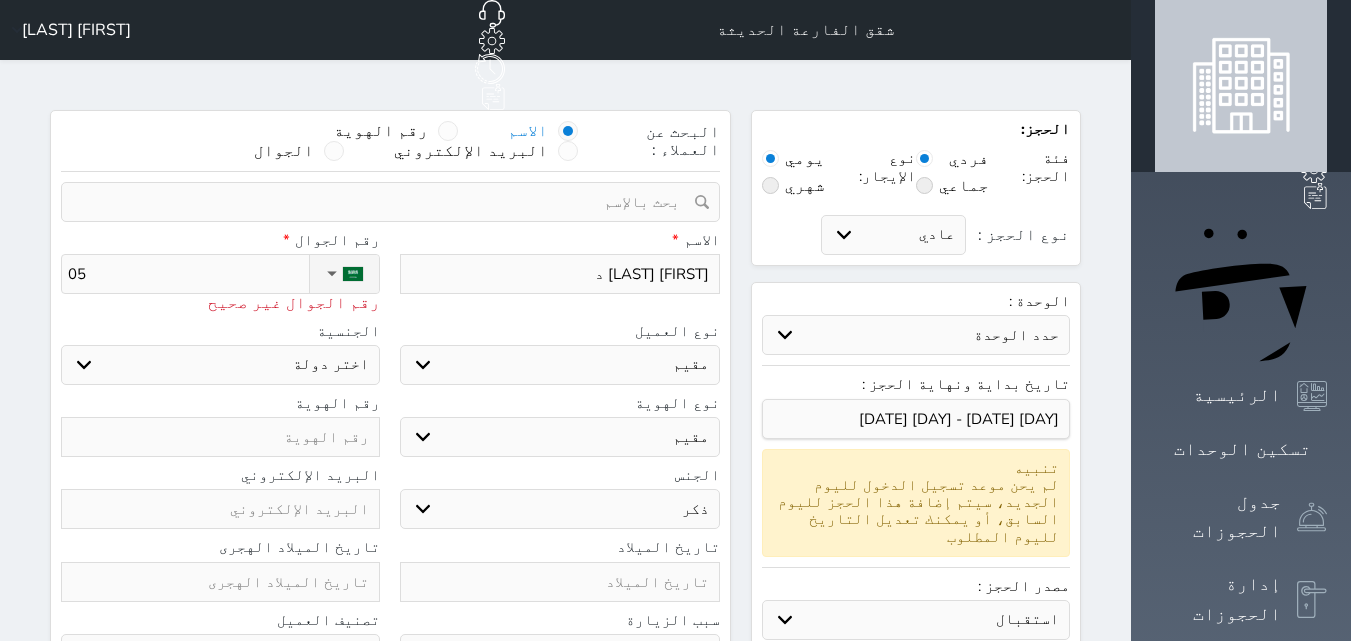 type on "054" 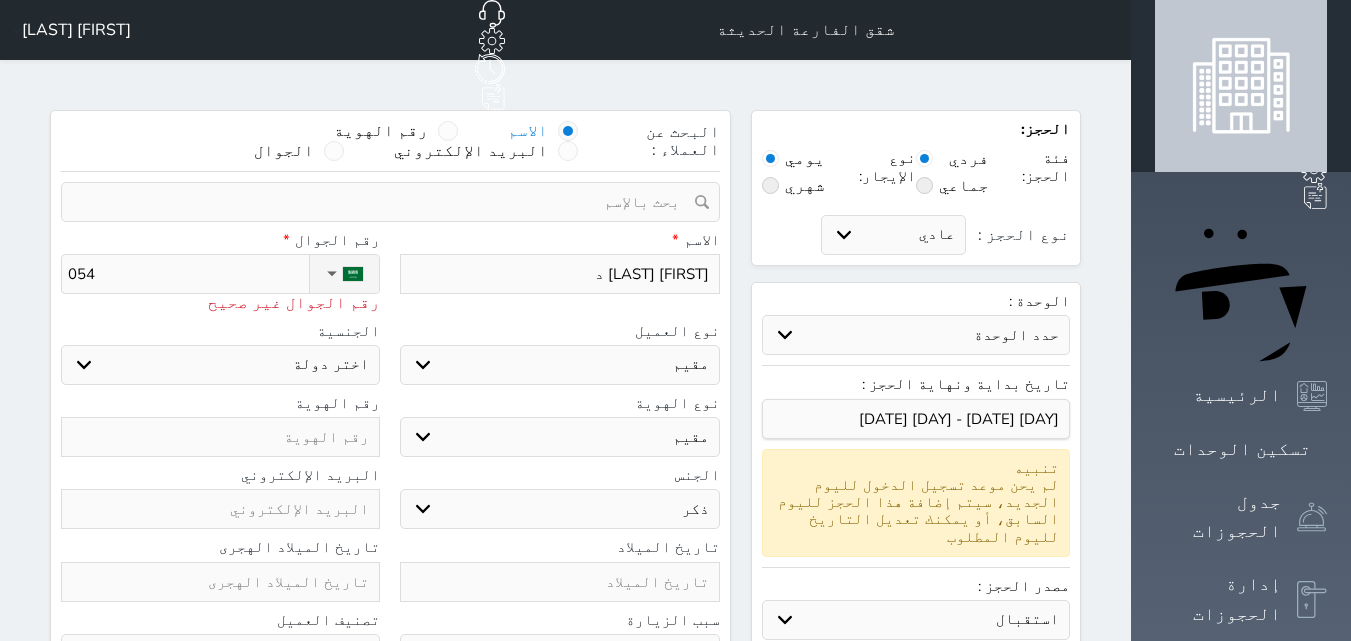 select 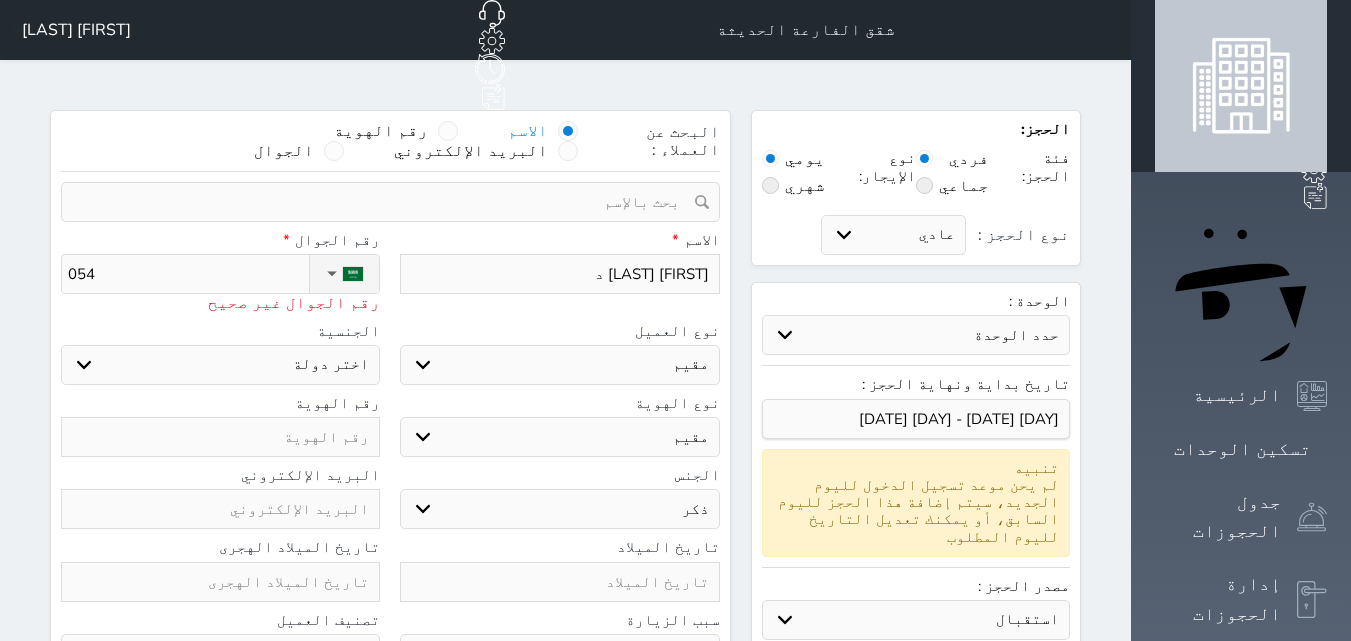 type on "0549" 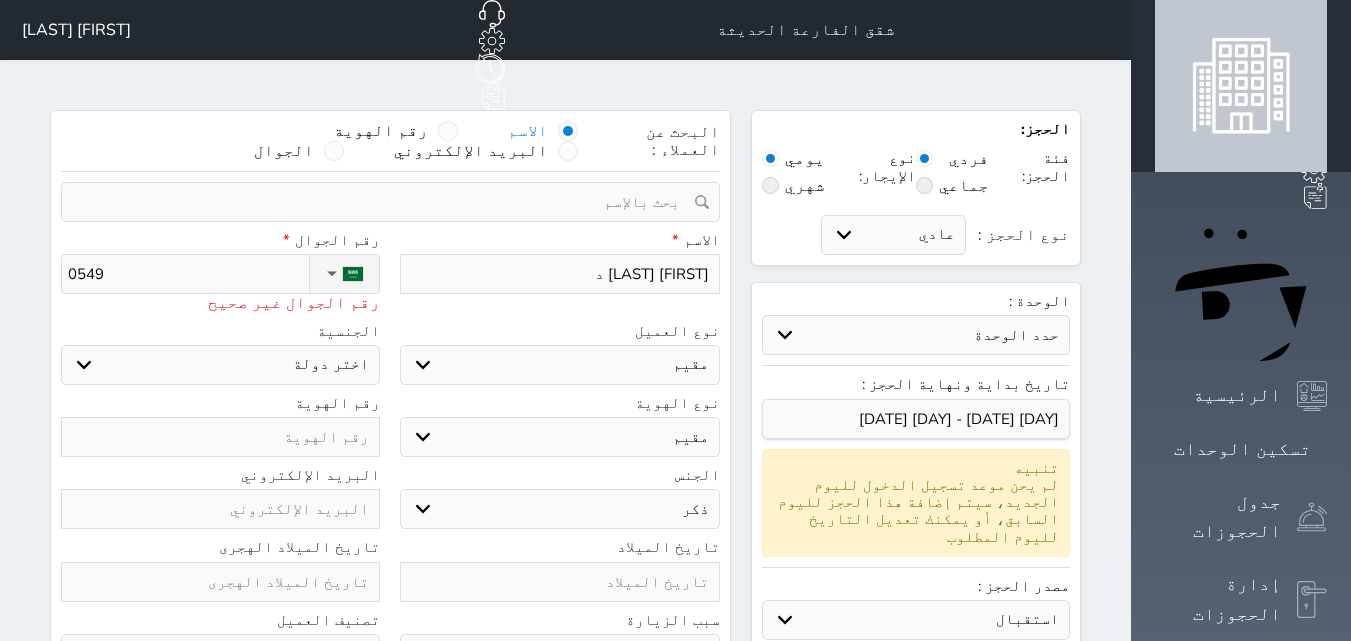 select 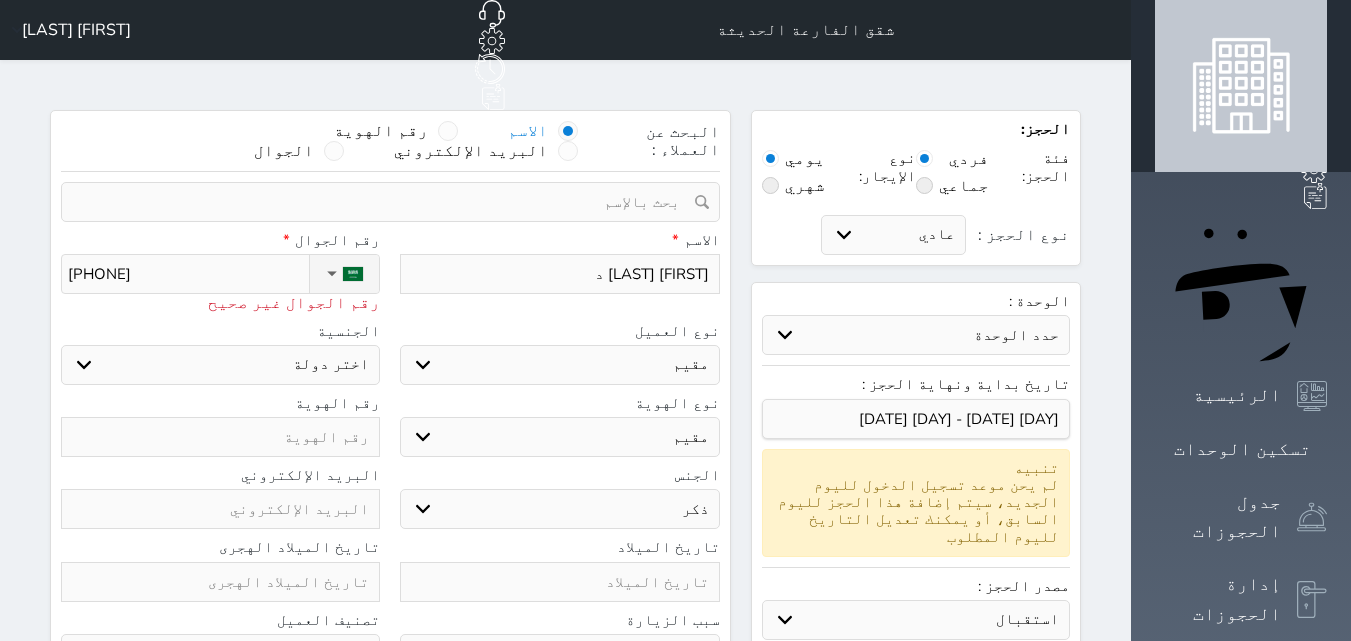 type on "054999" 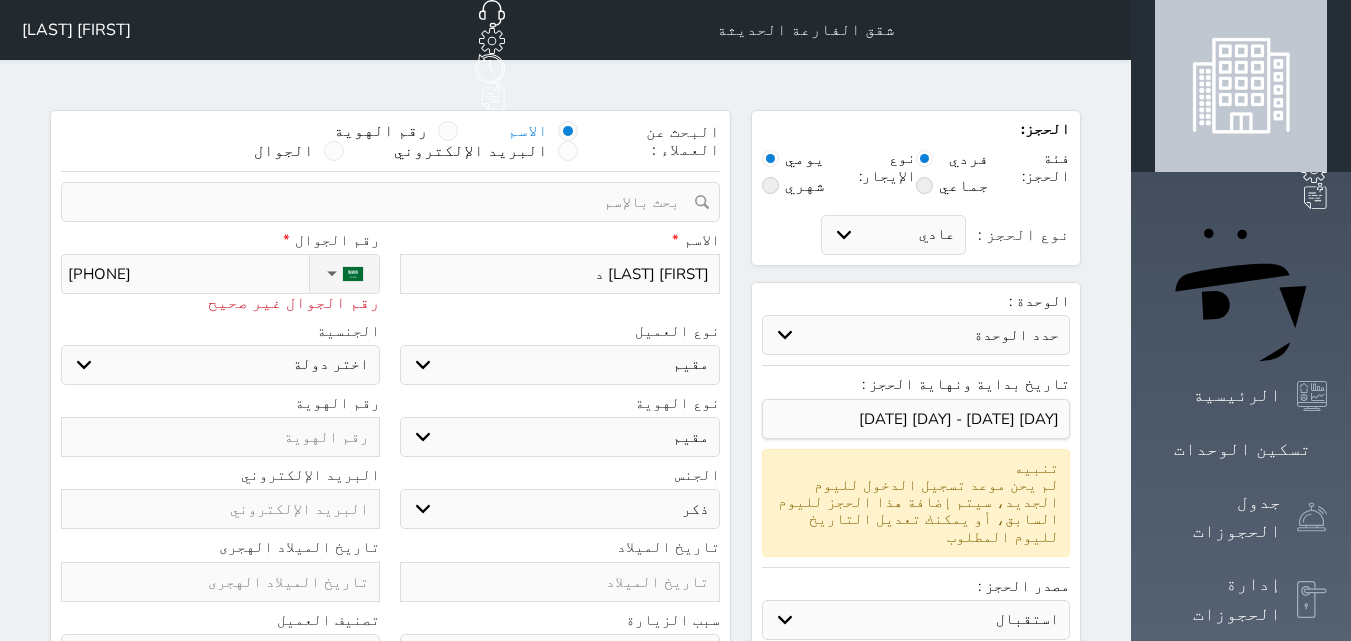 type on "[PHONE]" 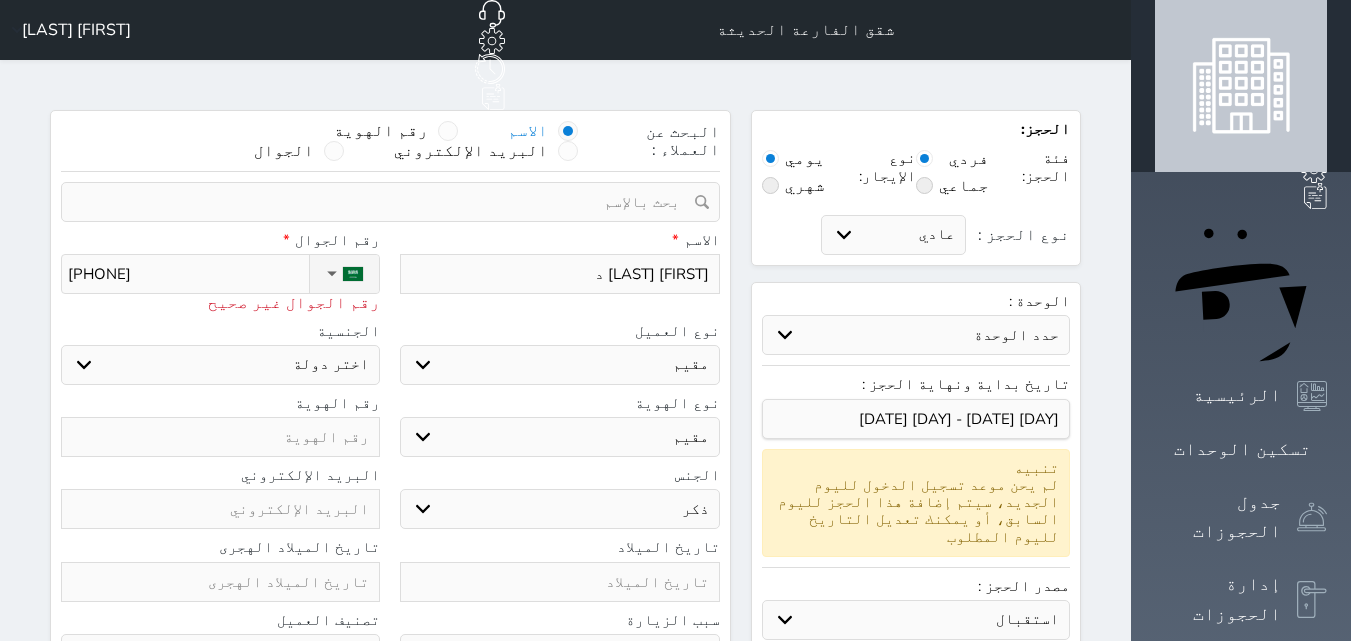 type on "[PHONE]" 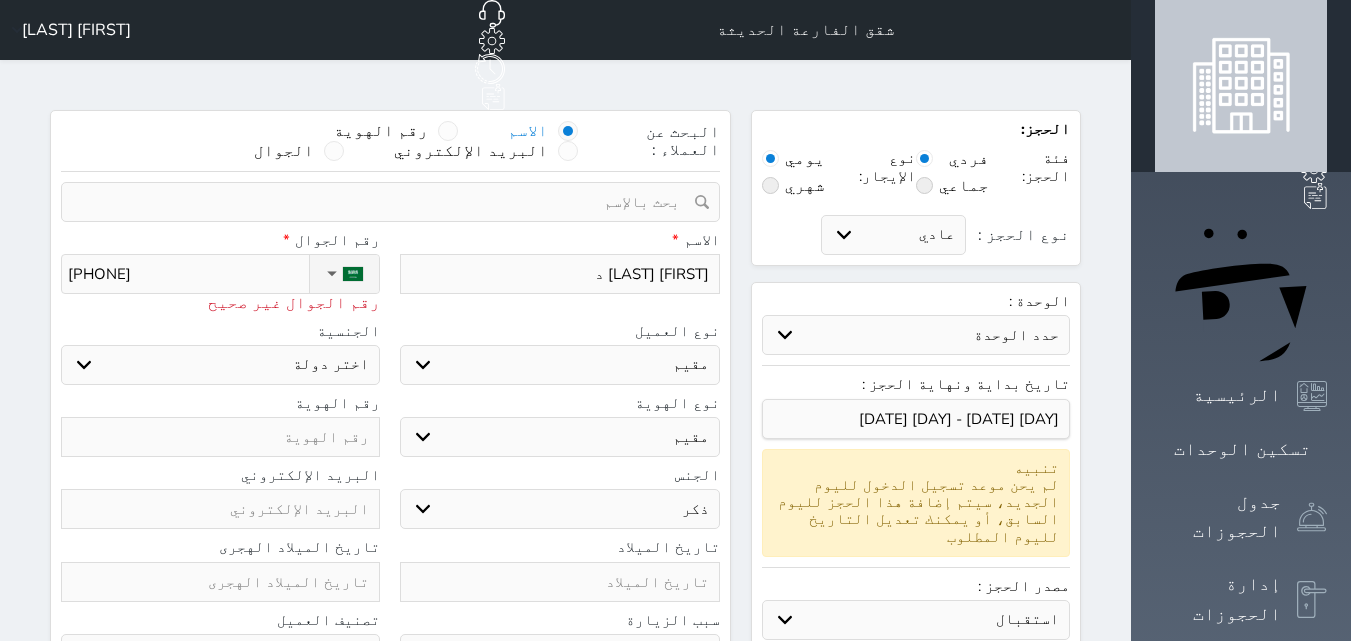 type on "[PHONE]" 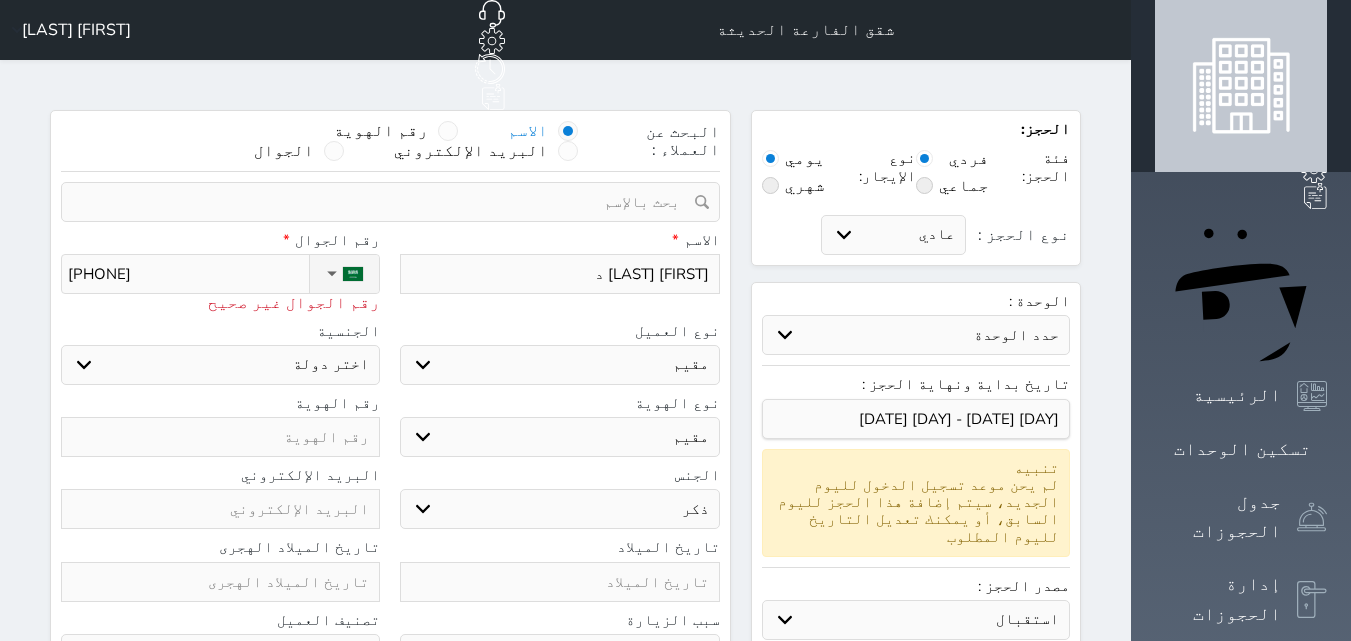 type on "+966 [PHONE]" 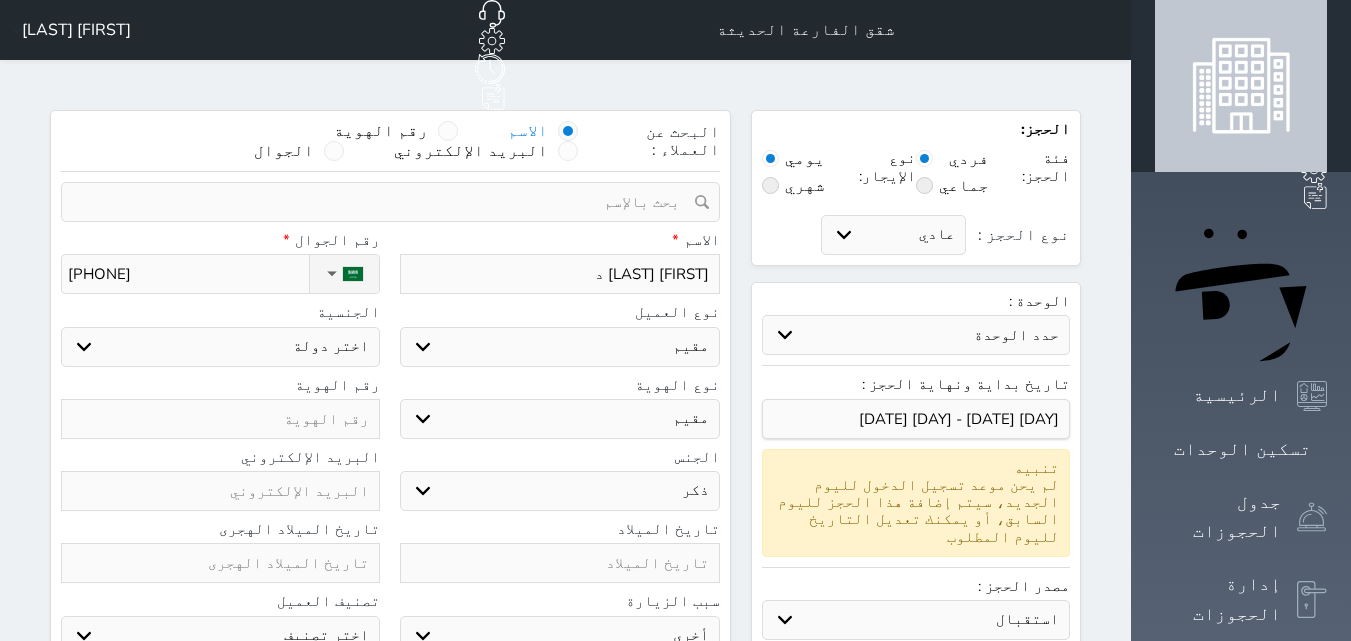 type on "+966 [PHONE]" 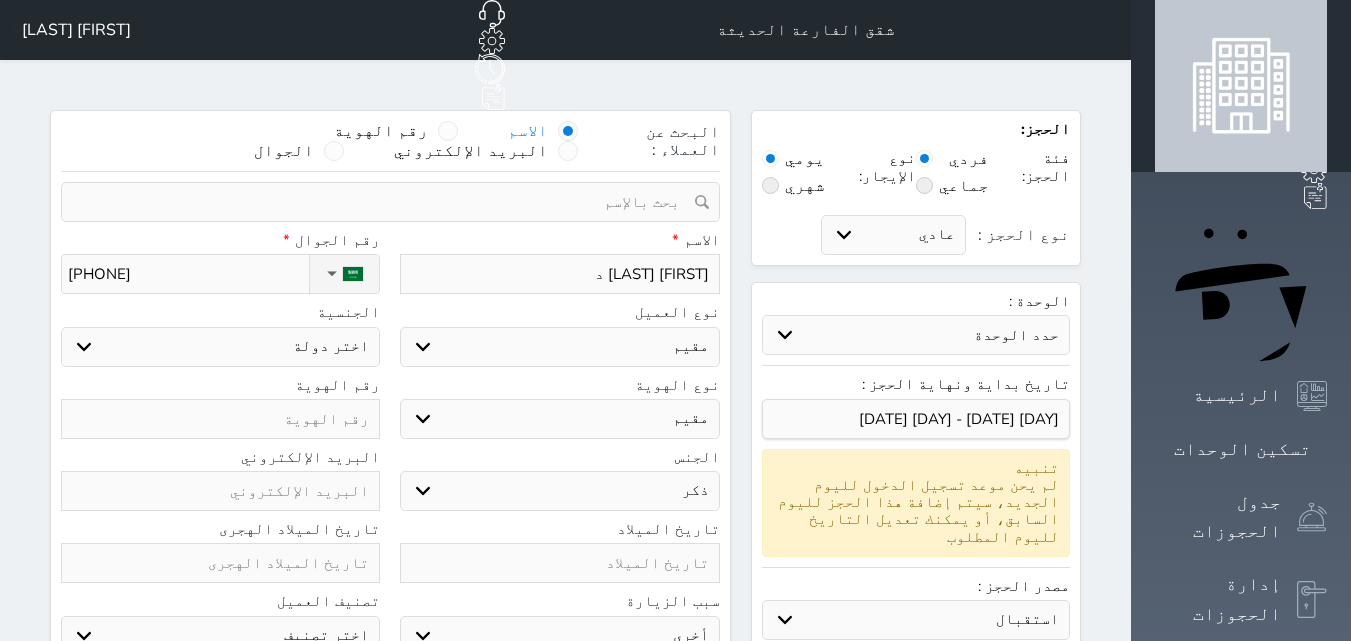 click on "اختر دولة
اثيوبيا
اجنبي بجواز سعودي
اخرى
اذربيجان
ارتيريا
ارمينيا
ازبكستان
اسبانيا
استراليا
استونيا" at bounding box center (220, 347) 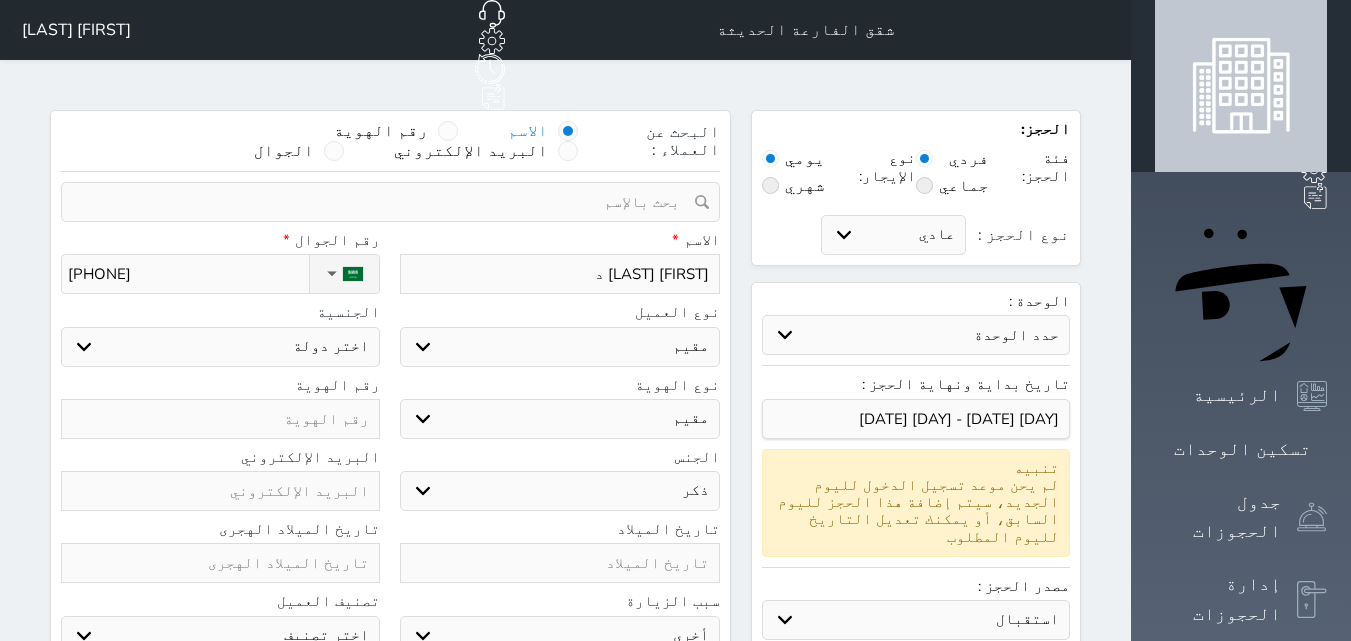 select on "104" 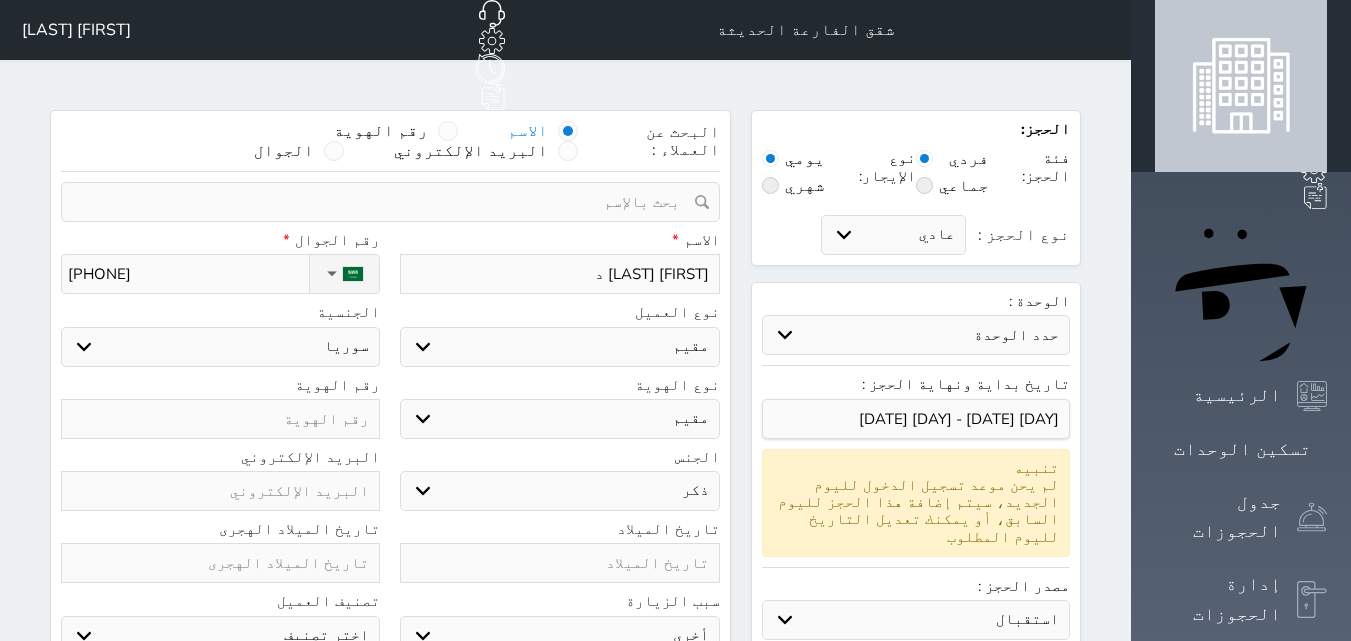 click on "اختر دولة
اثيوبيا
اجنبي بجواز سعودي
اخرى
اذربيجان
ارتيريا
ارمينيا
ازبكستان
اسبانيا
استراليا
استونيا" at bounding box center (220, 347) 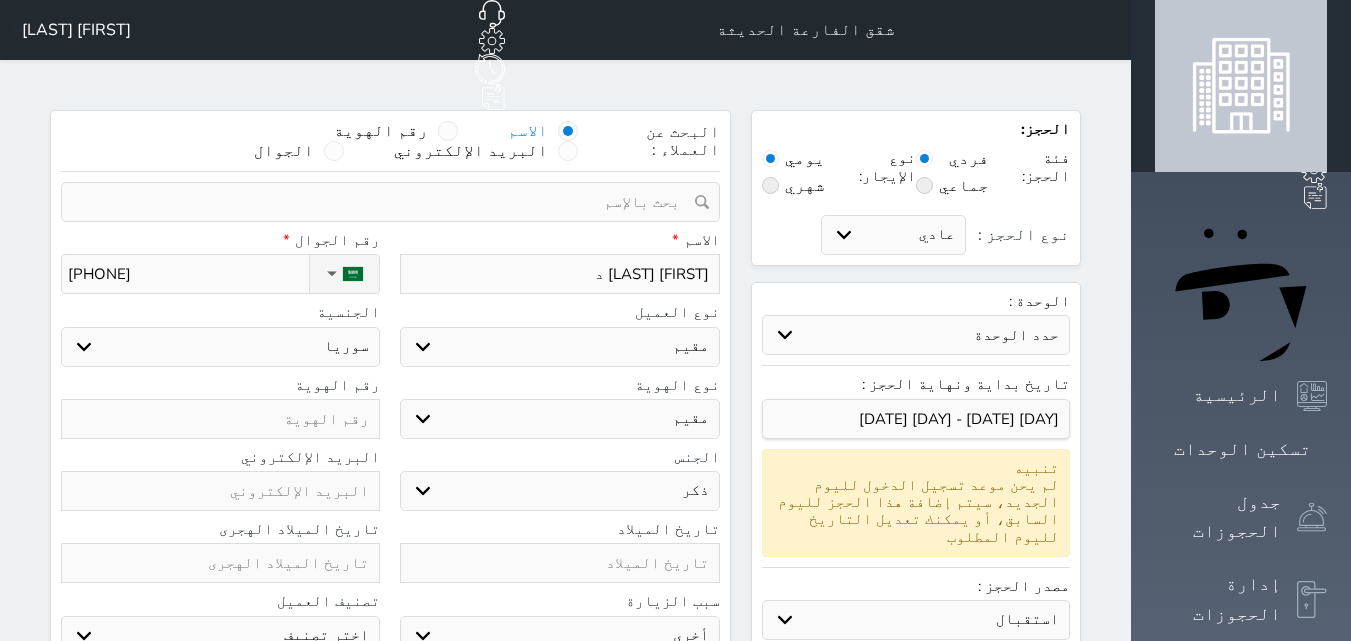 click on "رقم الجوال *" at bounding box center (220, 240) 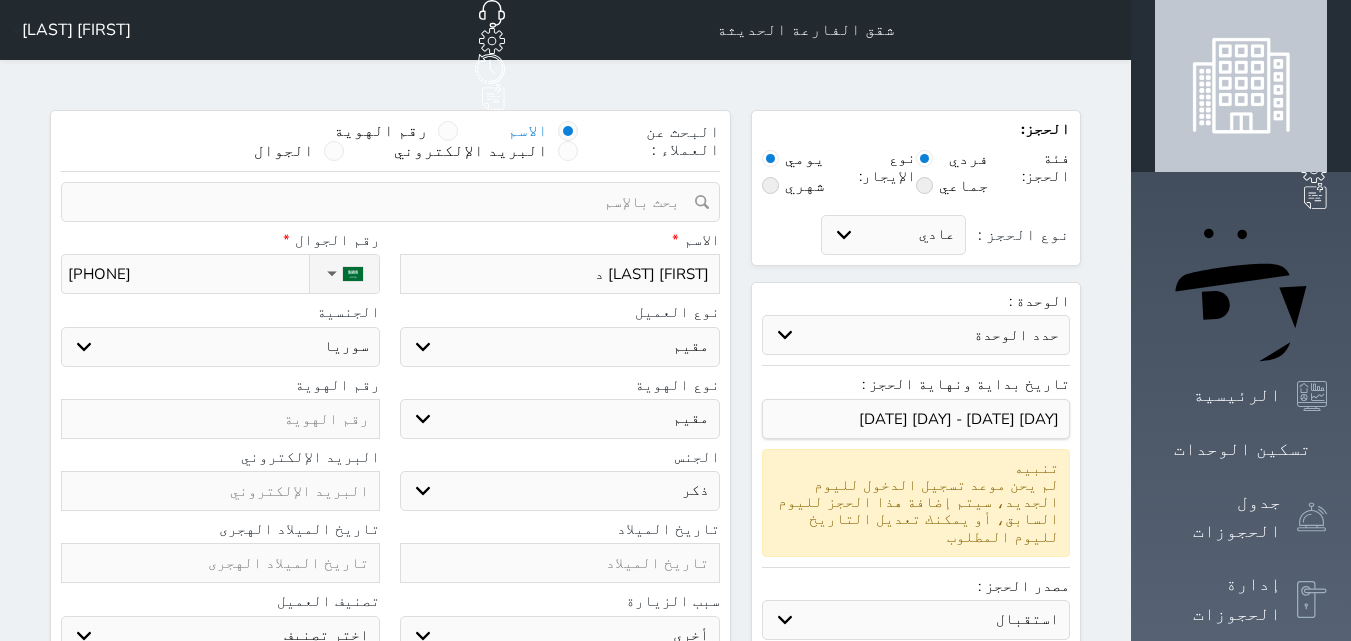 click on "اختر تصنيف
مميز
خاص
غير مرغوب فيه" at bounding box center [220, 636] 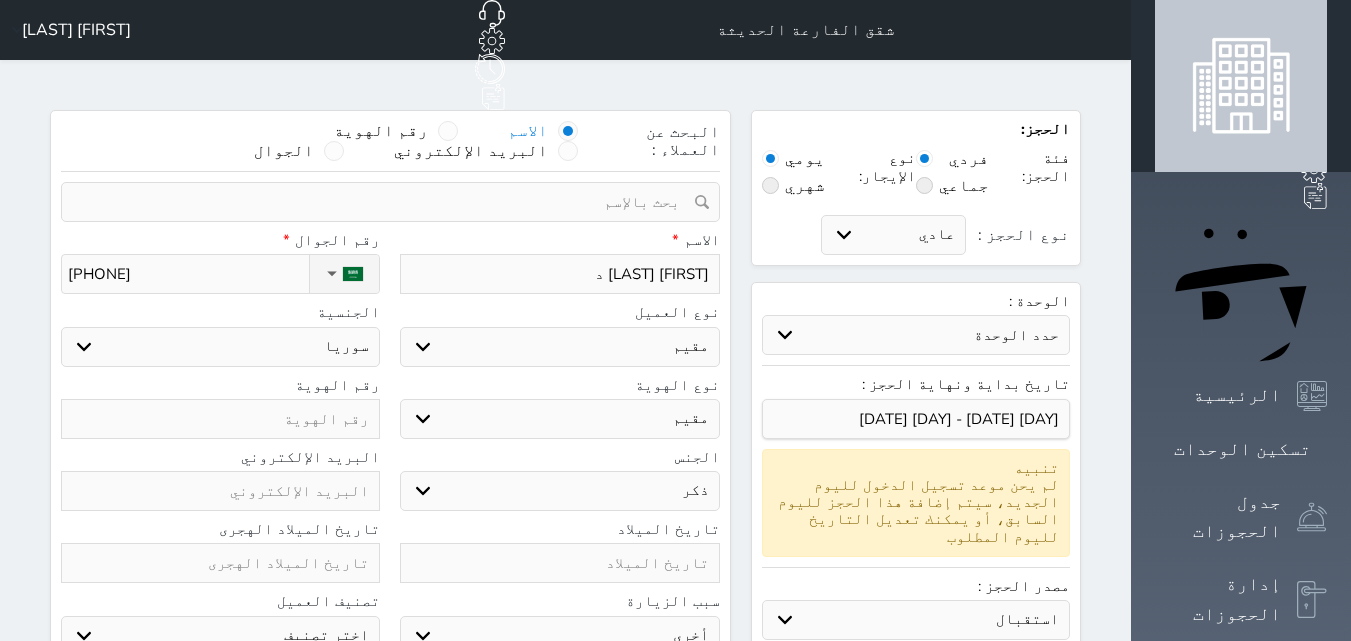 select on "9004" 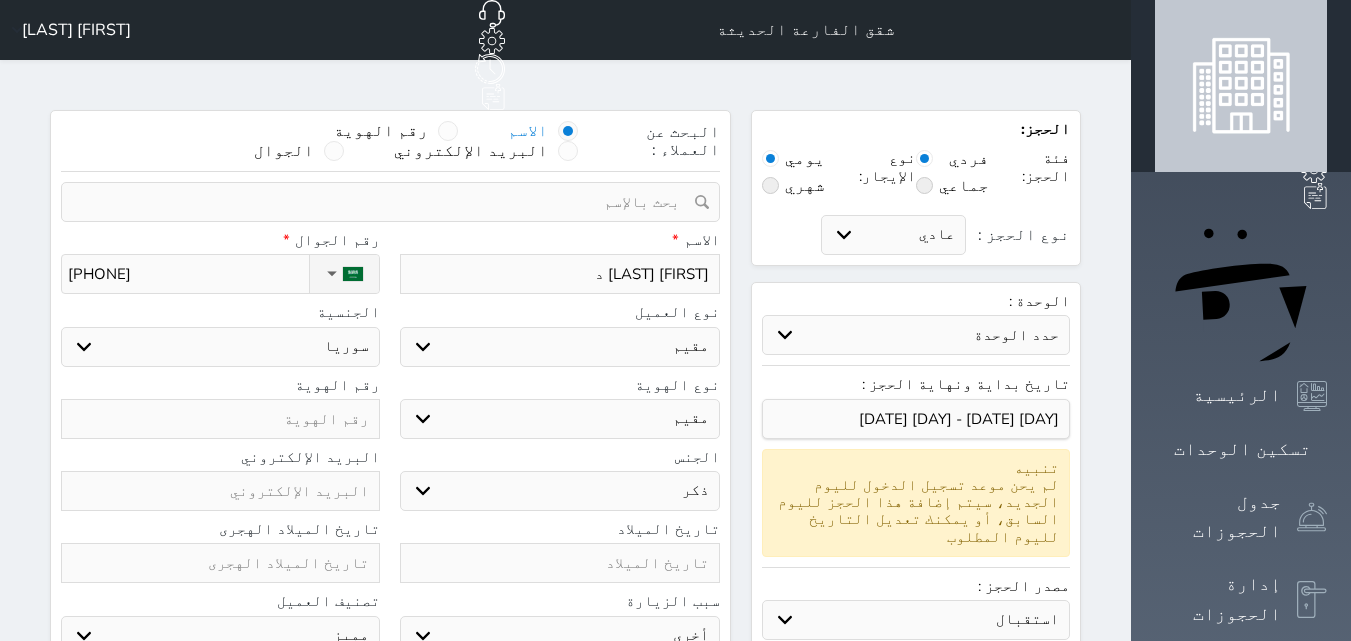 click on "اختر تصنيف
مميز
خاص
غير مرغوب فيه" at bounding box center [220, 636] 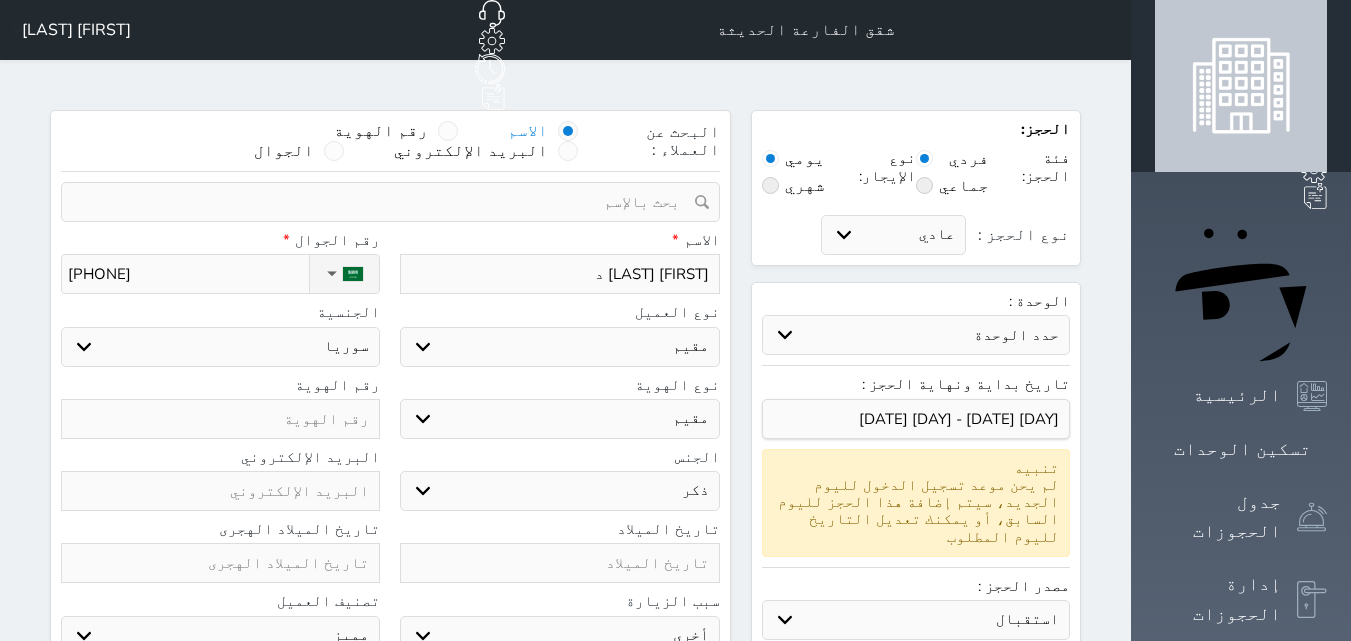 click on "تاريخ الميلاد الهجرى" at bounding box center (220, 529) 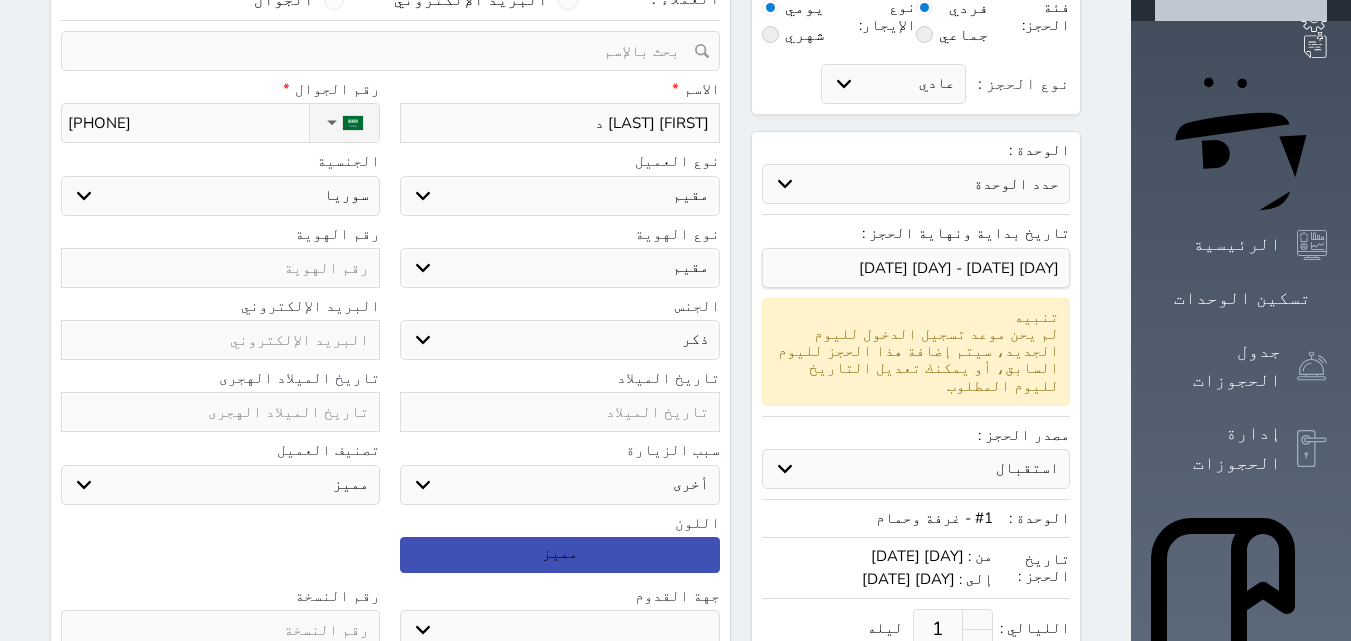 scroll, scrollTop: 200, scrollLeft: 0, axis: vertical 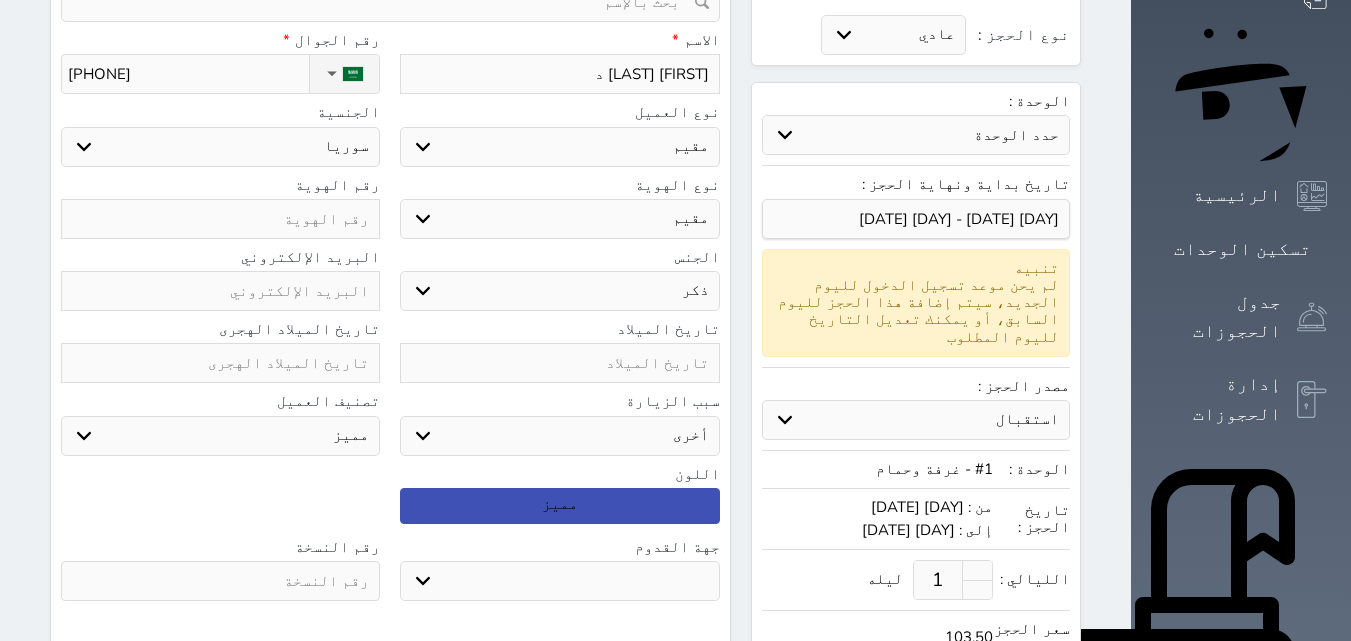 click on "جو بحر ارض" at bounding box center [559, 581] 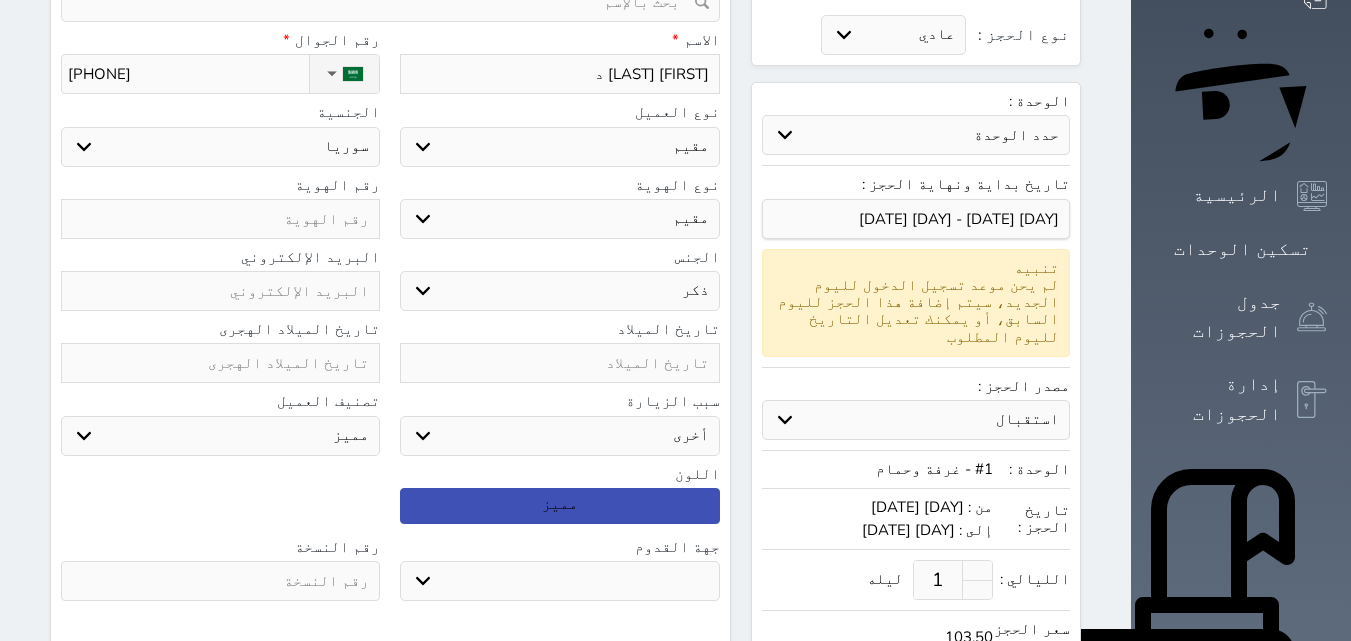 select on "9" 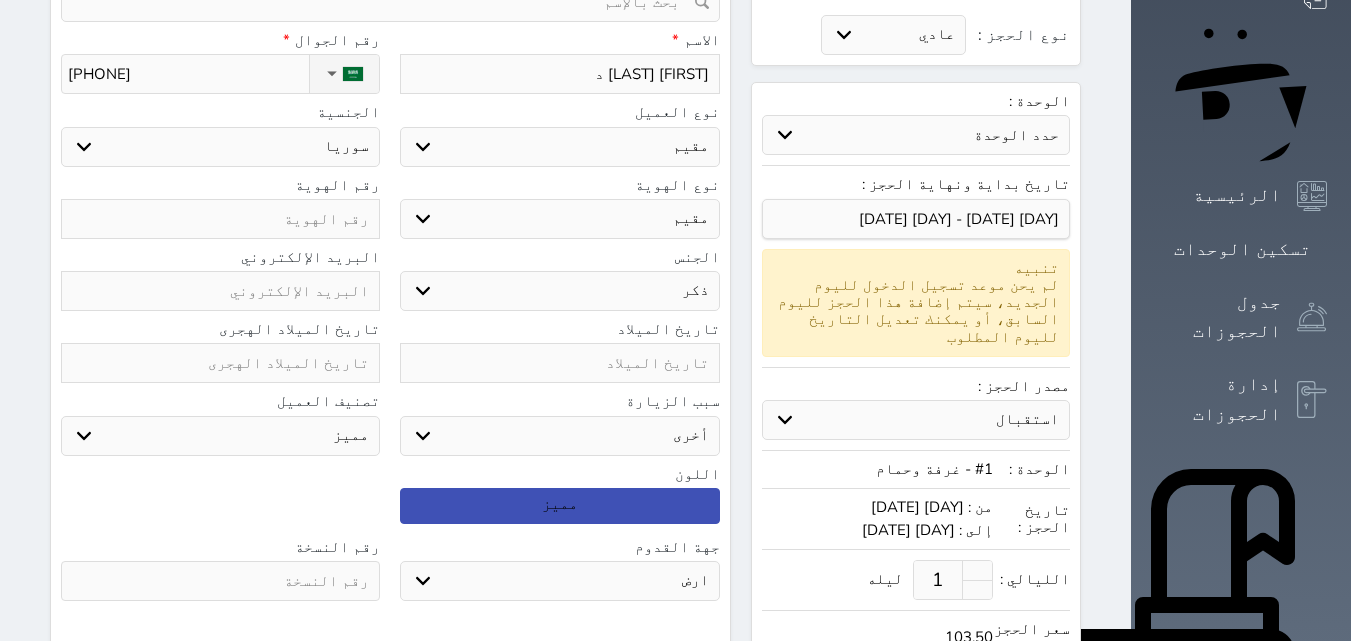 click on "جو بحر ارض" at bounding box center (559, 581) 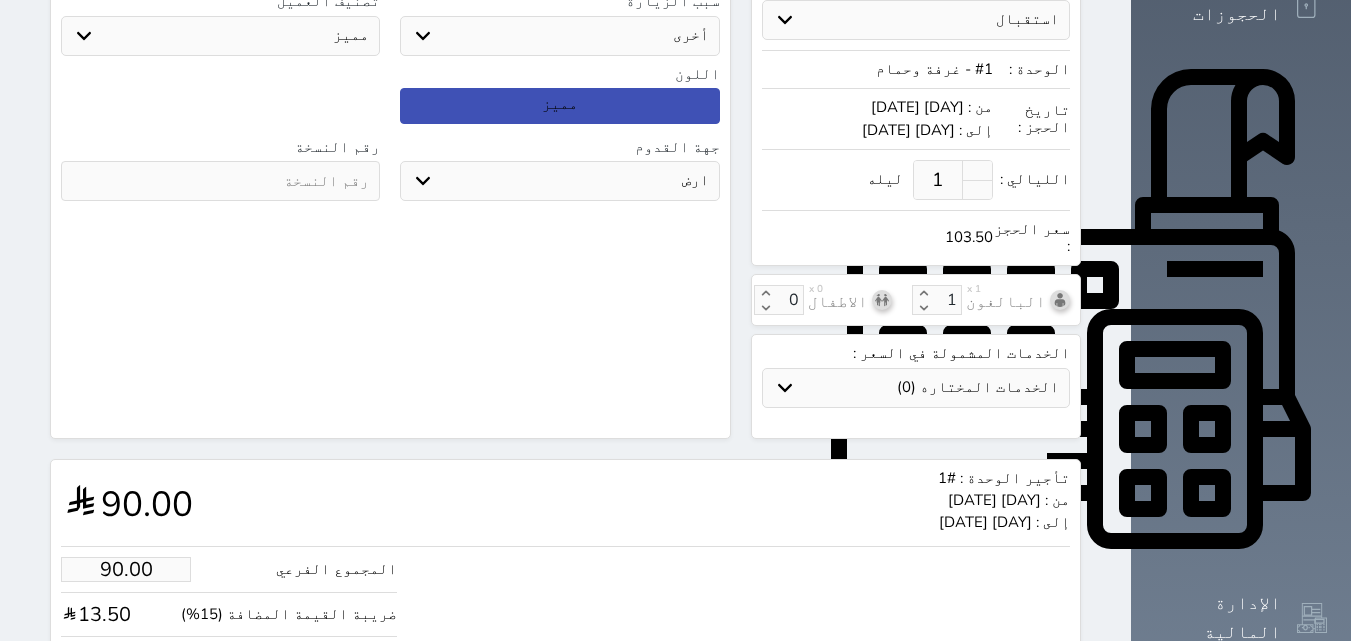 scroll, scrollTop: 632, scrollLeft: 0, axis: vertical 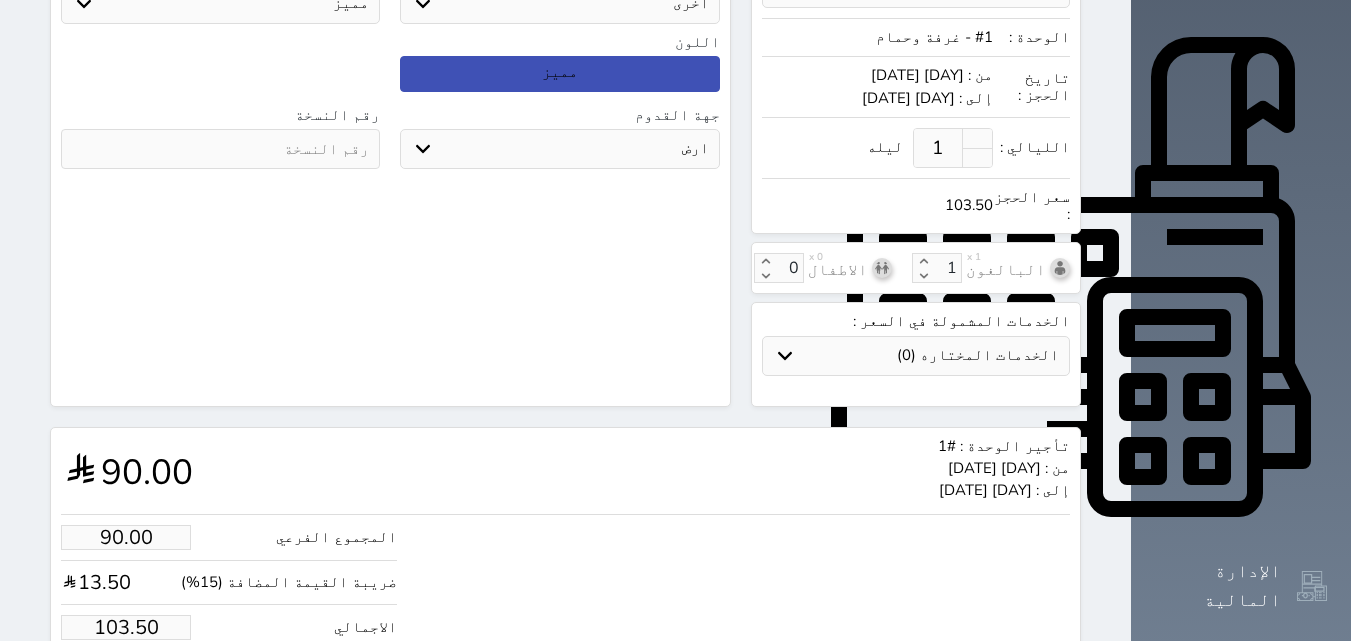 click on "حجز" at bounding box center [144, 688] 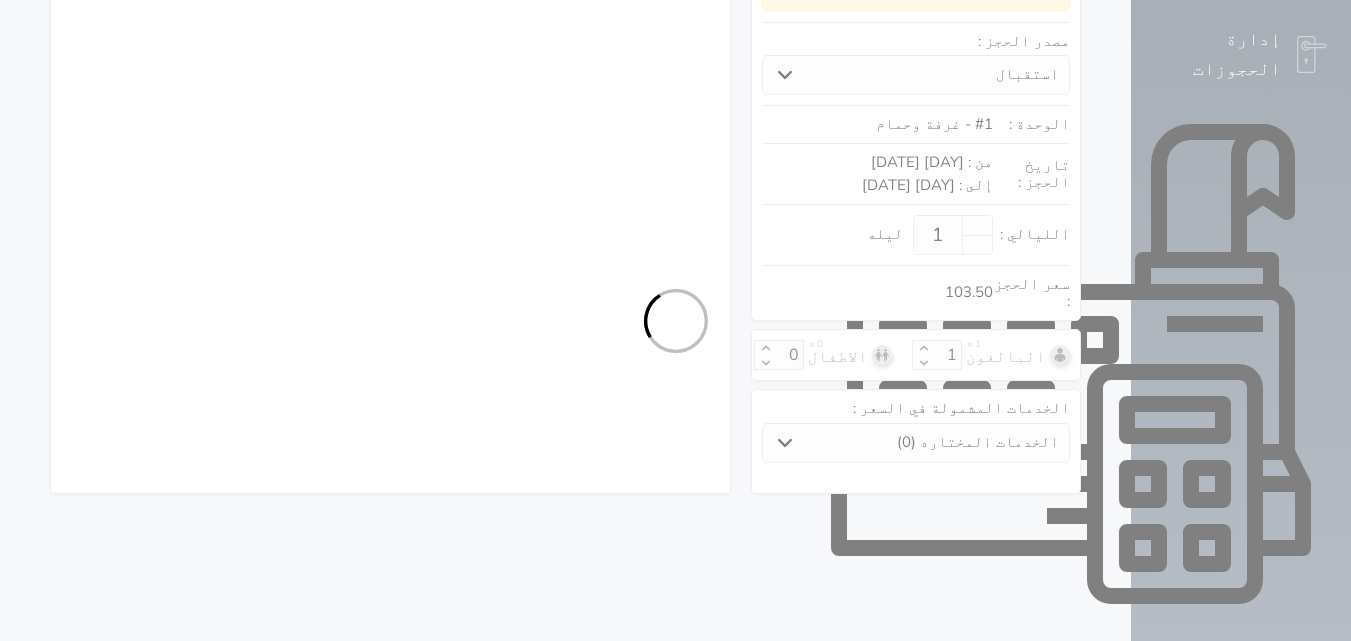 select on "4" 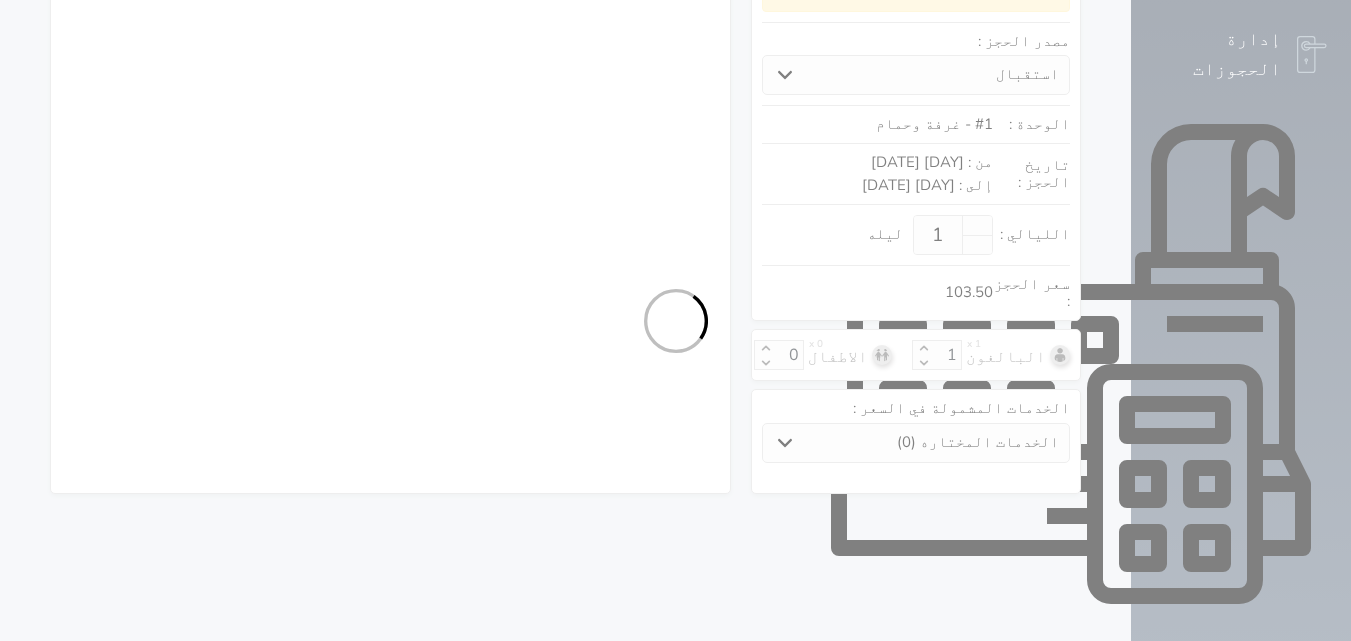 select on "104" 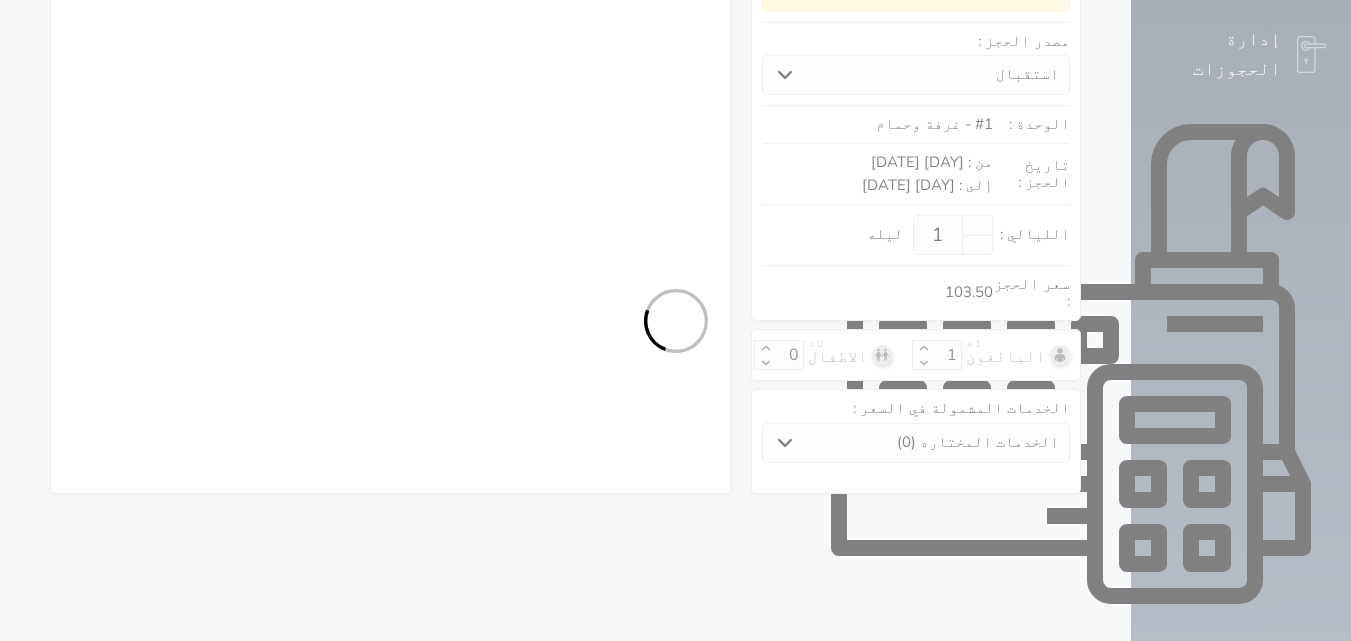 select on "4" 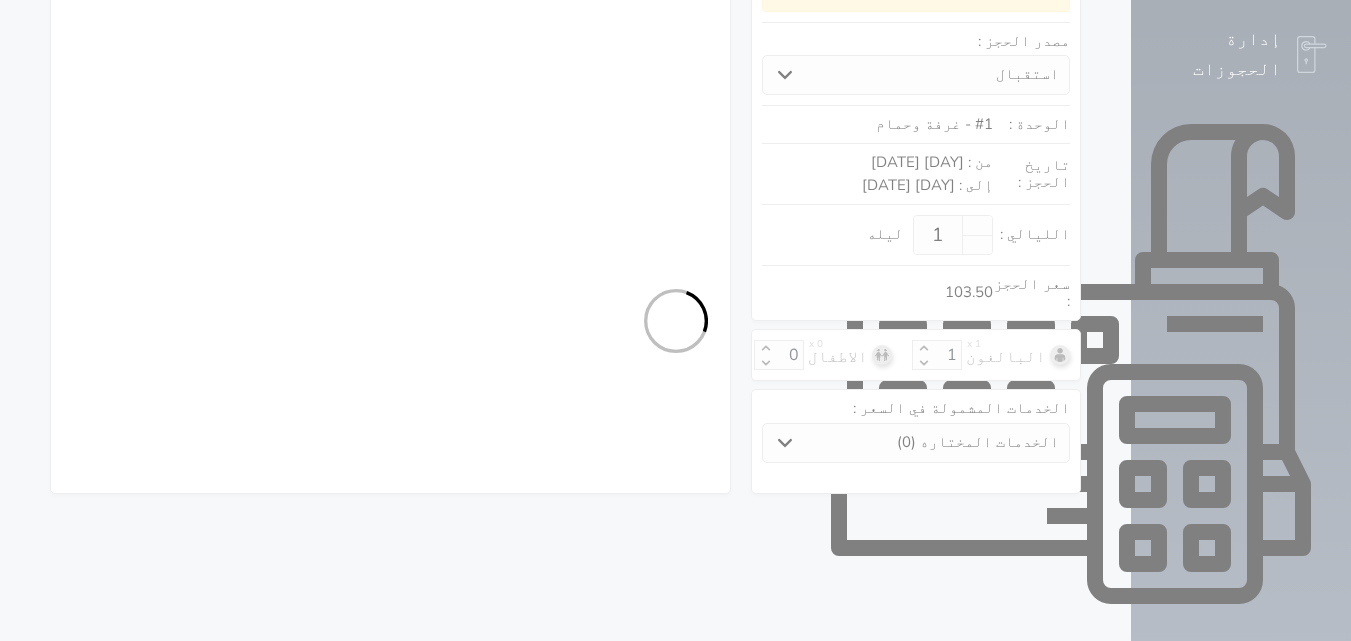select on "7" 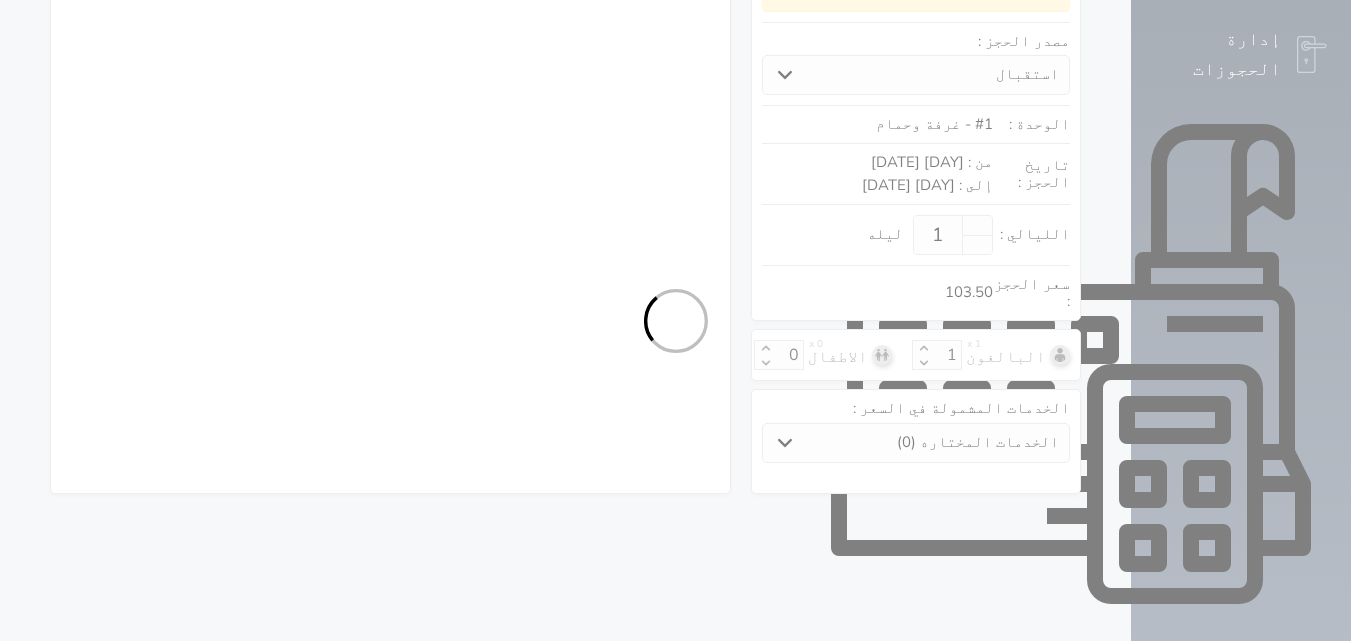 select on "9004" 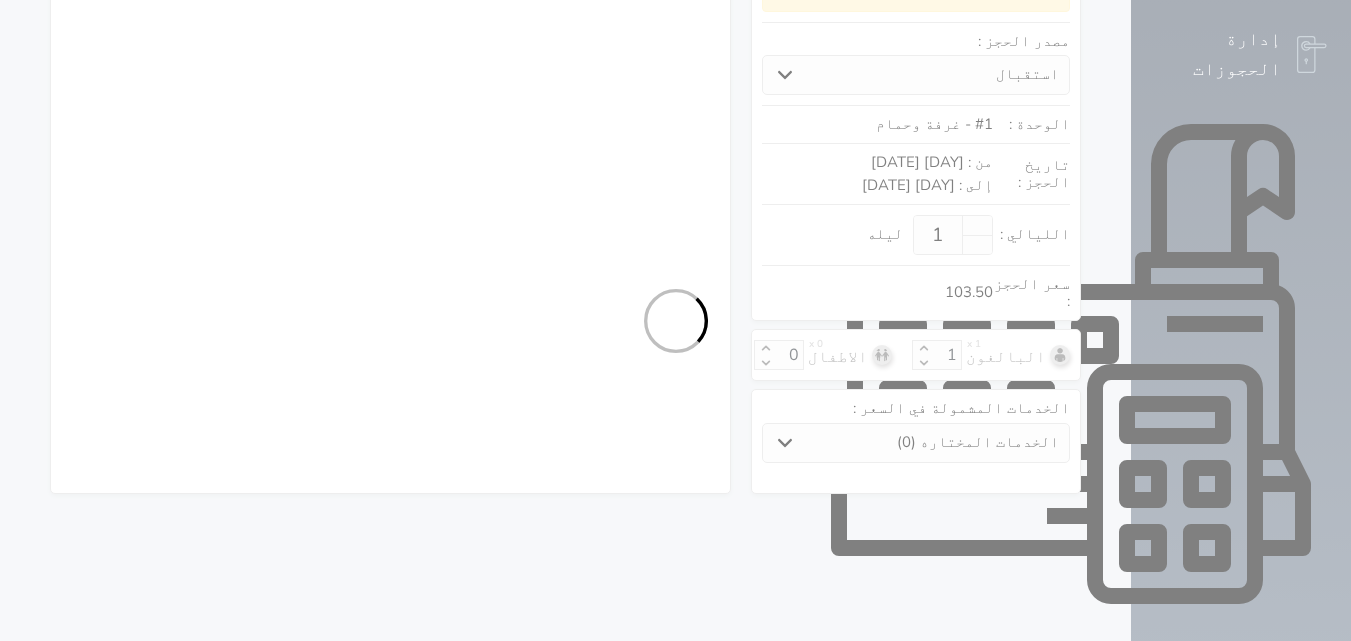 select on "9" 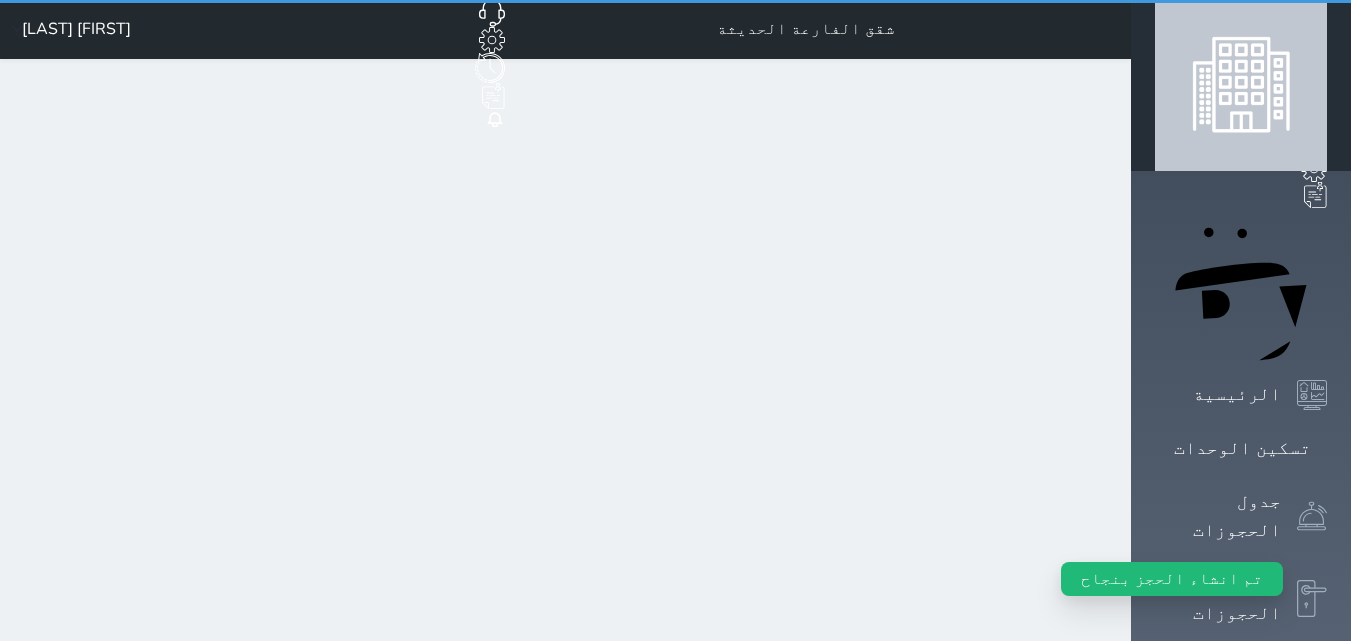 scroll, scrollTop: 0, scrollLeft: 0, axis: both 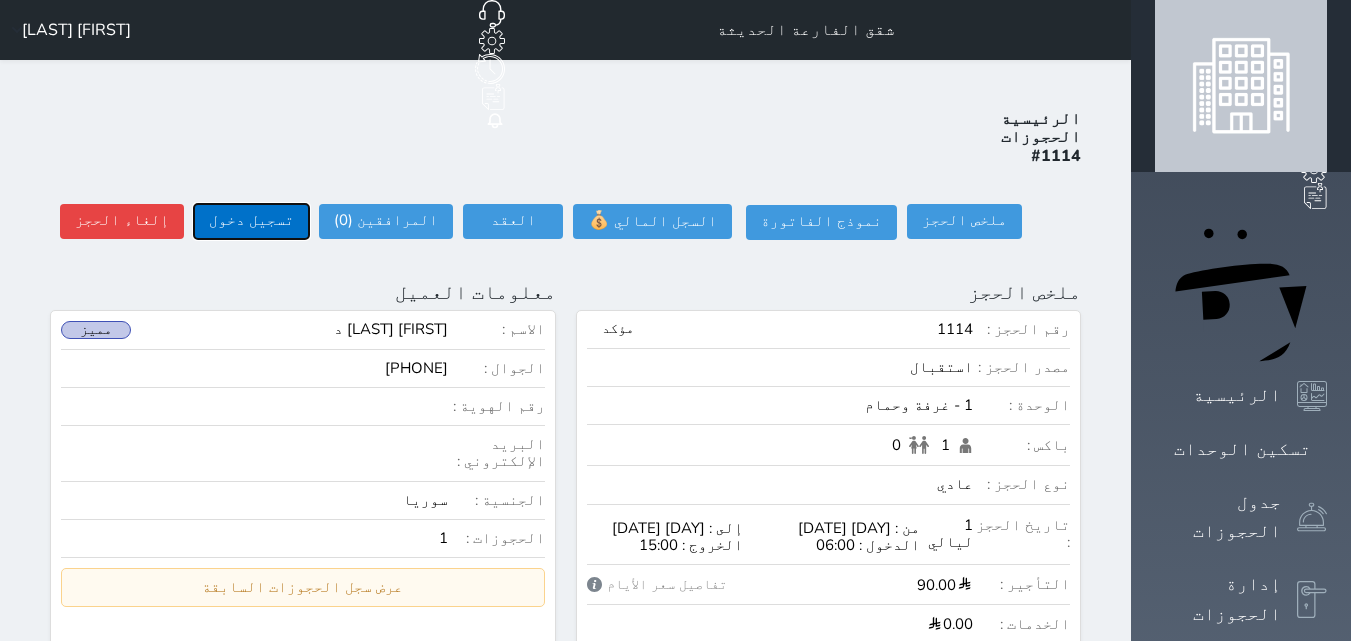 click on "تسجيل دخول" at bounding box center (251, 221) 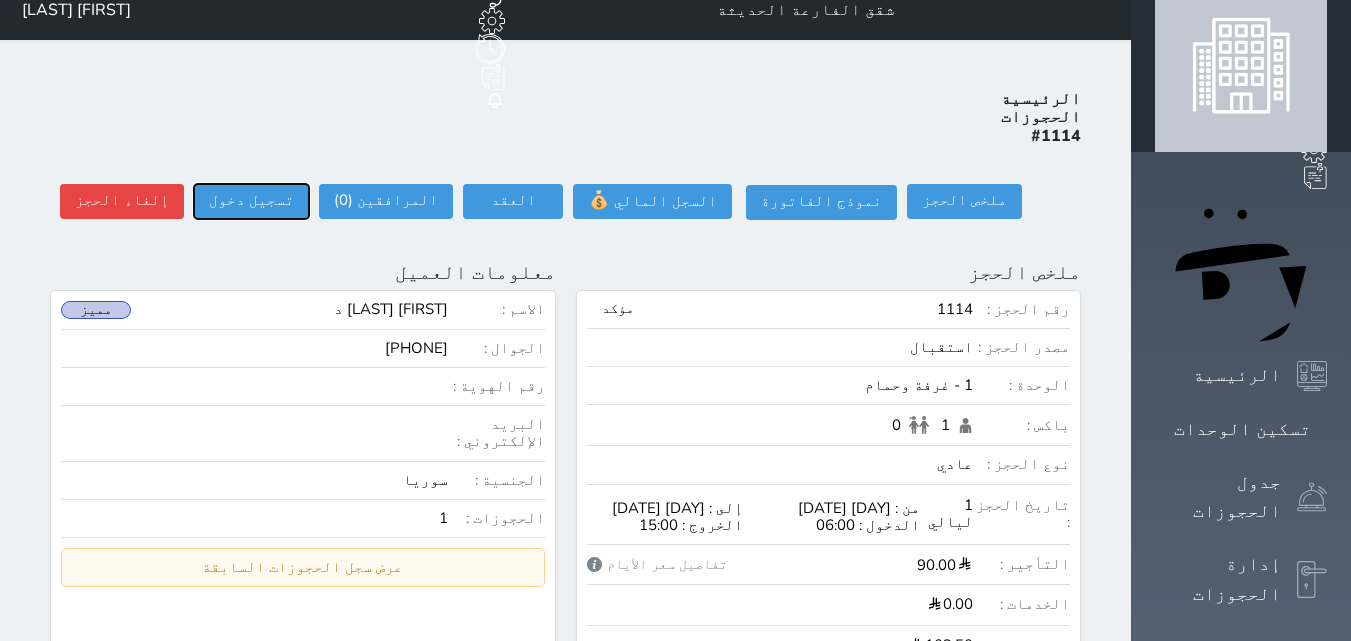 scroll, scrollTop: 0, scrollLeft: 0, axis: both 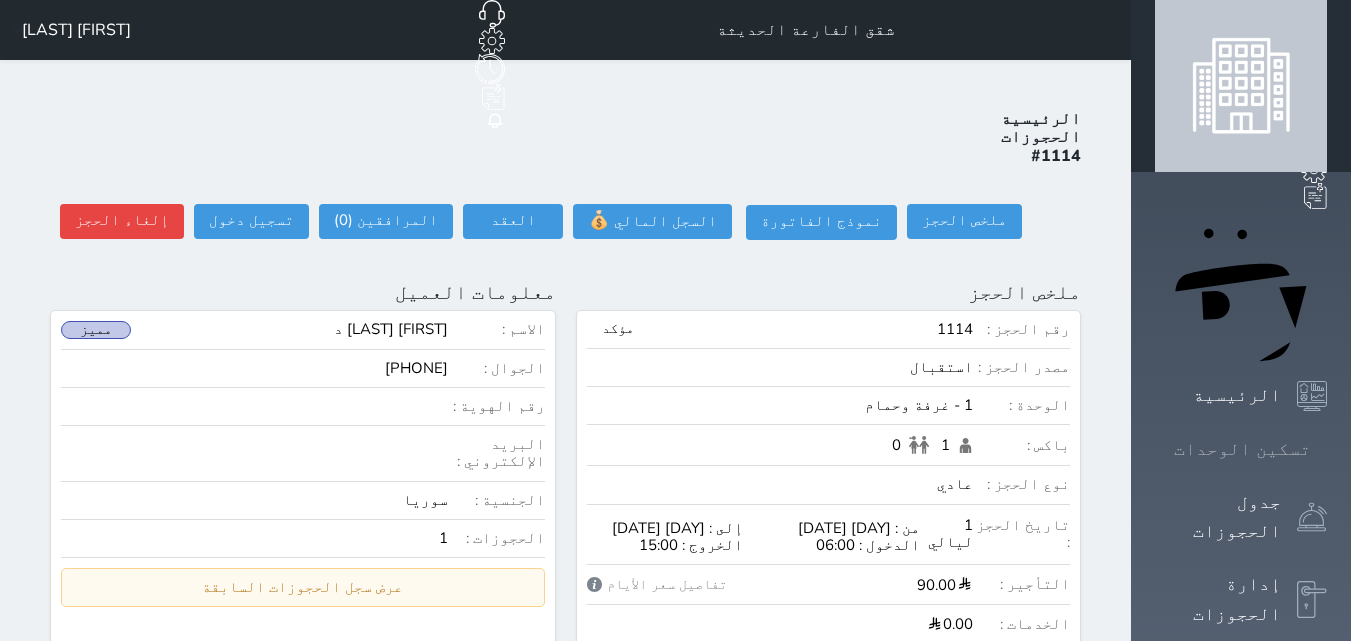 click on "تسكين الوحدات" at bounding box center (1242, 449) 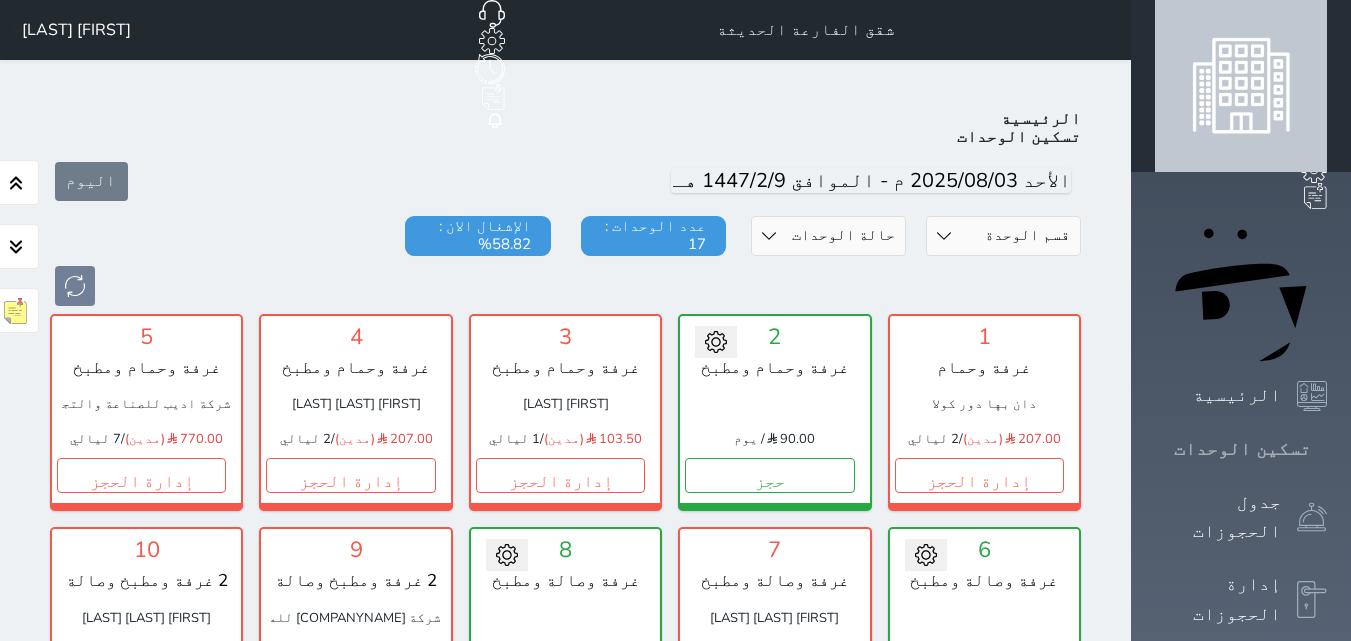 scroll, scrollTop: 78, scrollLeft: 0, axis: vertical 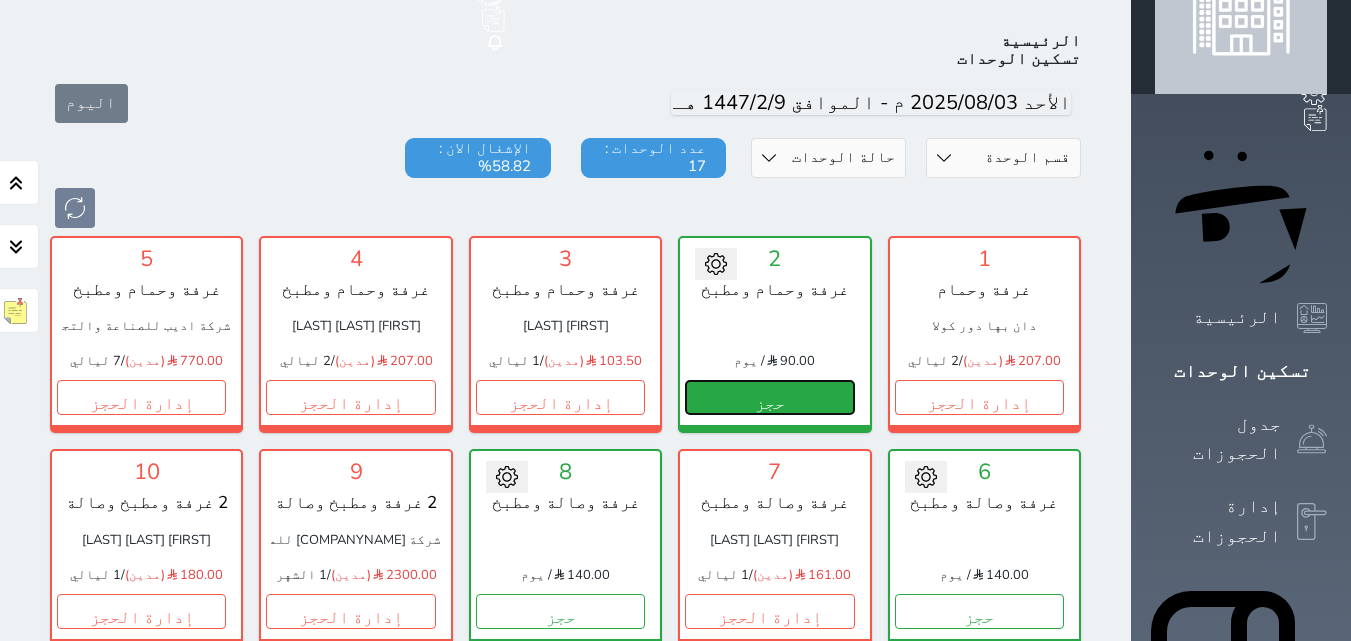 click on "حجز" at bounding box center [769, 397] 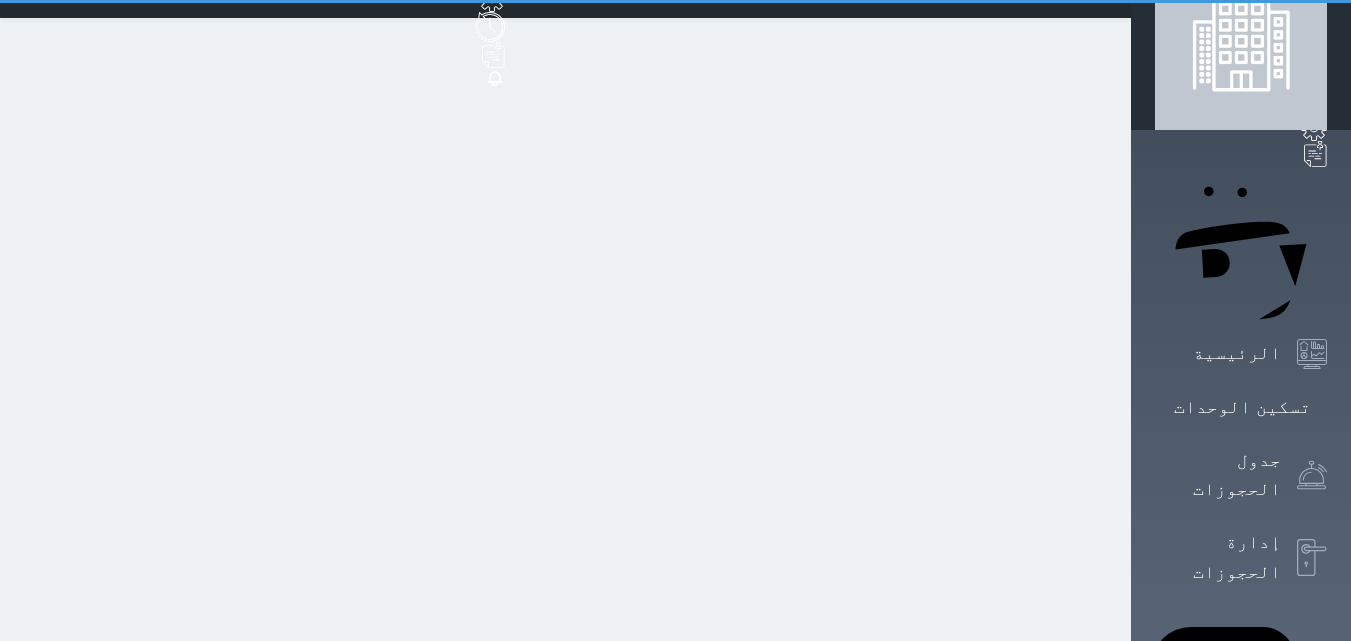scroll, scrollTop: 0, scrollLeft: 0, axis: both 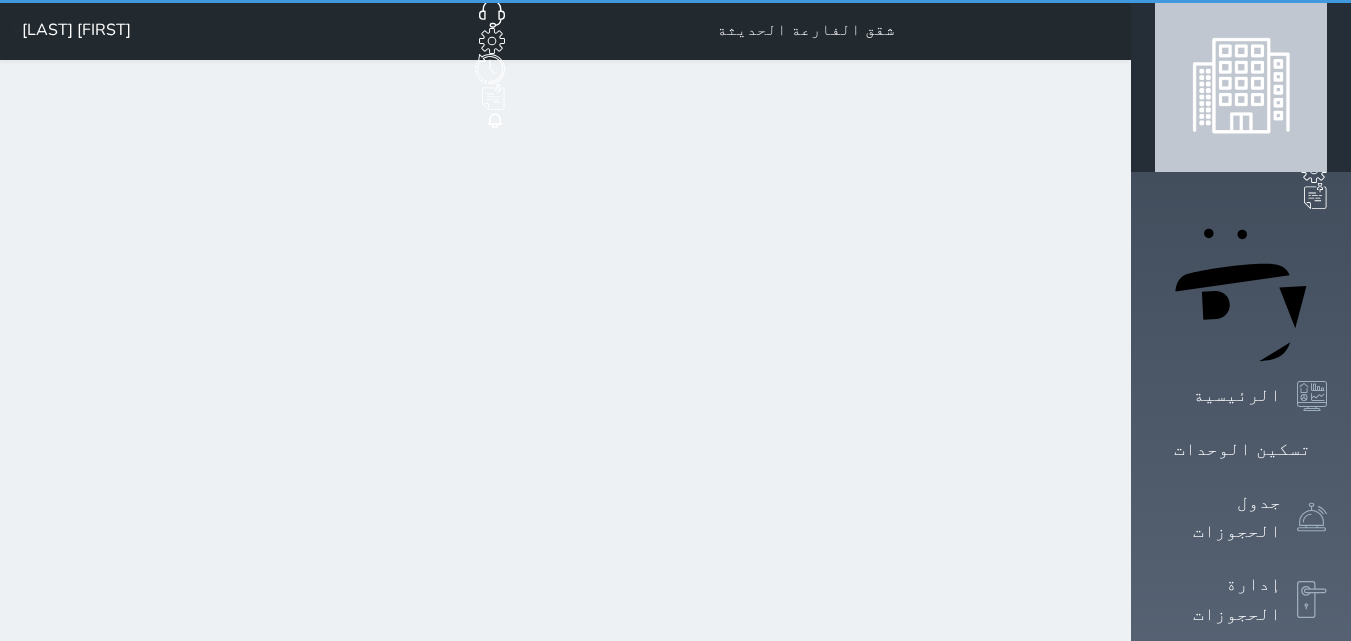 select on "1" 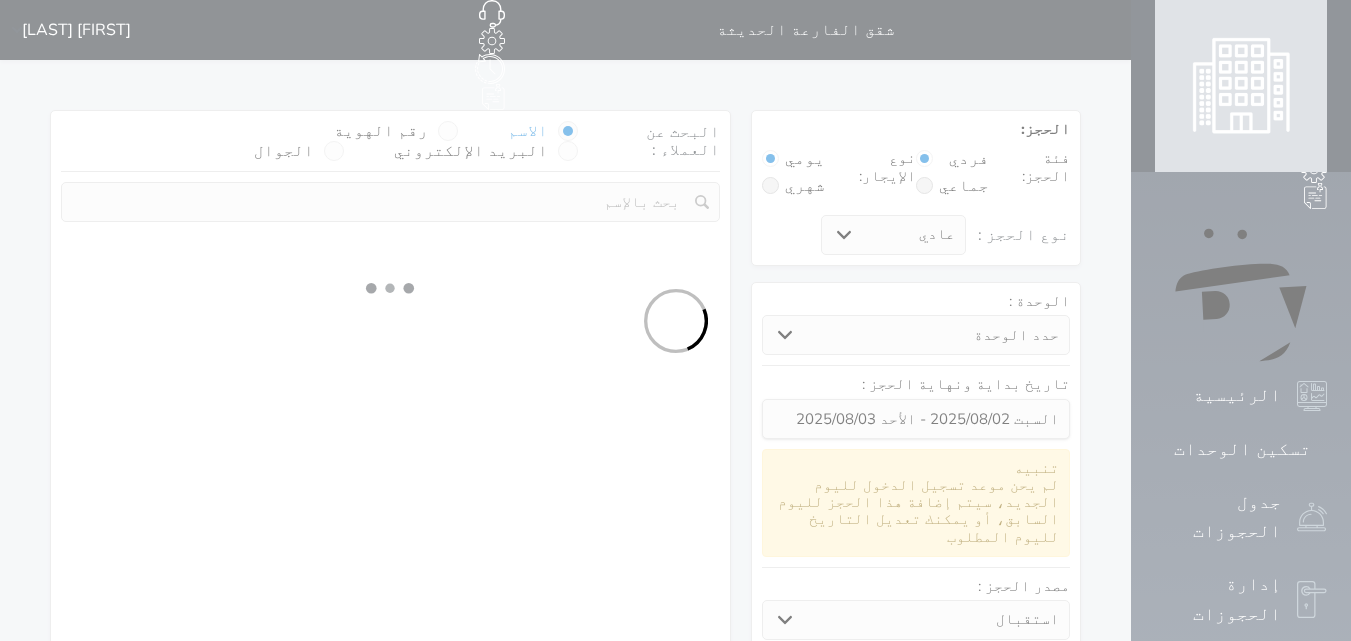 select 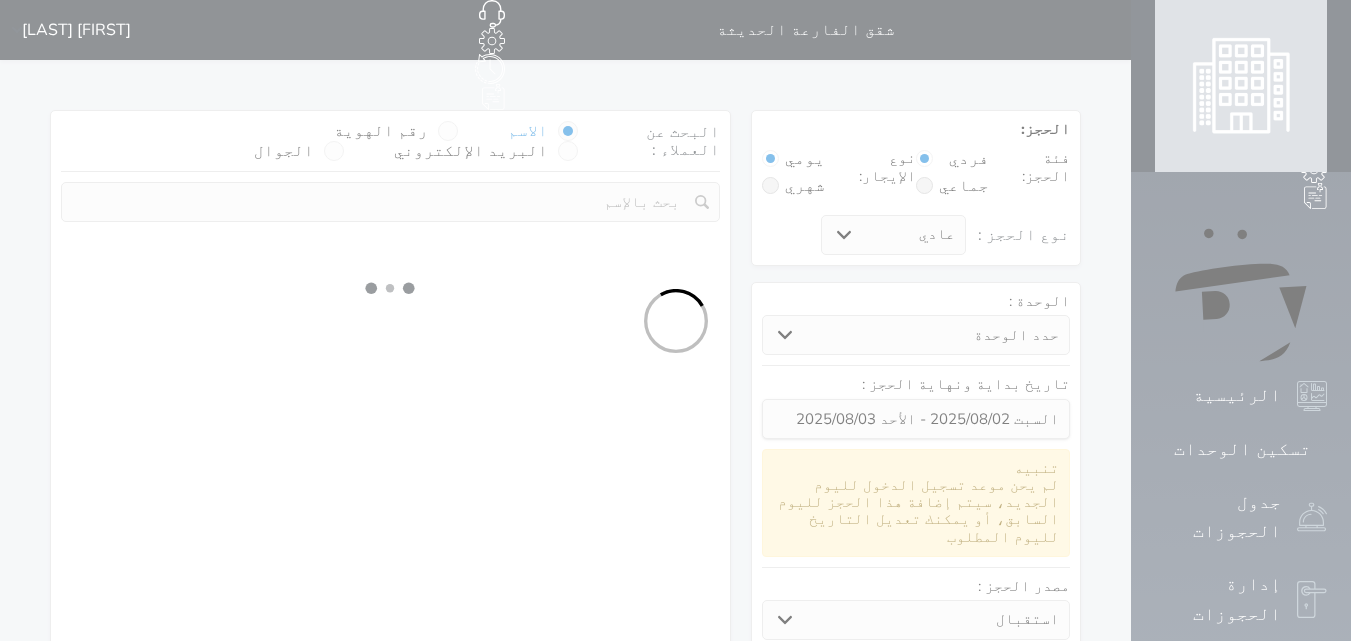 select on "1" 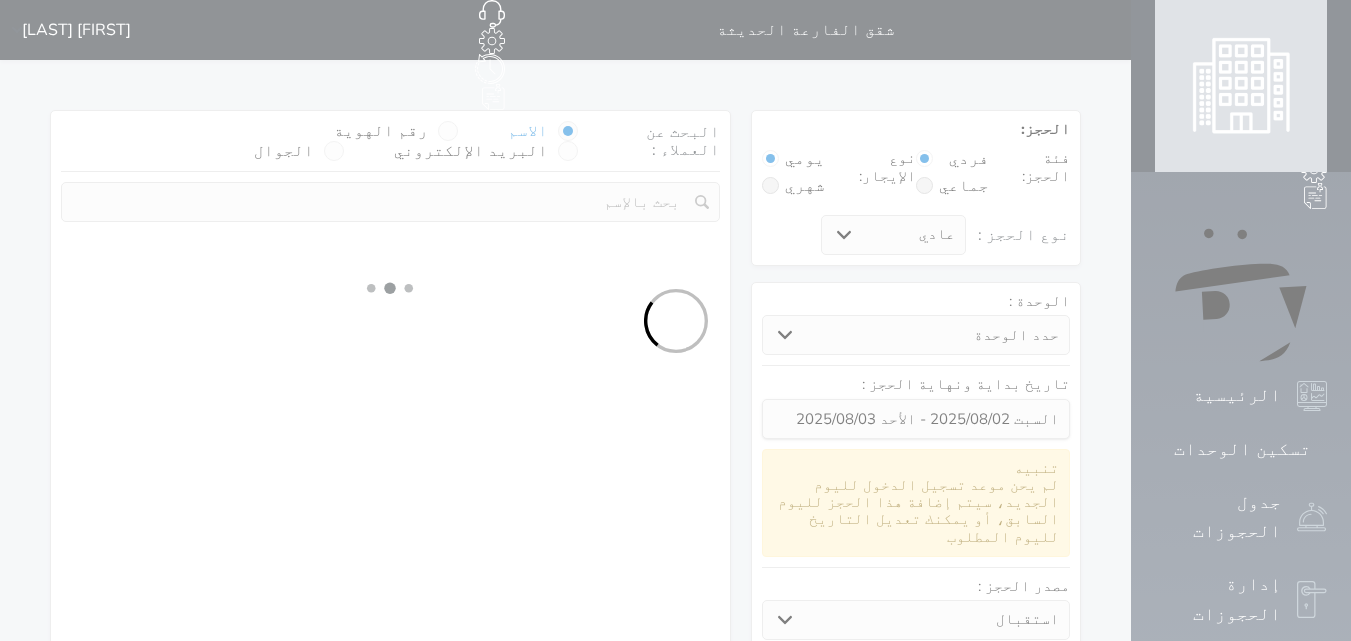 select on "1" 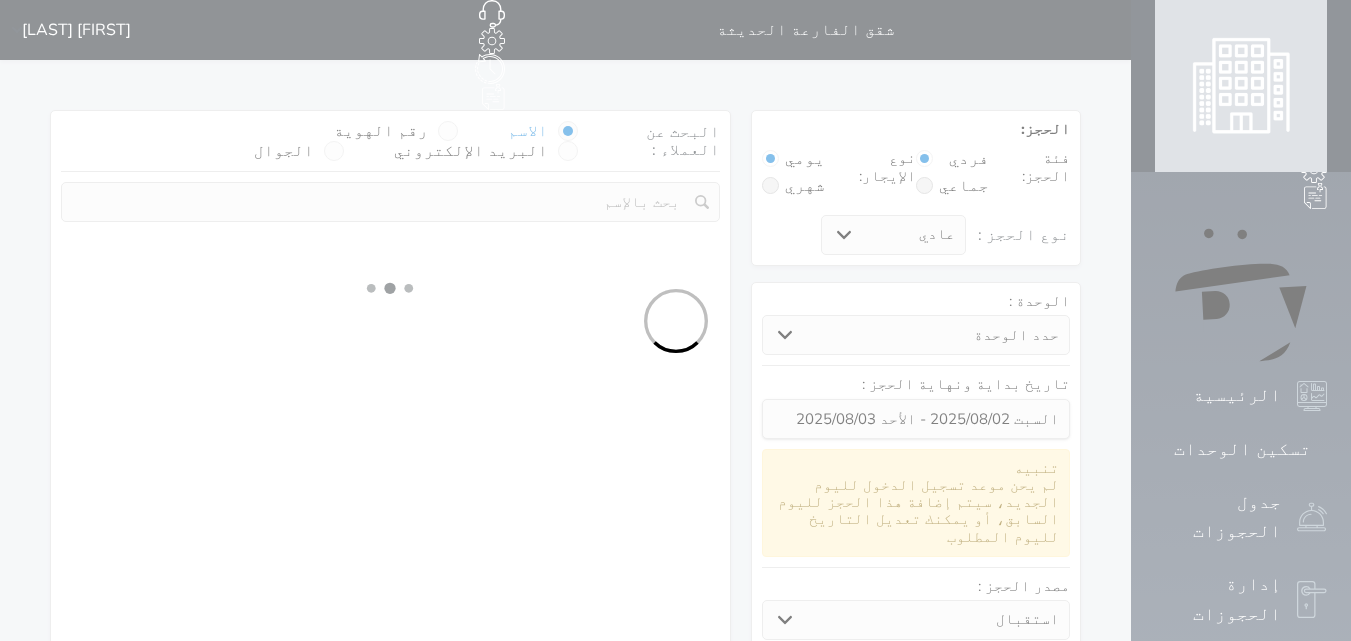 select 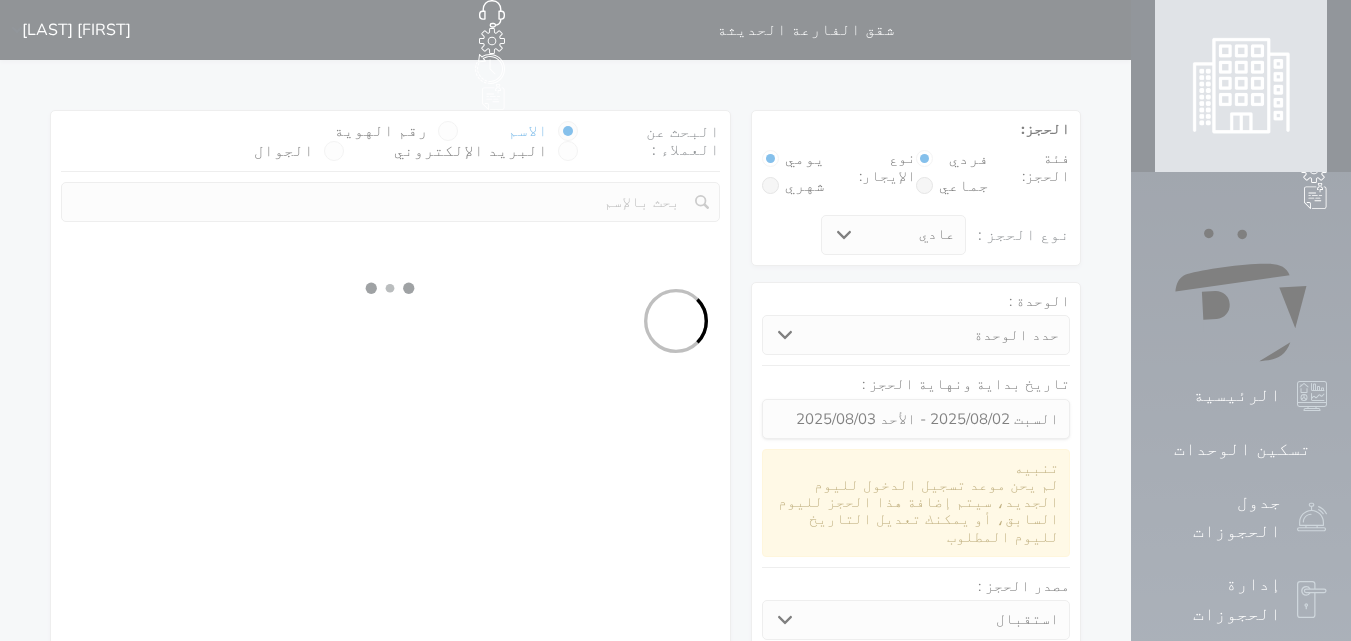 select on "7" 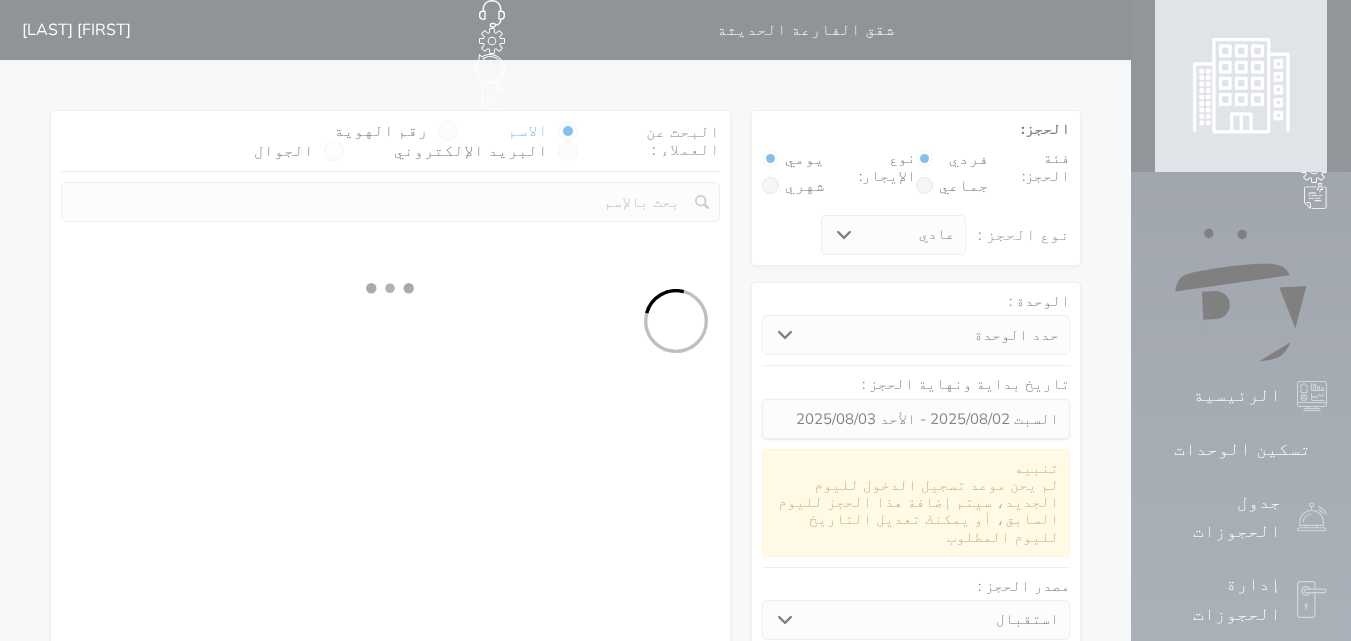 select 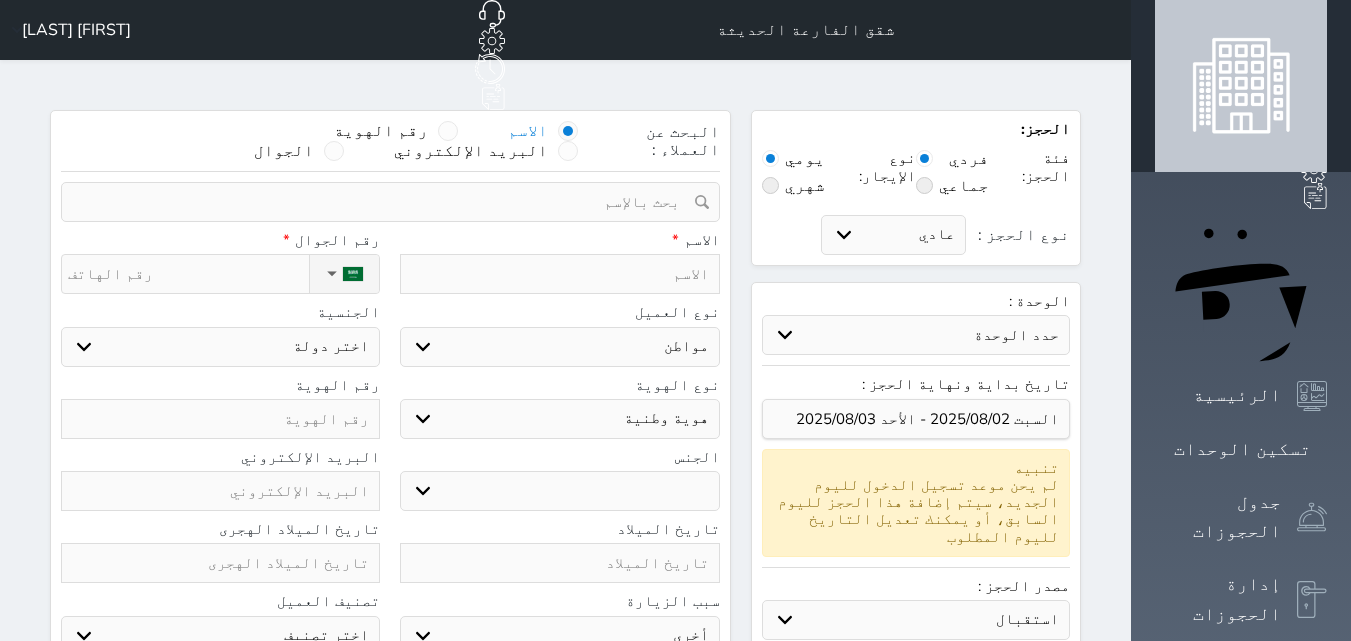 select 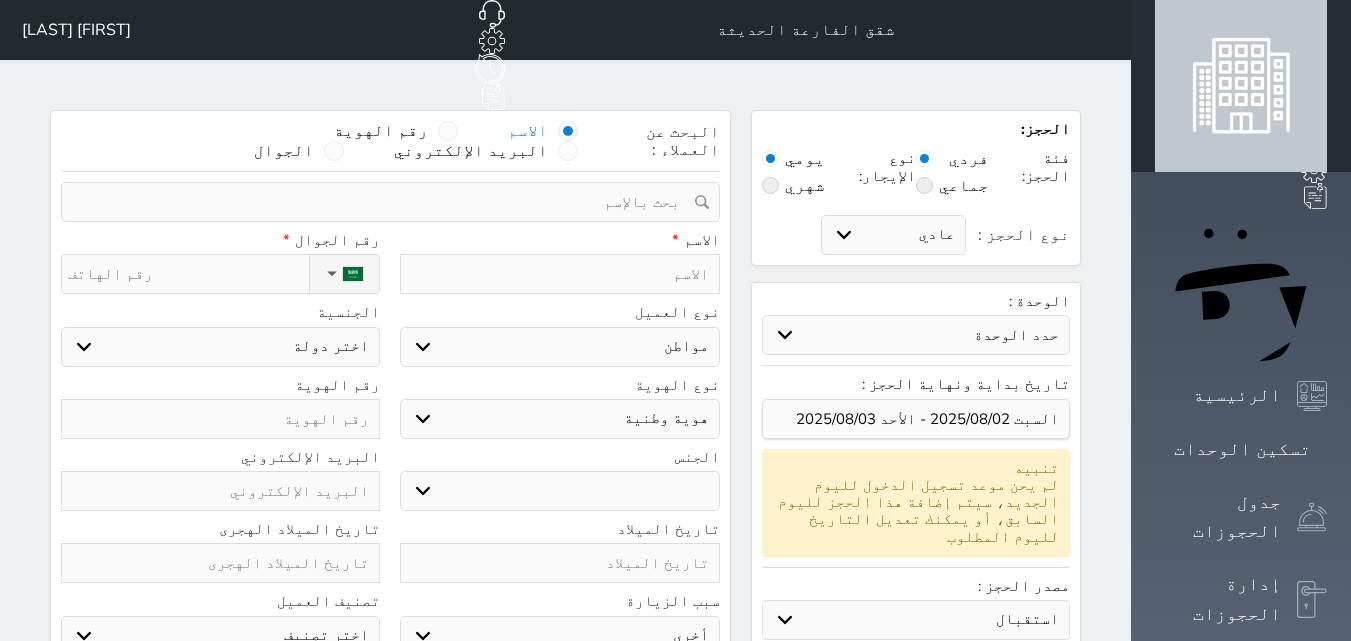 select 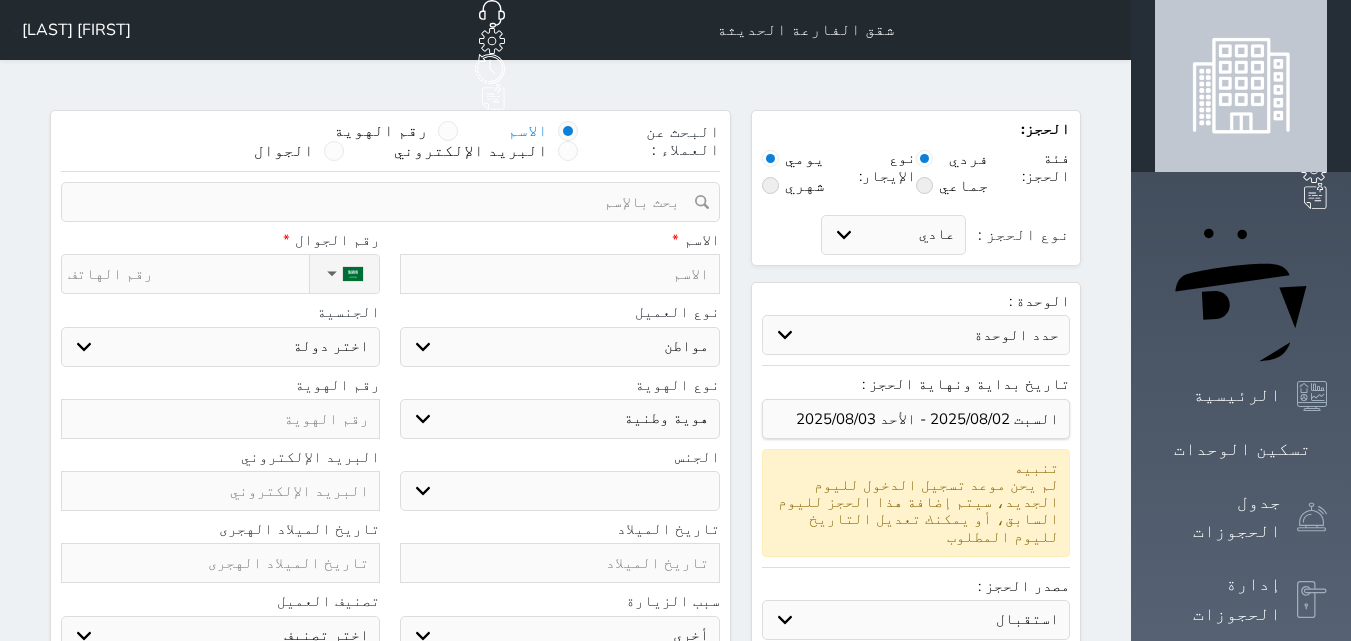 select 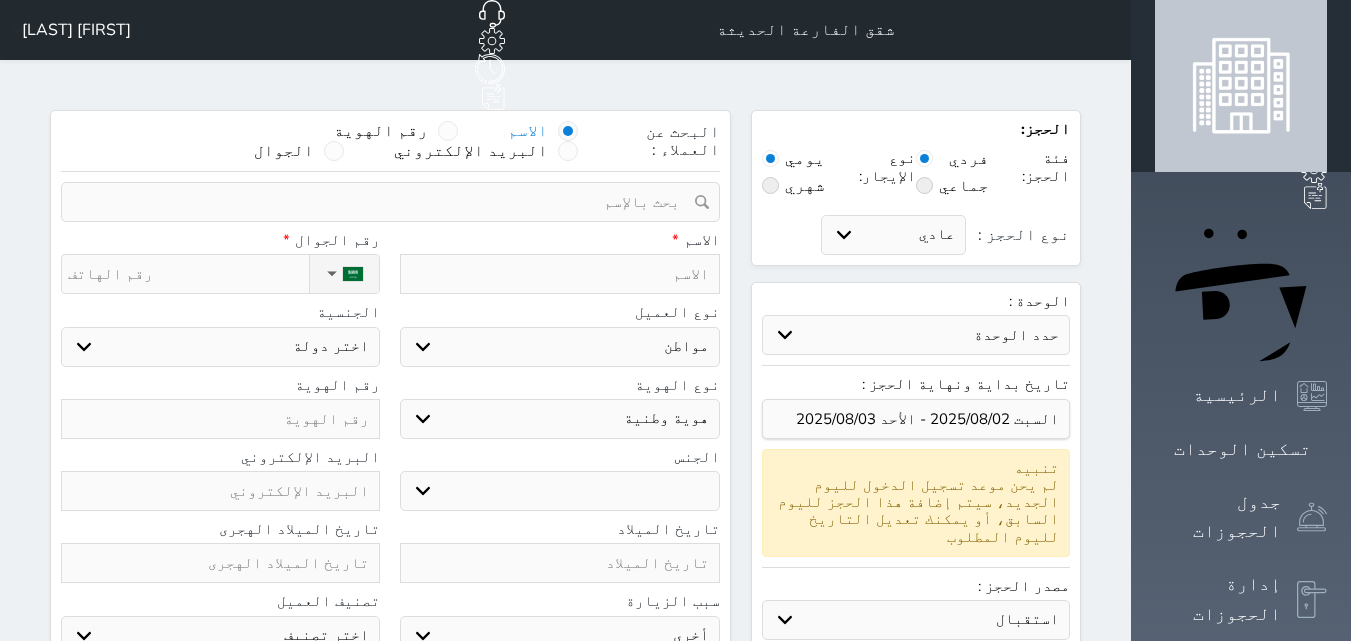 select on "113" 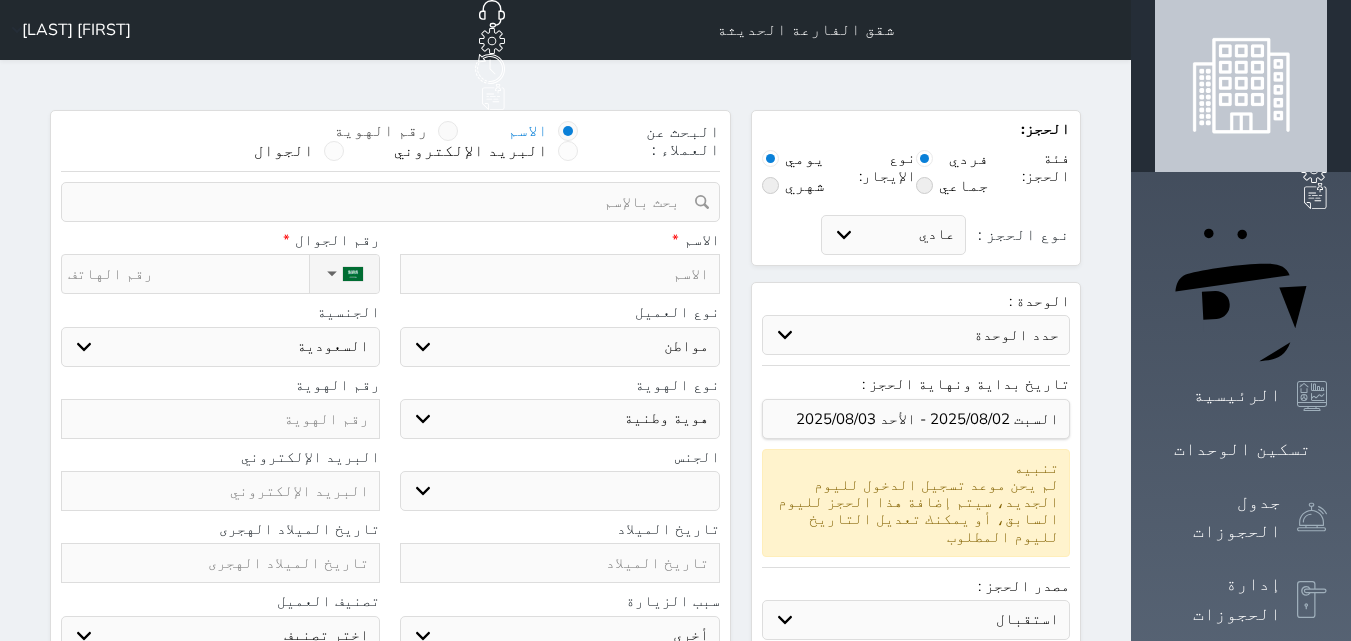 click at bounding box center [448, 131] 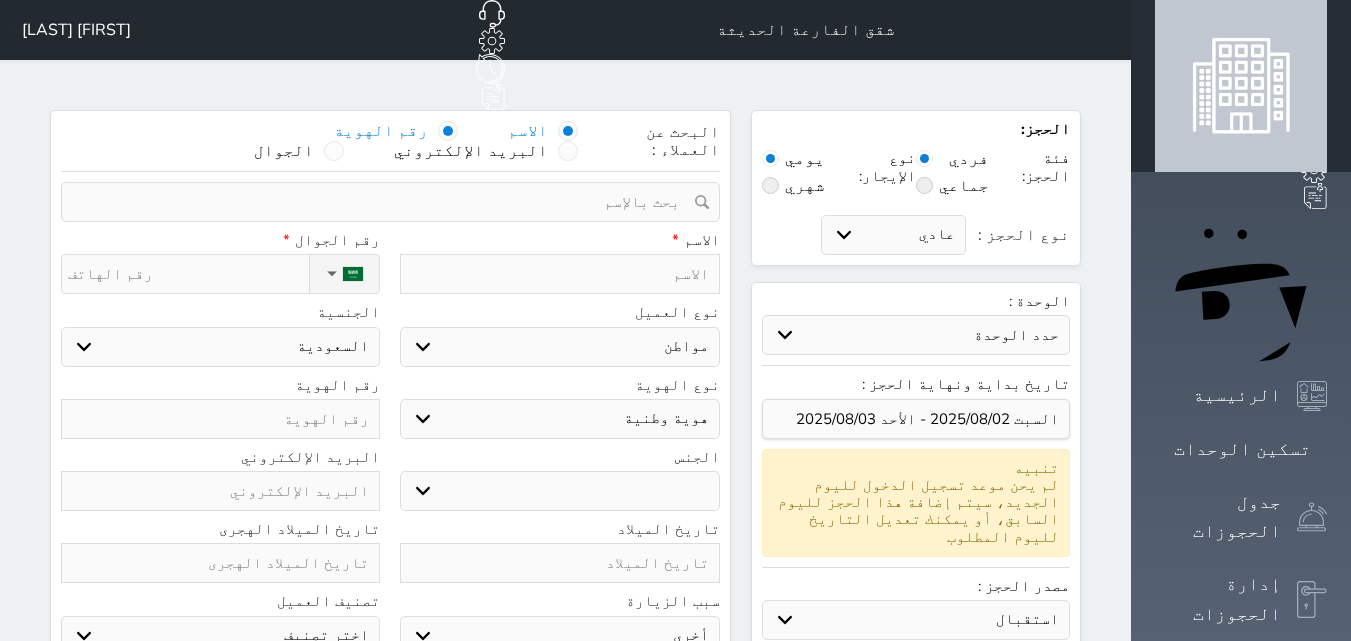 select 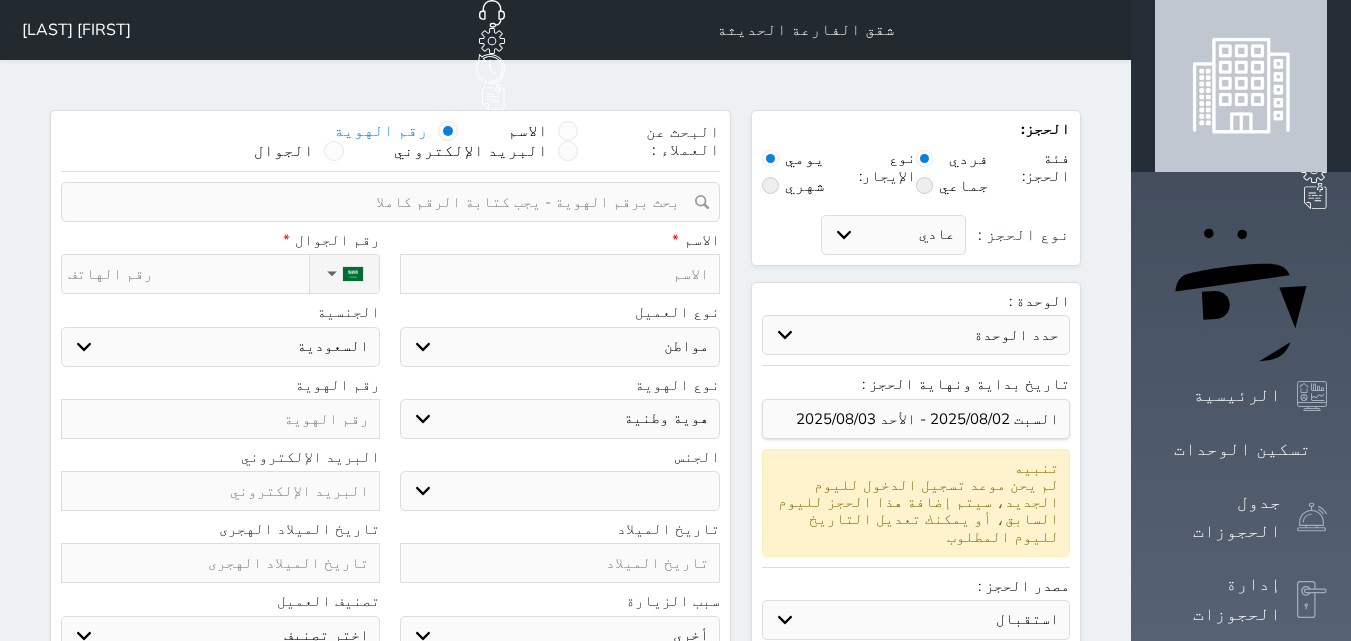 click at bounding box center (383, 202) 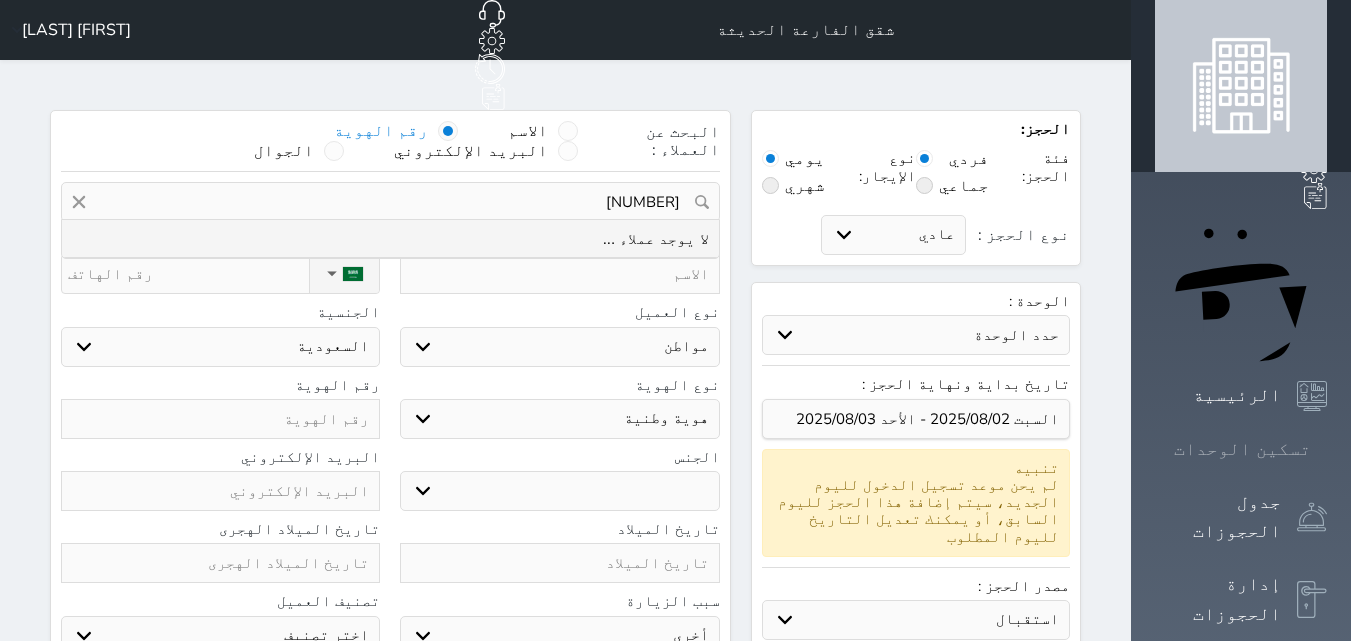 type on "[PHONE]" 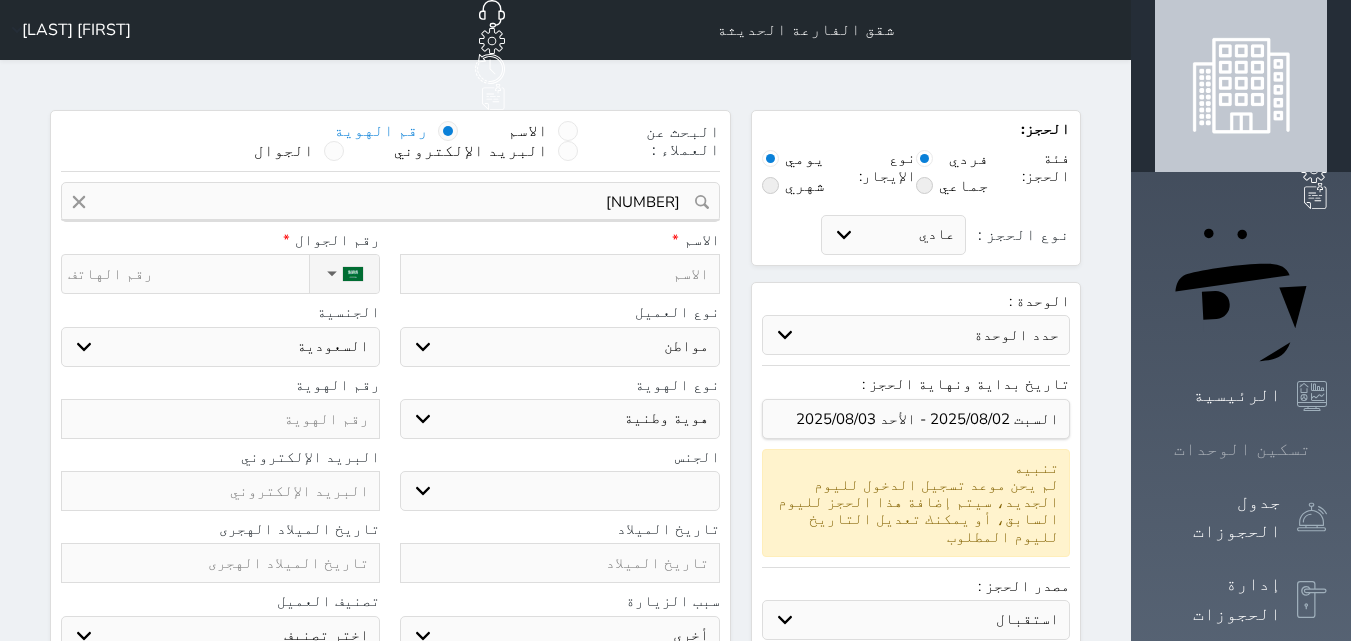 click on "تسكين الوحدات" at bounding box center (1242, 449) 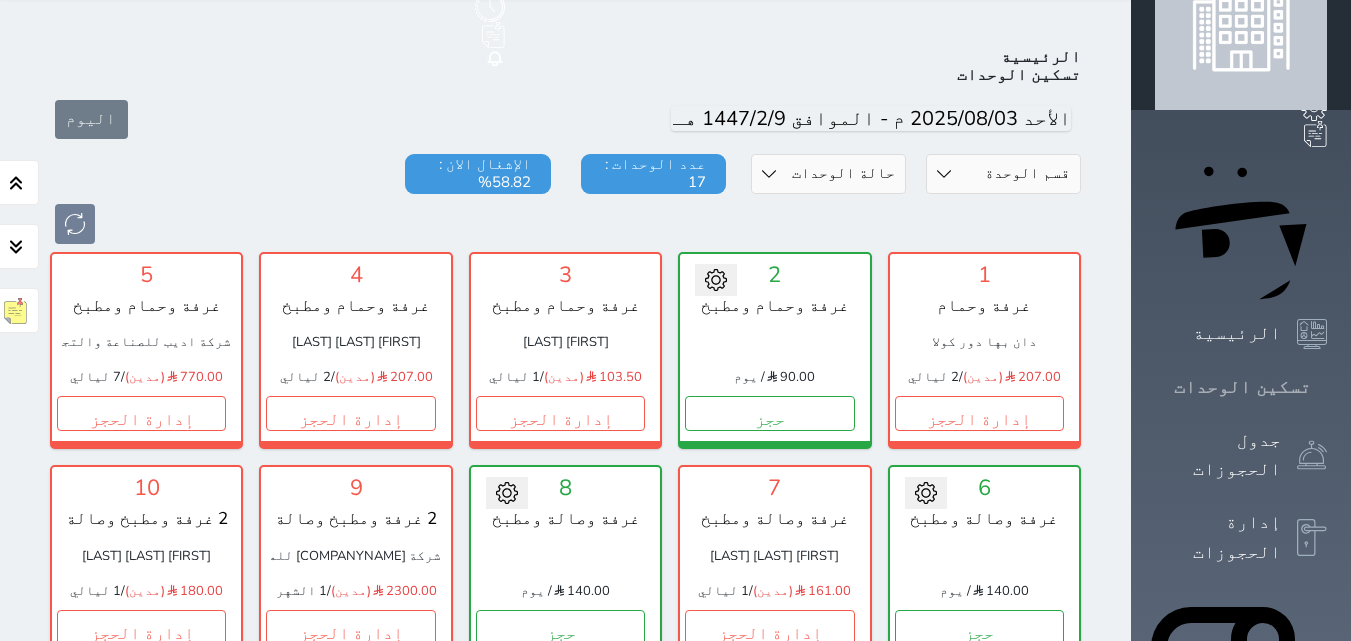 scroll, scrollTop: 78, scrollLeft: 0, axis: vertical 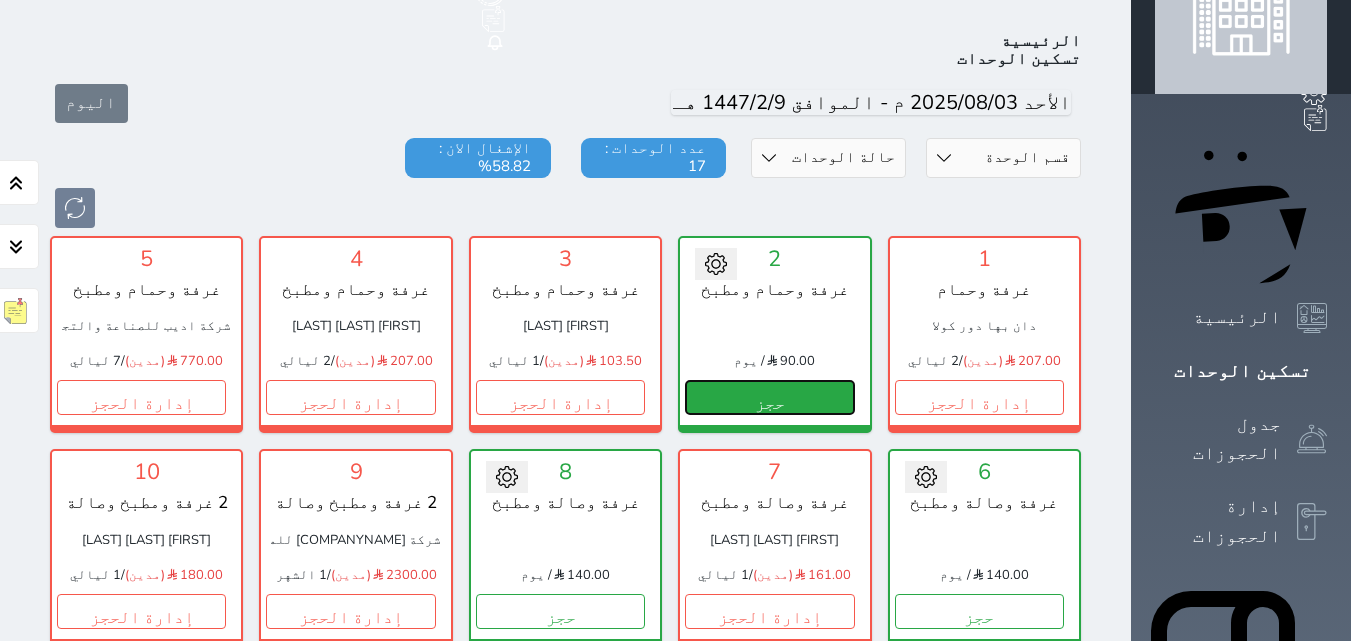 click on "حجز" at bounding box center (769, 397) 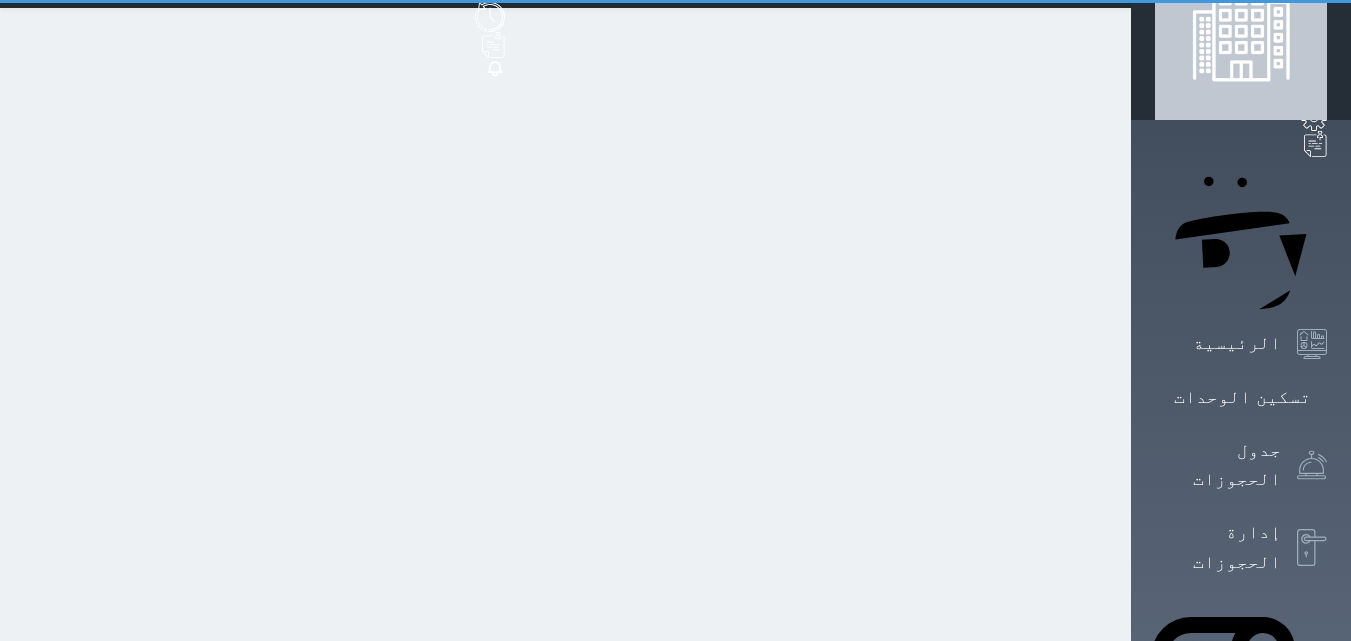 scroll, scrollTop: 0, scrollLeft: 0, axis: both 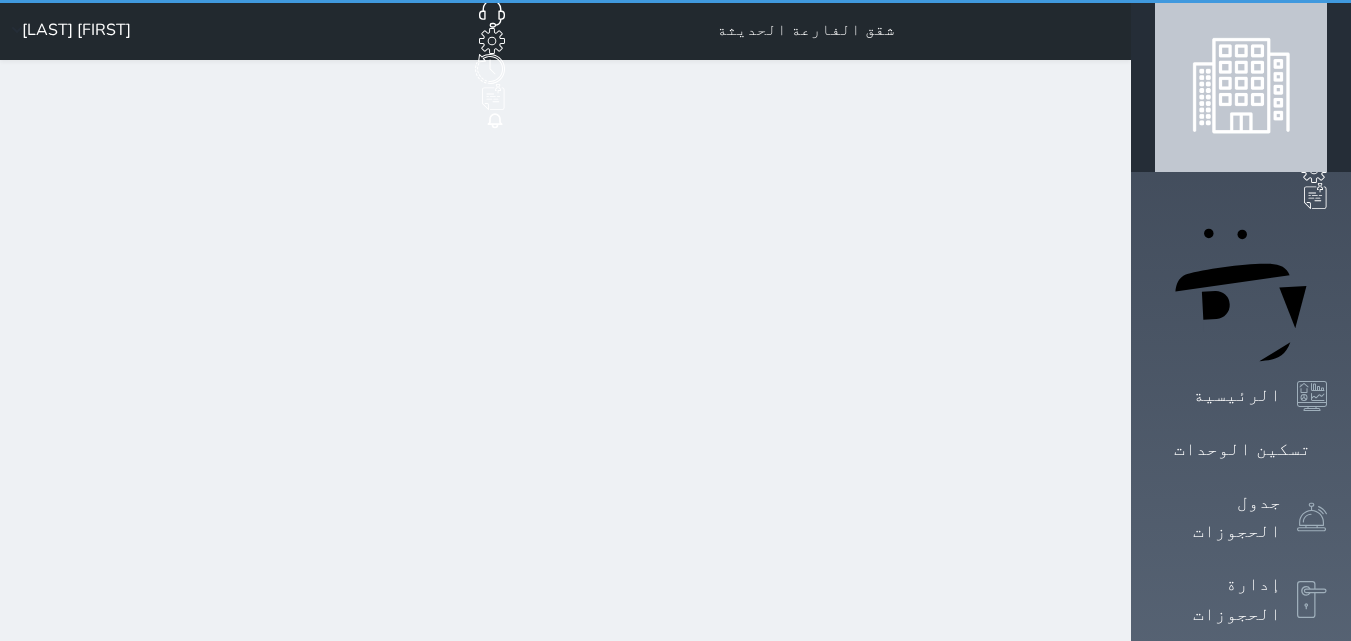 select on "1" 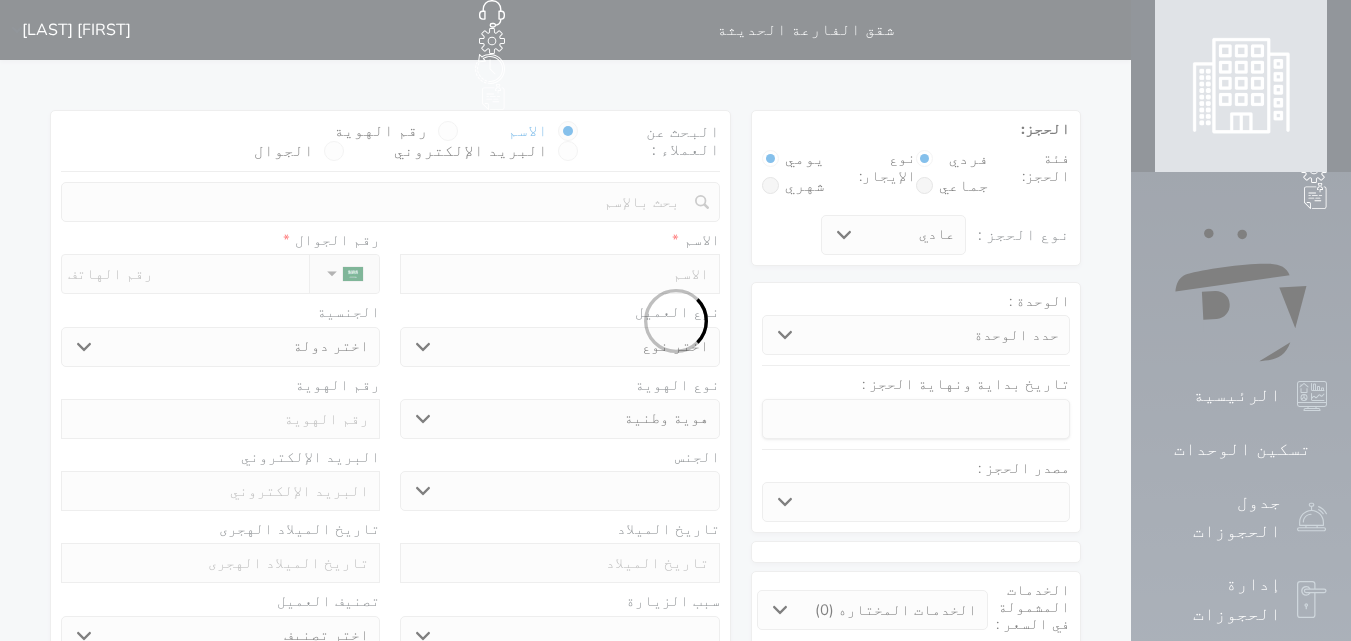 select 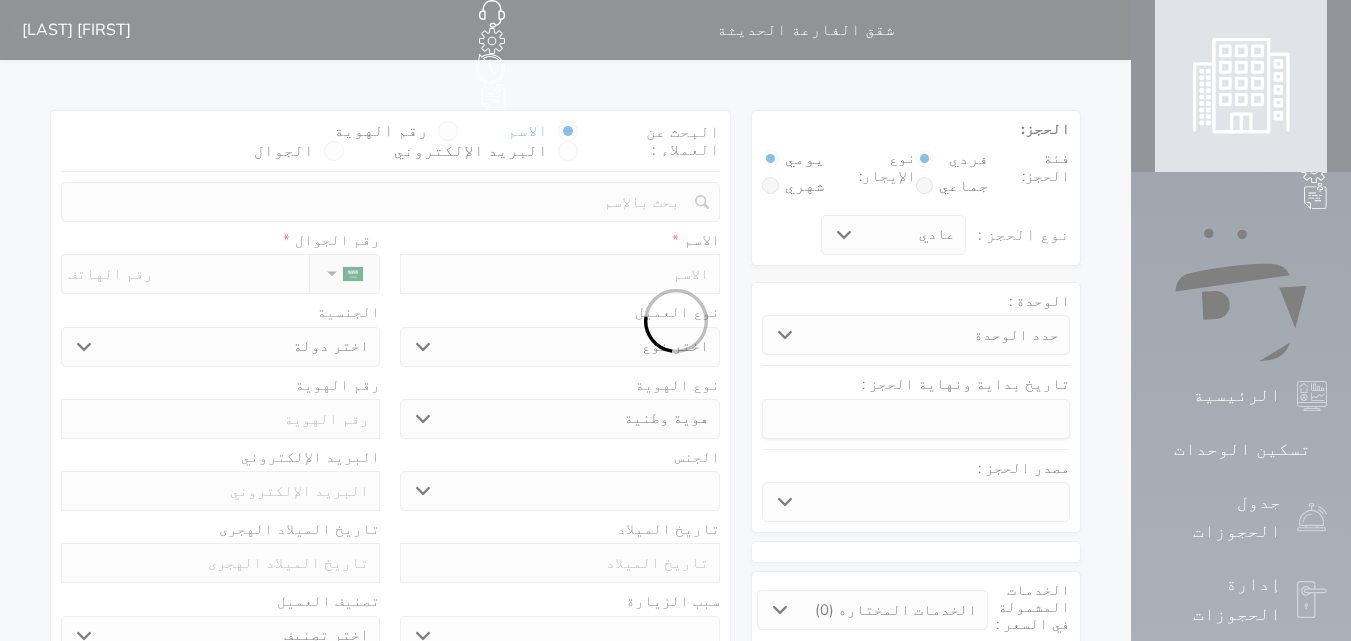 select 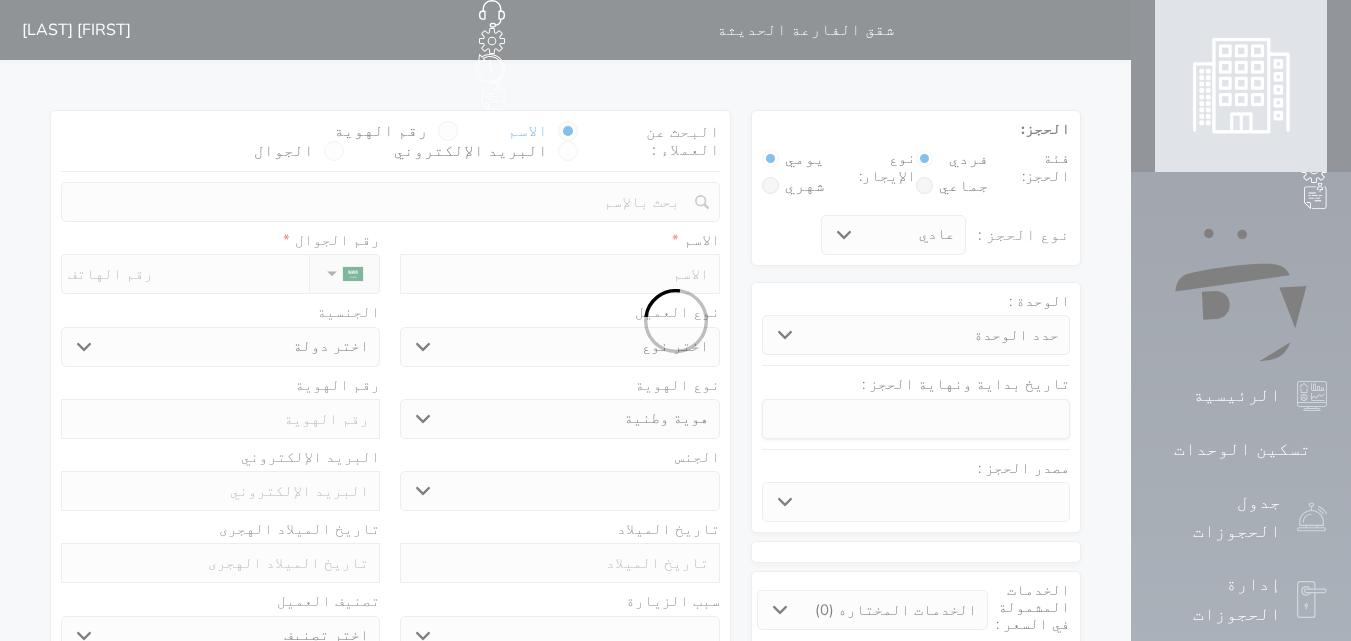 select 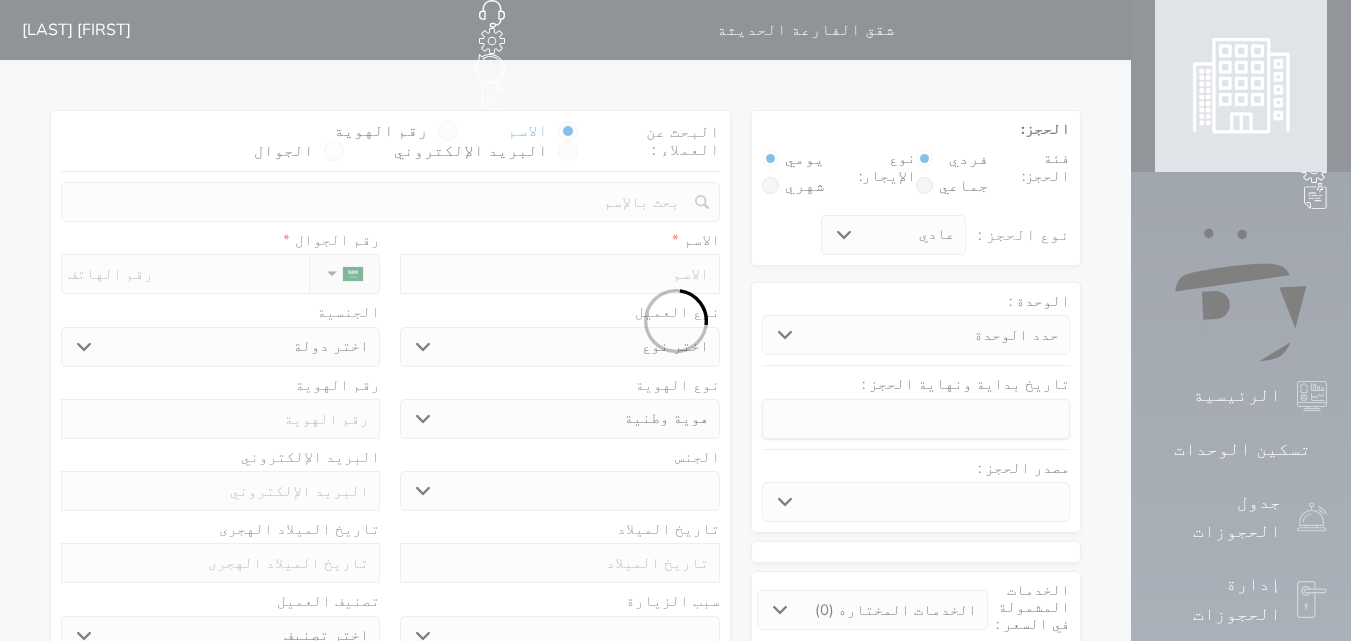 select 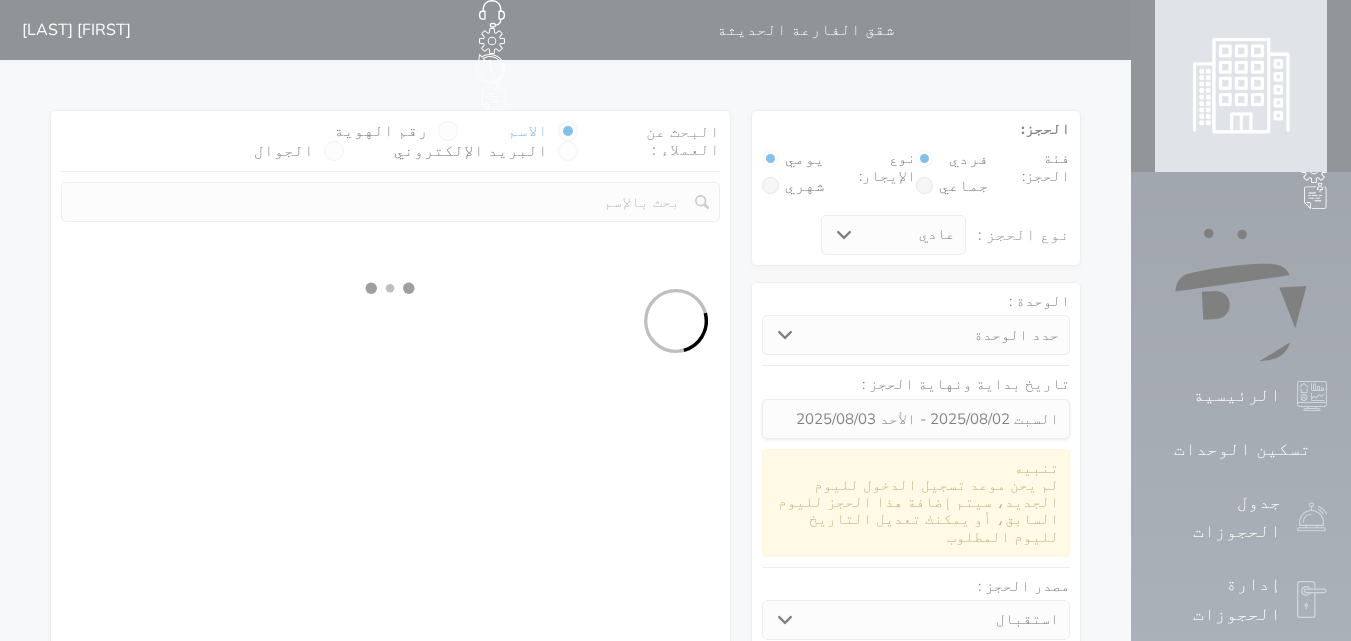 select 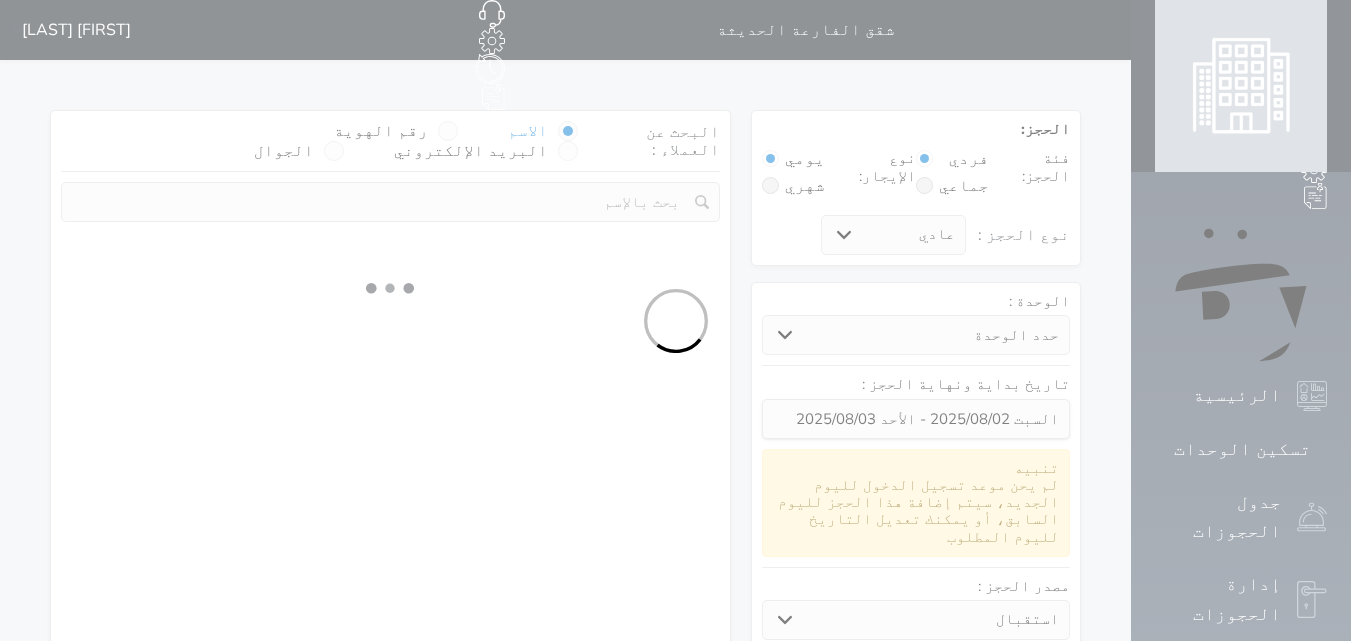 select on "1" 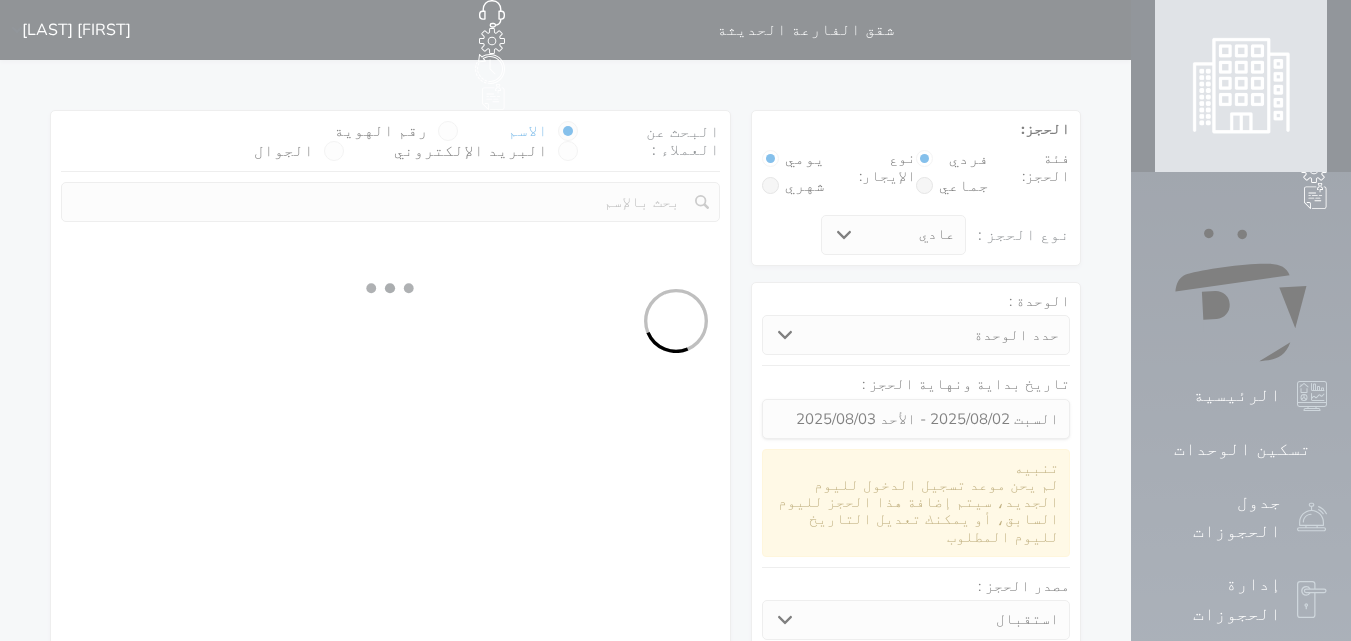 select on "113" 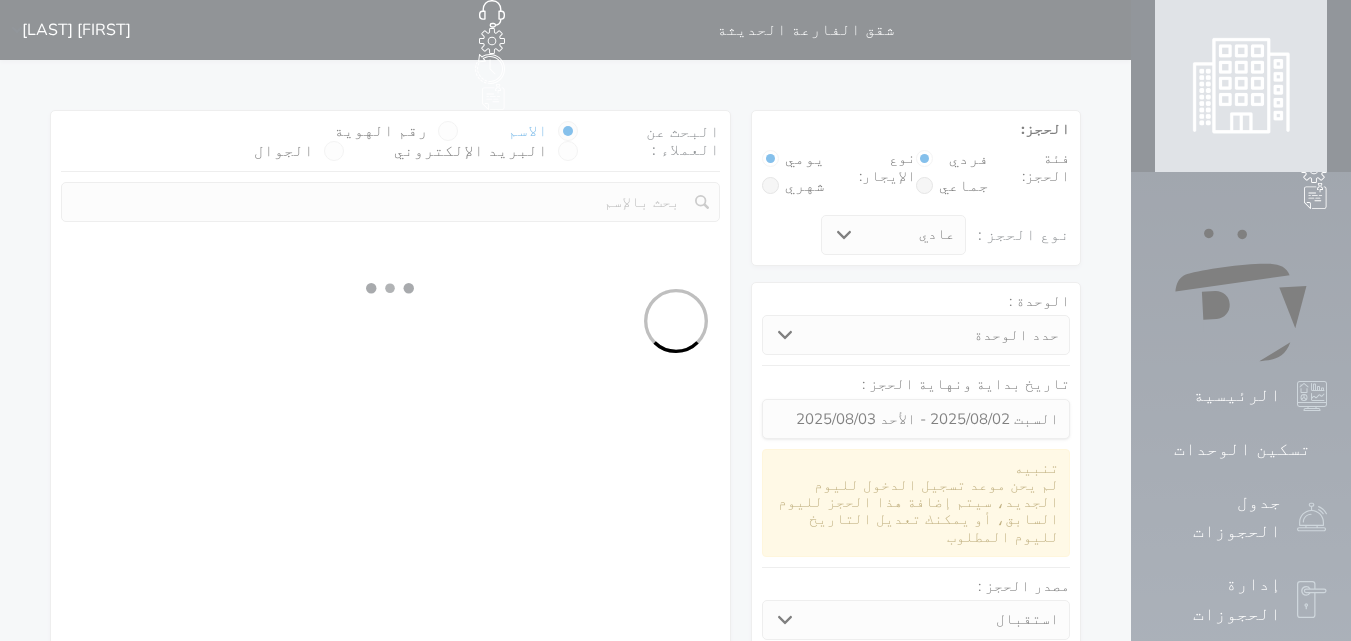 select on "1" 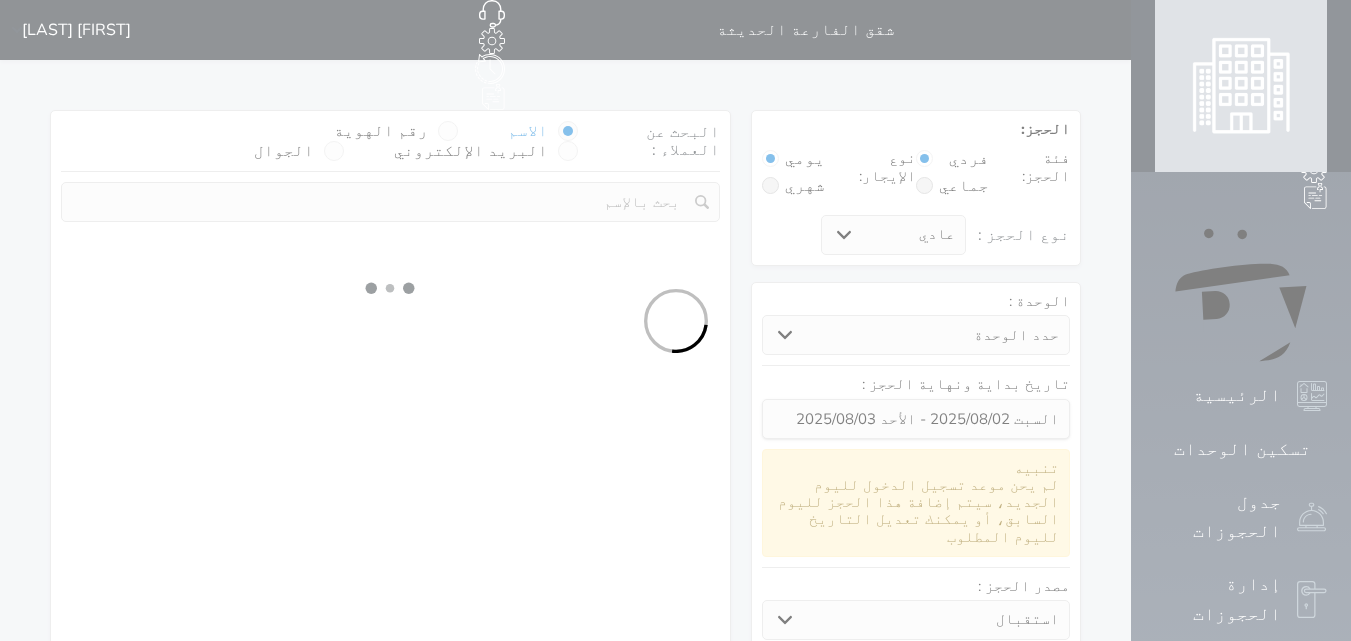 select 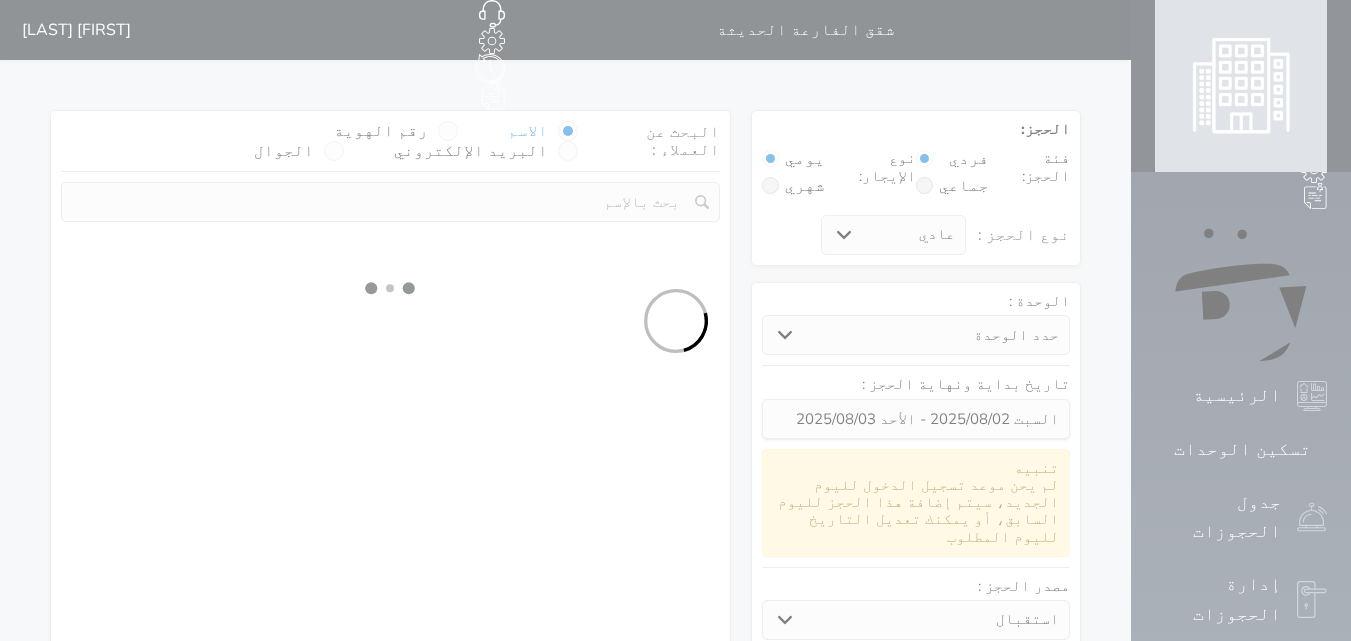 select on "7" 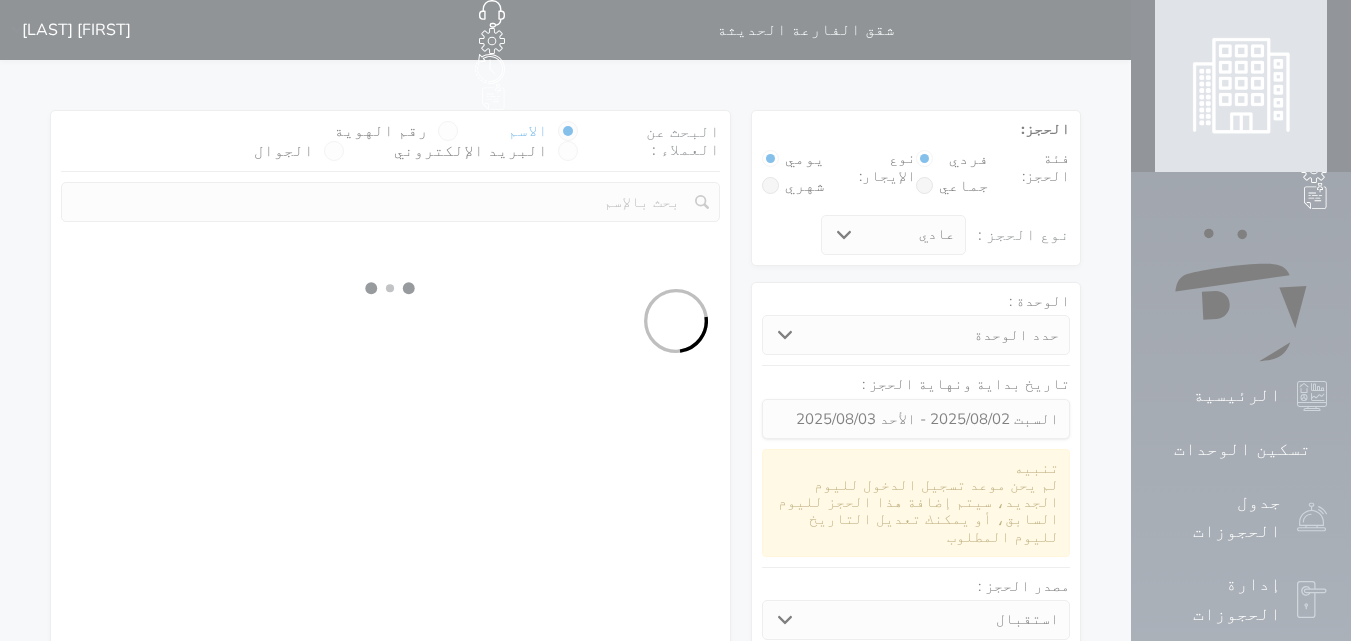 select 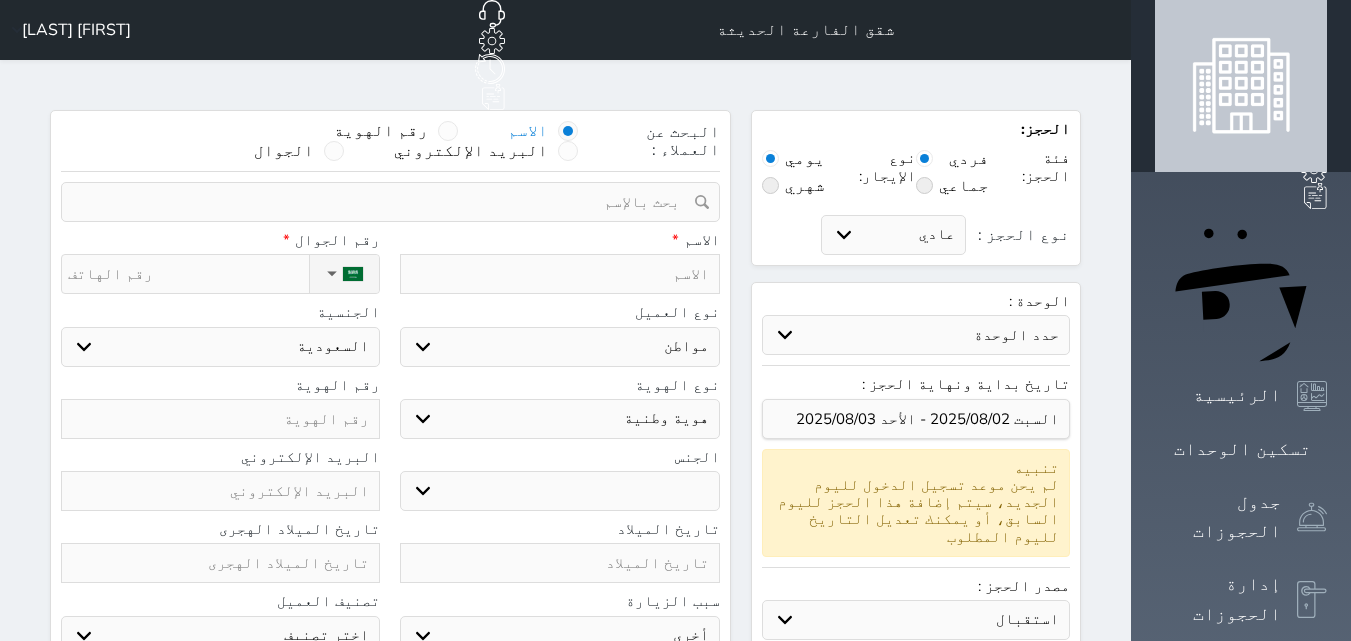 select 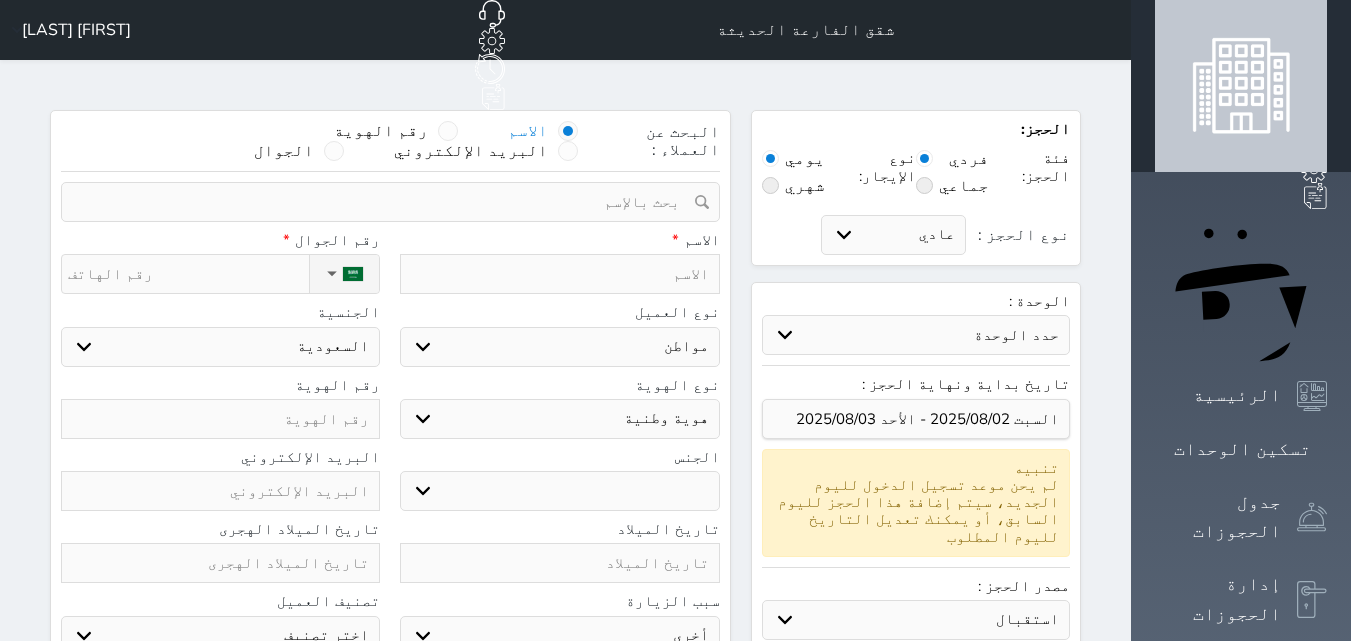 select 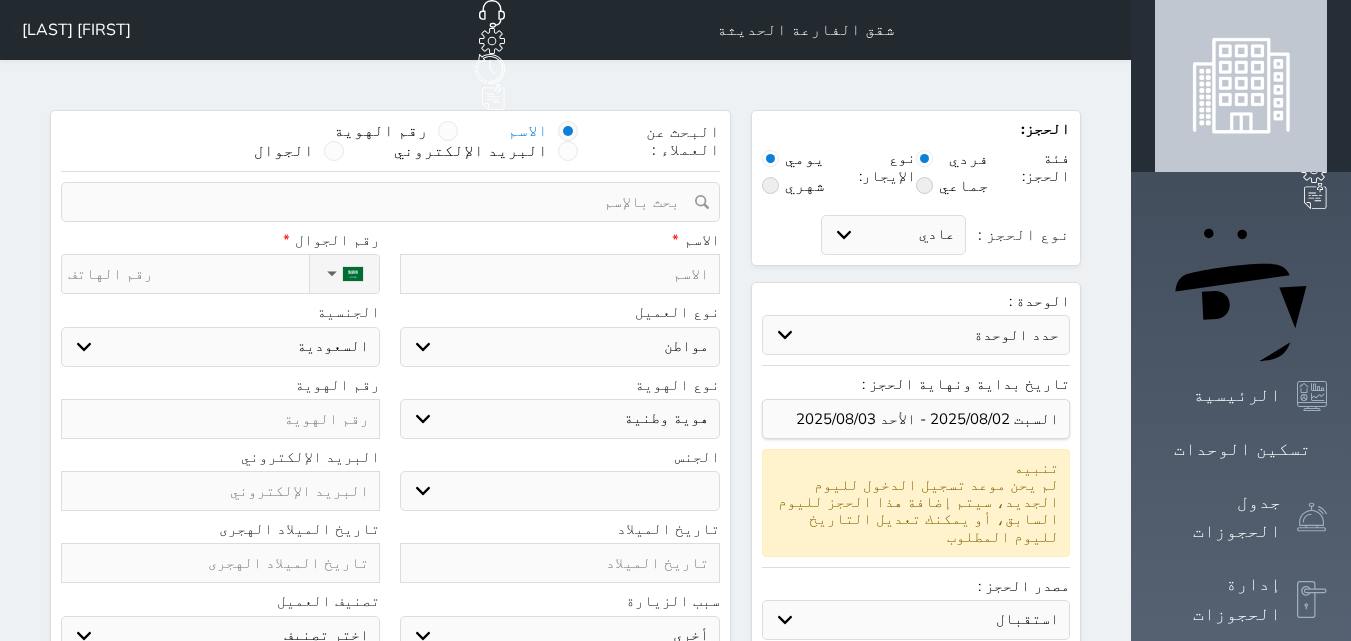 click at bounding box center [559, 274] 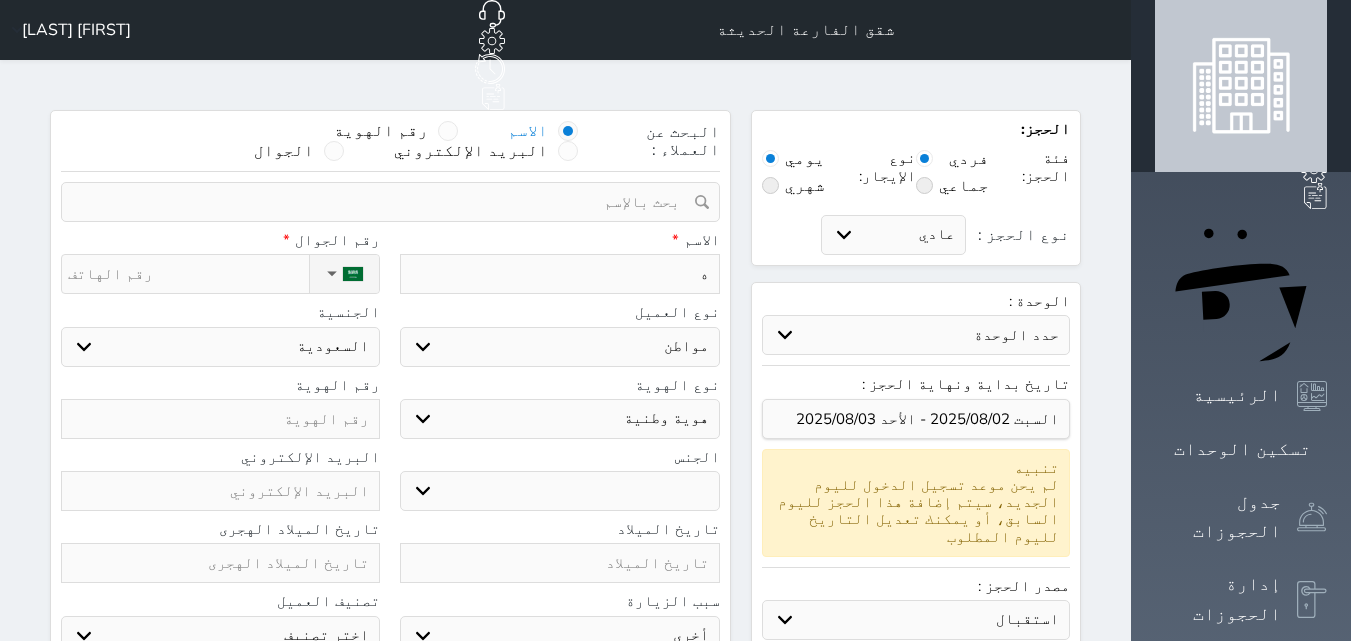 type on "[FIRST]" 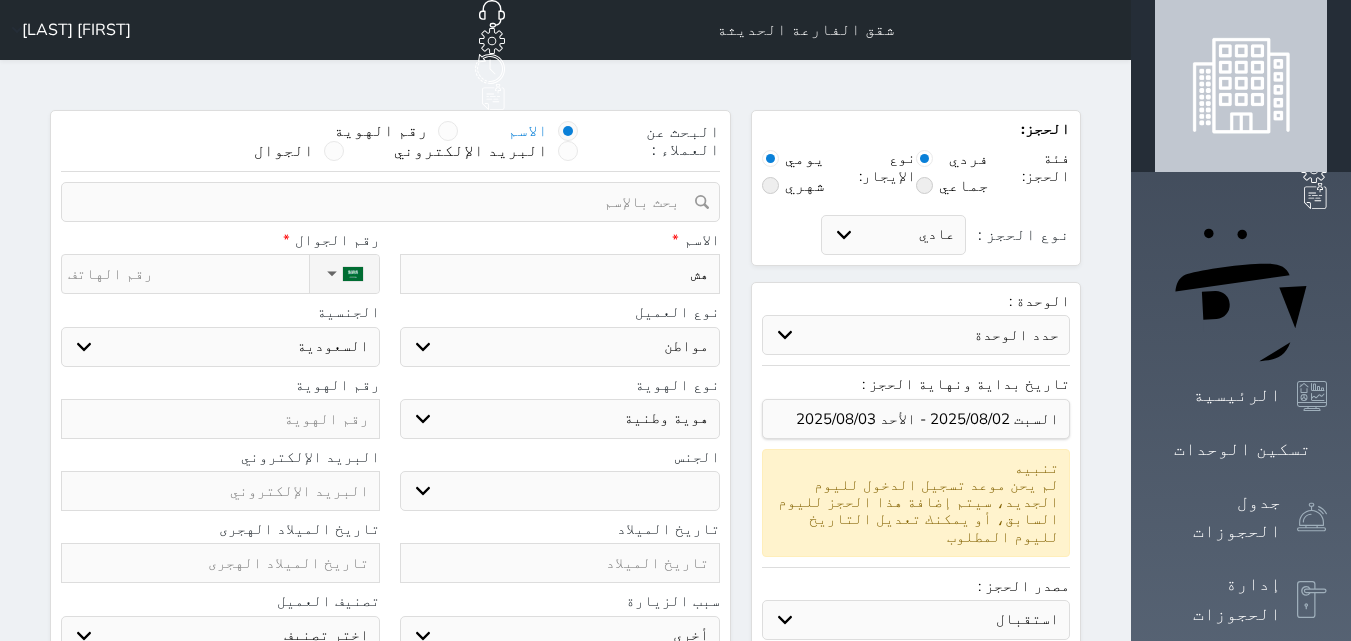 type on "هشا" 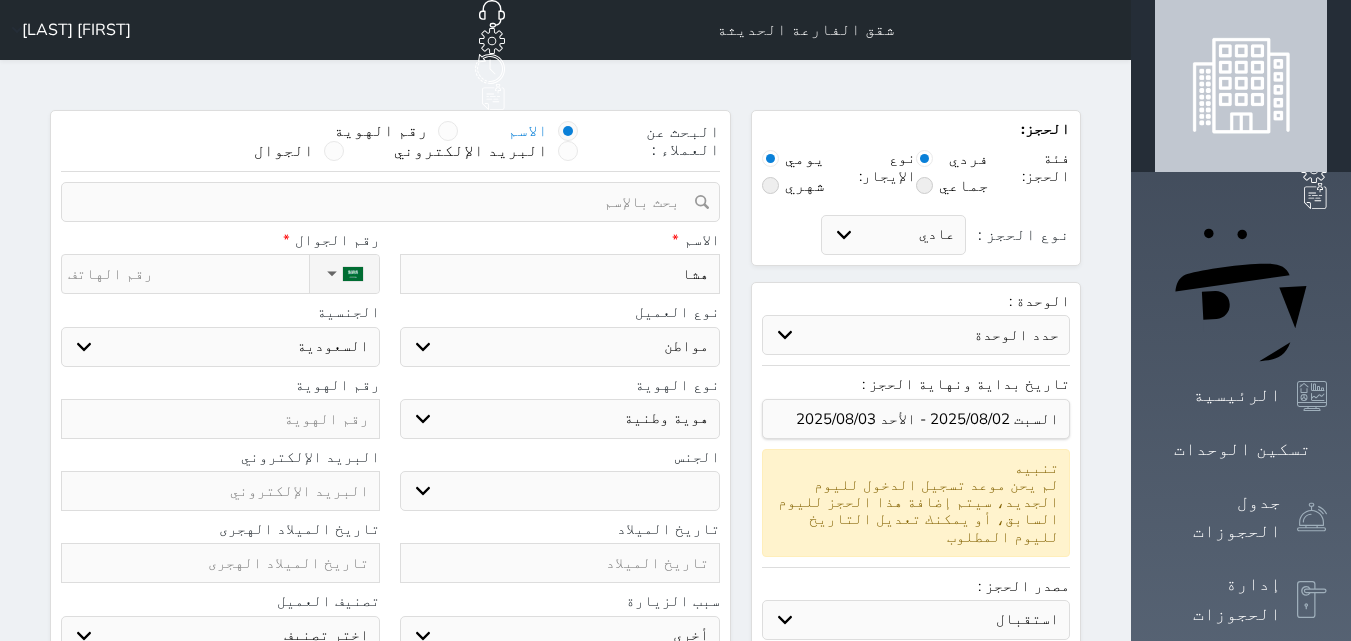 type on "[FIRST]" 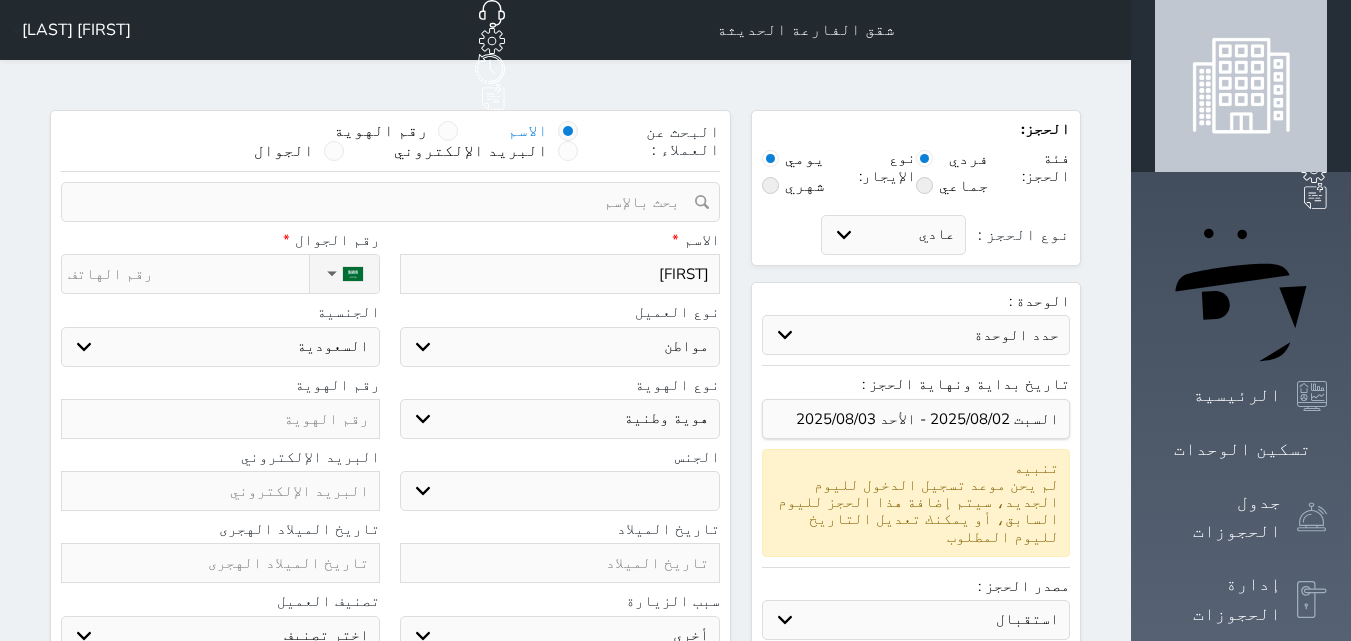 type on "[FIRST]" 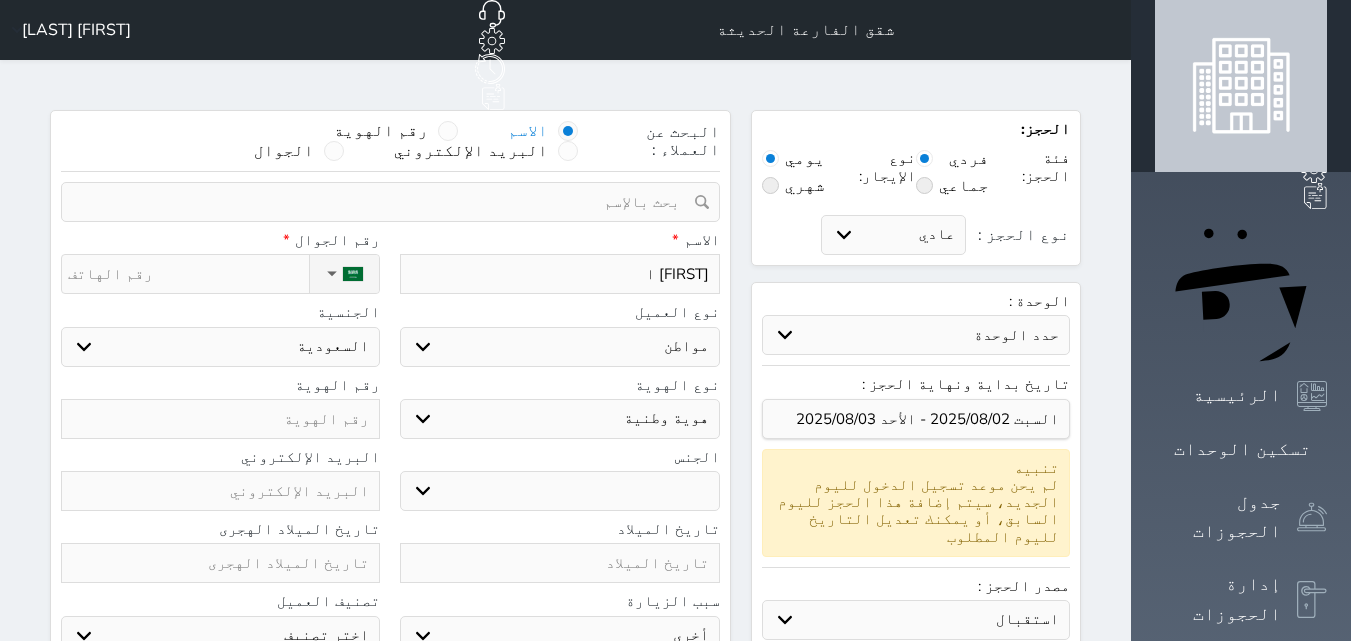 type on "[FIRST] [LAST]" 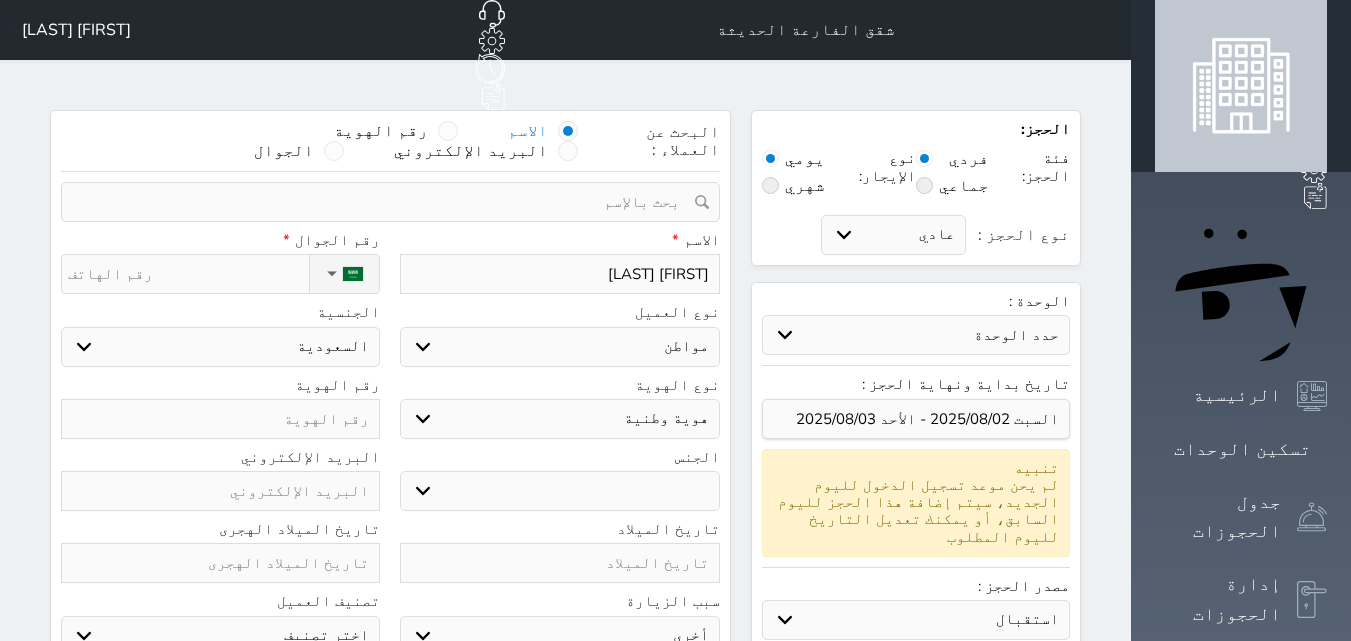 type on "[FIRST] [LAST]" 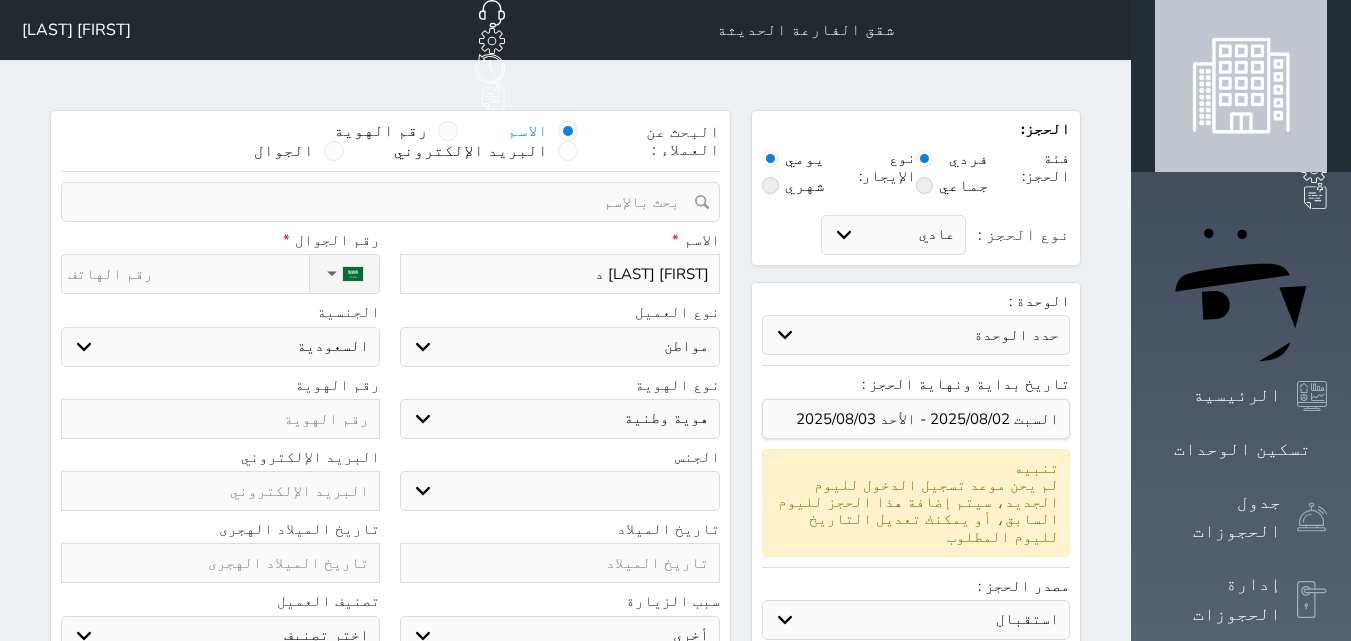 type on "[FIRST] [LAST] [LAST]" 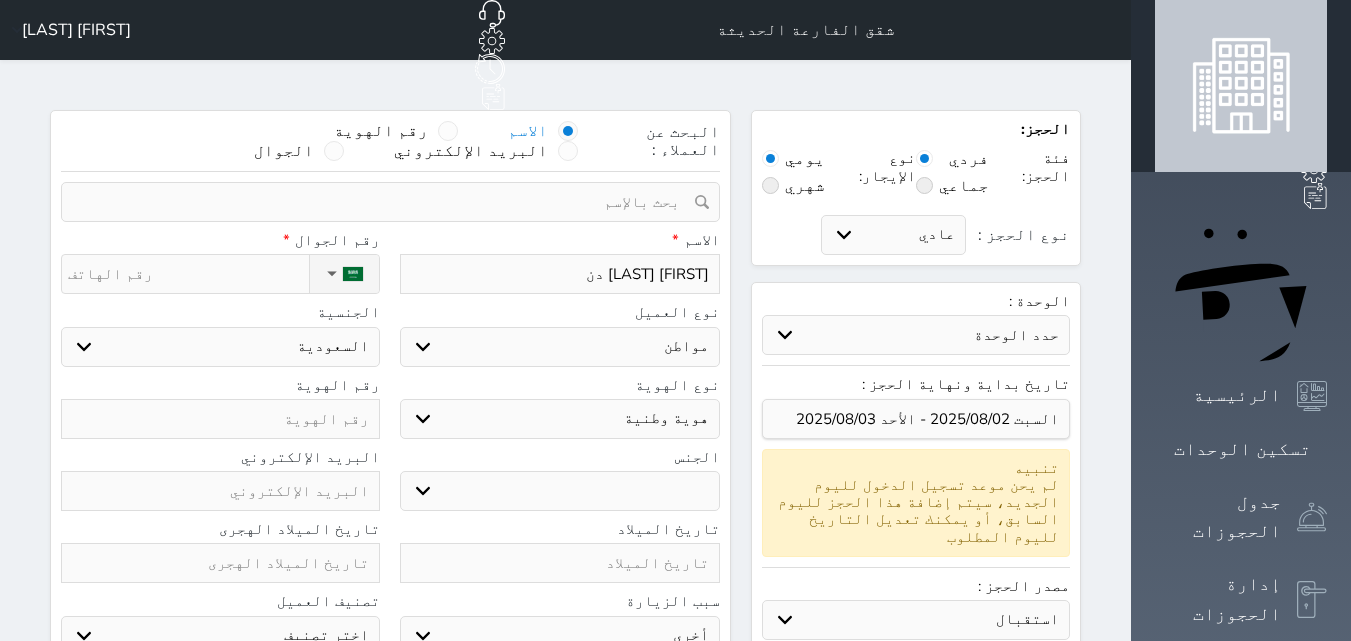 select 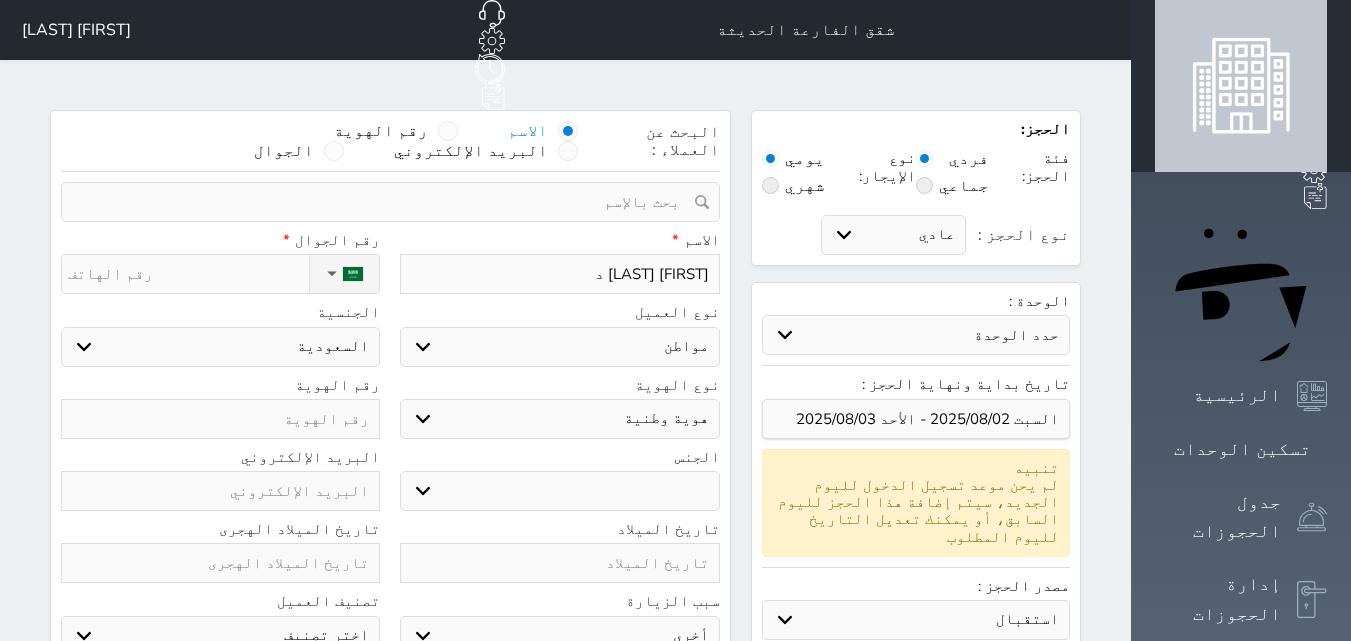 type on "[FIRST] [LAST] [LAST]" 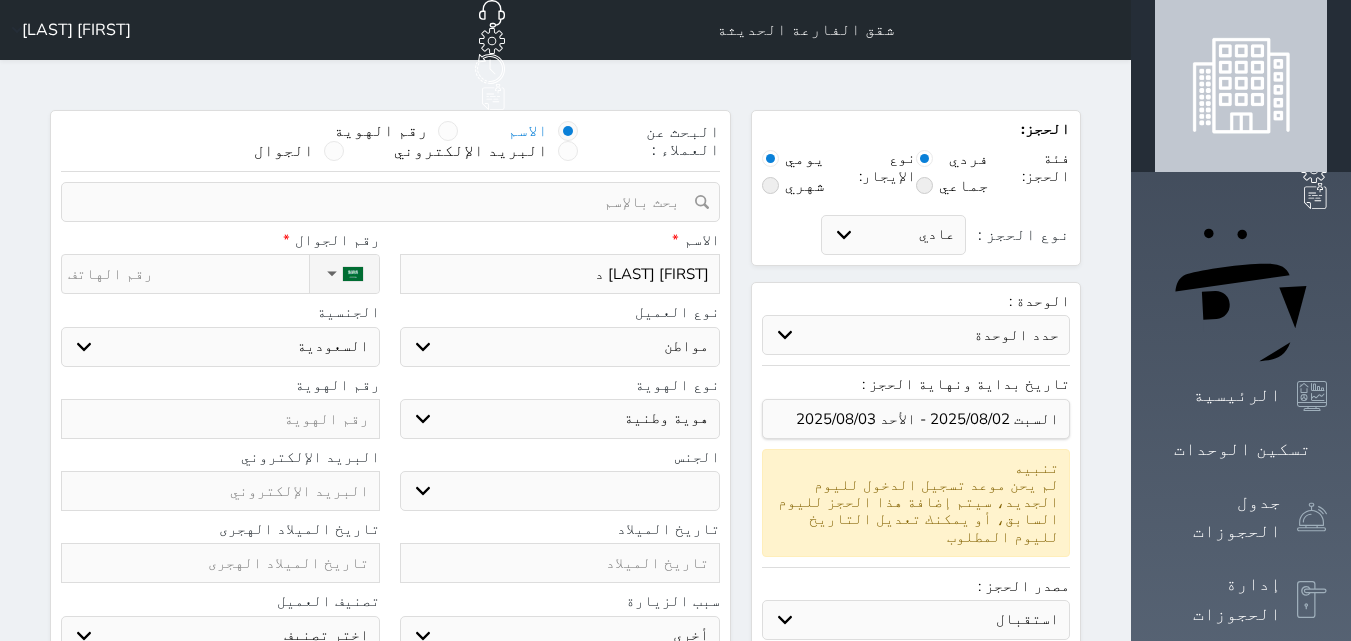 click on "اختر نوع   مواطن مواطن خليجي زائر مقيم" at bounding box center [559, 347] 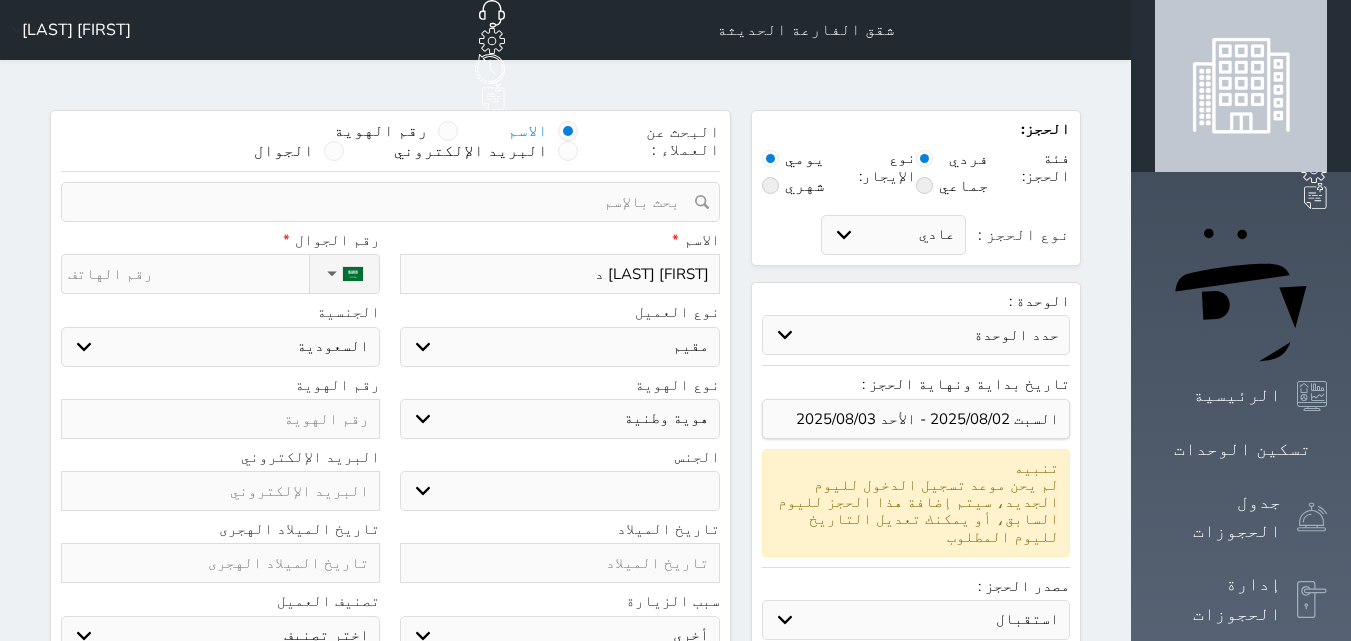 click on "اختر نوع   مواطن مواطن خليجي زائر مقيم" at bounding box center (559, 347) 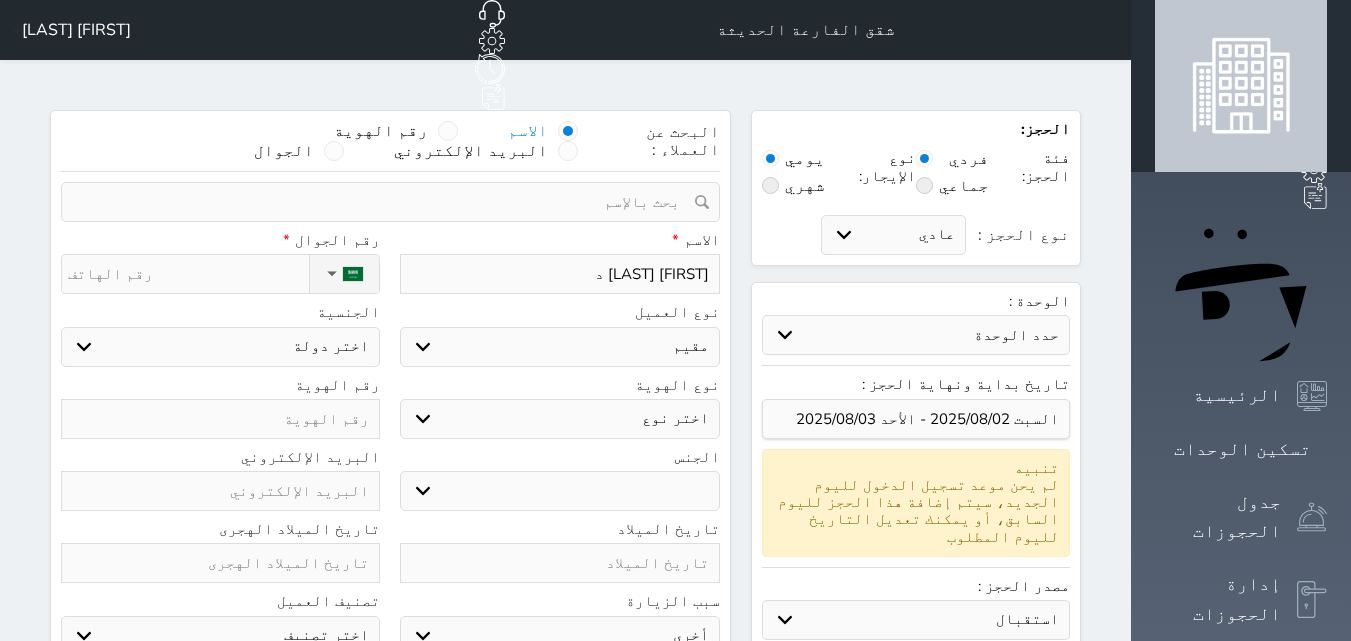 click on "اختر نوع   مقيم جواز السفر" at bounding box center [559, 419] 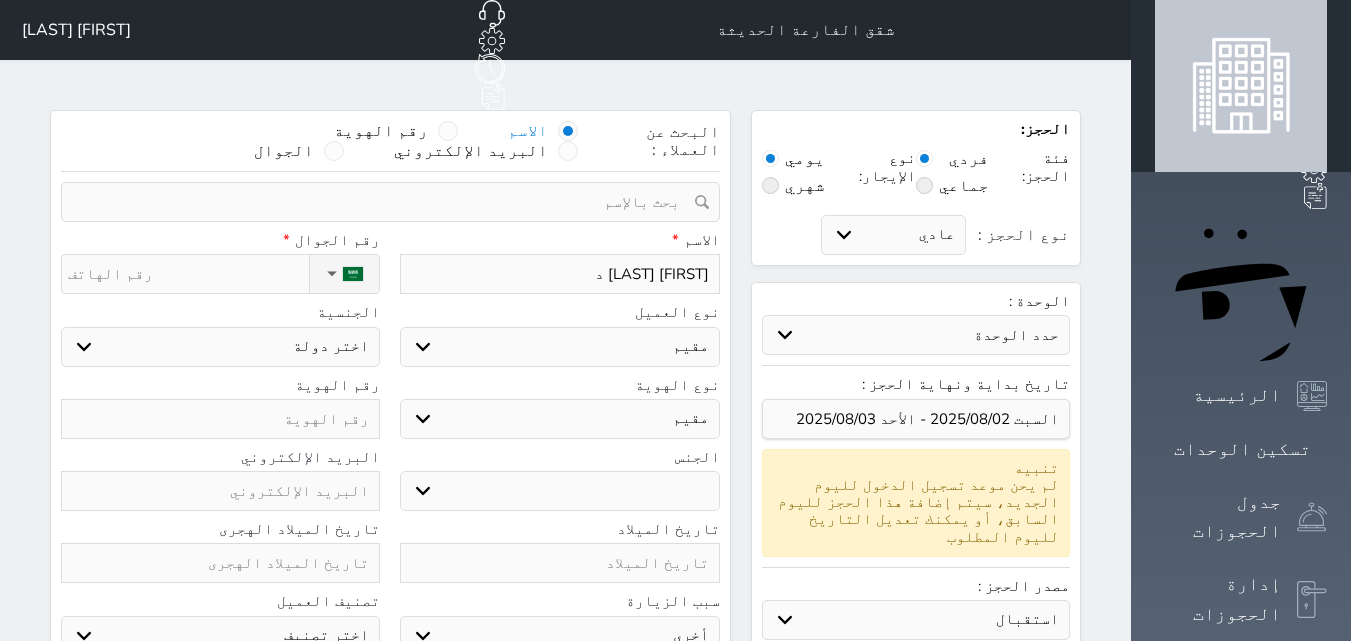 click on "اختر نوع   مقيم جواز السفر" at bounding box center (559, 419) 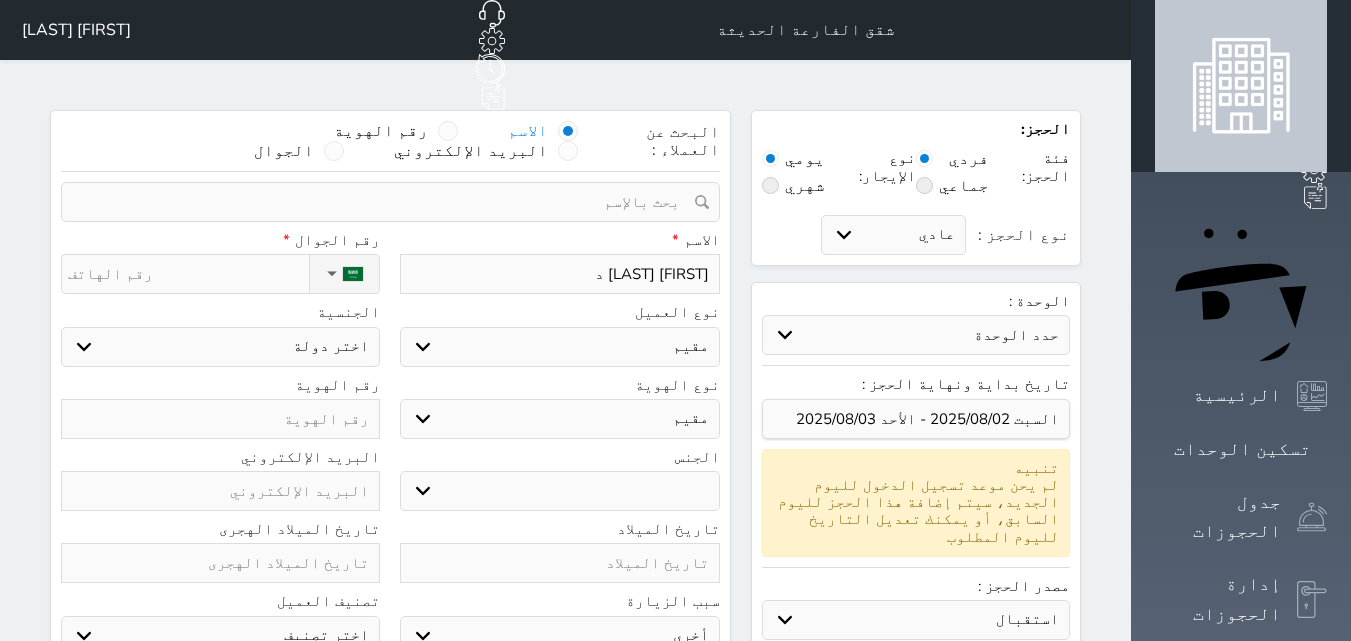 click on "ذكر   انثى" at bounding box center [559, 491] 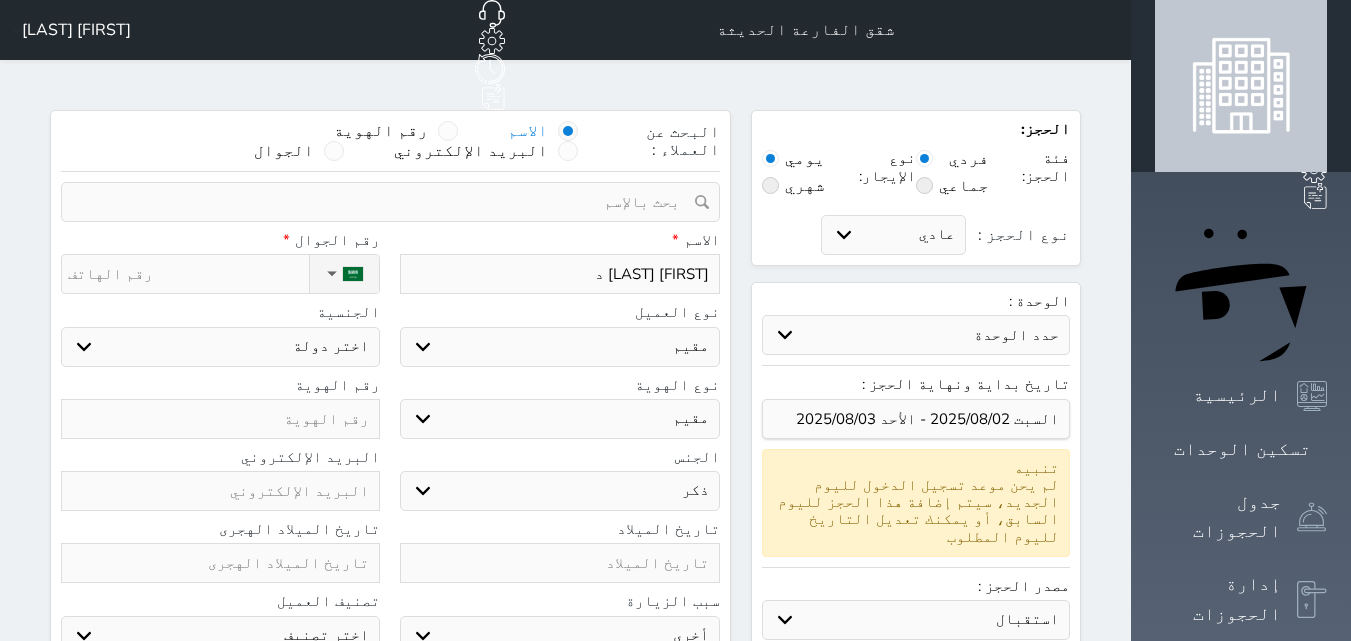 click on "ذكر   انثى" at bounding box center (559, 491) 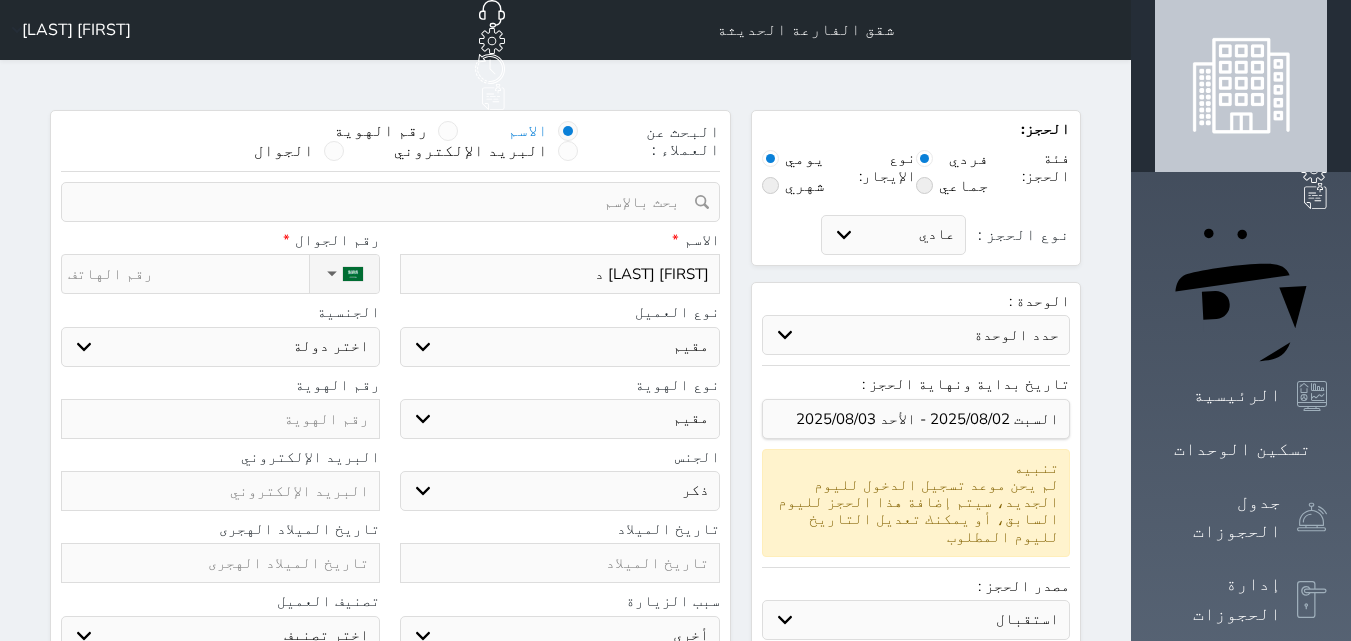 click on "نوع الحجز :" at bounding box center (188, 274) 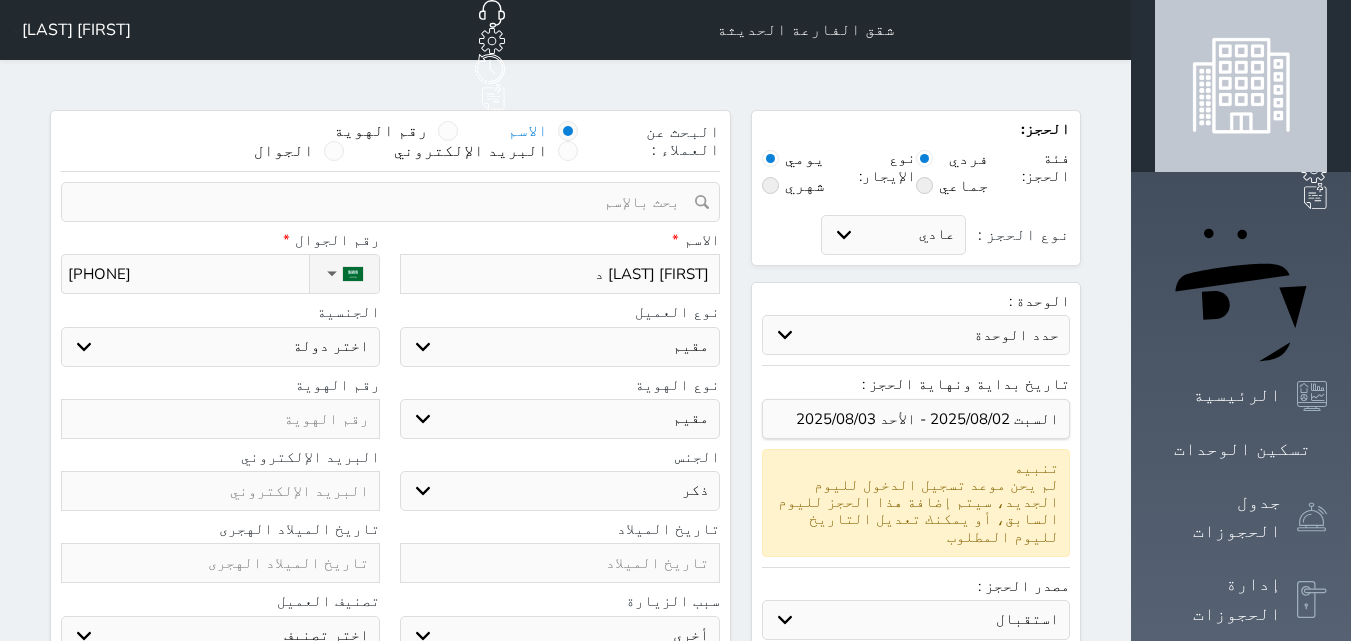 click on "اختر دولة
اثيوبيا
اجنبي بجواز سعودي
اخرى
اذربيجان
ارتيريا
ارمينيا
ازبكستان
اسبانيا
استراليا
استونيا" at bounding box center (220, 347) 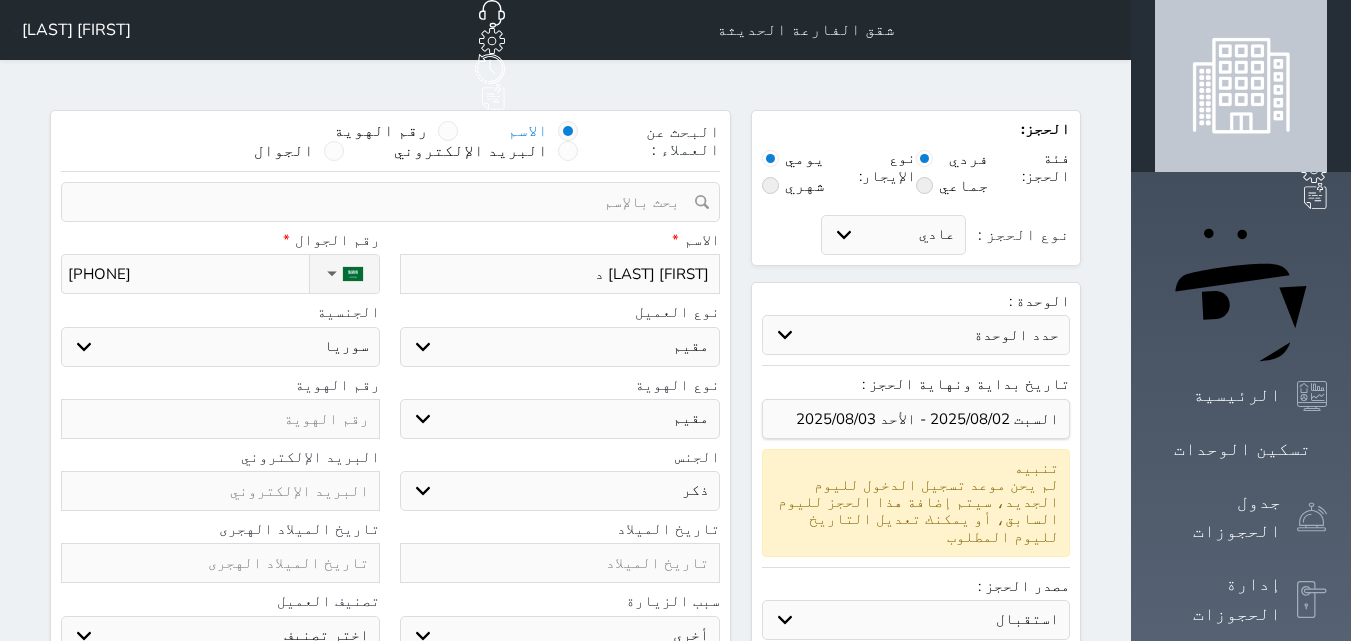 click on "اختر دولة
اثيوبيا
اجنبي بجواز سعودي
اخرى
اذربيجان
ارتيريا
ارمينيا
ازبكستان
اسبانيا
استراليا
استونيا" at bounding box center (220, 347) 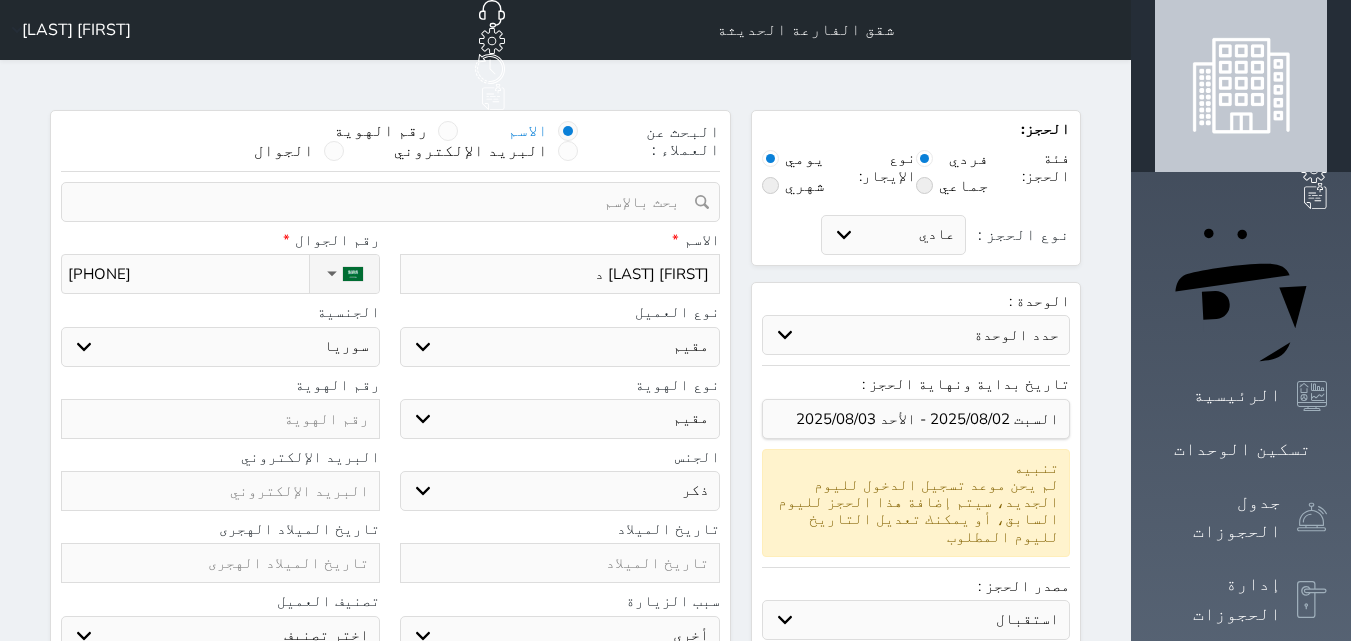 click at bounding box center [220, 419] 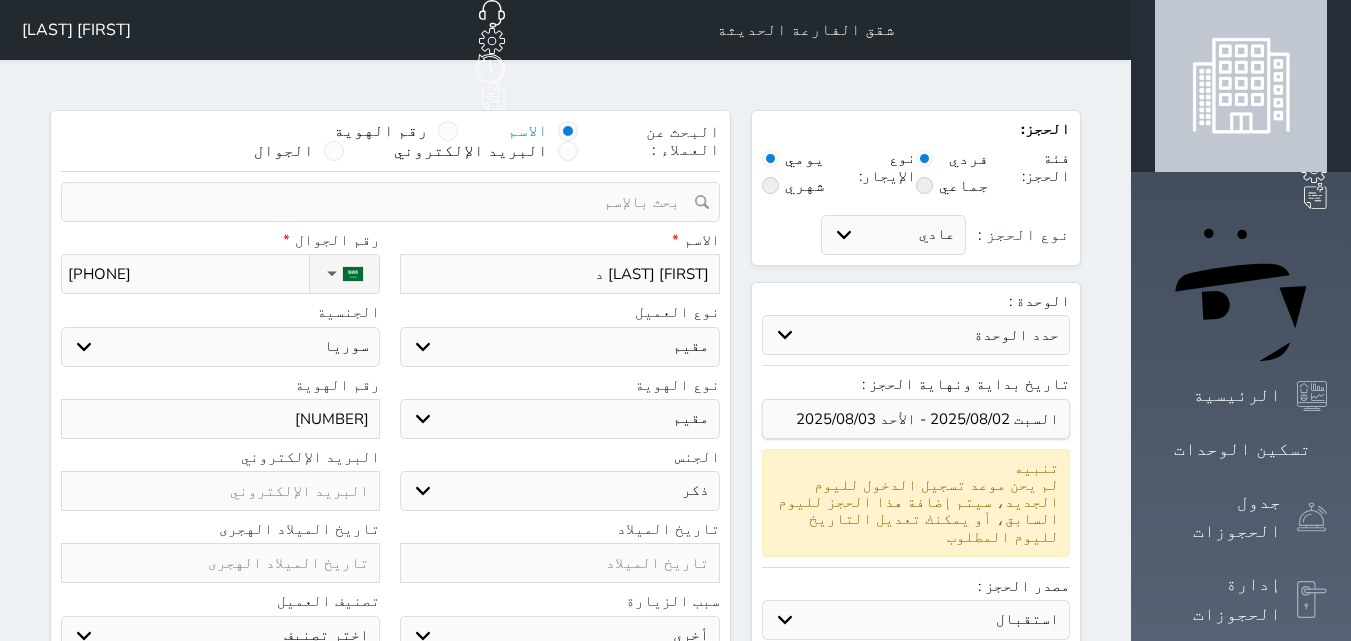 click on "اختر تصنيف
مميز
خاص
غير مرغوب فيه" at bounding box center (220, 636) 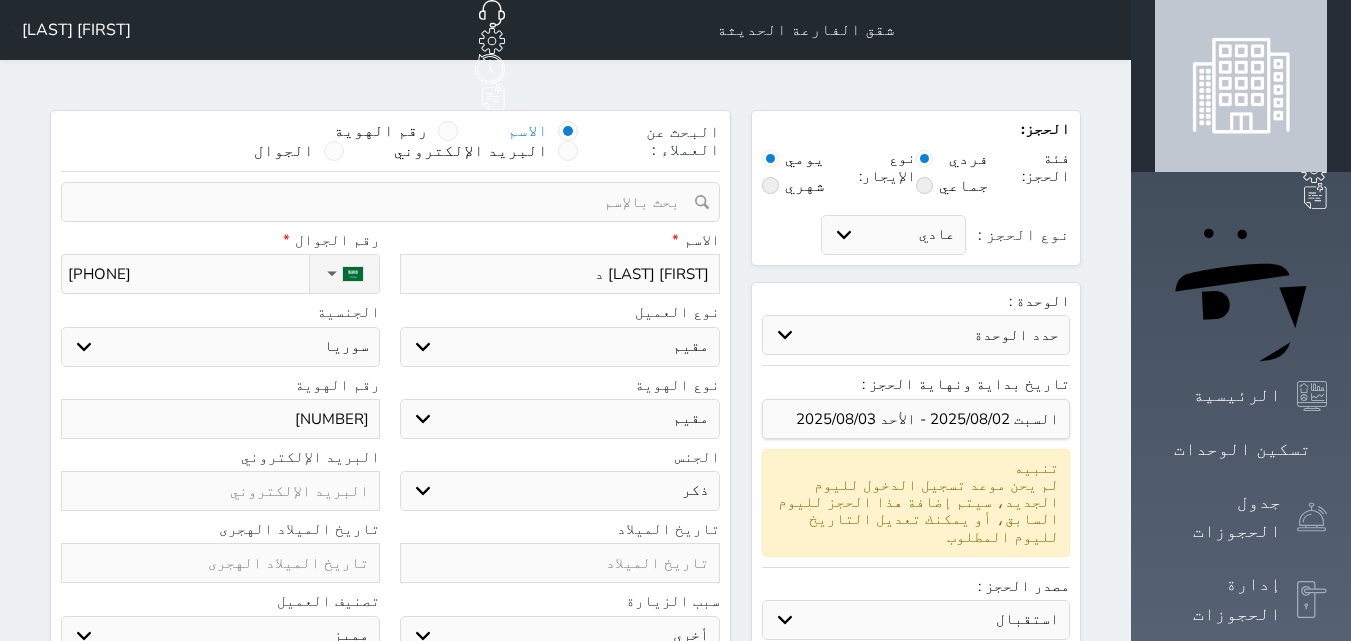click on "اختر تصنيف
مميز
خاص
غير مرغوب فيه" at bounding box center (220, 636) 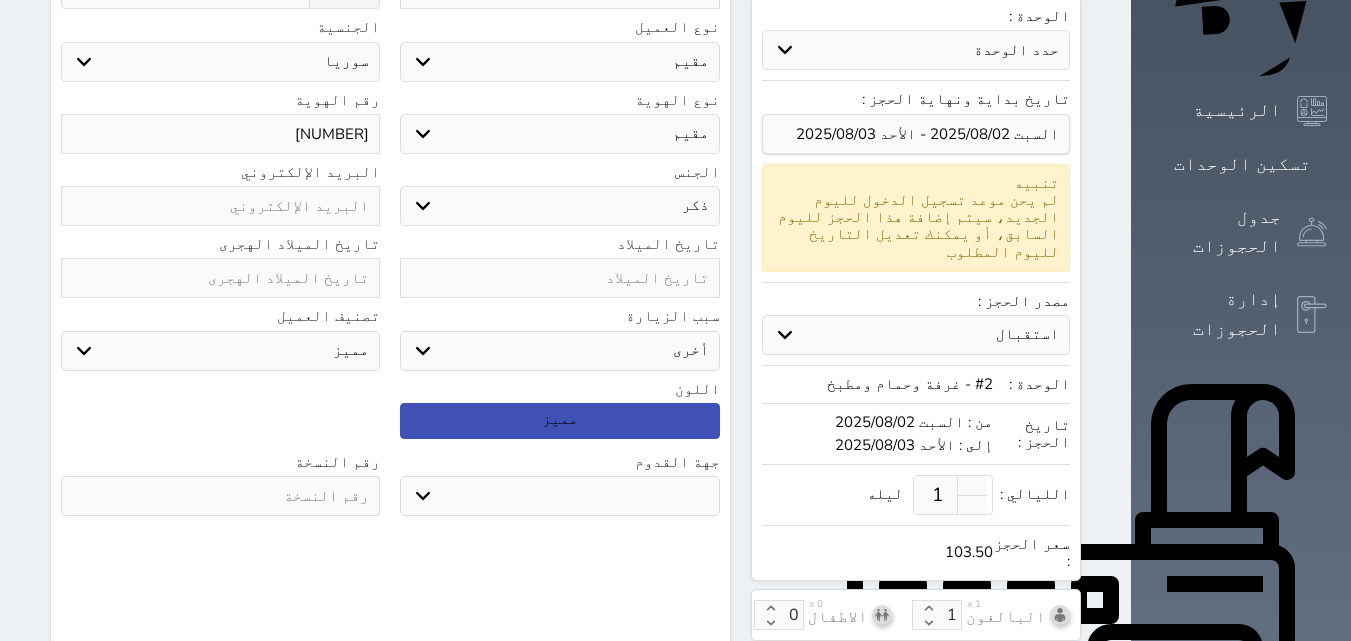scroll, scrollTop: 300, scrollLeft: 0, axis: vertical 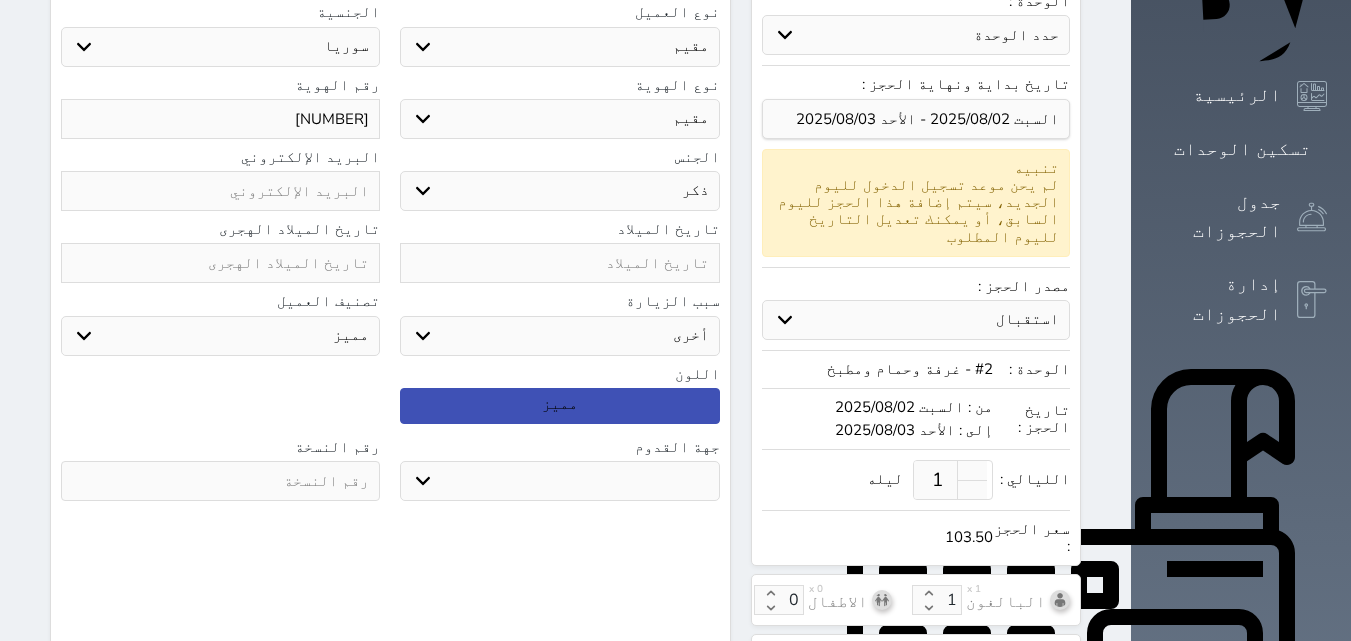 click on "جو بحر ارض" at bounding box center [559, 481] 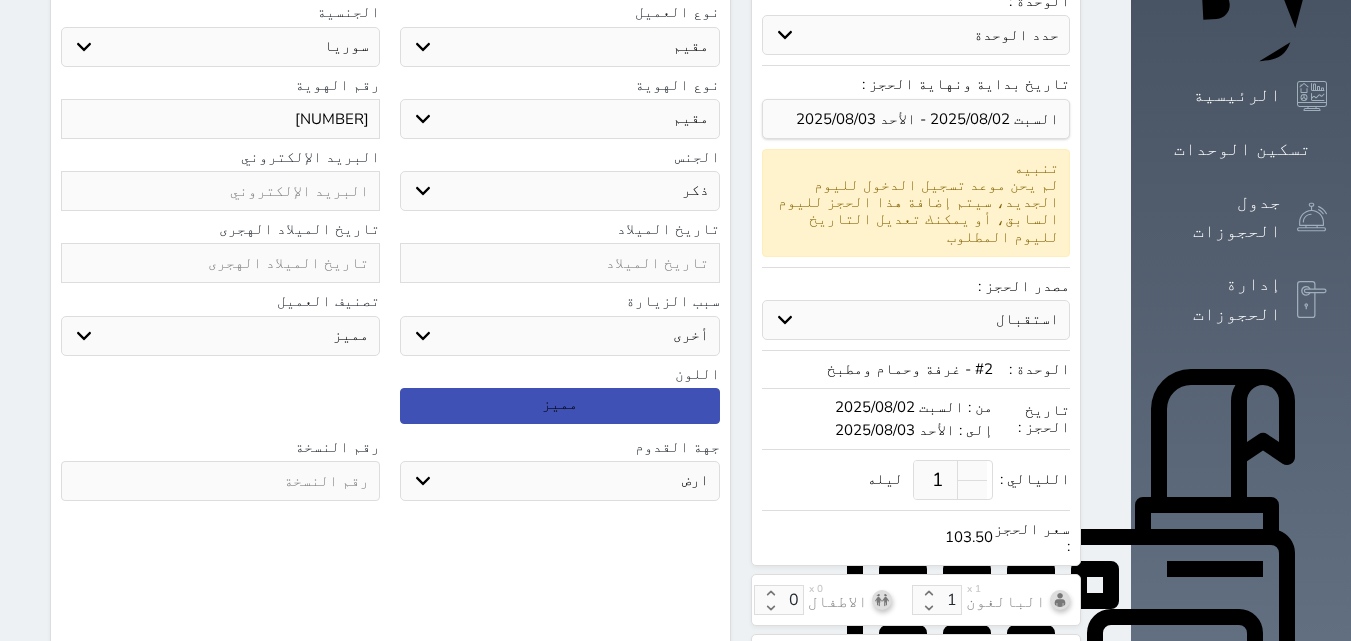 click on "جو بحر ارض" at bounding box center (559, 481) 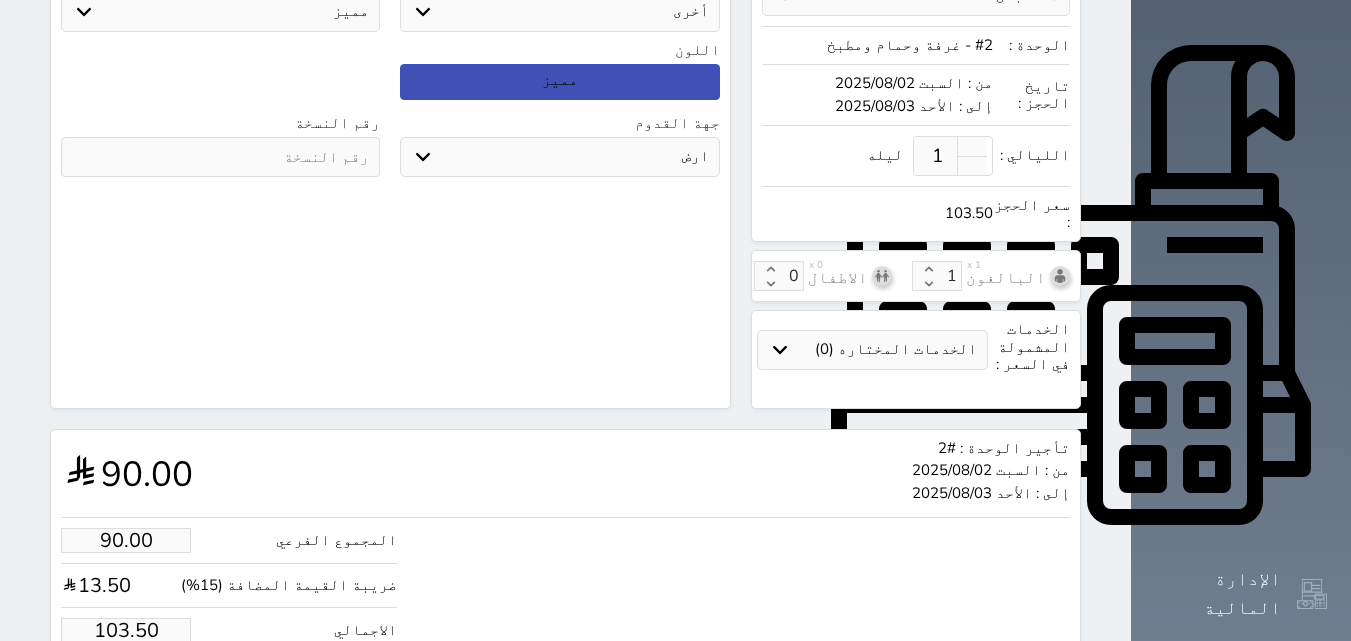scroll, scrollTop: 626, scrollLeft: 0, axis: vertical 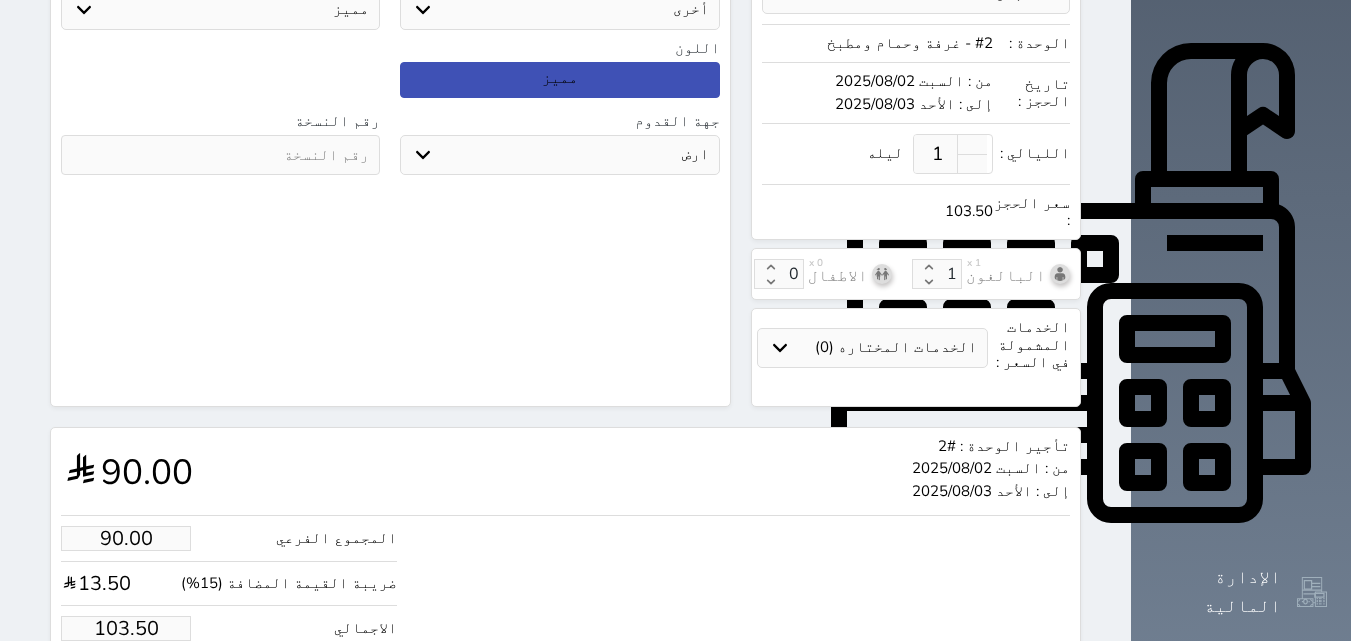 click on "حجز" at bounding box center [149, 689] 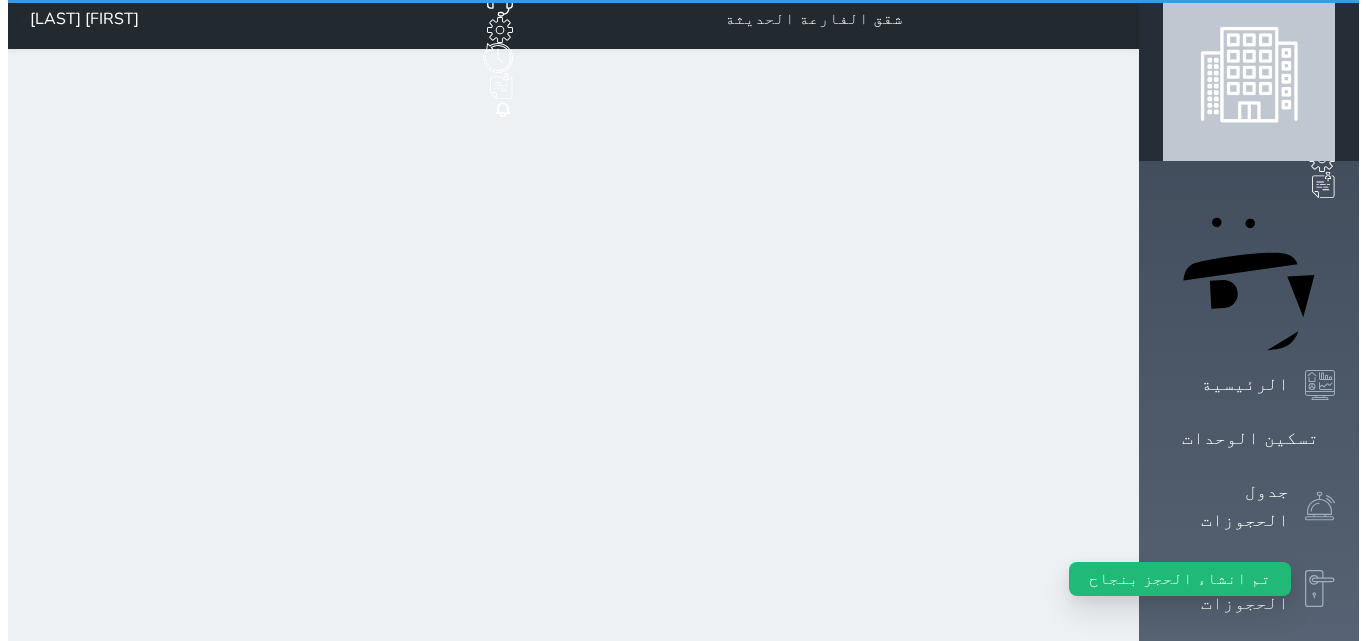 scroll, scrollTop: 0, scrollLeft: 0, axis: both 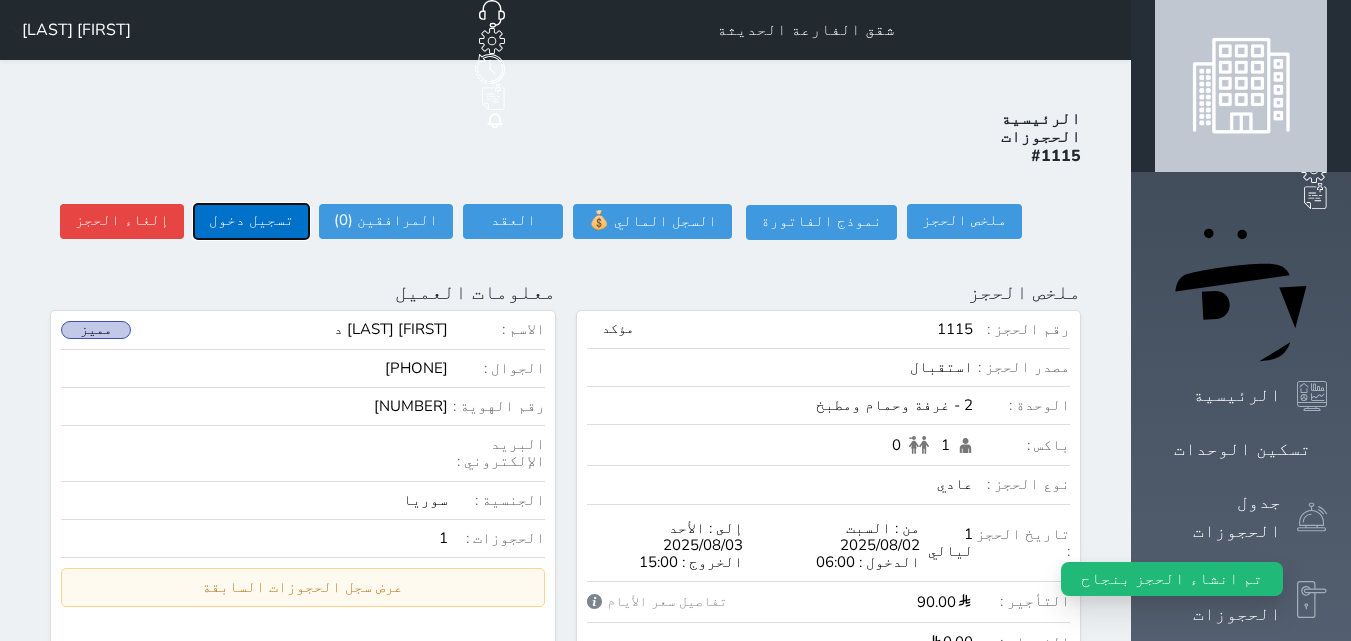 click on "تسجيل دخول" at bounding box center [251, 221] 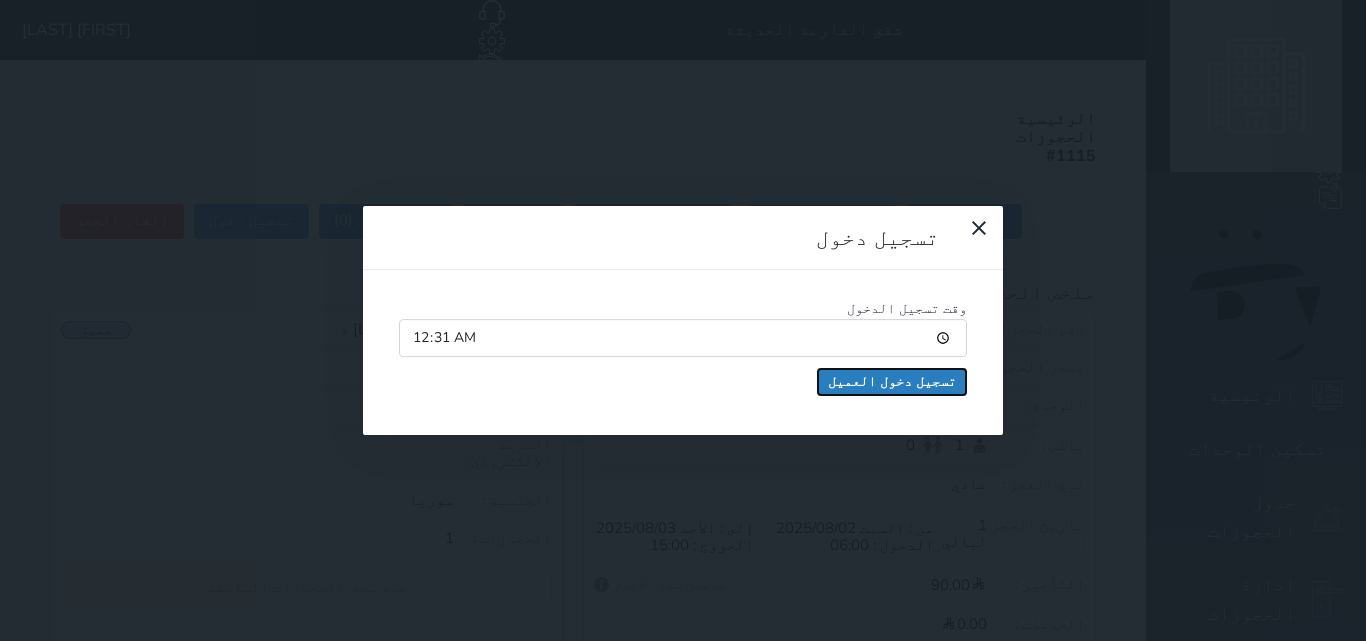 click on "تسجيل دخول العميل" at bounding box center (892, 382) 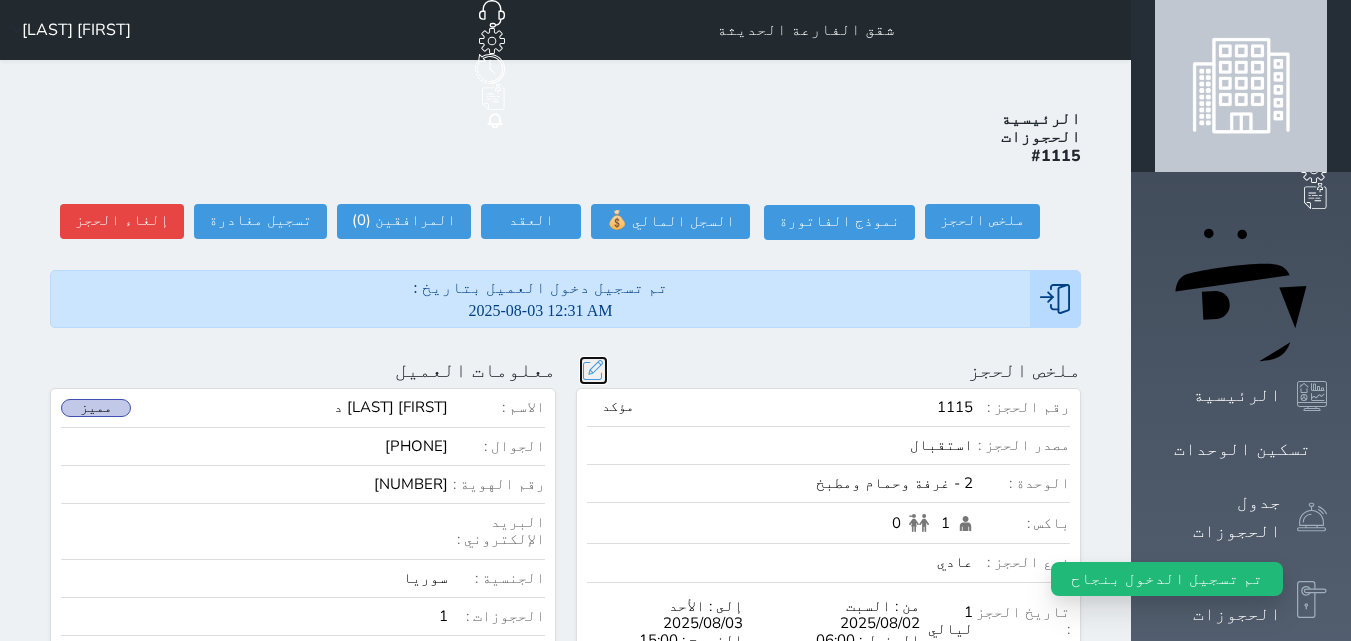 click at bounding box center (593, 370) 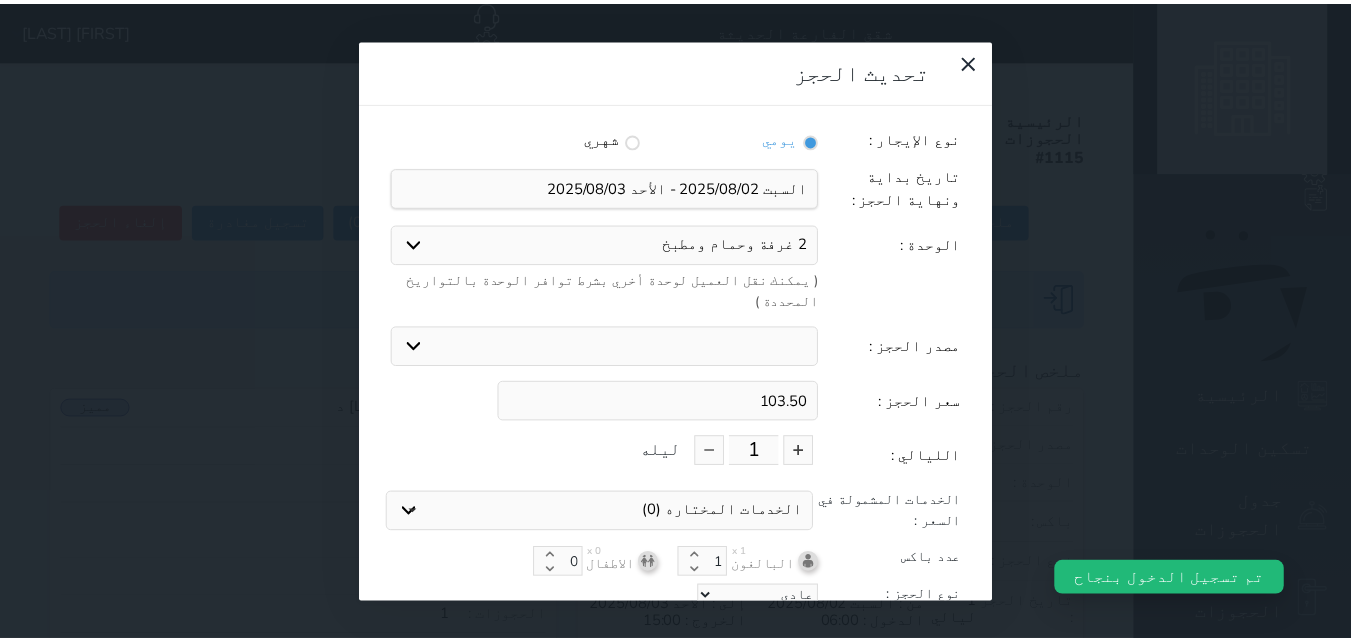 scroll, scrollTop: 45, scrollLeft: 0, axis: vertical 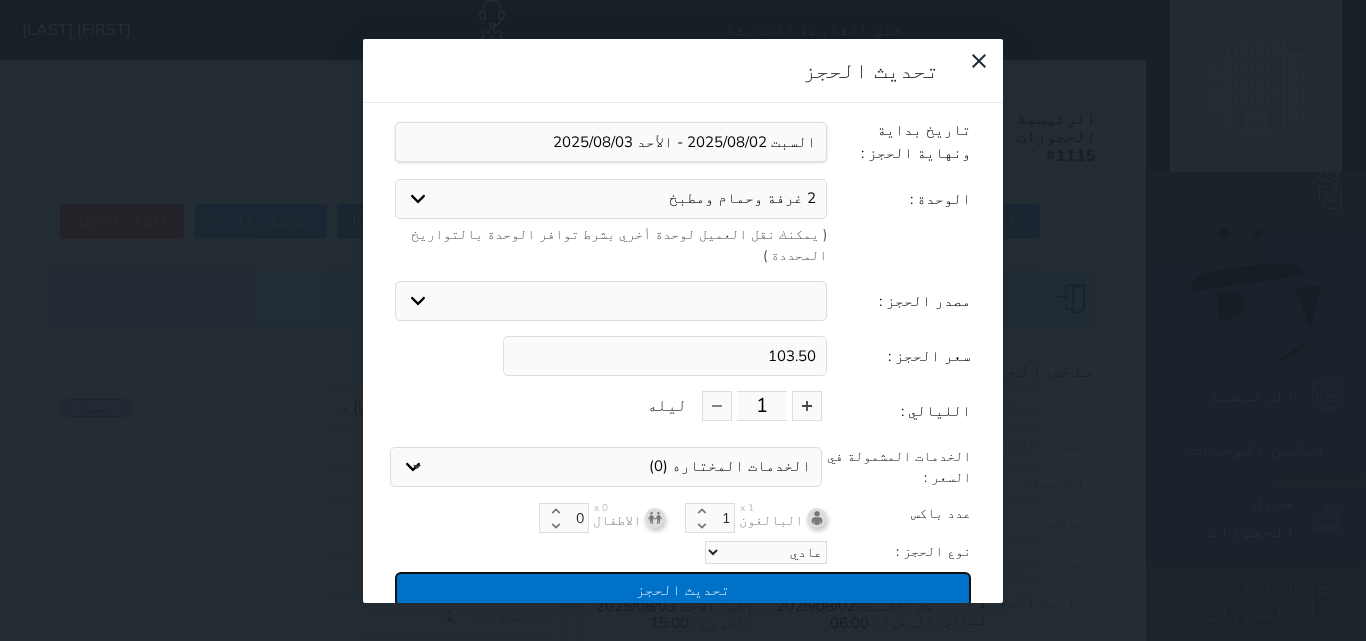 click on "تحديث الحجز" at bounding box center (683, 589) 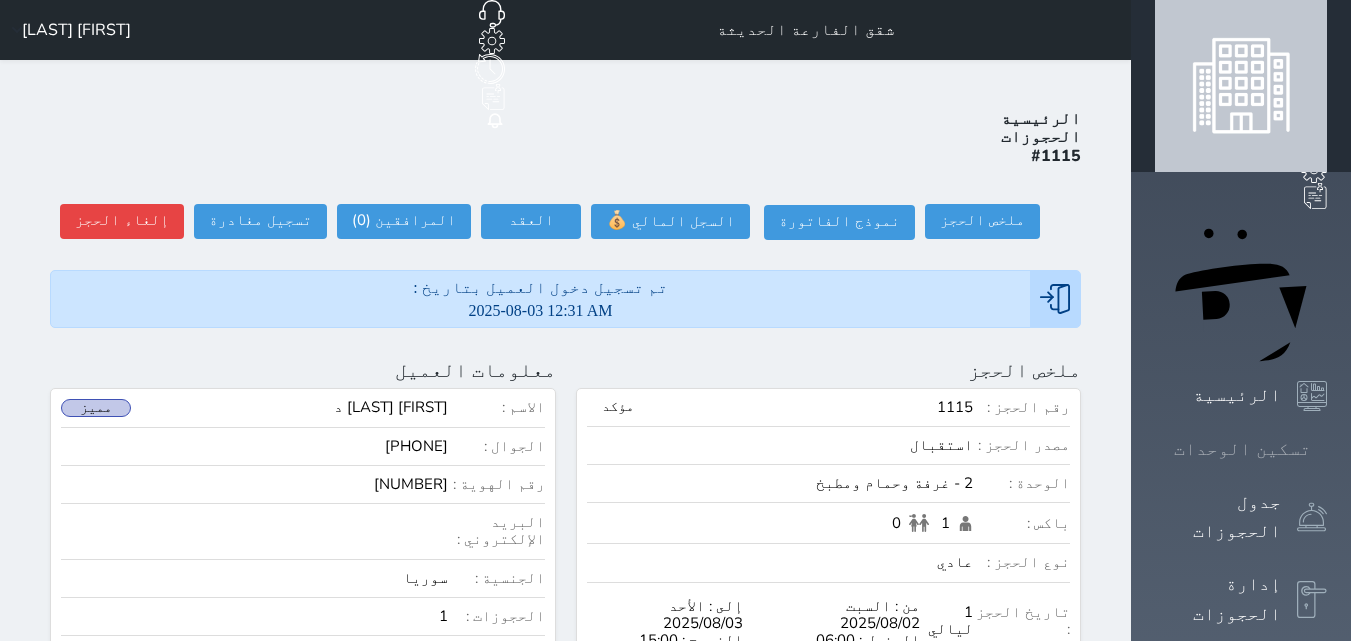 click on "تسكين الوحدات" at bounding box center [1241, 449] 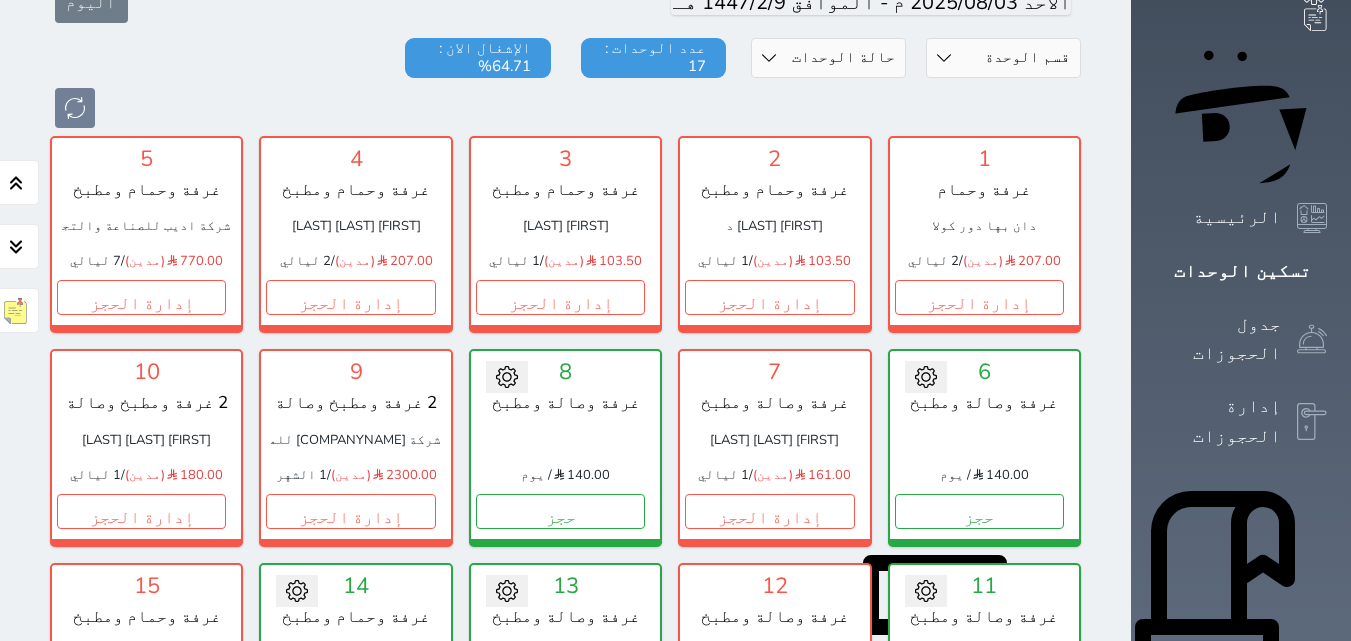 scroll, scrollTop: 278, scrollLeft: 0, axis: vertical 